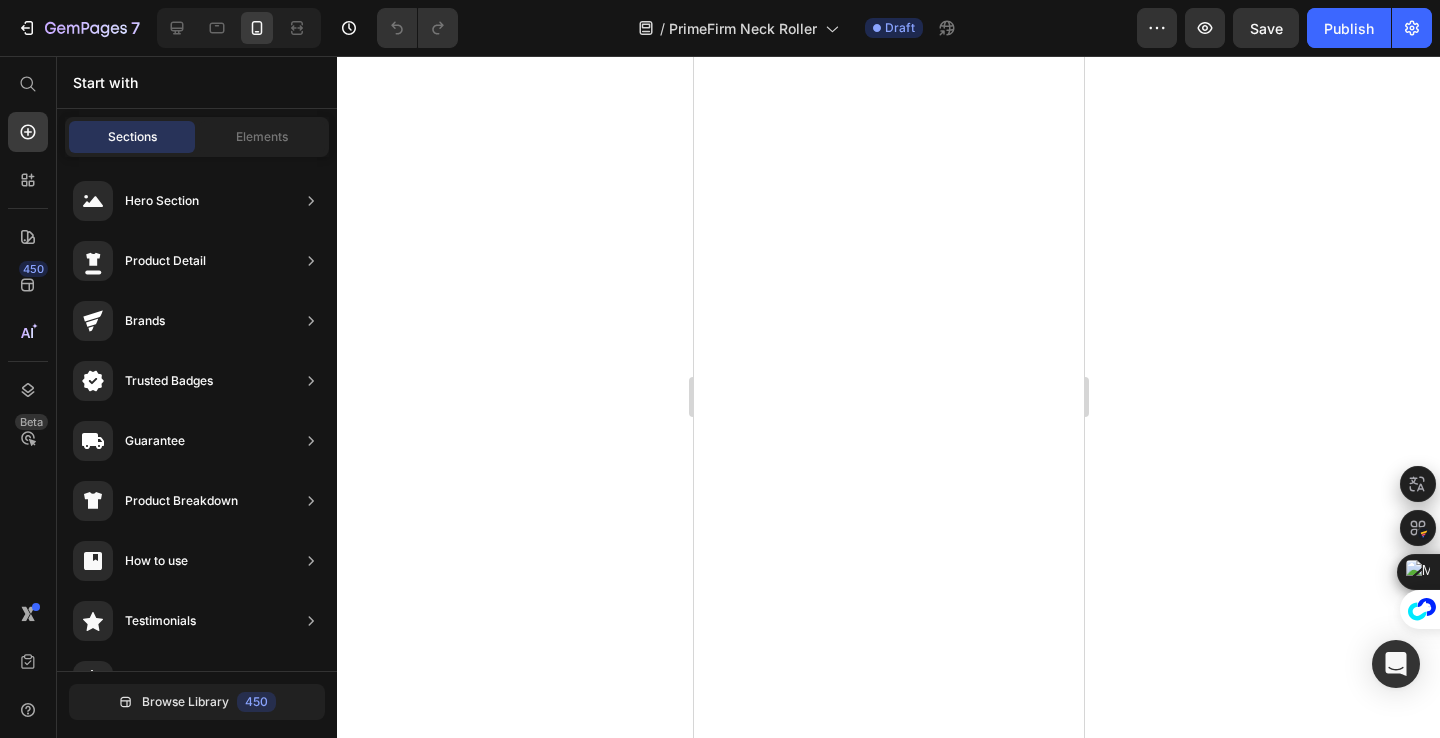 scroll, scrollTop: 0, scrollLeft: 0, axis: both 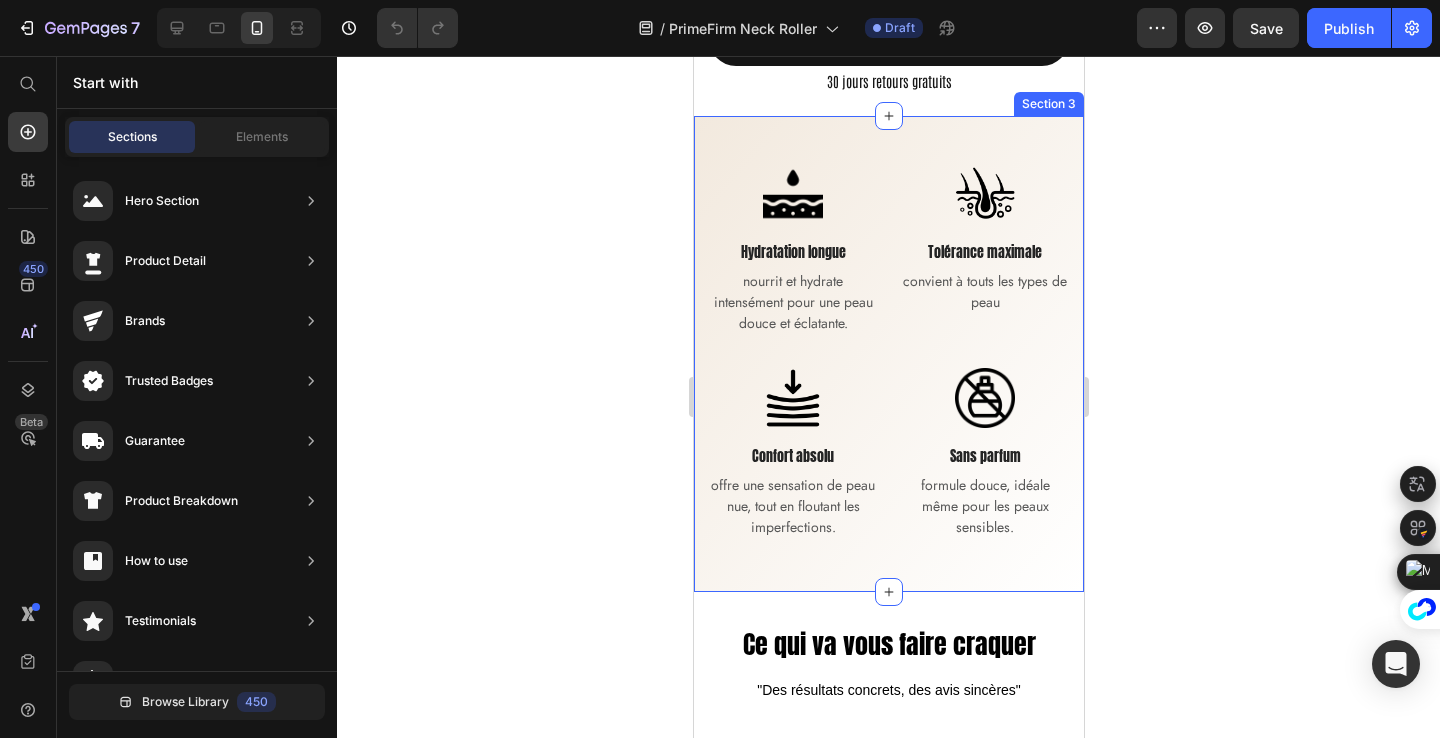 click on "Image Hydratation longue  Text block nourrit et hydrate intensément pour une peau douce et éclatante. Text block Row Image Tolérance maximale Text block convient à touts les types de peau Text block Row Image Confort absolu Text block offre une sensation de peau nue, tout en floutant les imperfections. Text block Row Image Sans parfum Text block formule douce, idéale même pour les peaux sensibles. Text block Row Row Section 3" at bounding box center [888, 354] 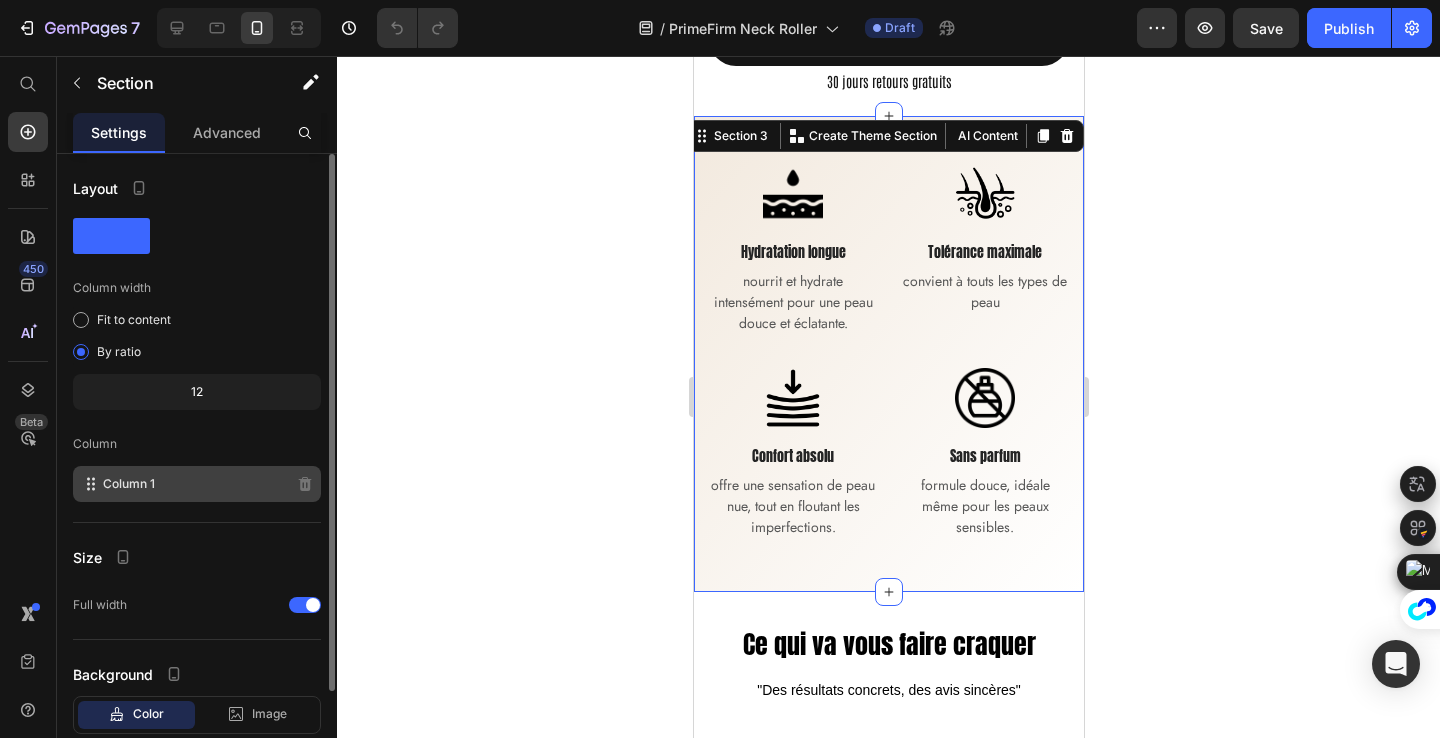 scroll, scrollTop: 123, scrollLeft: 0, axis: vertical 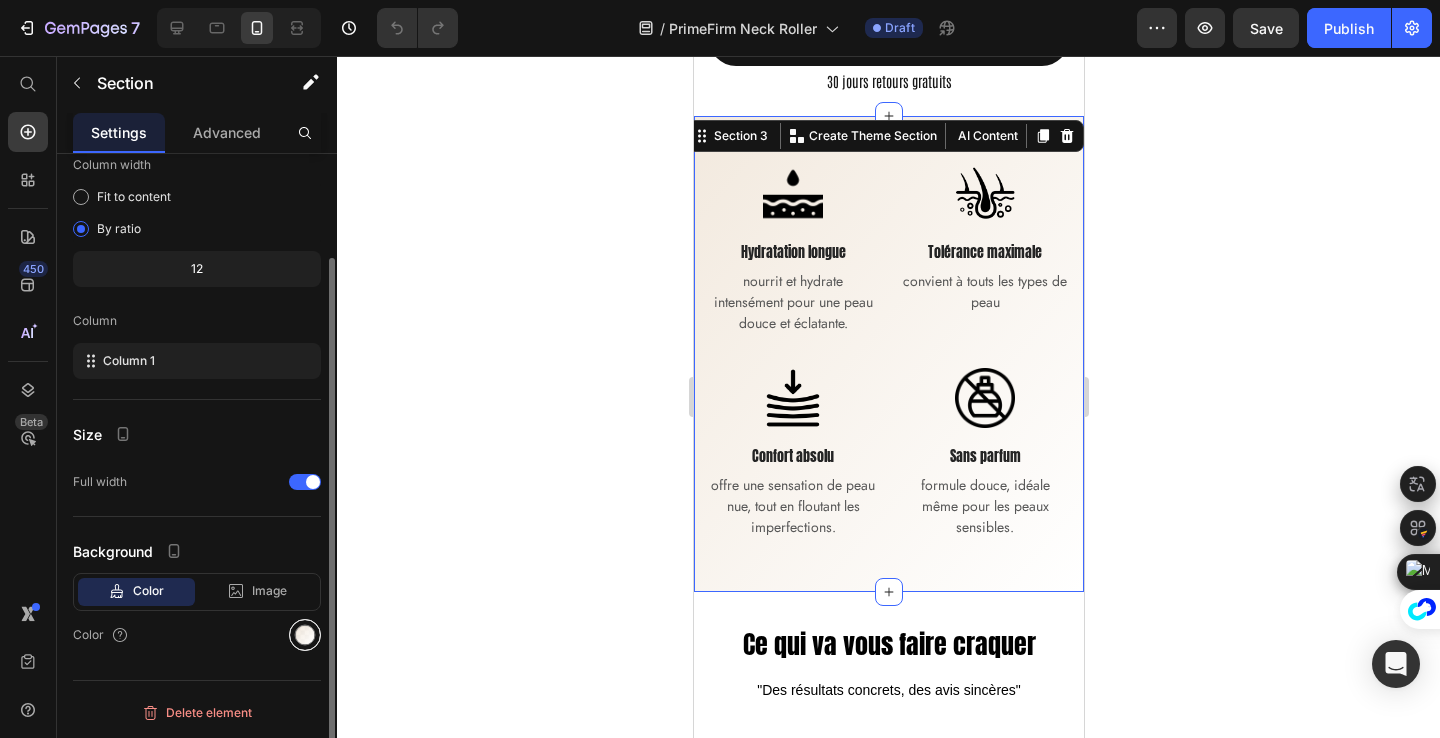 click at bounding box center (305, 635) 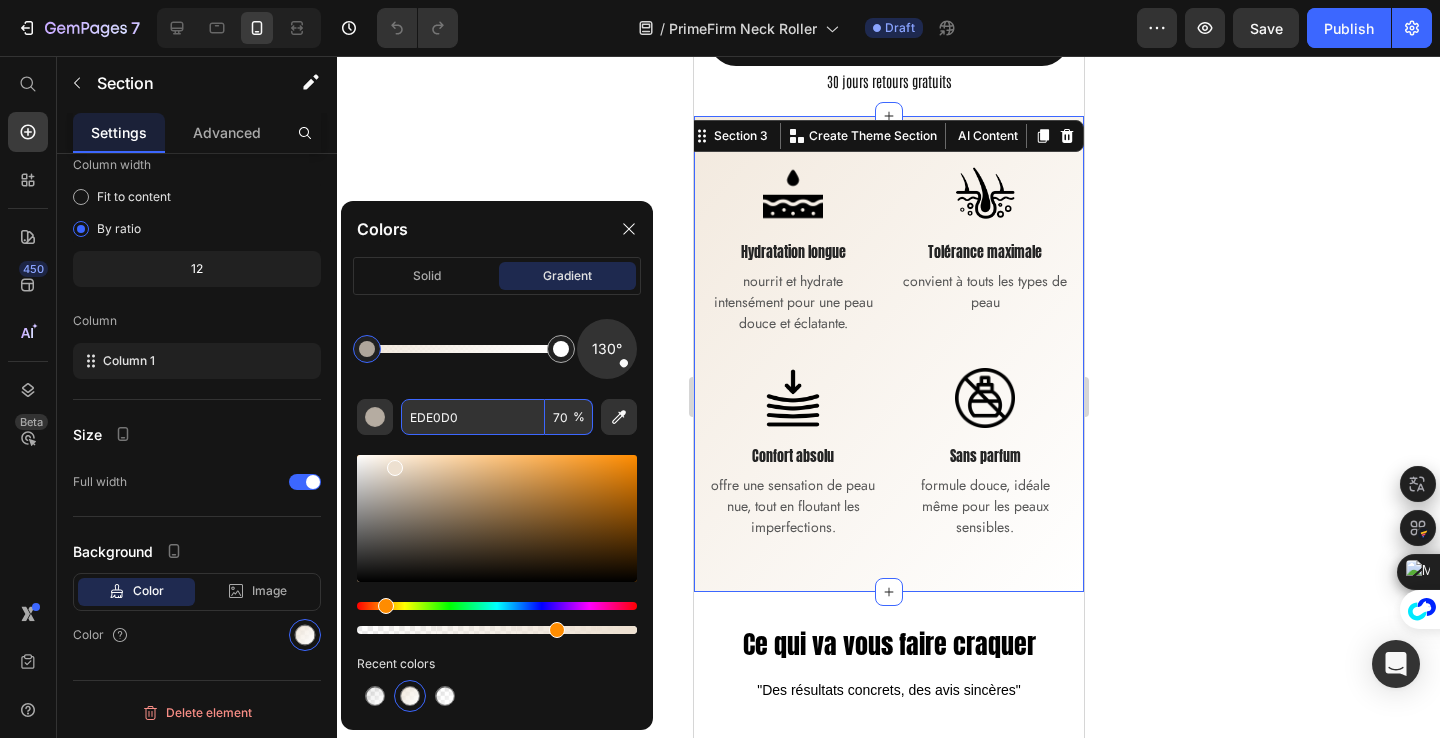 click on "EDE0D0" at bounding box center (473, 417) 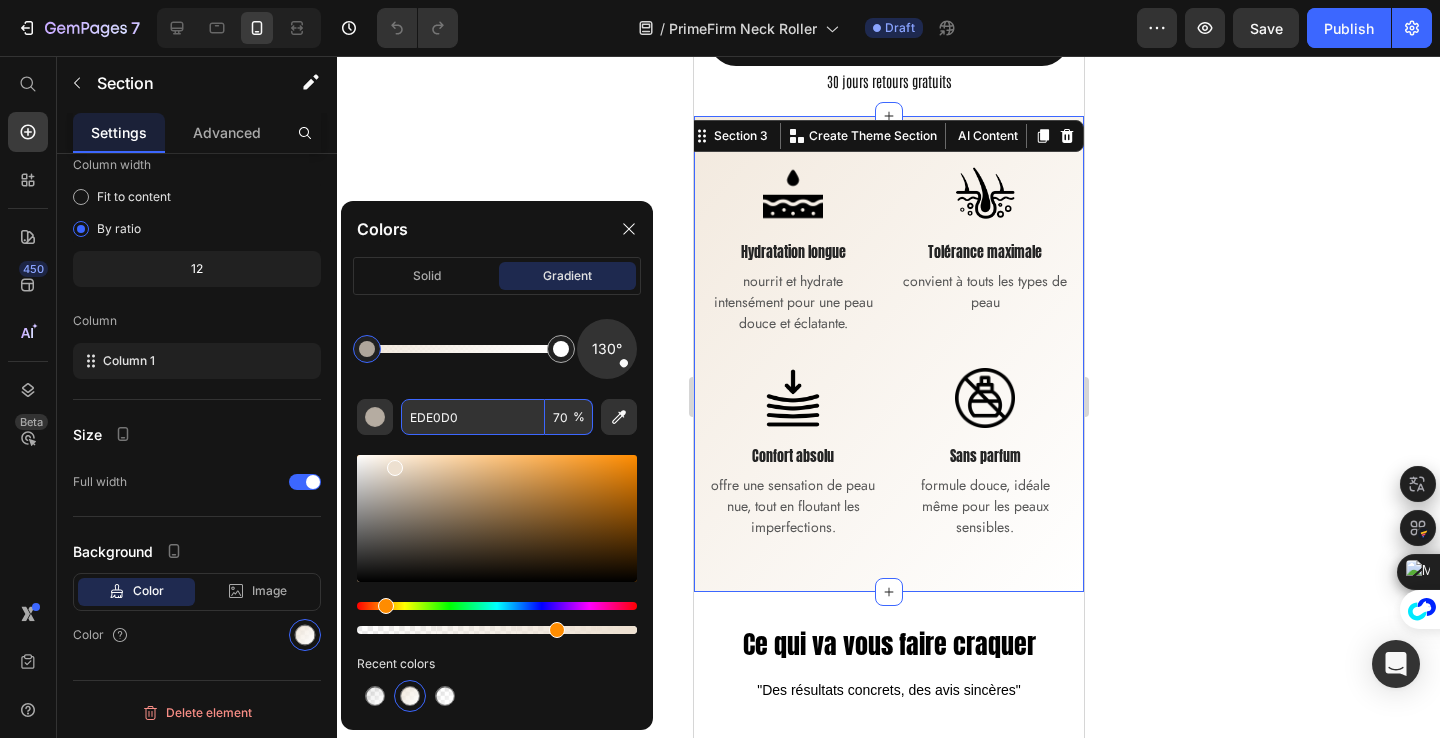 click 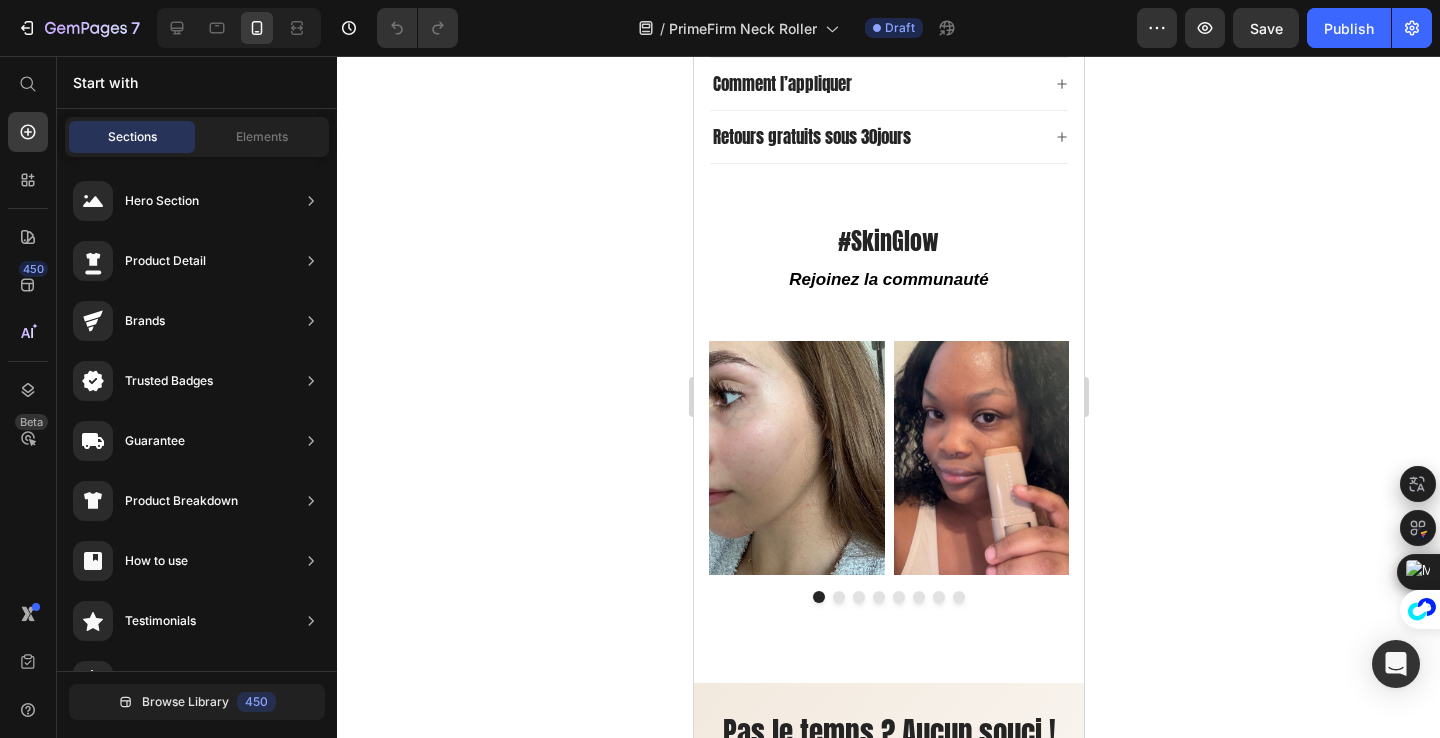 scroll, scrollTop: 5721, scrollLeft: 0, axis: vertical 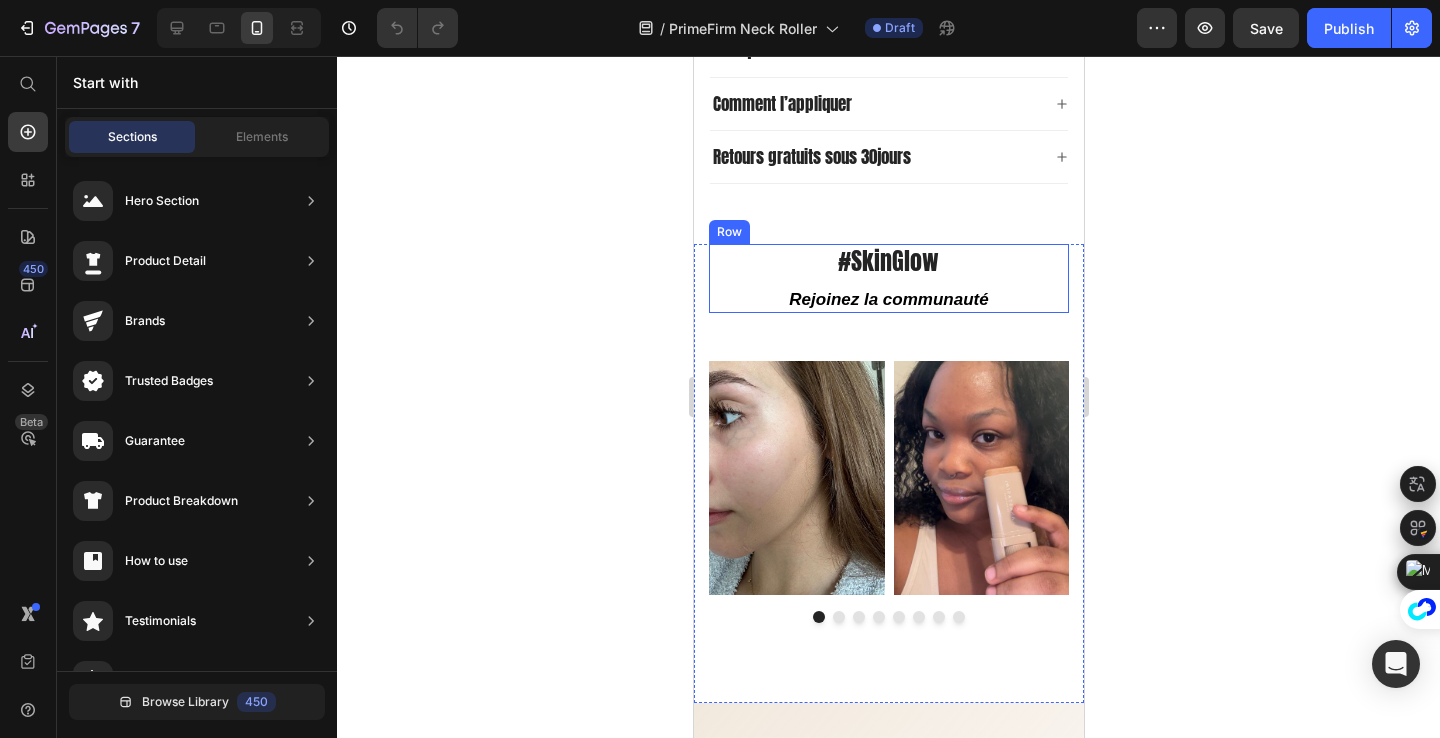 click on "#SkinGlow Heading Rejoinez la communauté Text block Row" at bounding box center [888, 278] 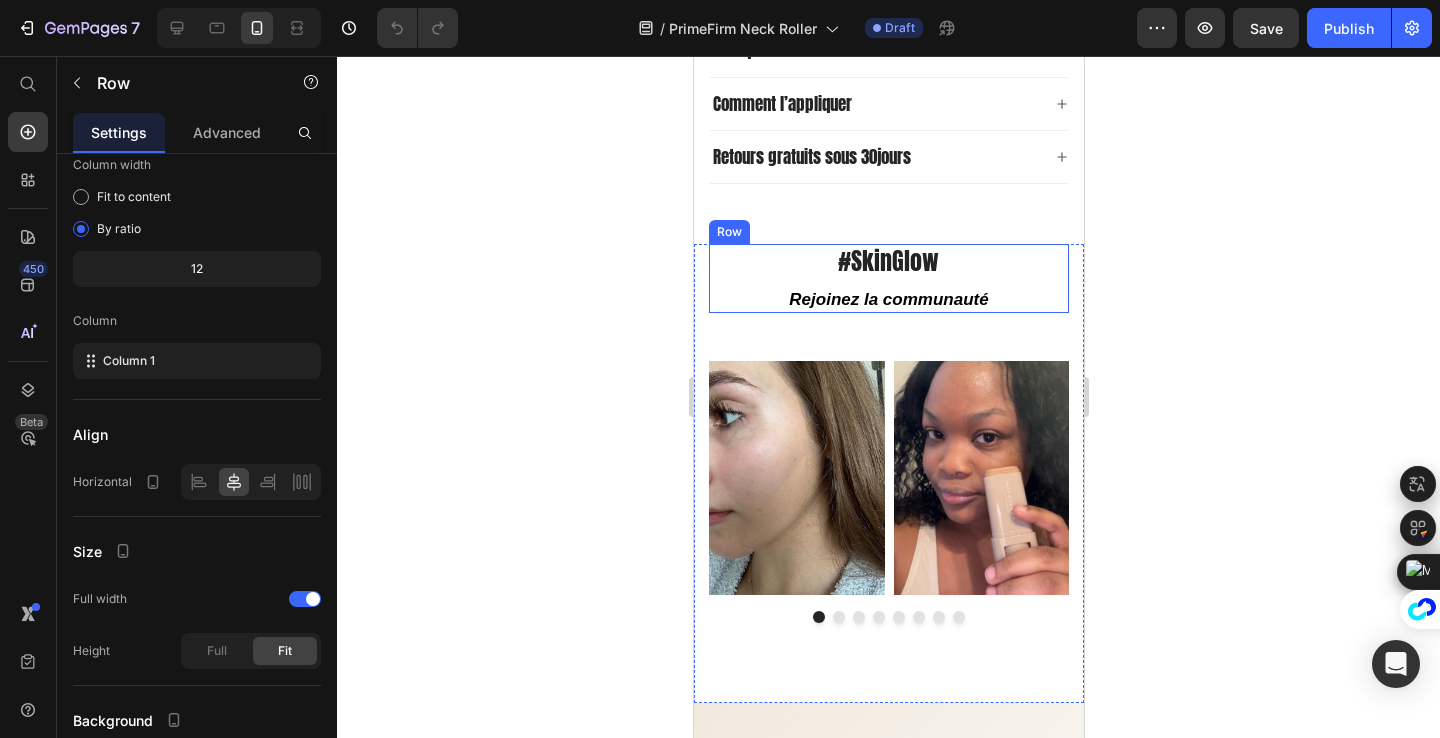 scroll, scrollTop: 0, scrollLeft: 0, axis: both 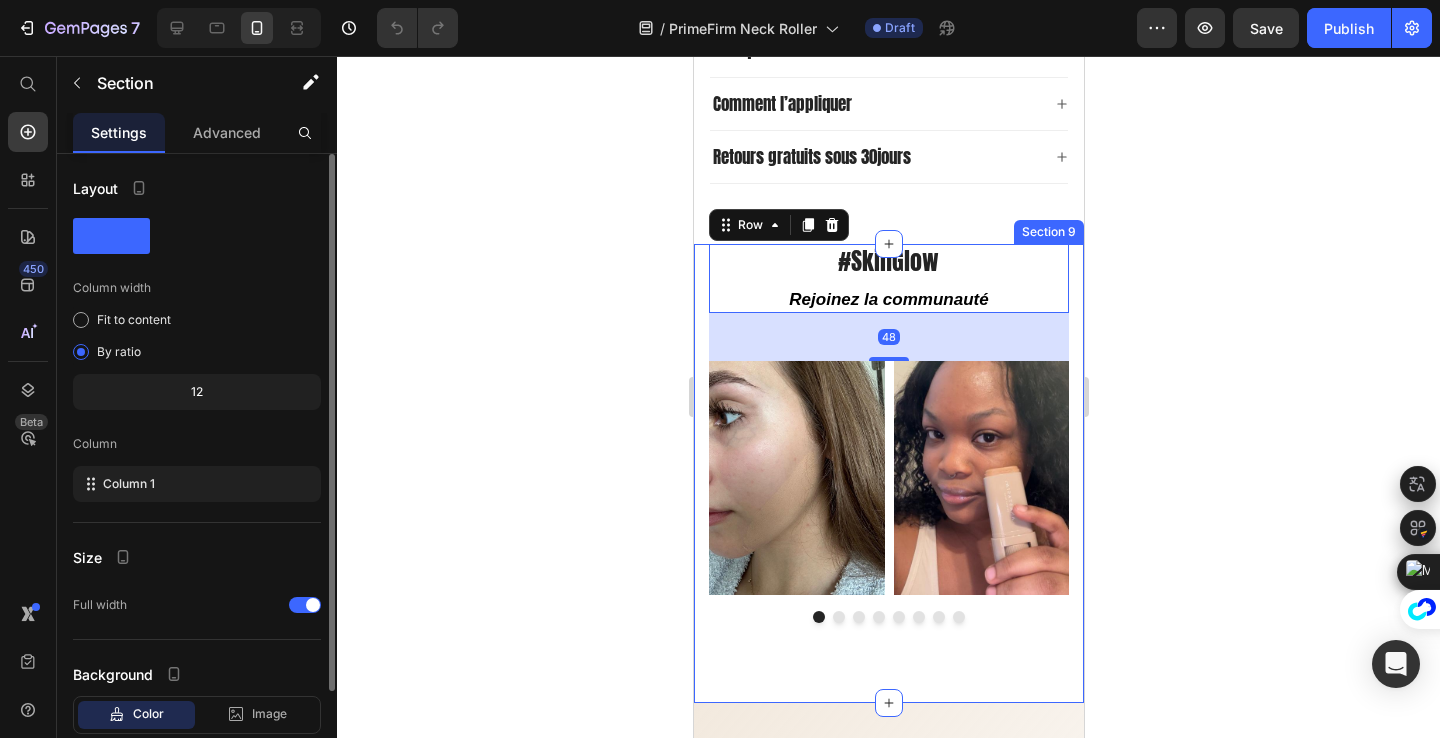 click on "#SkinGlow Heading Rejoinez la communauté Text block Row   48 Image Image Image Image Image Image Image Image Carousel Row Section 9" at bounding box center (888, 473) 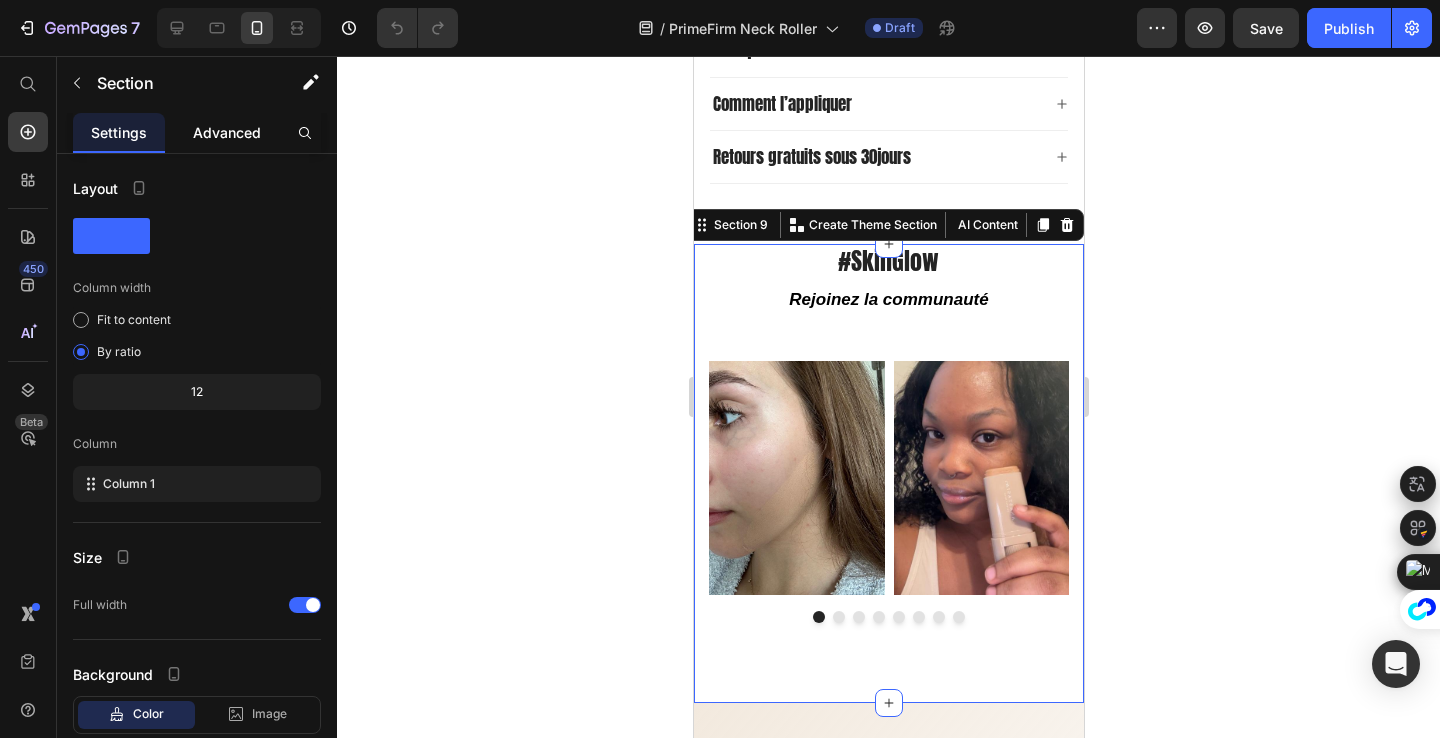 click on "Advanced" at bounding box center (227, 132) 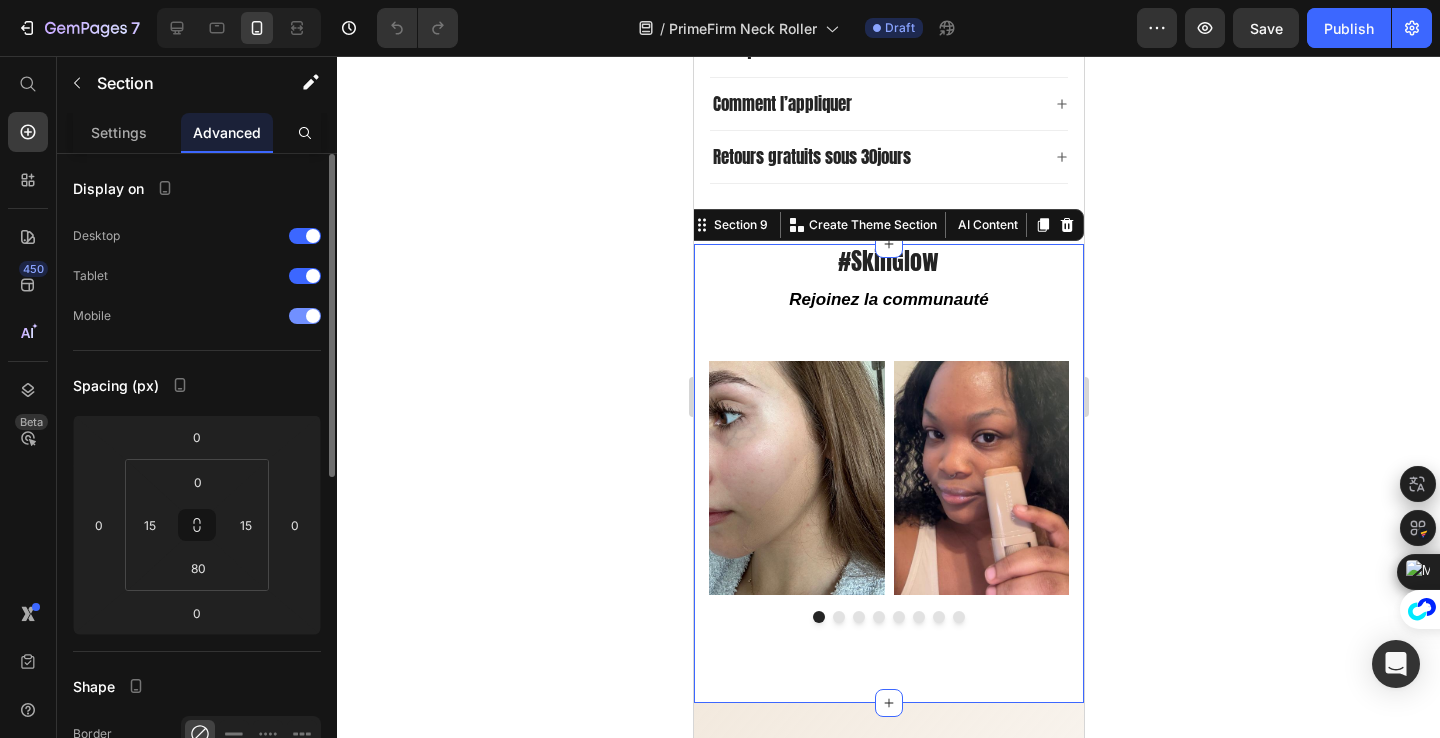 click at bounding box center (305, 316) 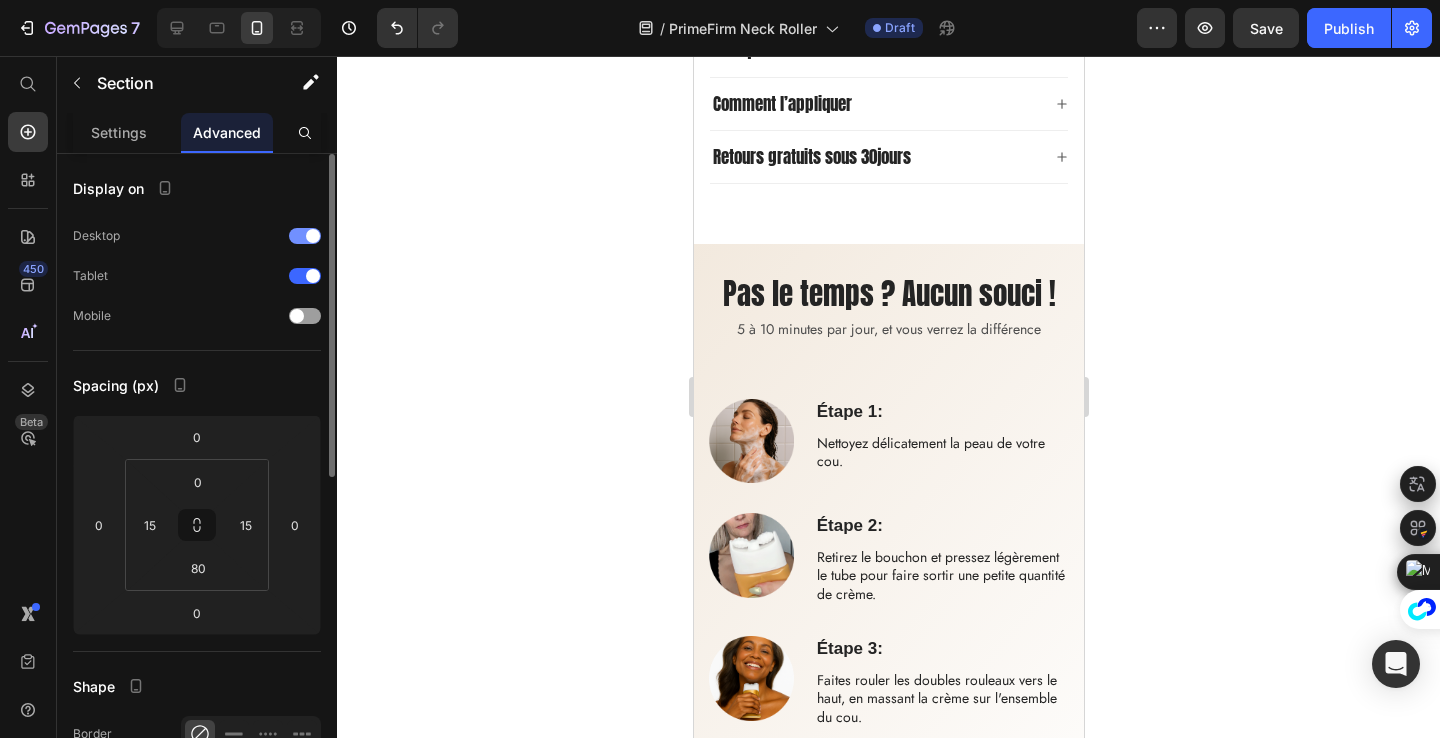 click at bounding box center [305, 236] 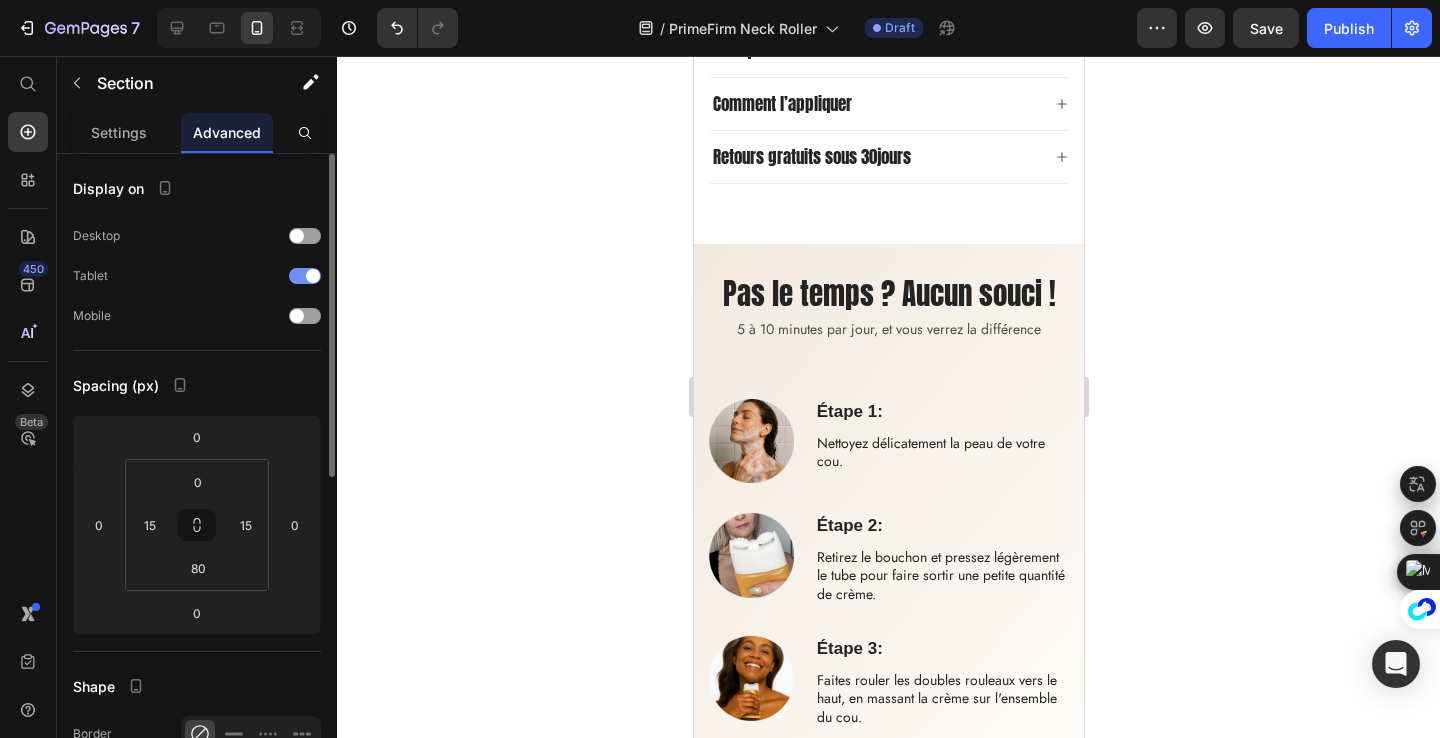 click at bounding box center (305, 276) 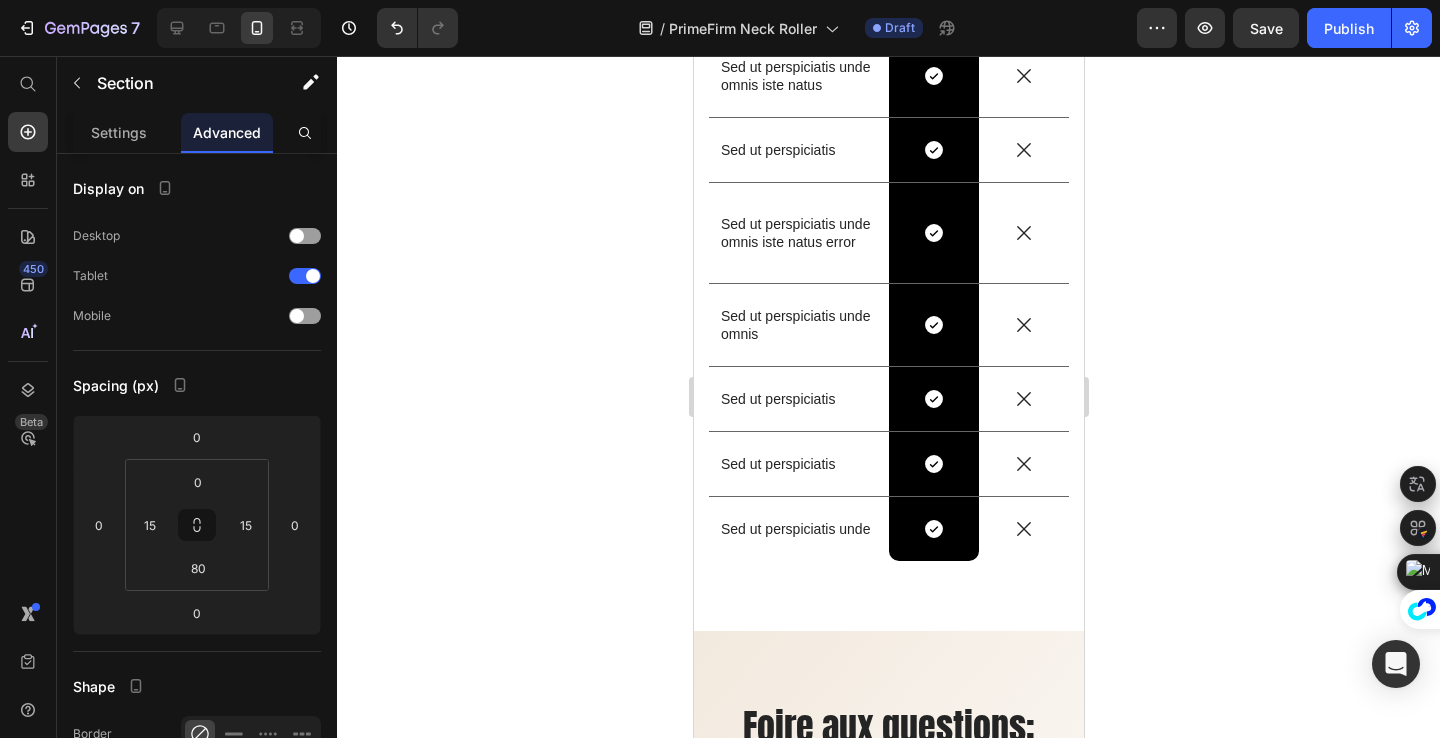 scroll, scrollTop: 8130, scrollLeft: 0, axis: vertical 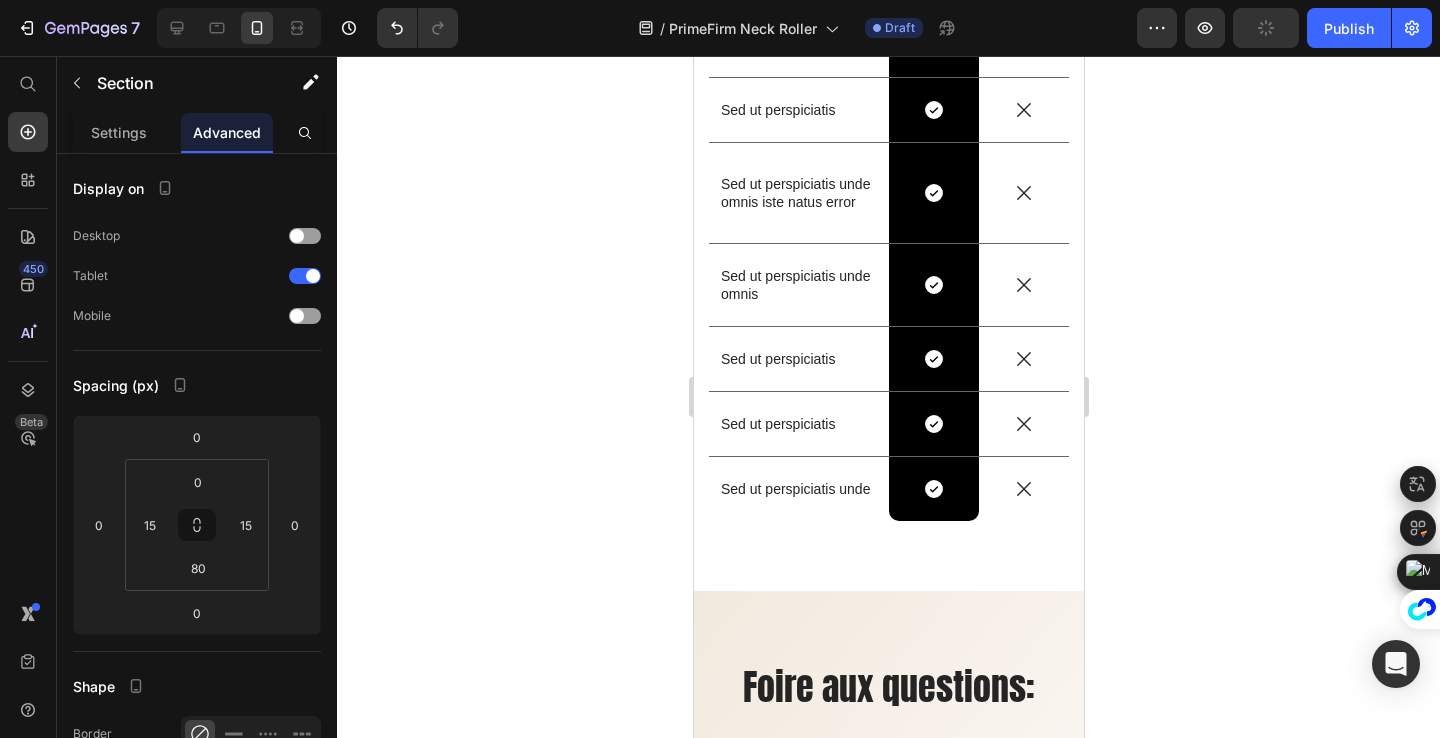 click on "Sed ut perspiciatis" at bounding box center [798, -38] 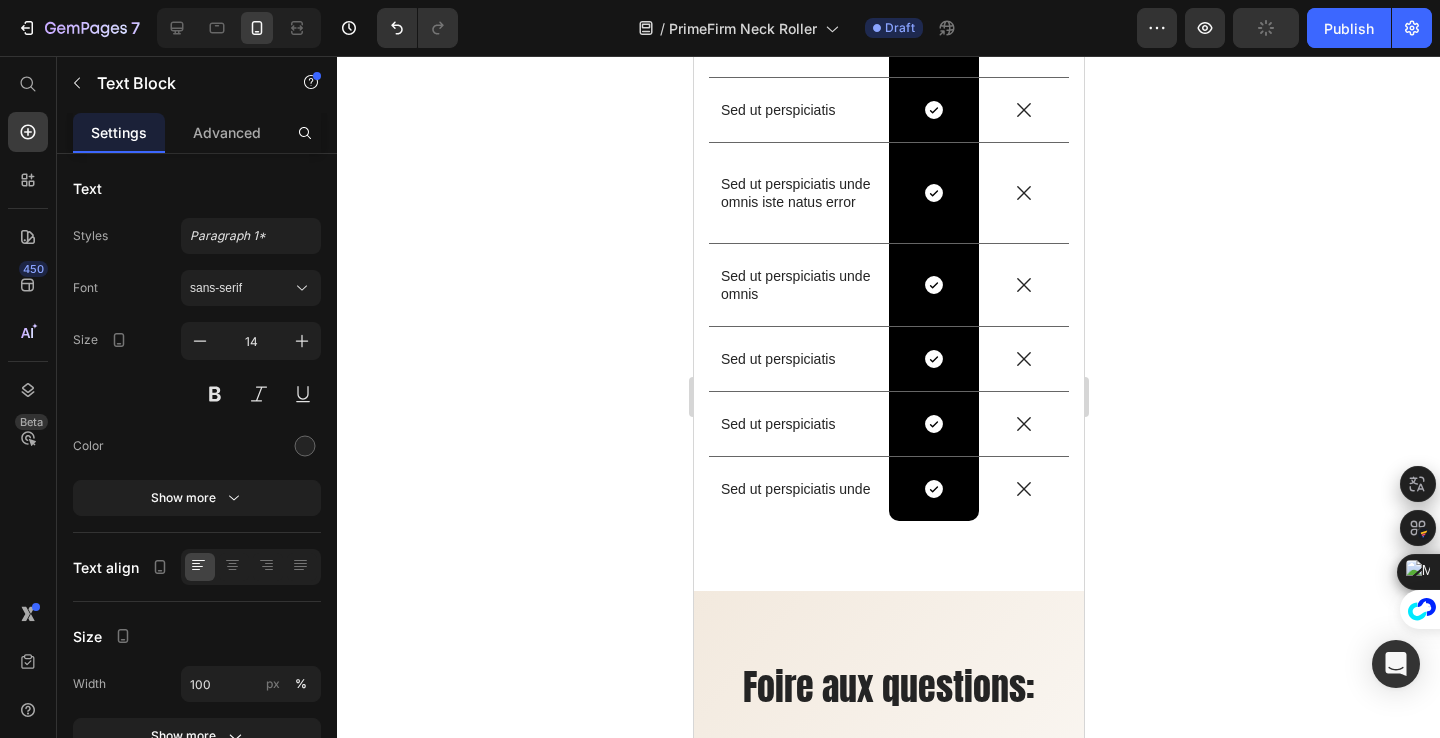 click on "Sed ut perspiciatis" at bounding box center [798, -38] 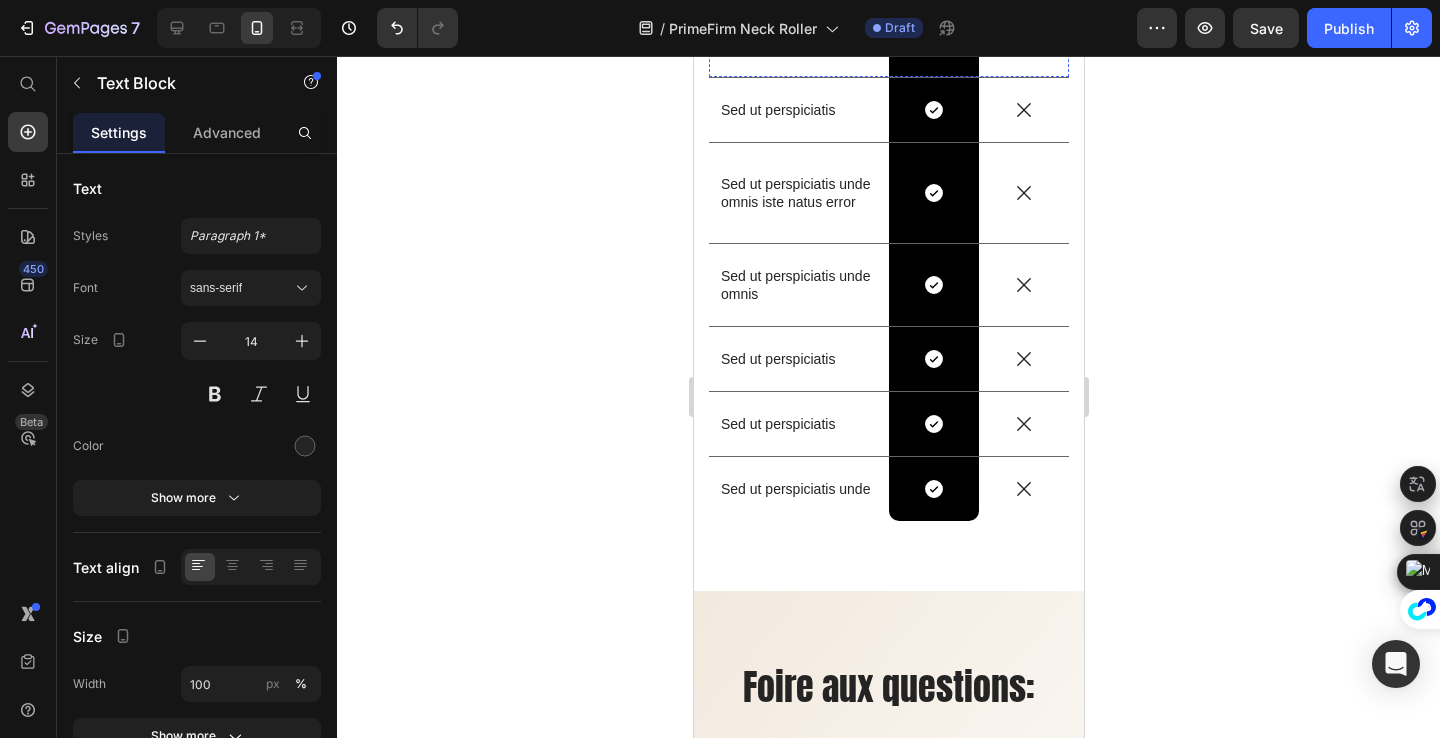 click on "Sed ut perspiciatis unde omnis iste natus" at bounding box center (798, 36) 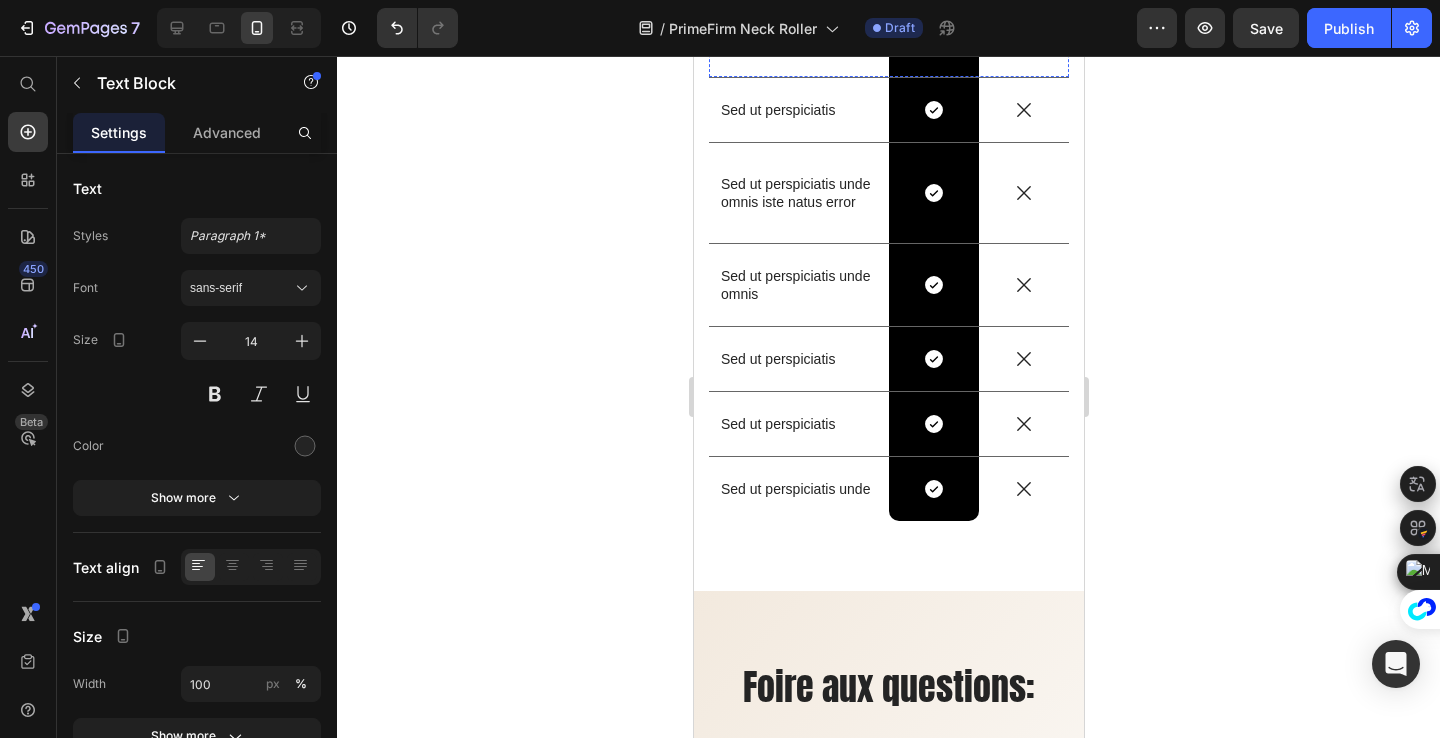 click on "Sed ut perspiciatis unde omnis iste natus" at bounding box center [798, 36] 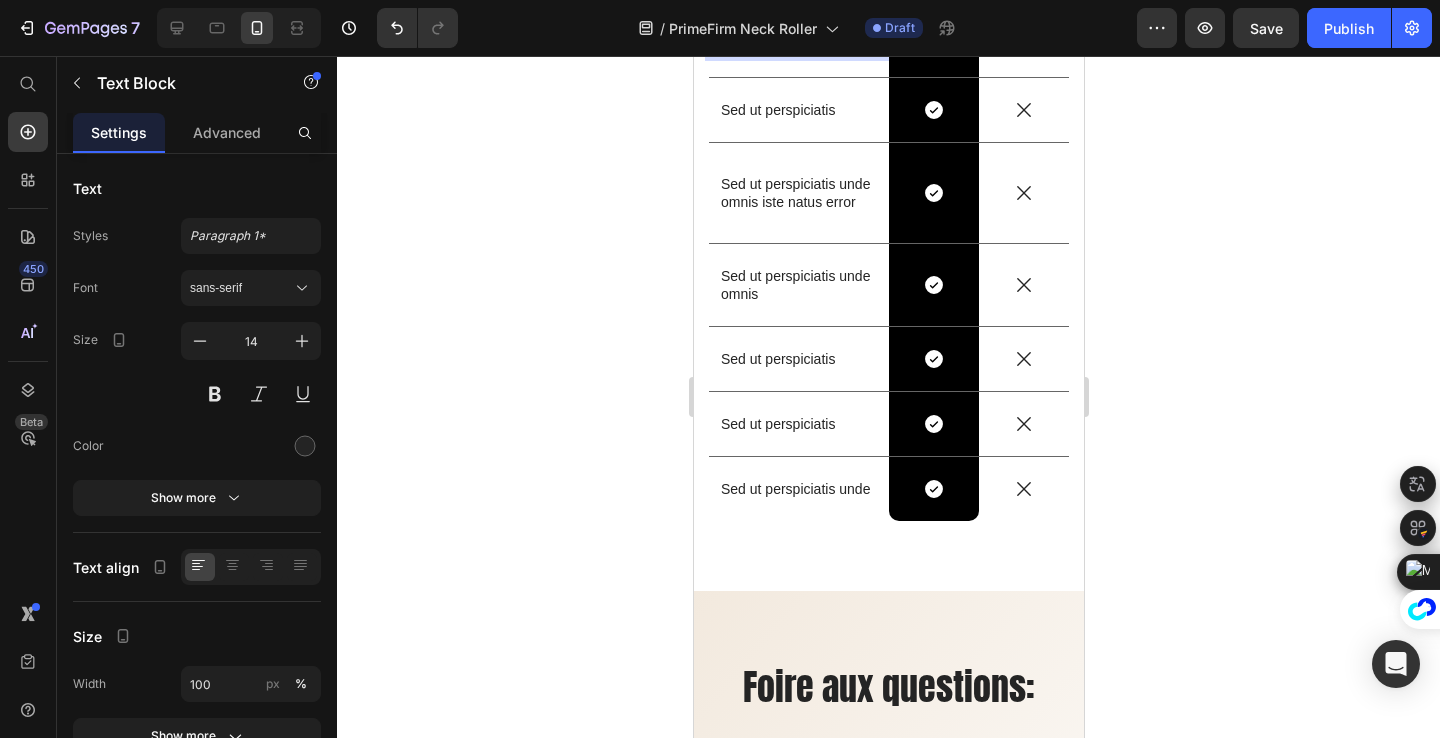click on "Sed ut perspiciatis unde omnis iste natus" at bounding box center [798, 36] 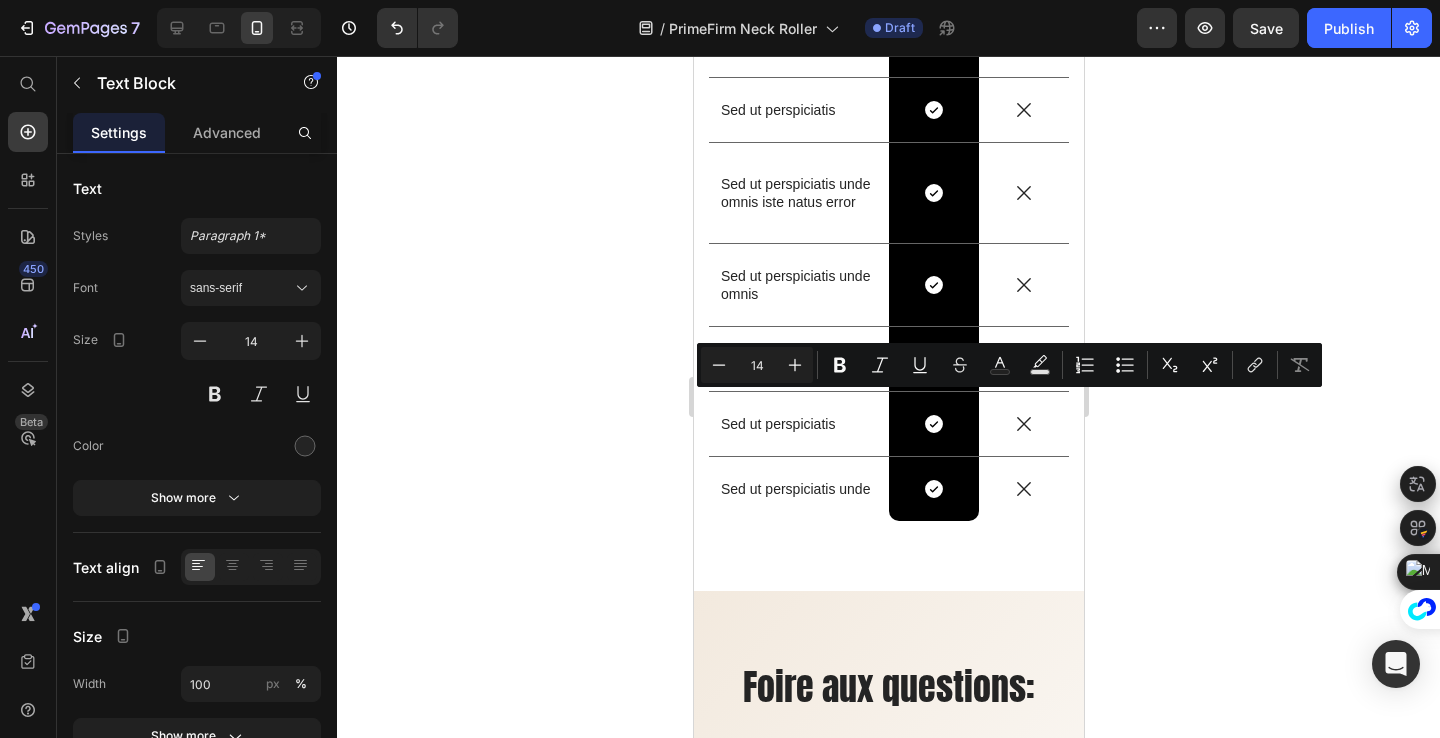 scroll, scrollTop: 8139, scrollLeft: 0, axis: vertical 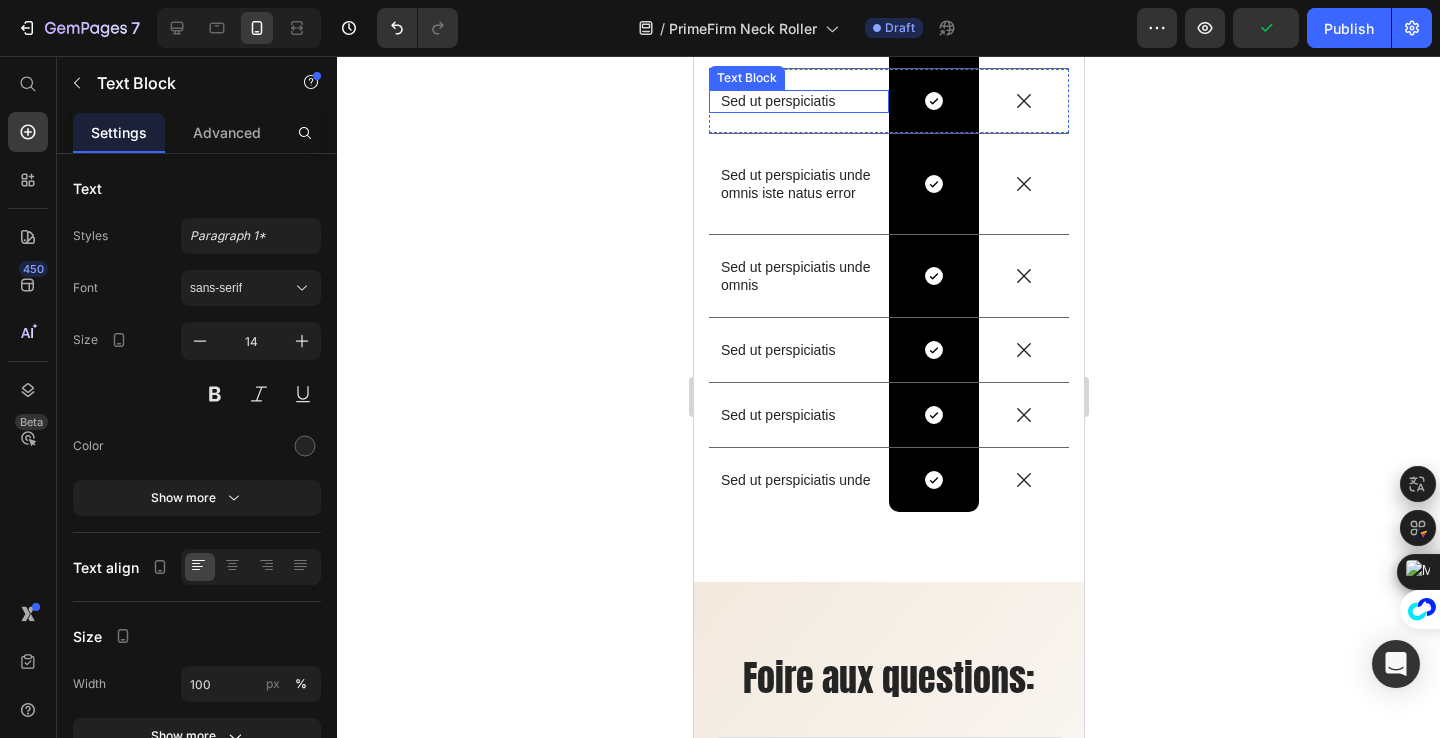 click on "Sed ut perspiciatis" at bounding box center (798, 101) 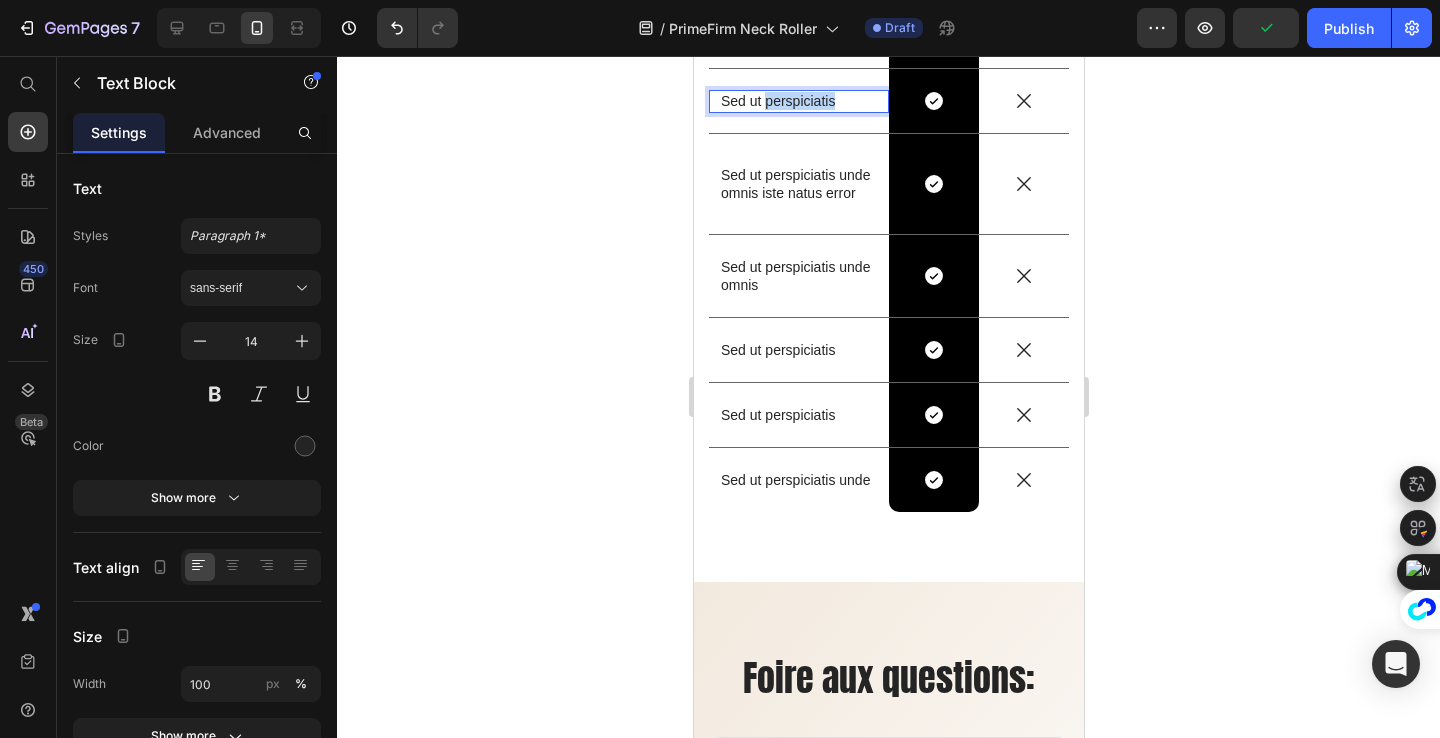 click on "Sed ut perspiciatis" at bounding box center (798, 101) 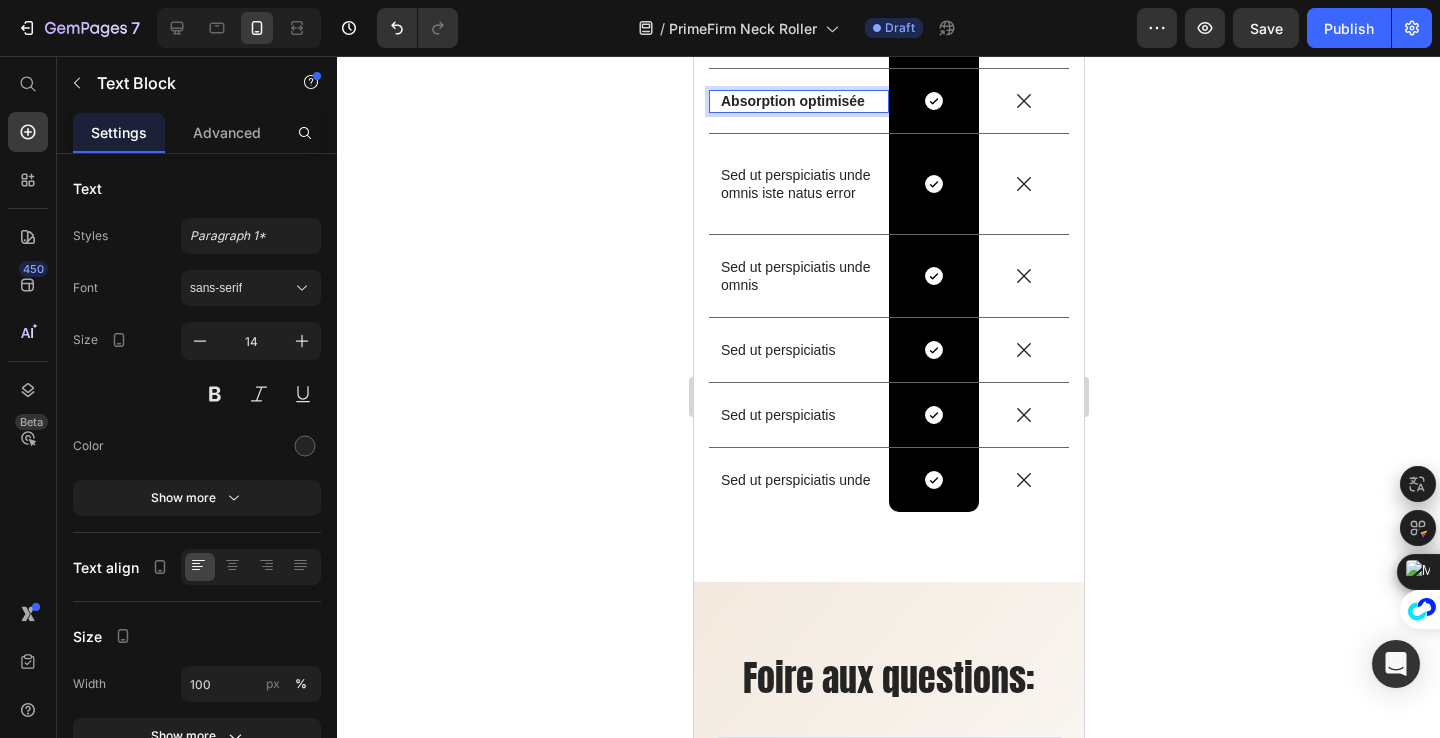 click on "Sed ut perspiciatis unde omnis iste natus error" at bounding box center (798, 184) 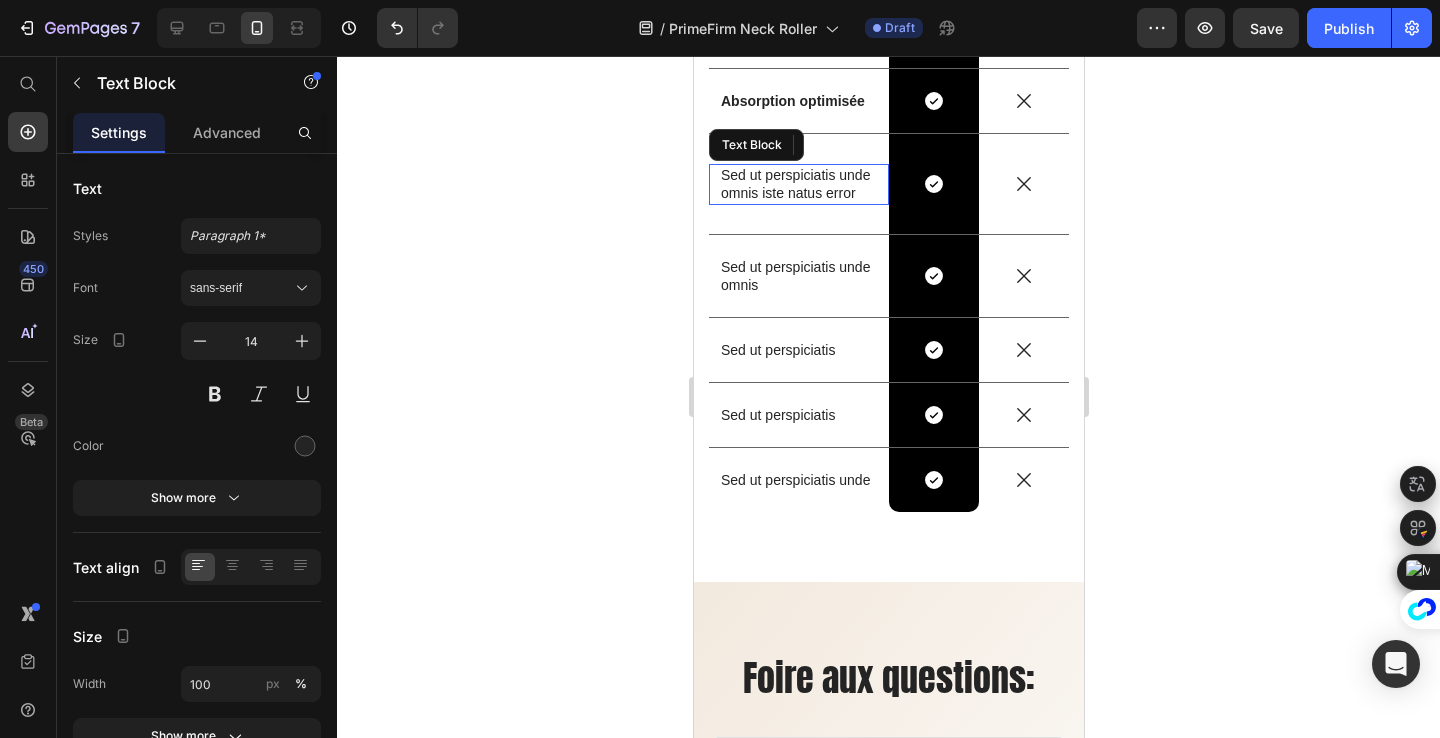 click on "Sed ut perspiciatis unde omnis iste natus error" at bounding box center [798, 184] 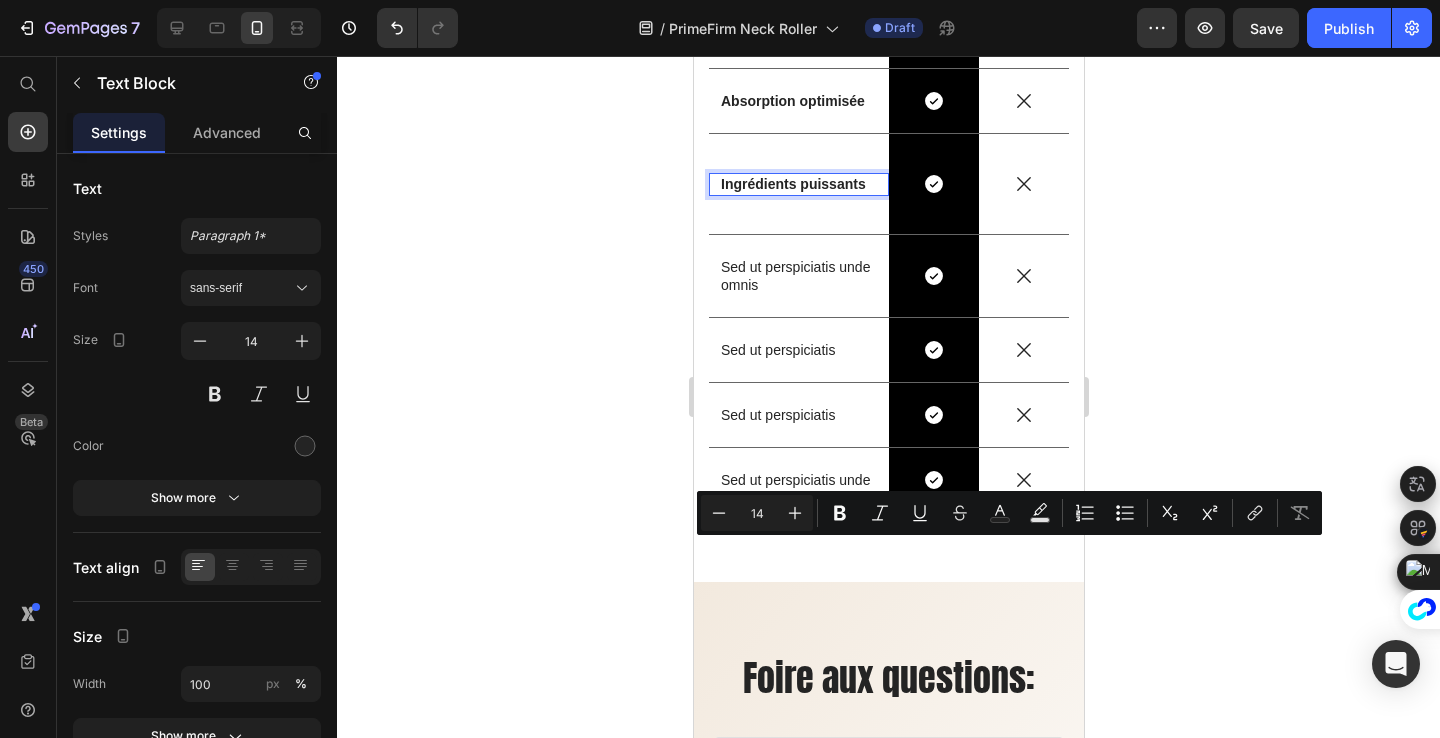 scroll, scrollTop: 8148, scrollLeft: 0, axis: vertical 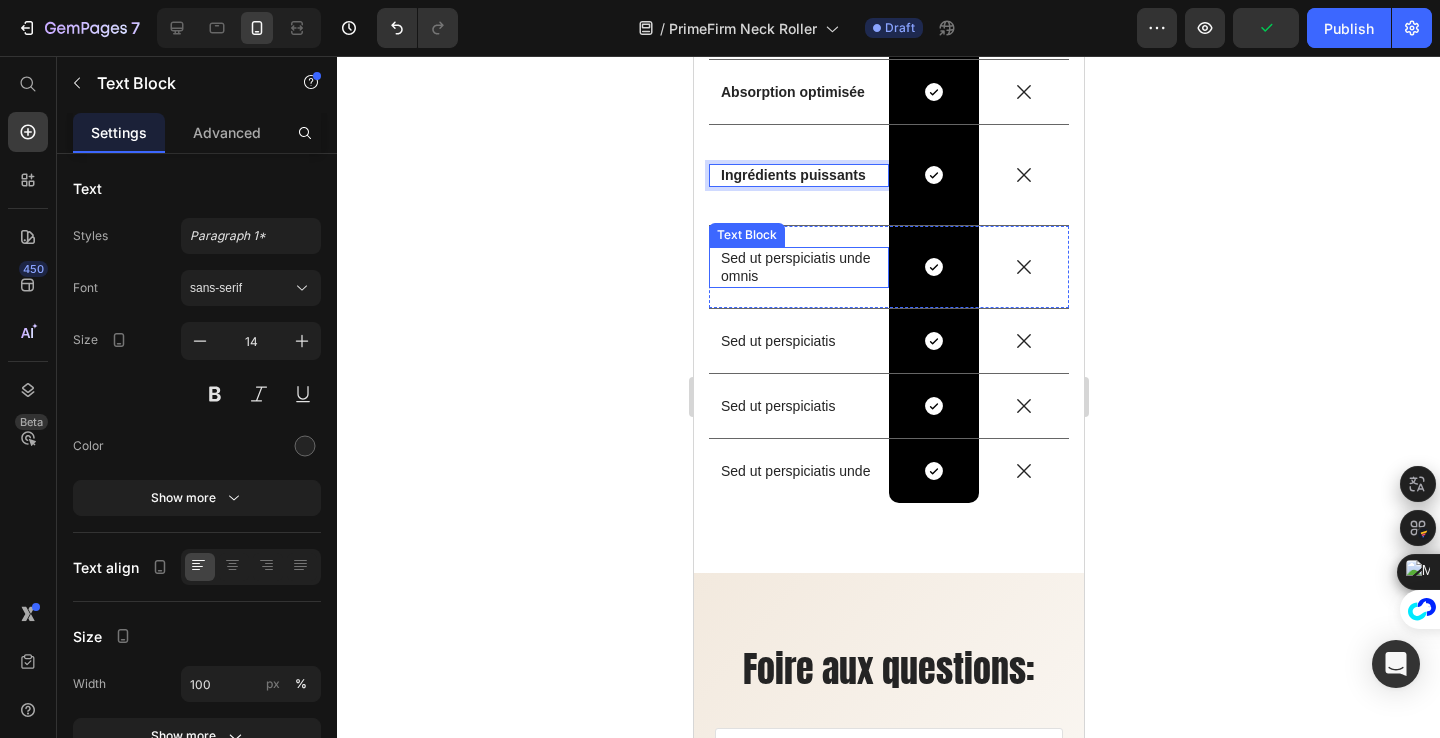click on "Sed ut perspiciatis unde omnis" at bounding box center [798, 267] 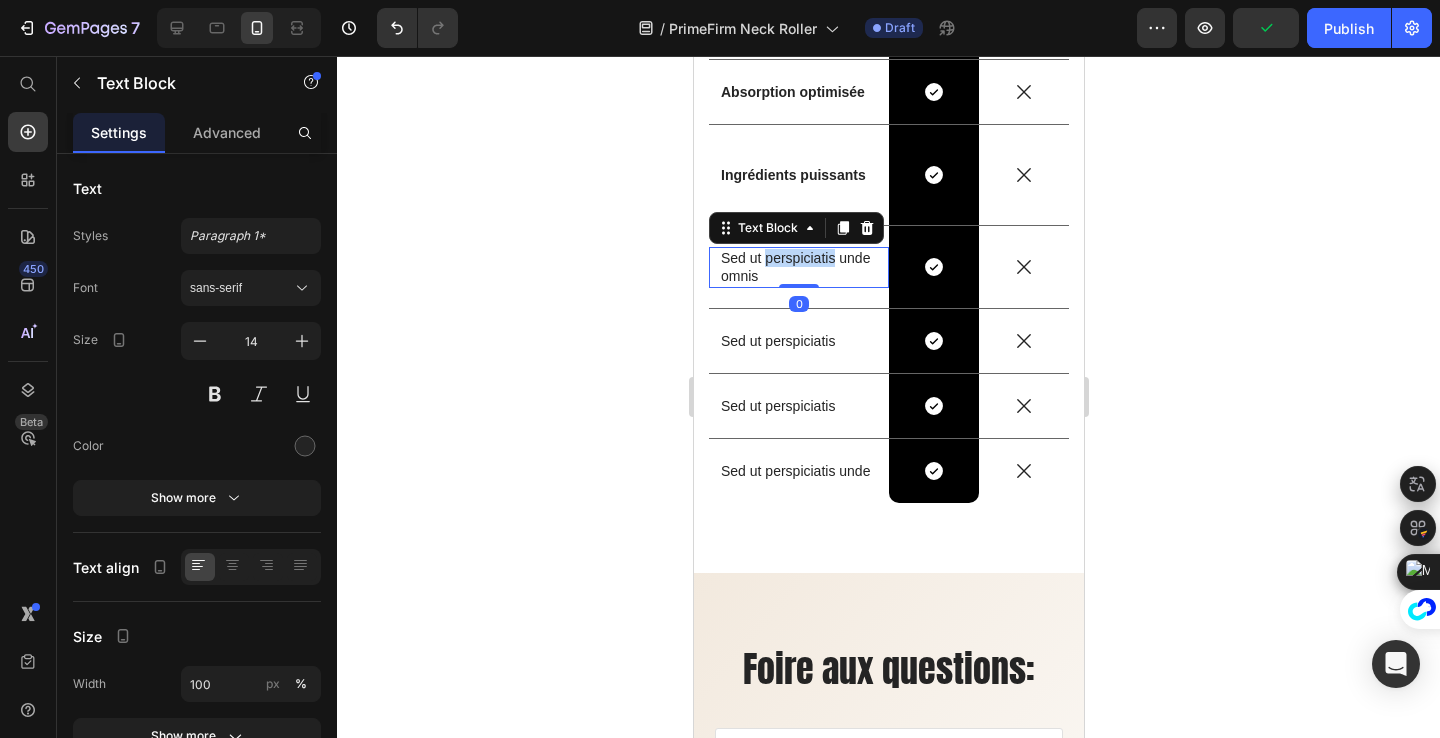 click on "Sed ut perspiciatis unde omnis" at bounding box center (798, 267) 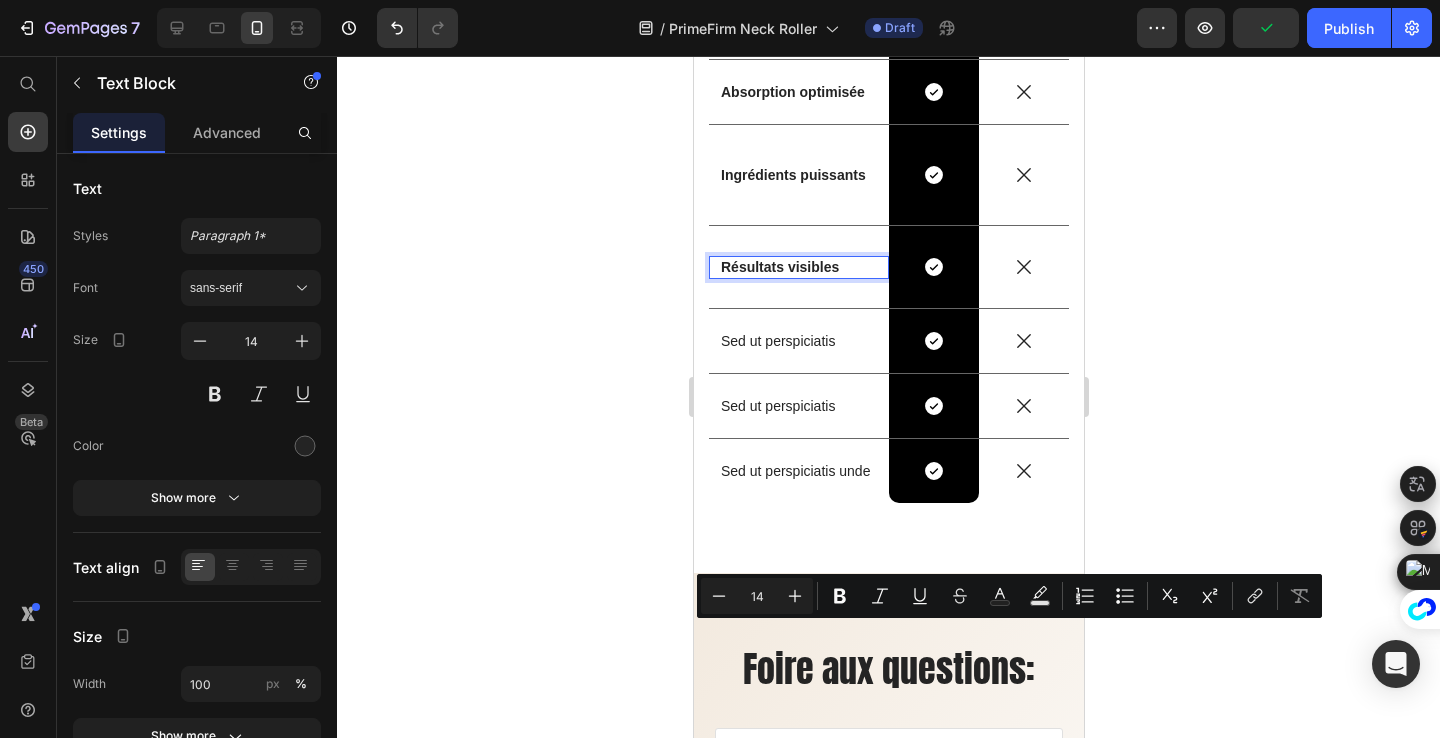 scroll, scrollTop: 8157, scrollLeft: 0, axis: vertical 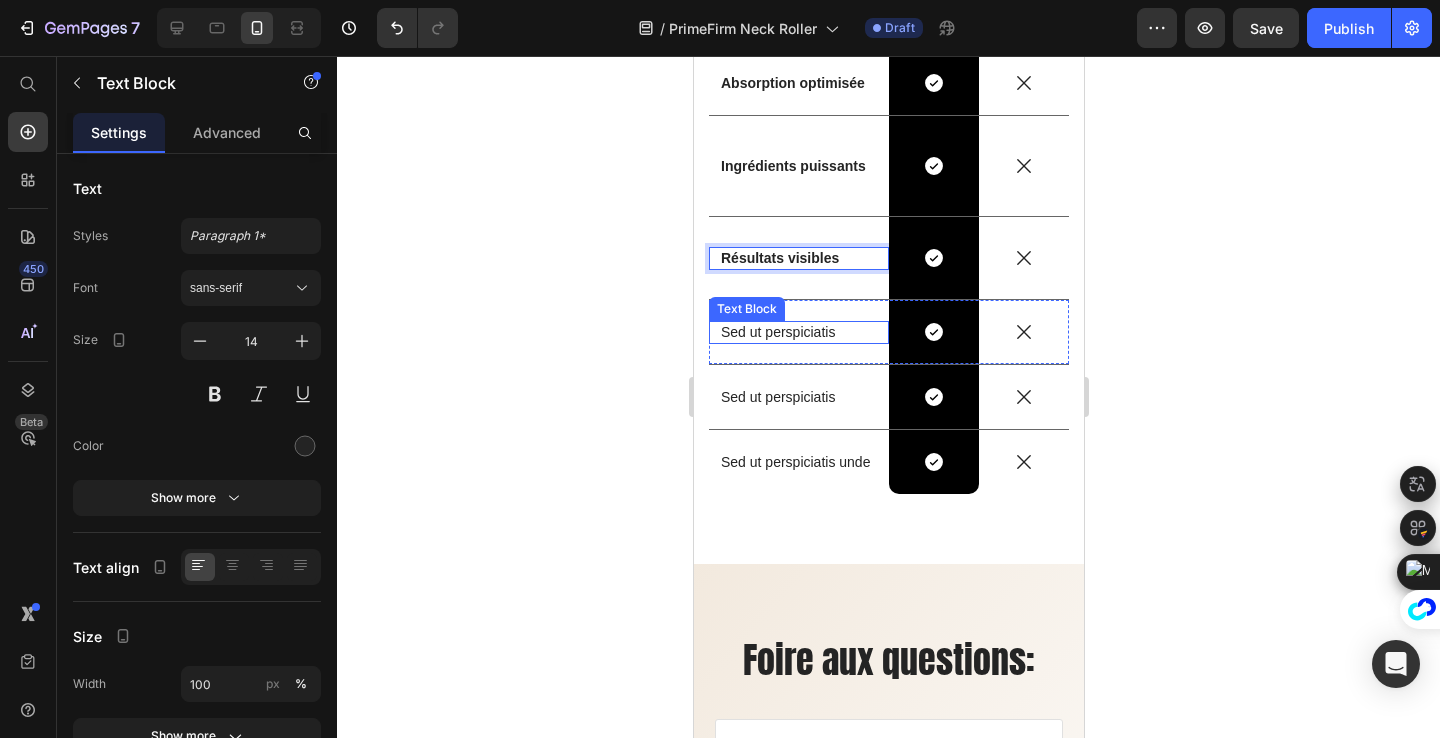 click on "Sed ut perspiciatis" at bounding box center [798, 332] 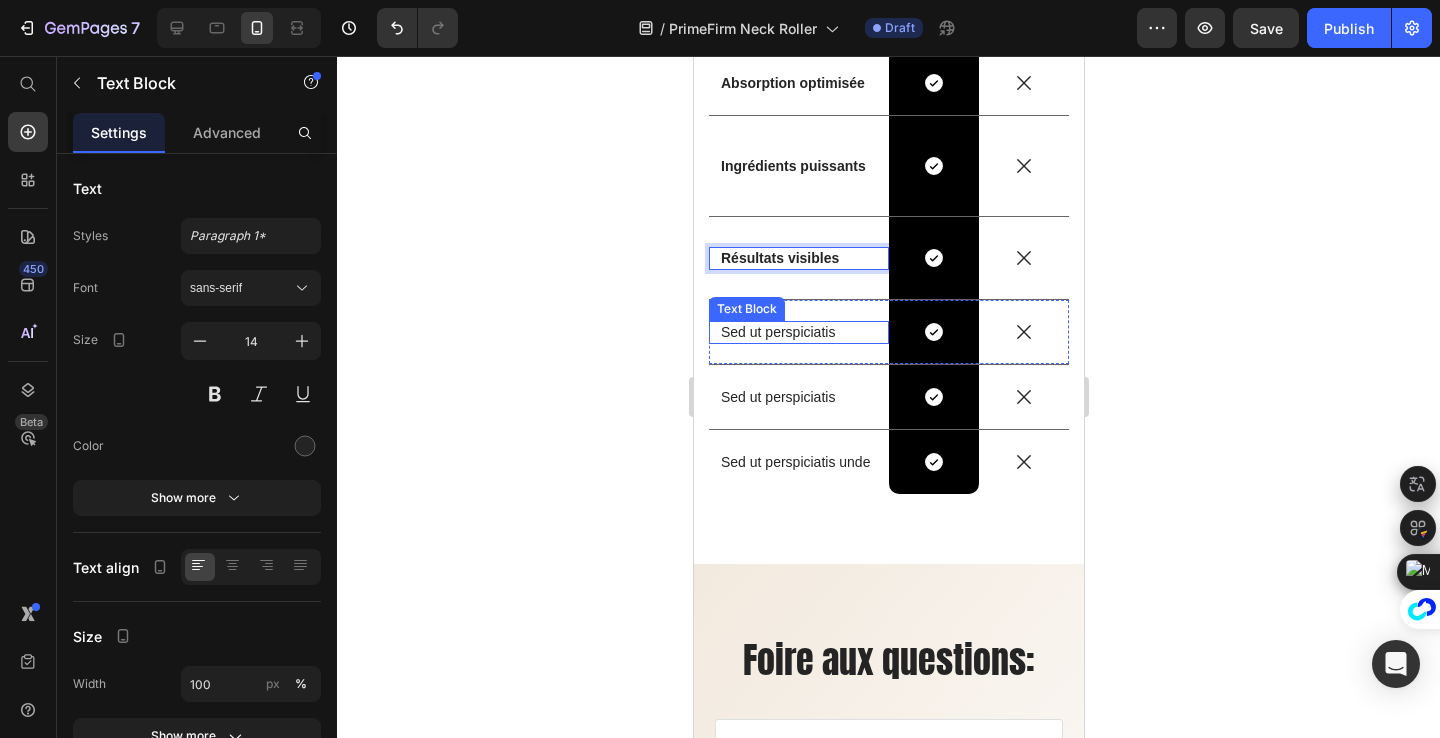 click on "Sed ut perspiciatis" at bounding box center [798, 332] 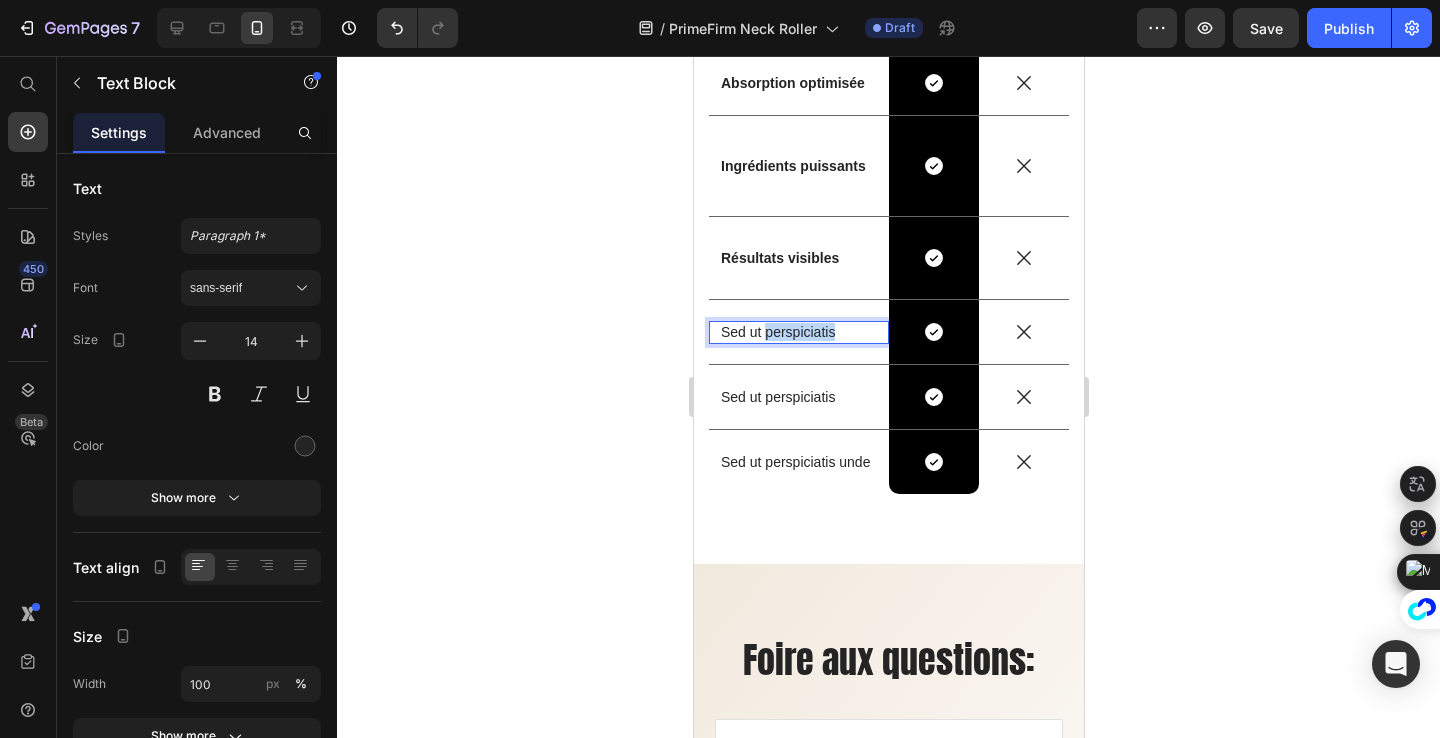 click on "Sed ut perspiciatis" at bounding box center (798, 332) 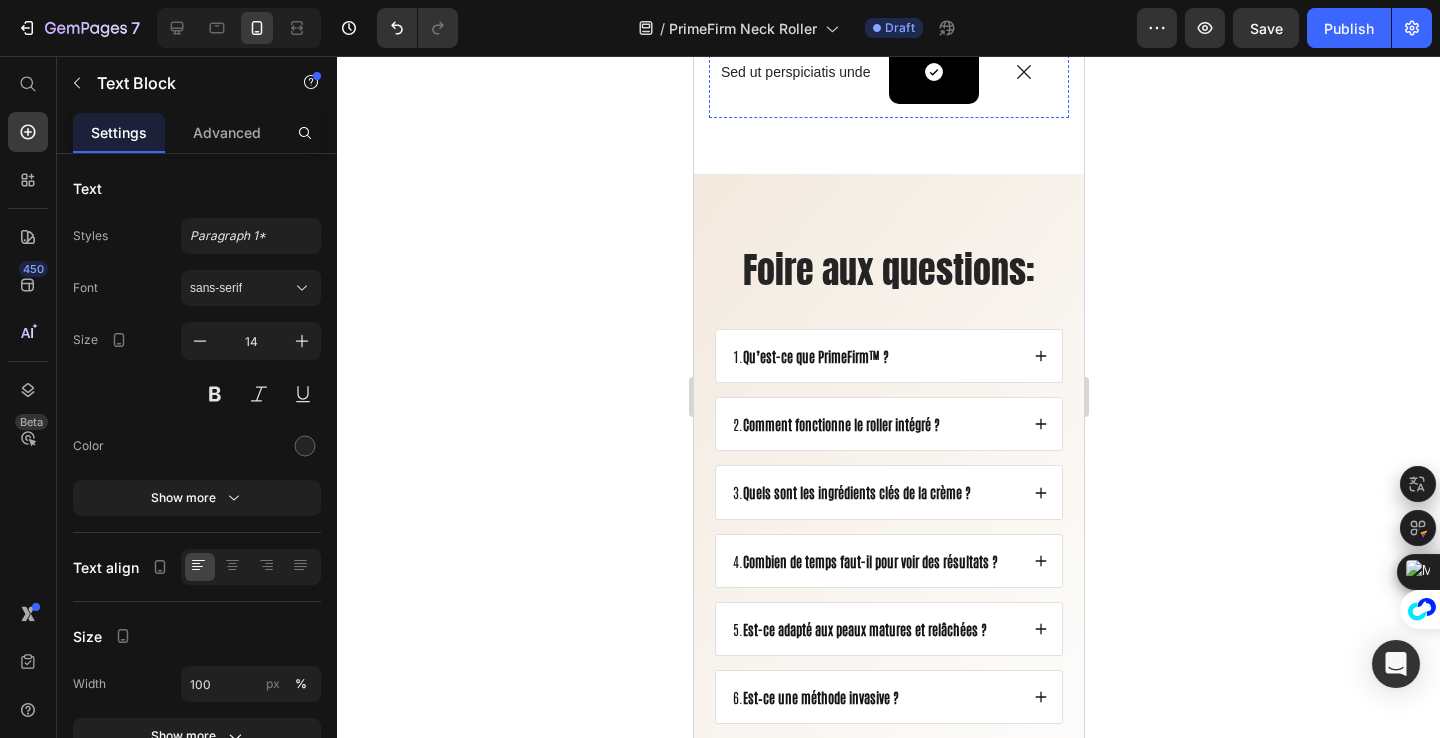 scroll, scrollTop: 8552, scrollLeft: 0, axis: vertical 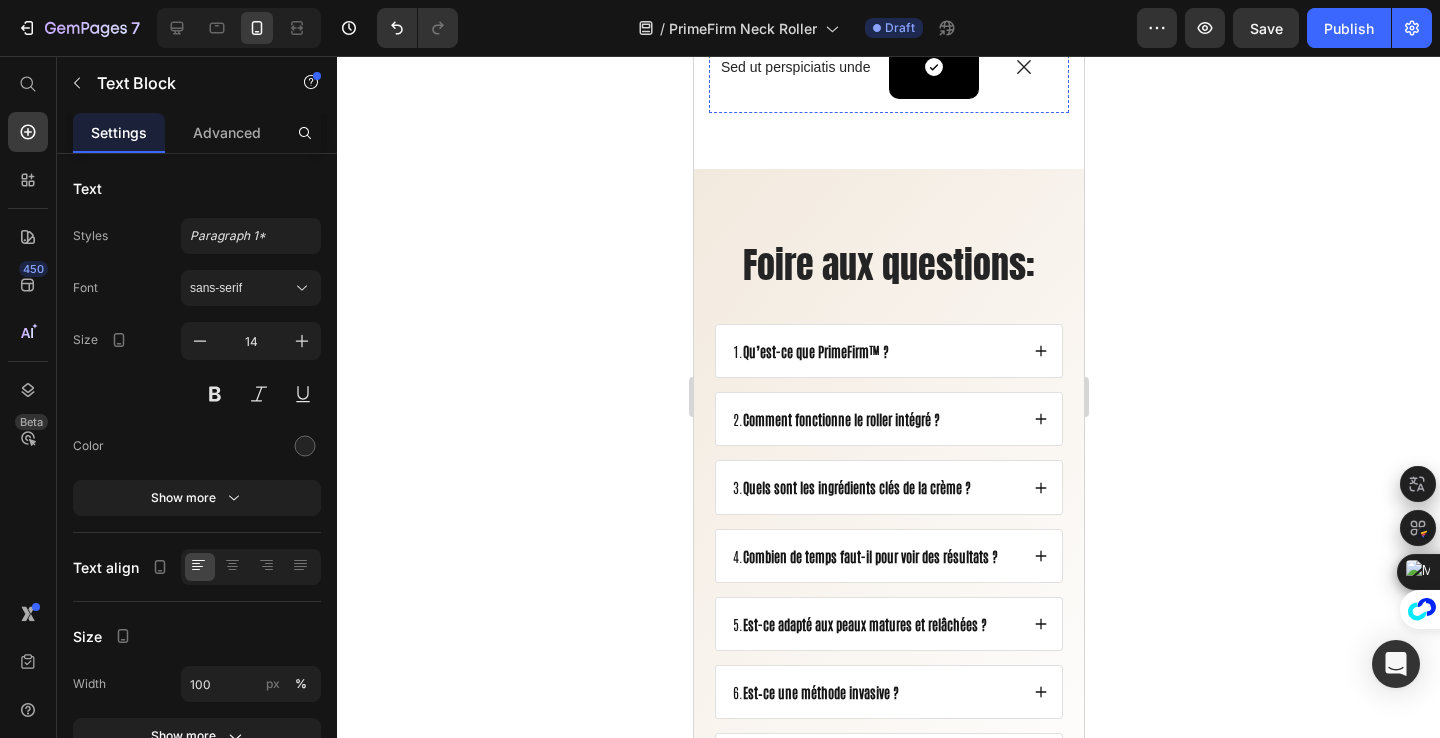 click on "Sed ut perspiciatis Text Block" at bounding box center (798, 2) 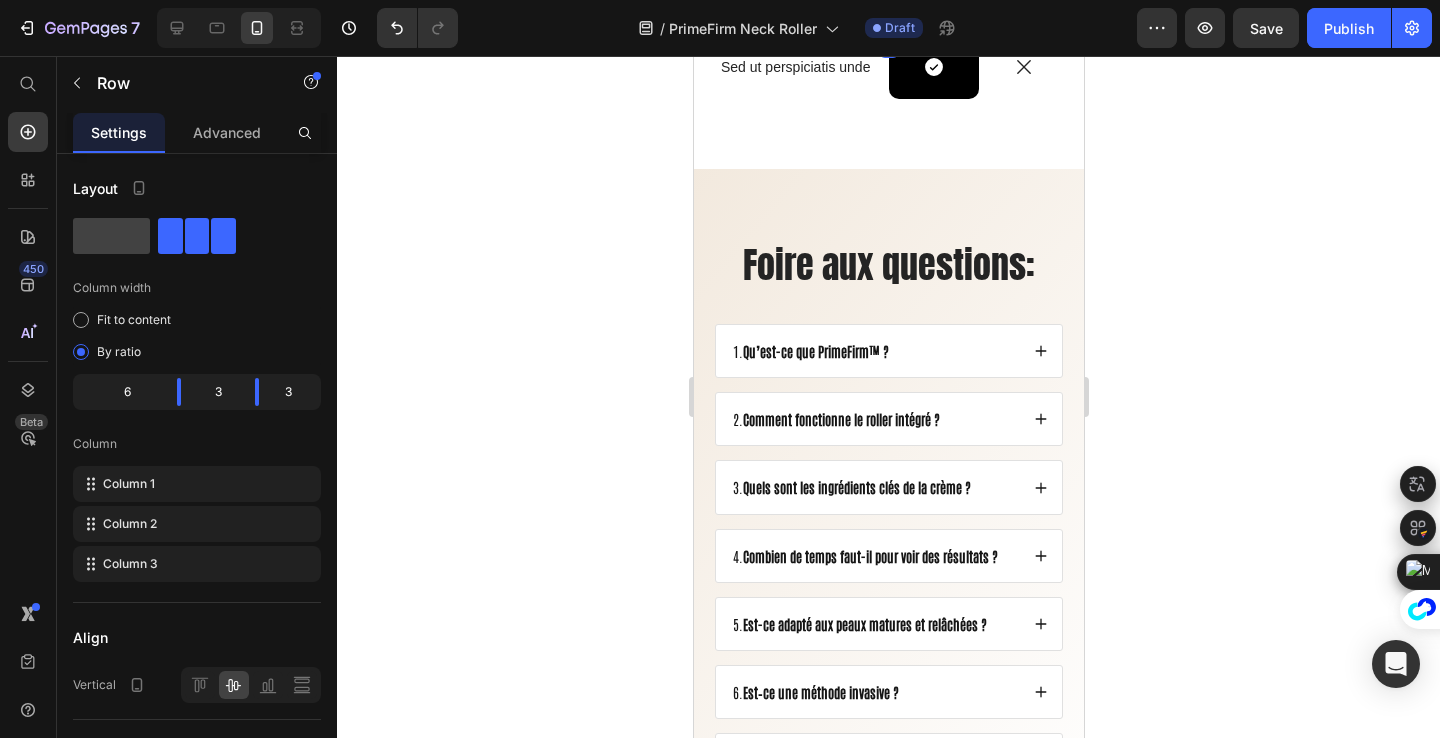 click at bounding box center [831, -49] 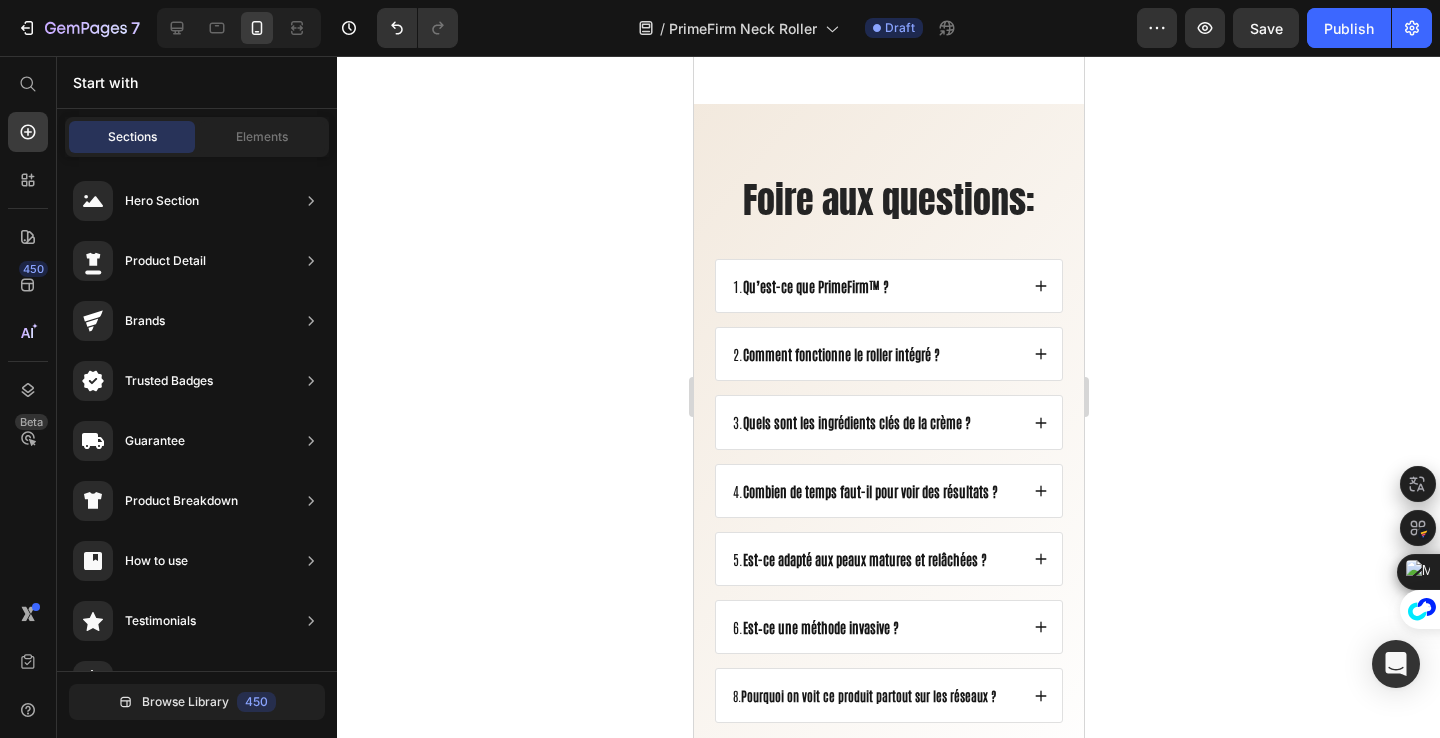 click on "Sed ut perspiciatis unde" at bounding box center (798, 2) 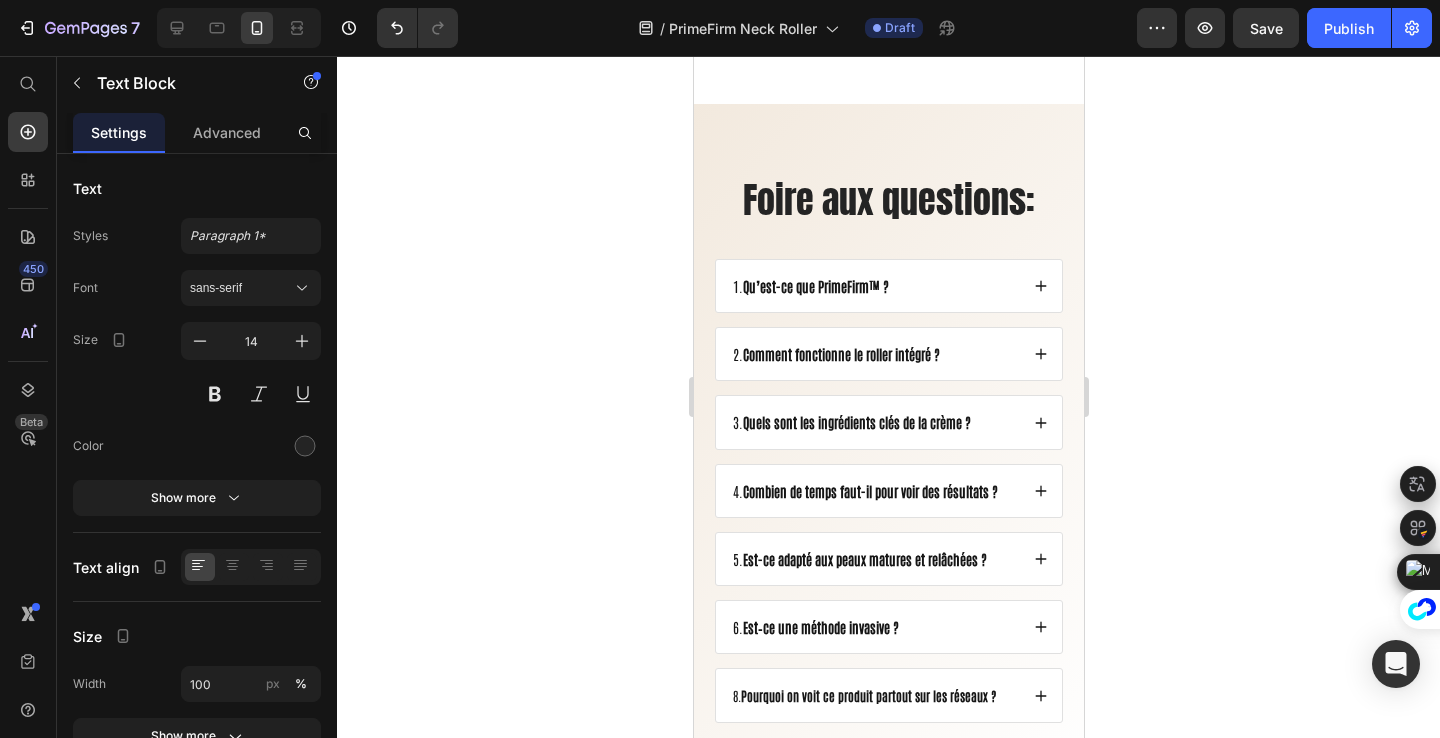 click on "Sed ut perspiciatis unde" at bounding box center [798, 2] 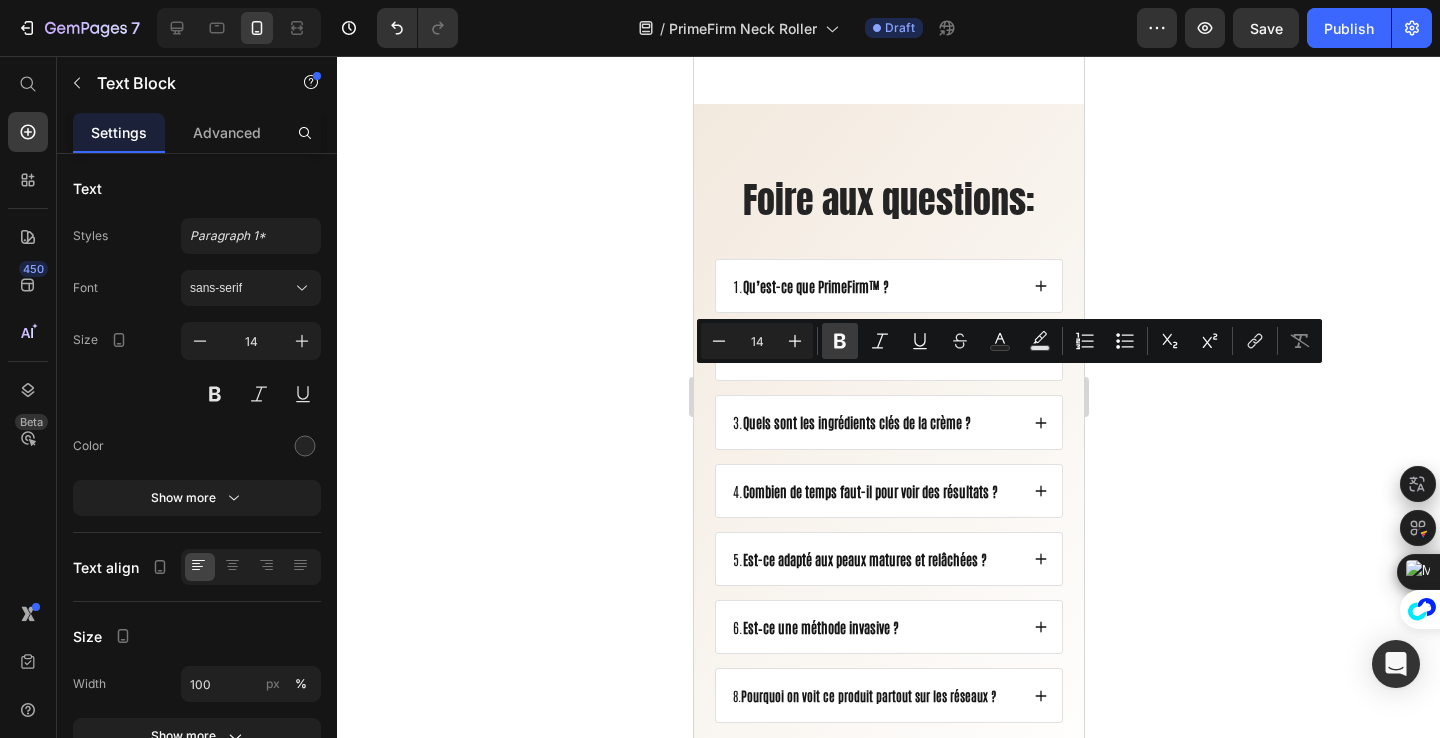 click 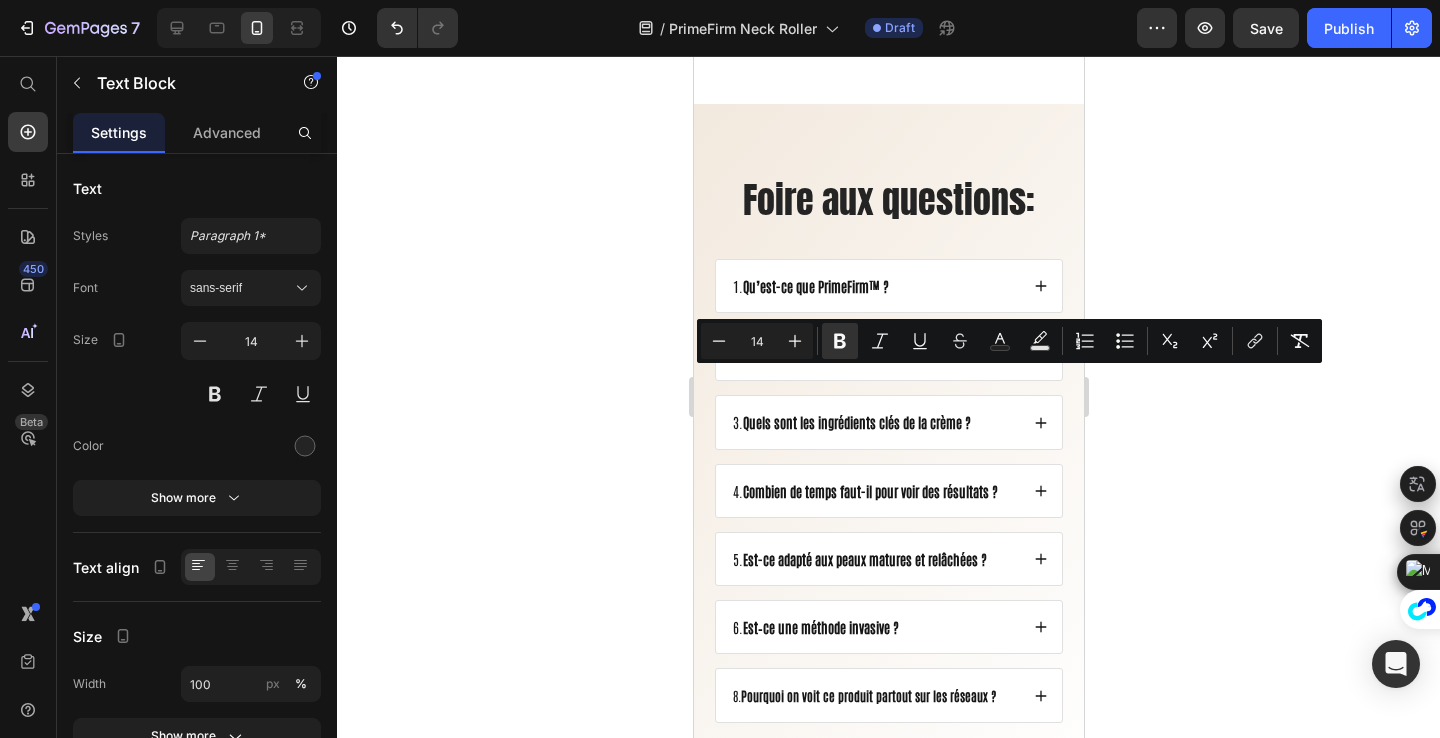 click on "Abordable et efficace" at bounding box center [791, 2] 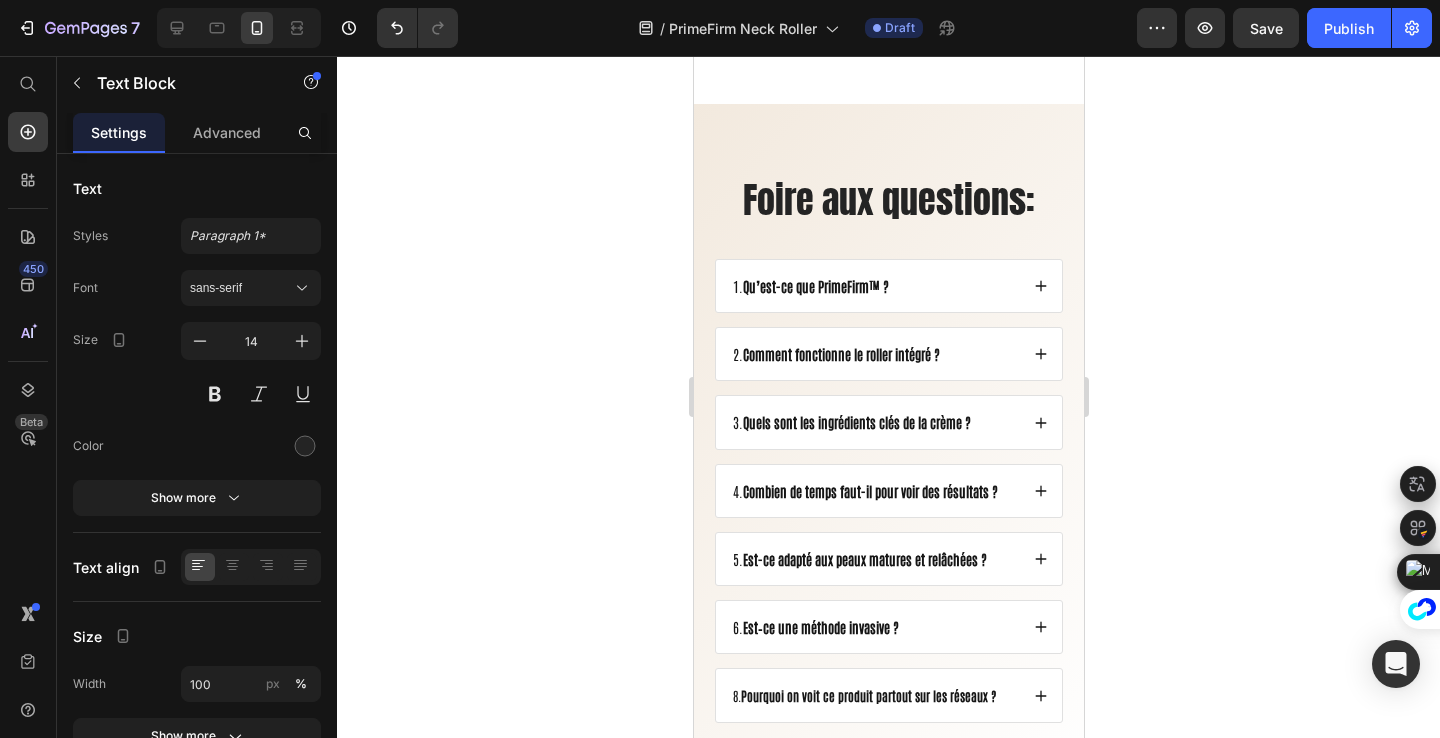 click on "Abordable et efficace" at bounding box center (791, 2) 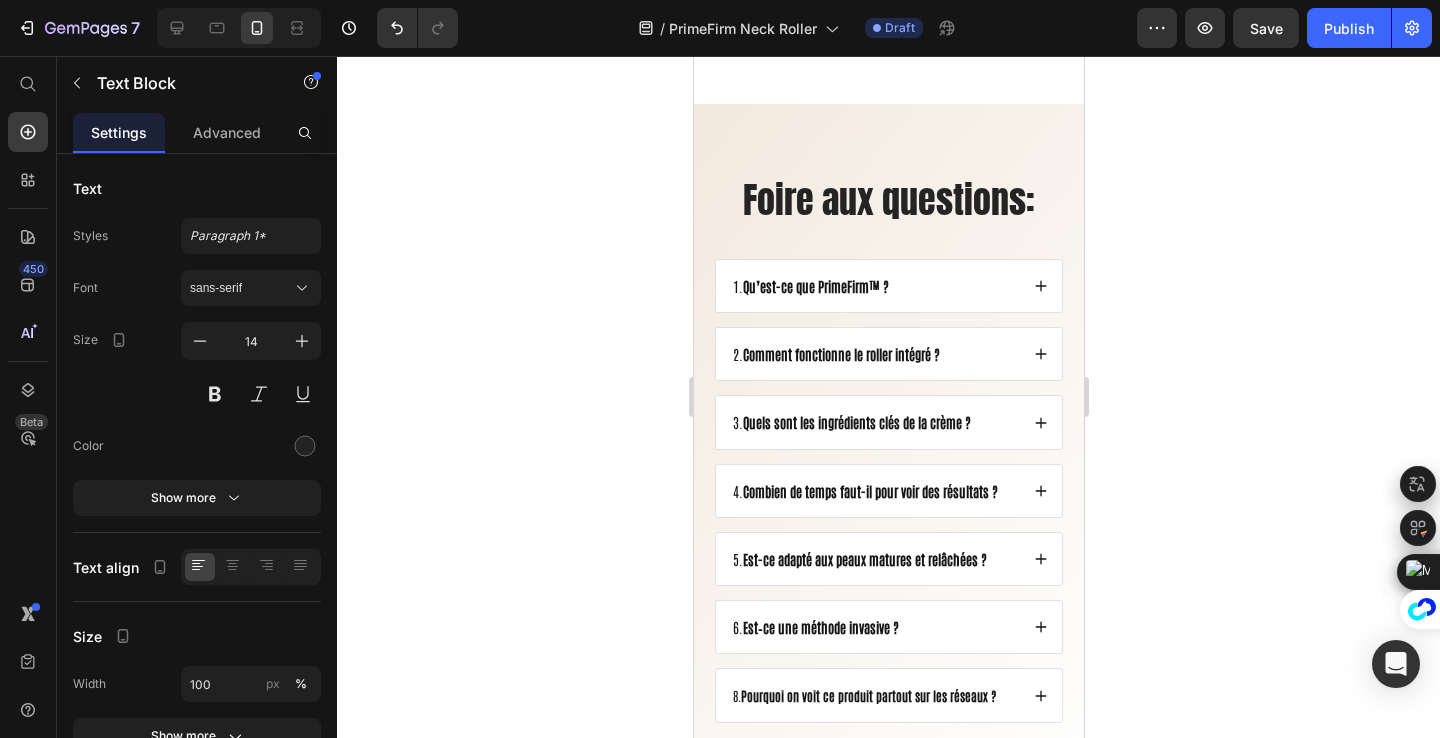 click 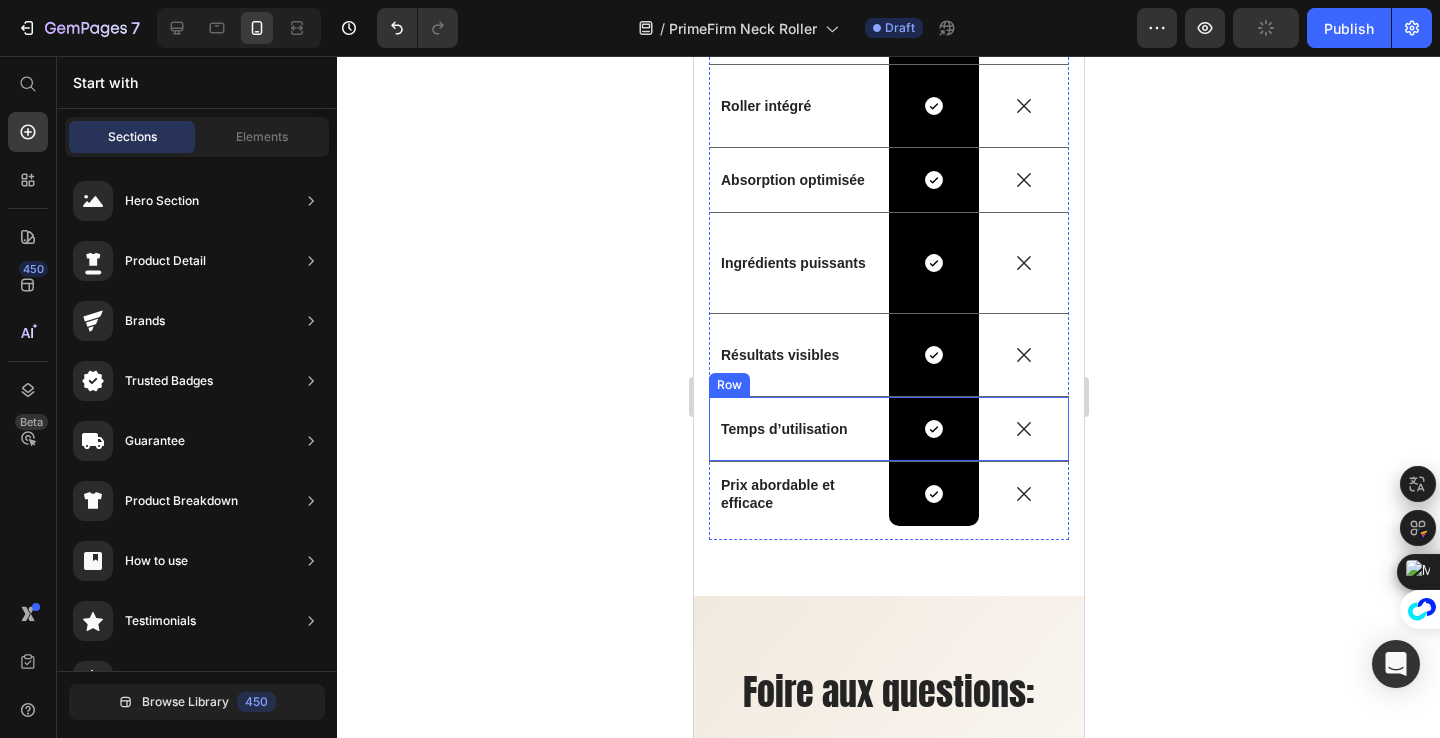 scroll, scrollTop: 8084, scrollLeft: 0, axis: vertical 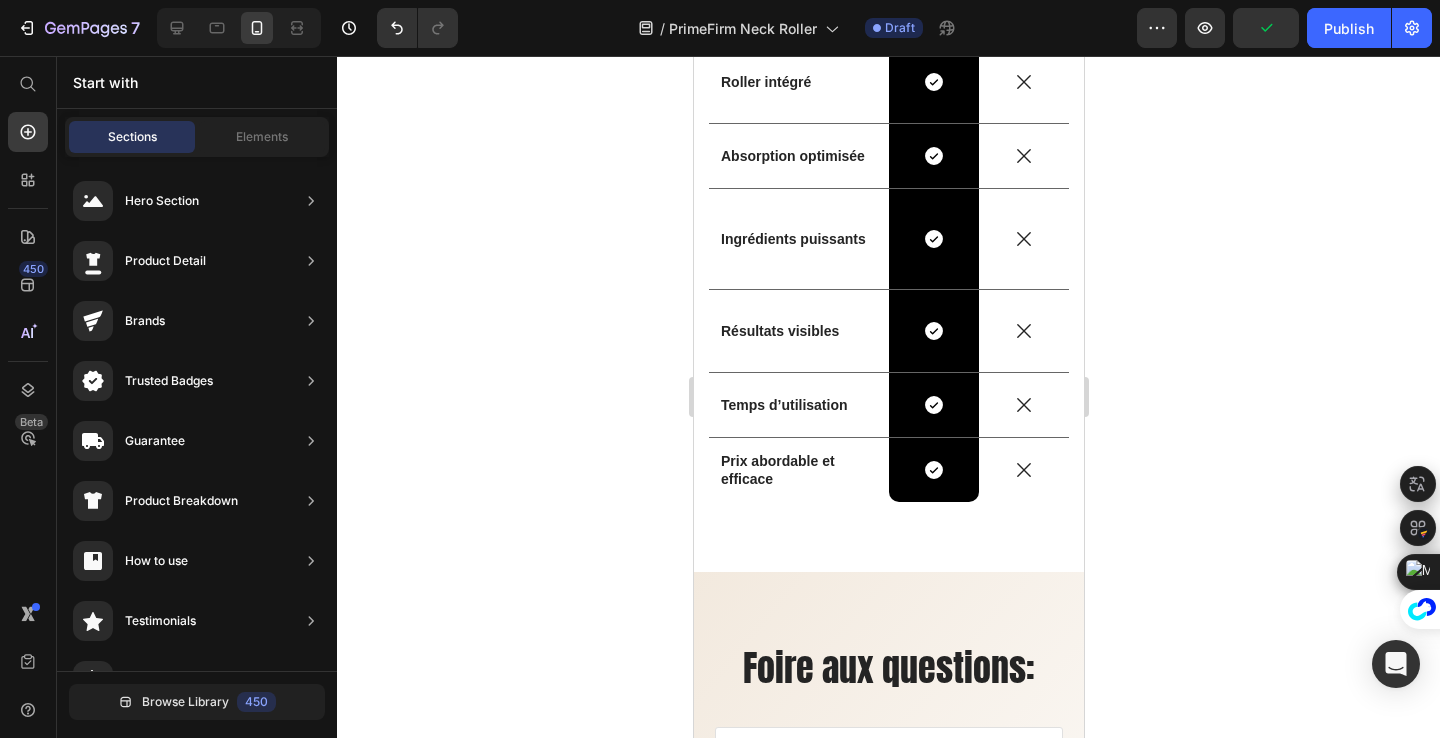 click at bounding box center [933, -60] 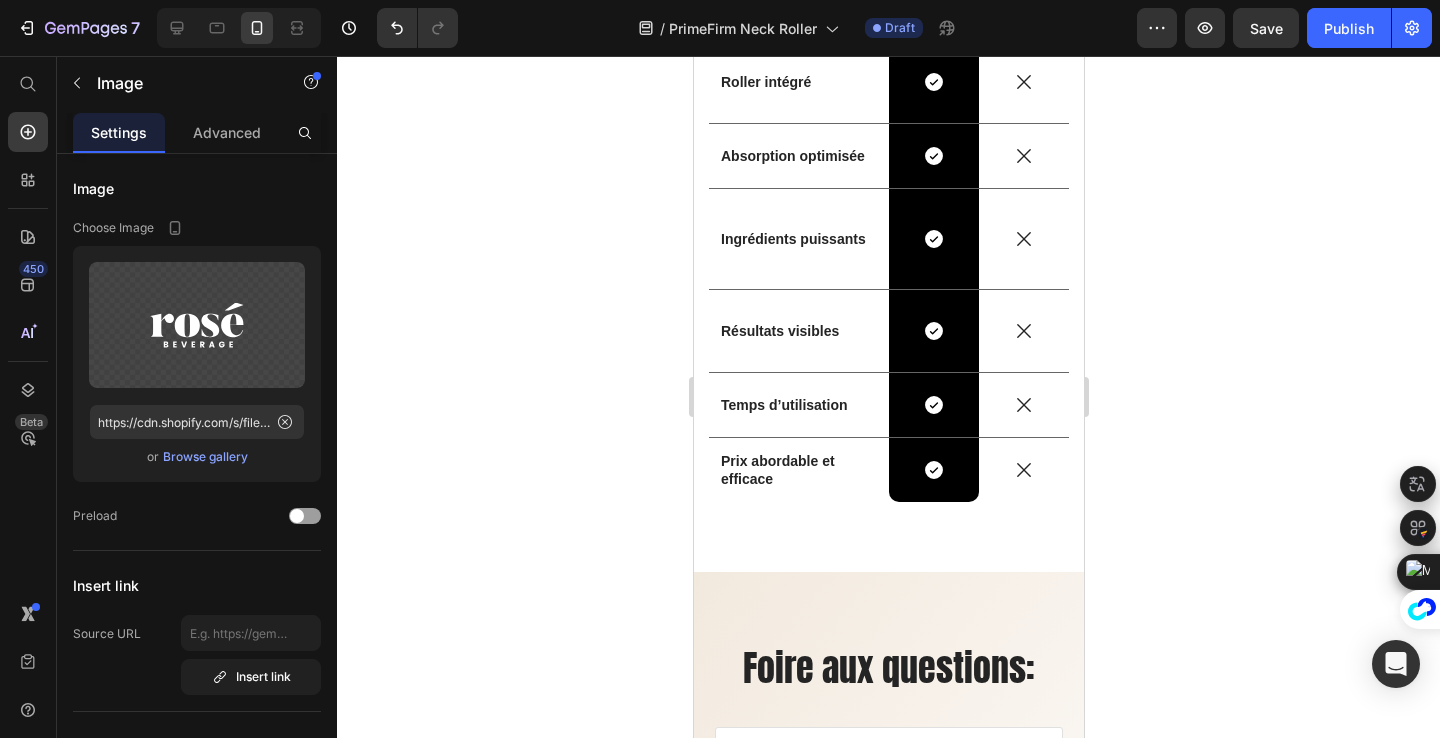 click 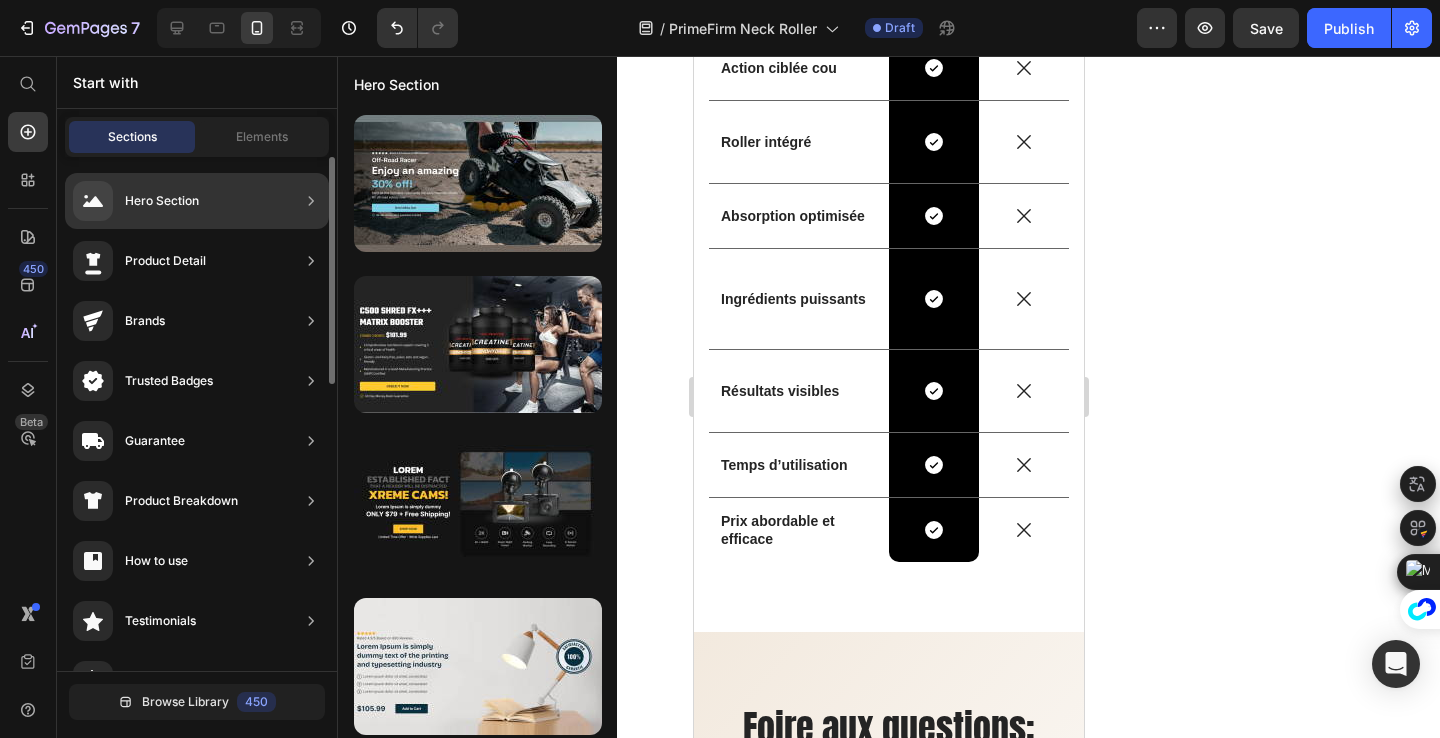 click on "Hero Section Product Detail Brands Trusted Badges Guarantee Product Breakdown How to use Testimonials Compare Bundle FAQs Social Proof Brand Story Product List Collection Blog List Contact Sticky Add to Cart Custom Footer" at bounding box center (197, 737) 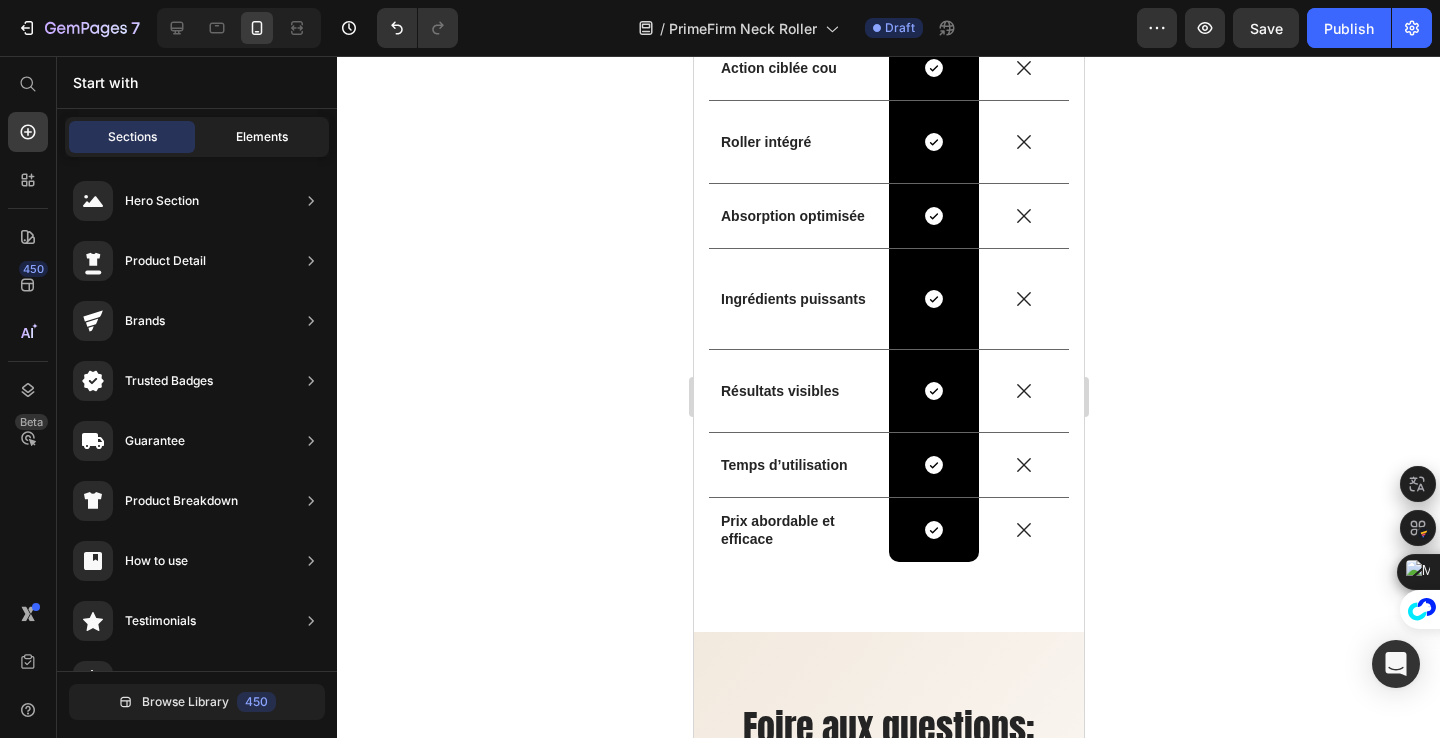 click on "Elements" at bounding box center [262, 137] 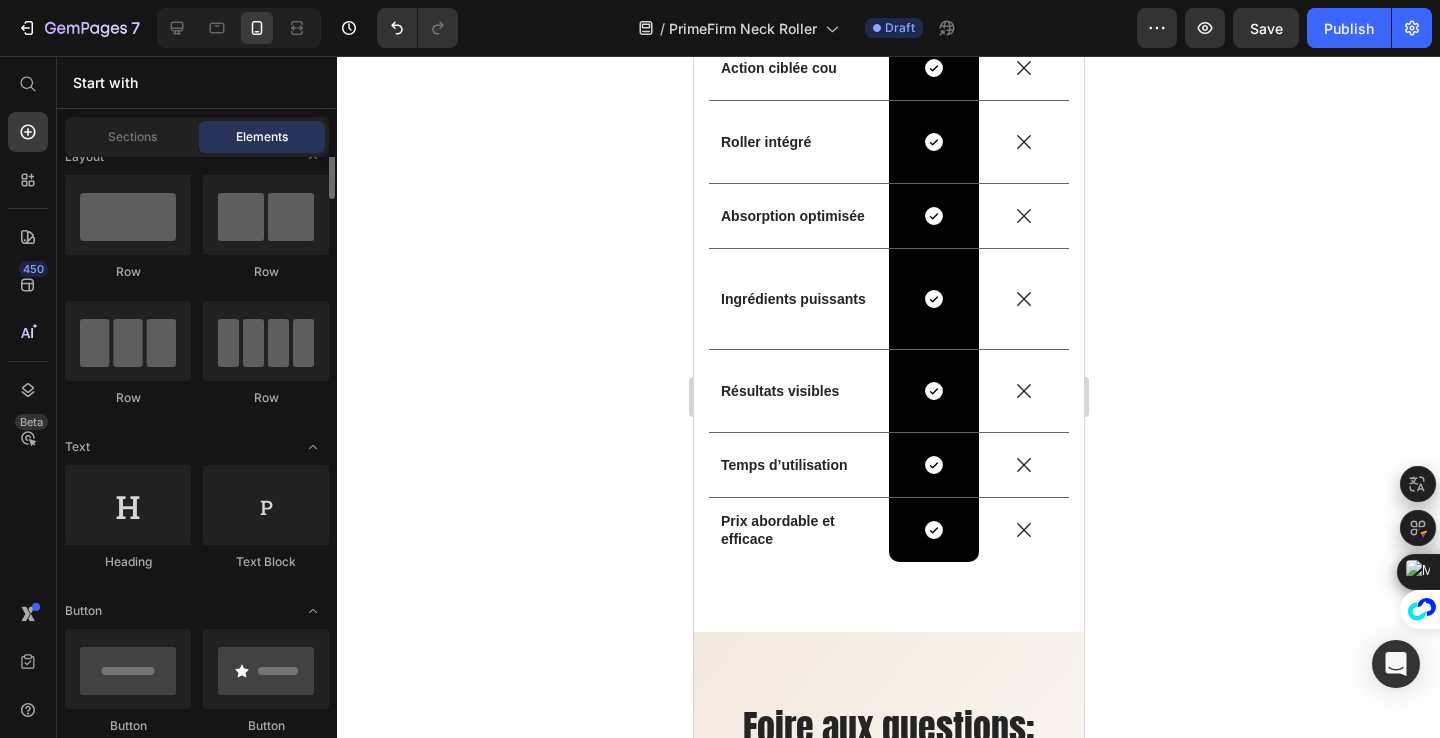 scroll, scrollTop: 31, scrollLeft: 0, axis: vertical 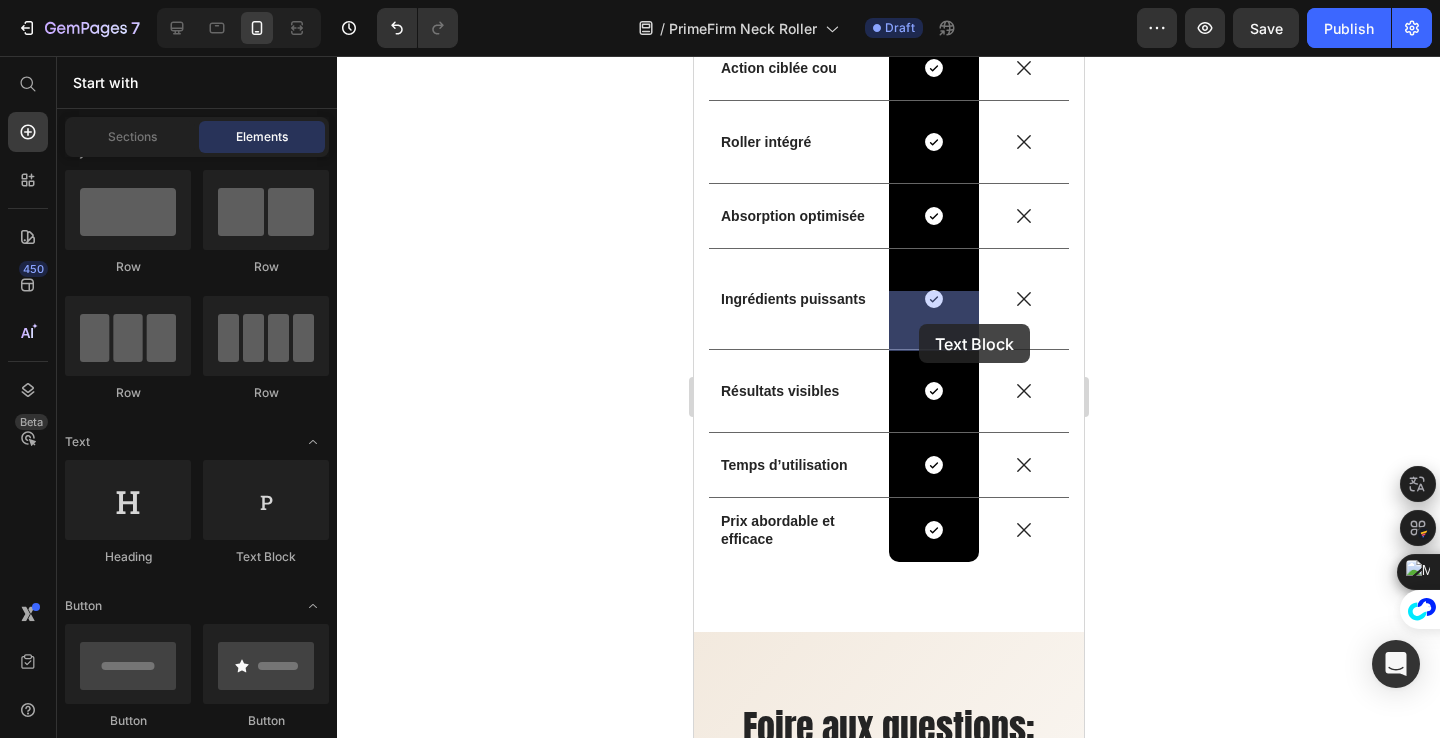 drag, startPoint x: 948, startPoint y: 534, endPoint x: 916, endPoint y: 325, distance: 211.43556 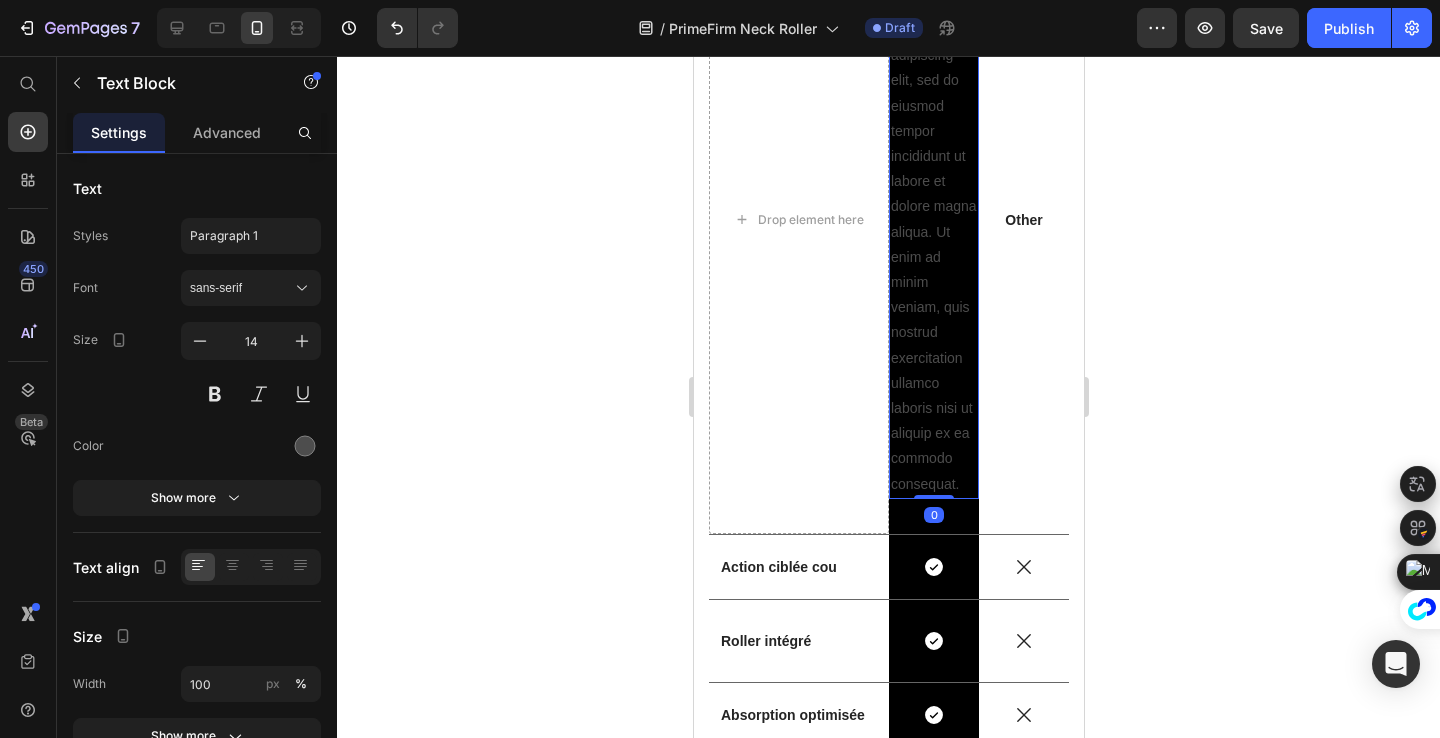 click on "Text Block" at bounding box center (975, -79) 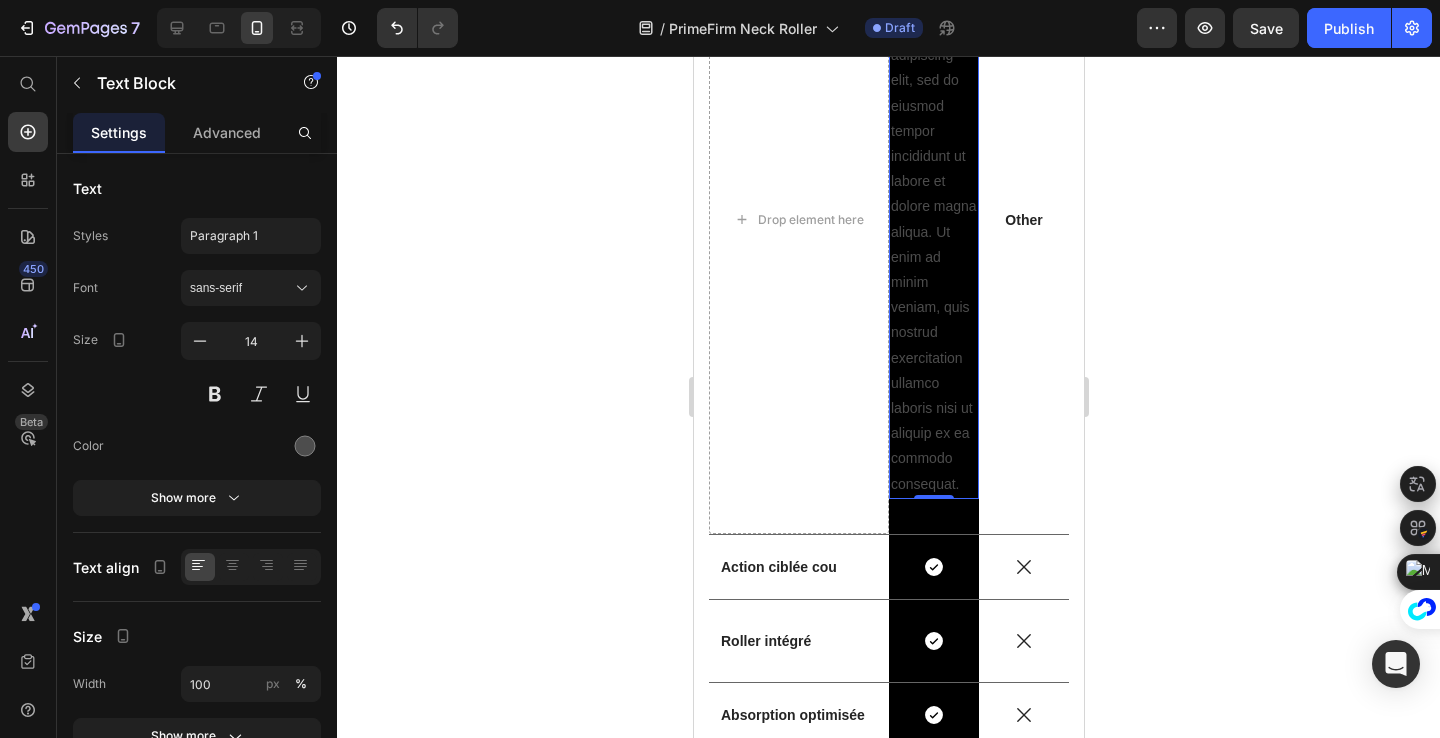 click 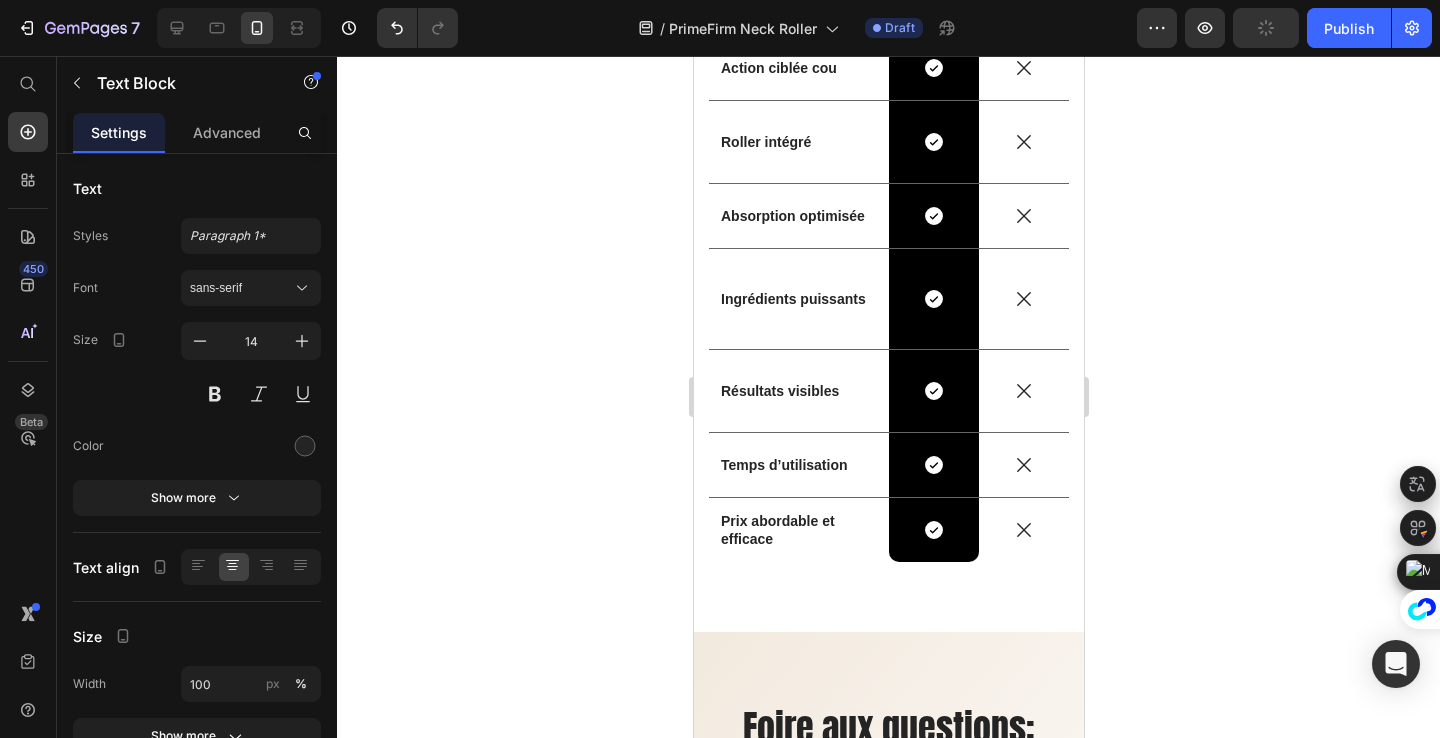 click on "Other" at bounding box center [1023, -30] 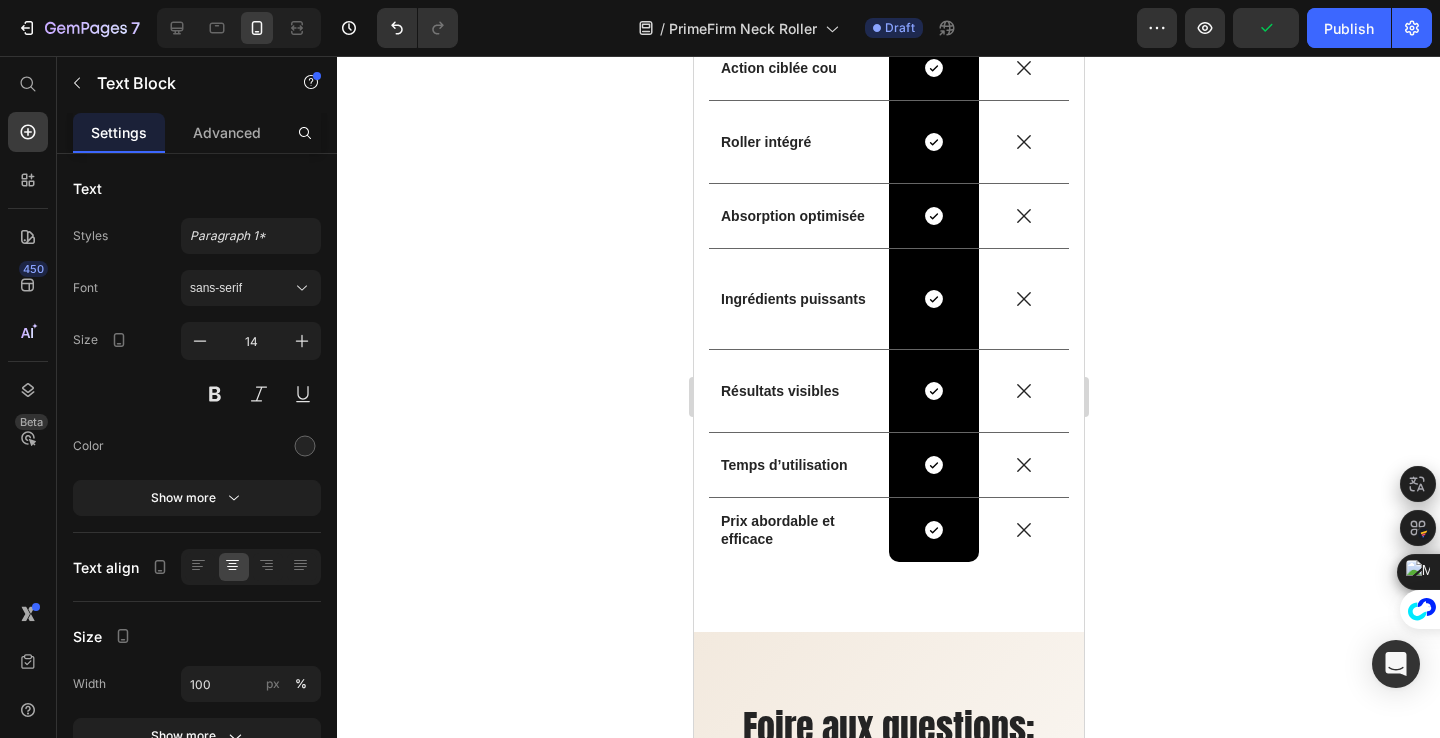 click at bounding box center (239, 28) 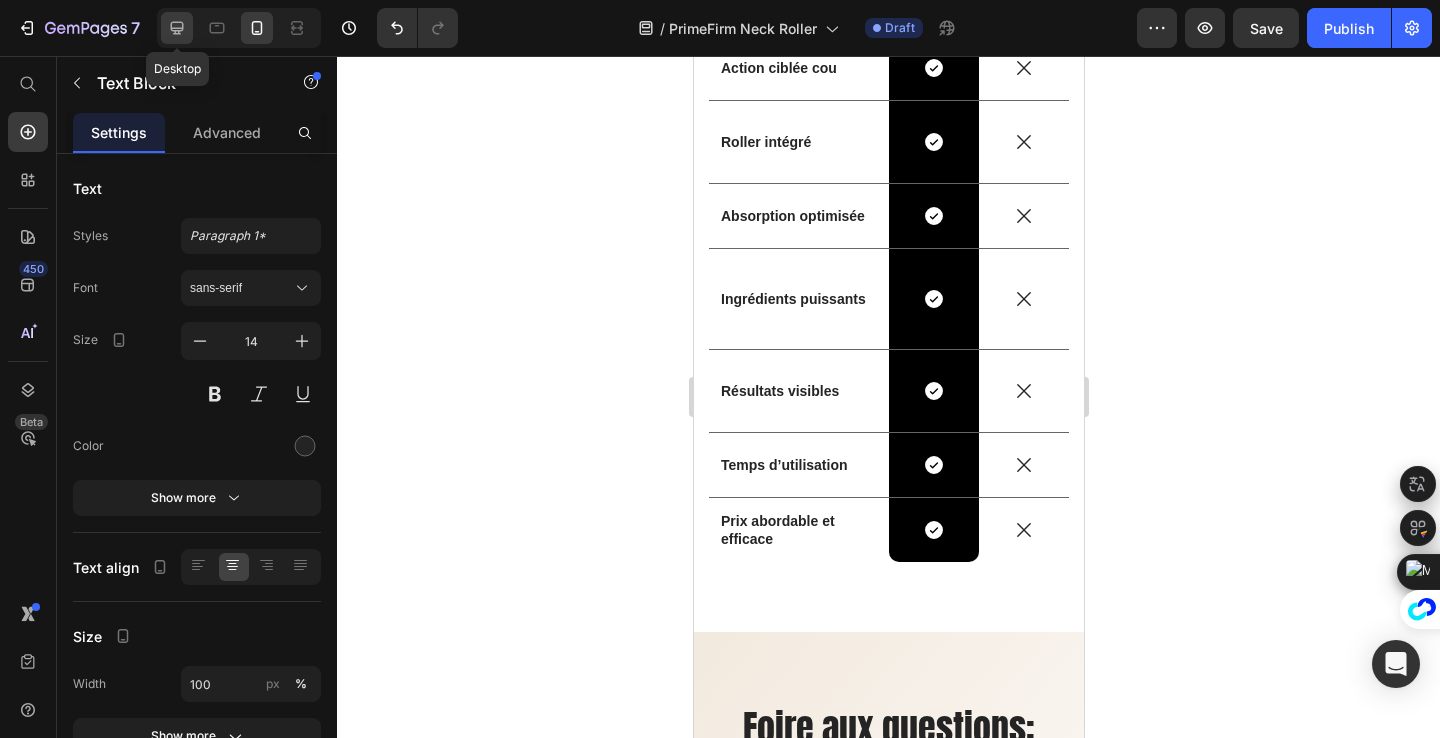 click 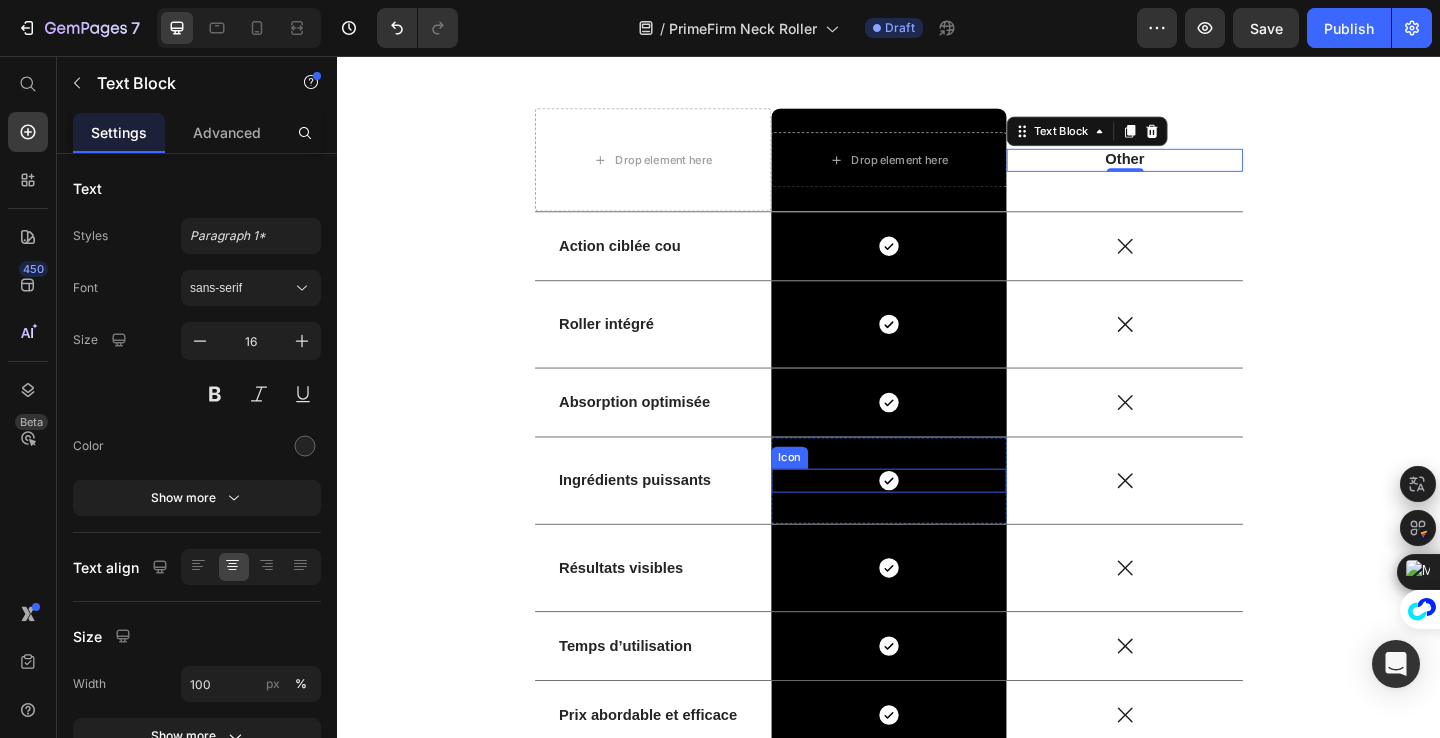 scroll, scrollTop: 7396, scrollLeft: 0, axis: vertical 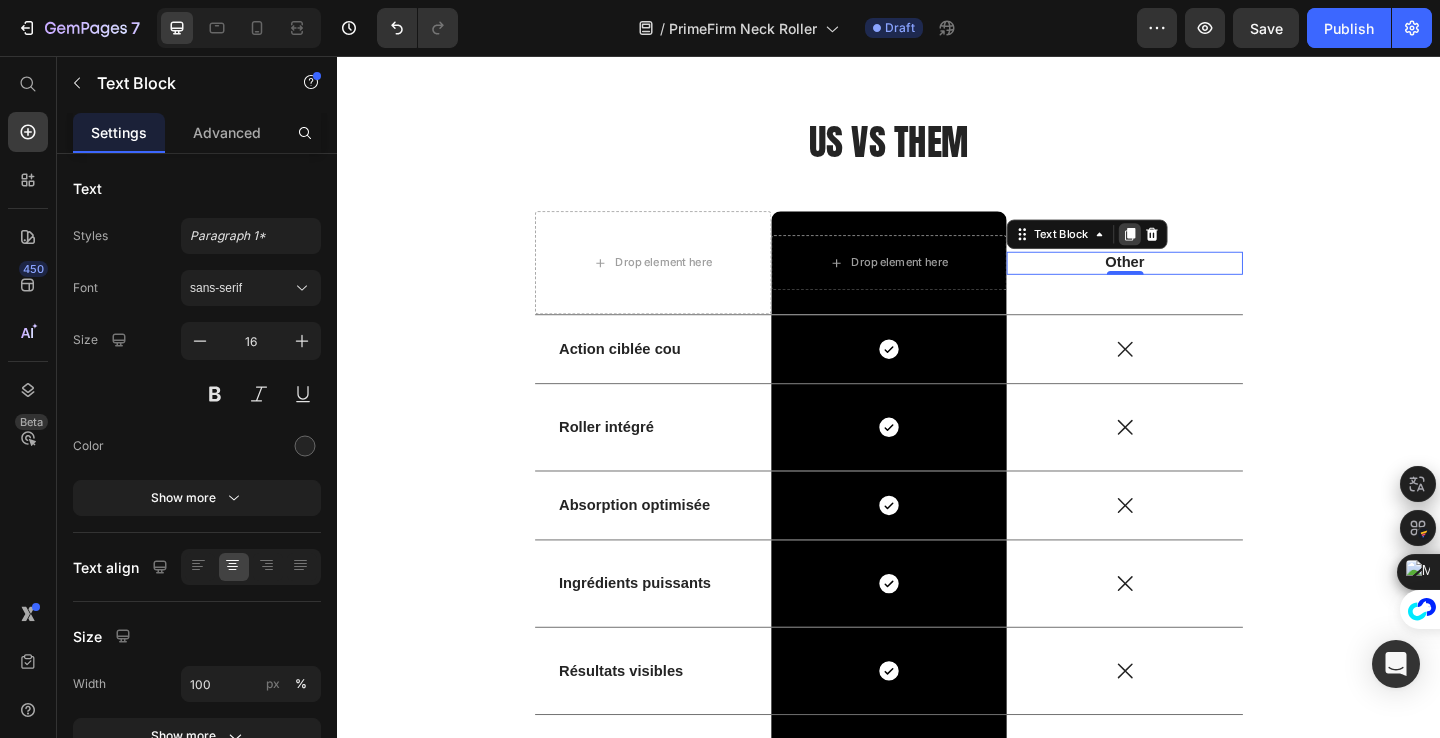 click 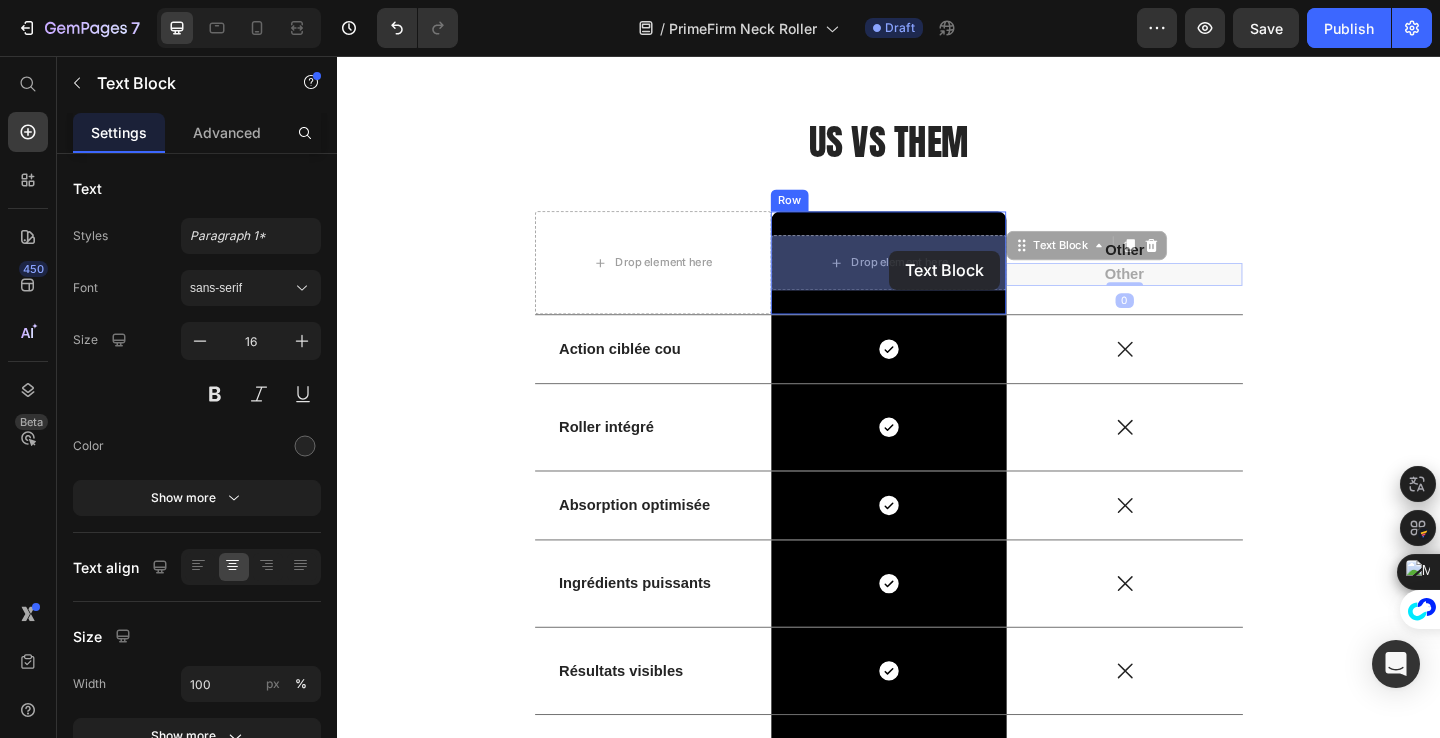 drag, startPoint x: 1098, startPoint y: 266, endPoint x: 937, endPoint y: 268, distance: 161.01242 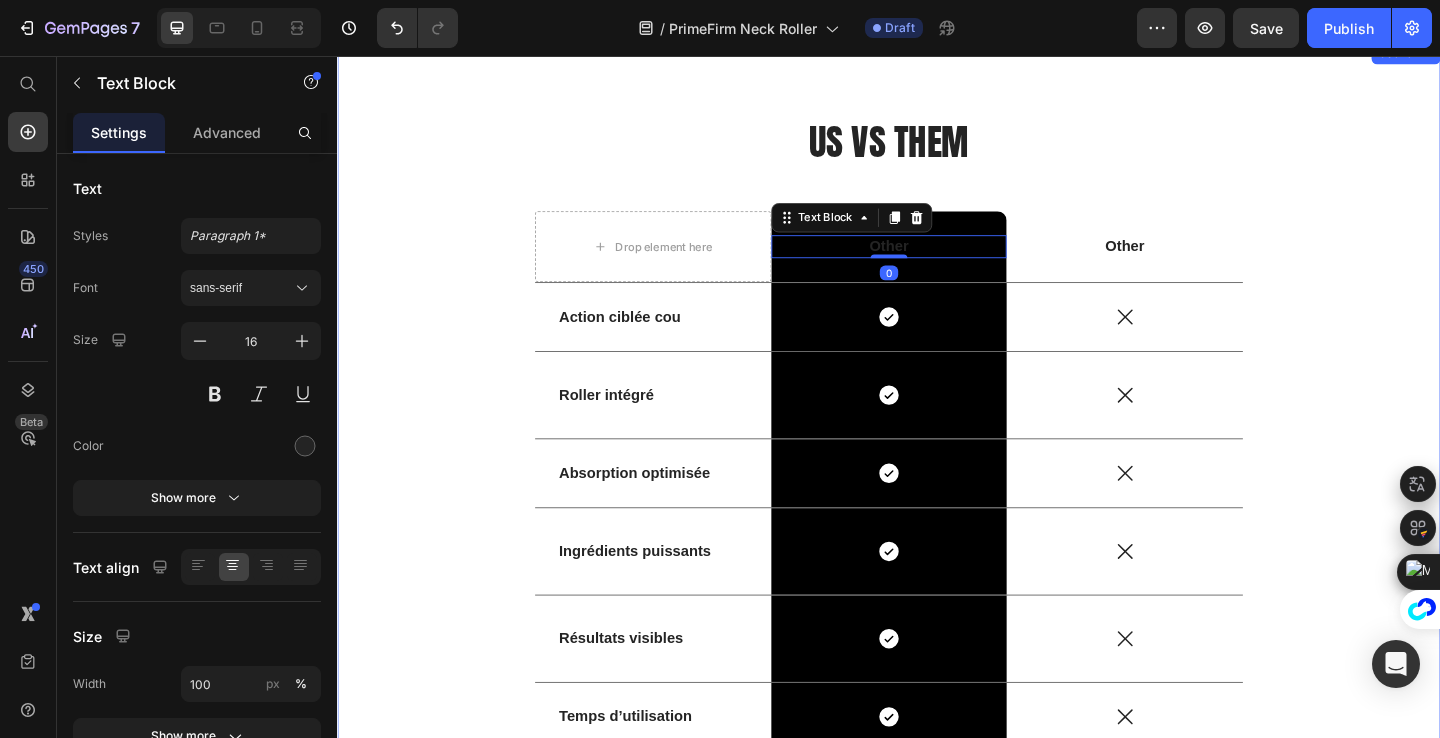 click on "US VS THEM Heading
Drop element here Other Text Block   0 Row Other Text Block Row Action ciblée cou Text Block
Icon Row
Icon Row Roller intégré Text Block
Icon Row
Icon Row Absorption optimisée Text Block
Icon Row
Icon Row Ingrédients puissants Text Block
Icon Row
Icon Row Résultats visibles Text Block
Icon Row
Icon Row Temps d’utilisation Text Block
Icon Row
Icon Row Prix abordable et efficace Text Block
Icon Row
Icon Row Row" at bounding box center (937, 520) 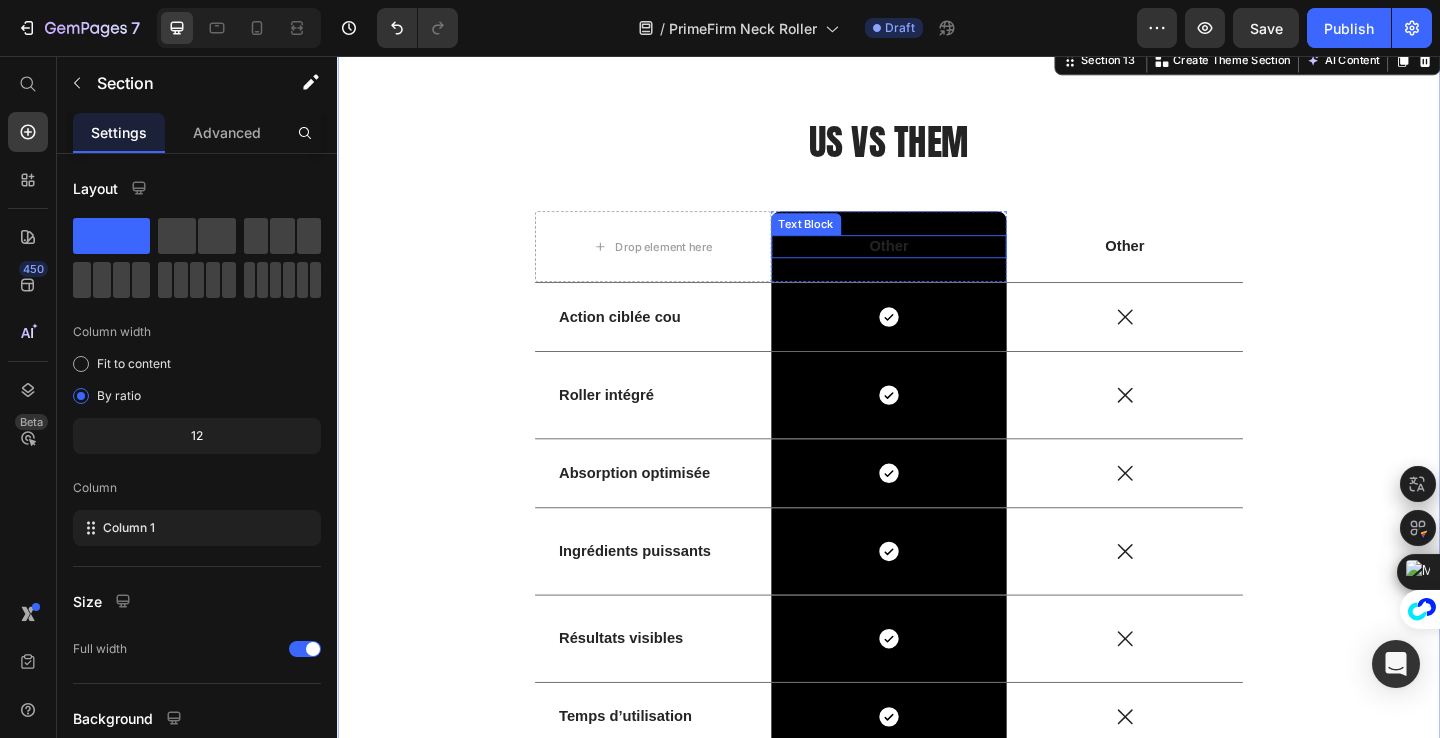 click on "Other" at bounding box center (937, 263) 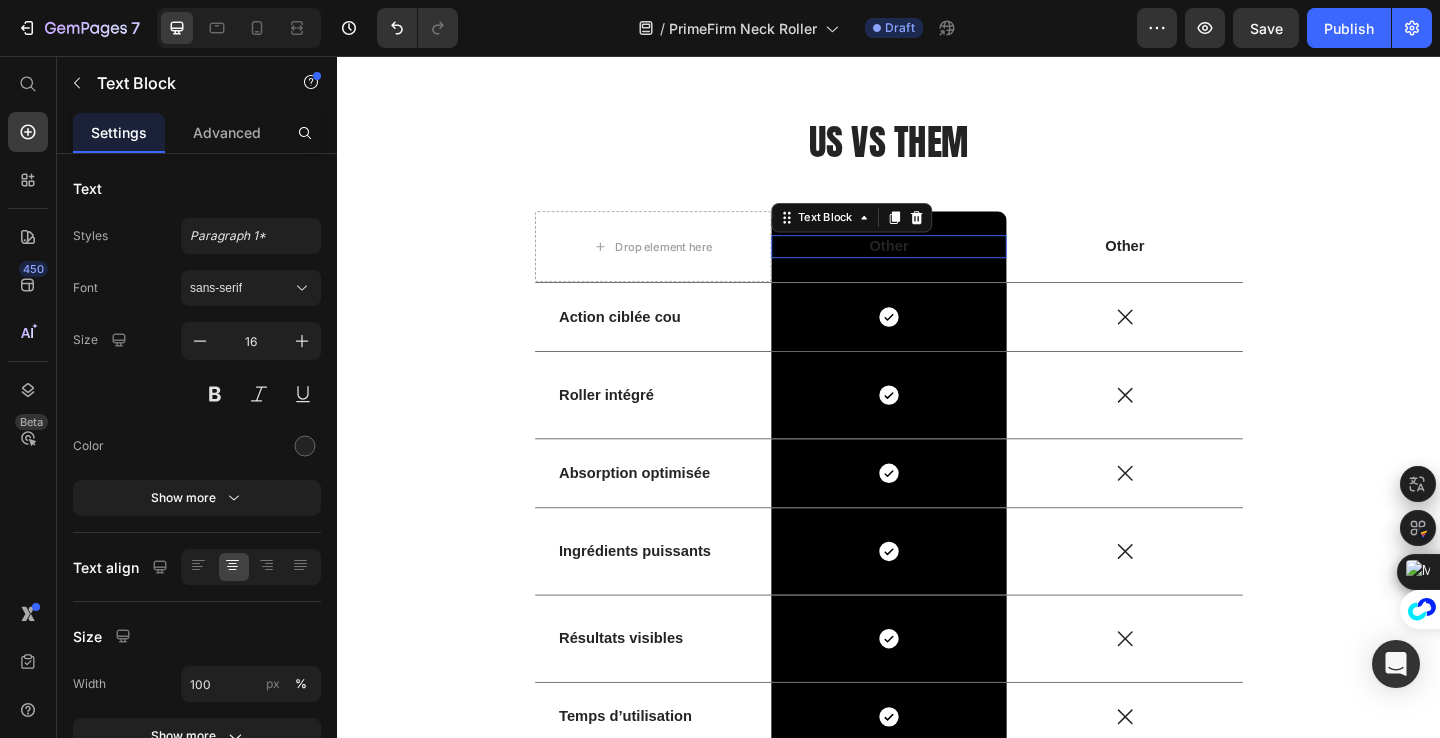 click on "Other" at bounding box center (937, 263) 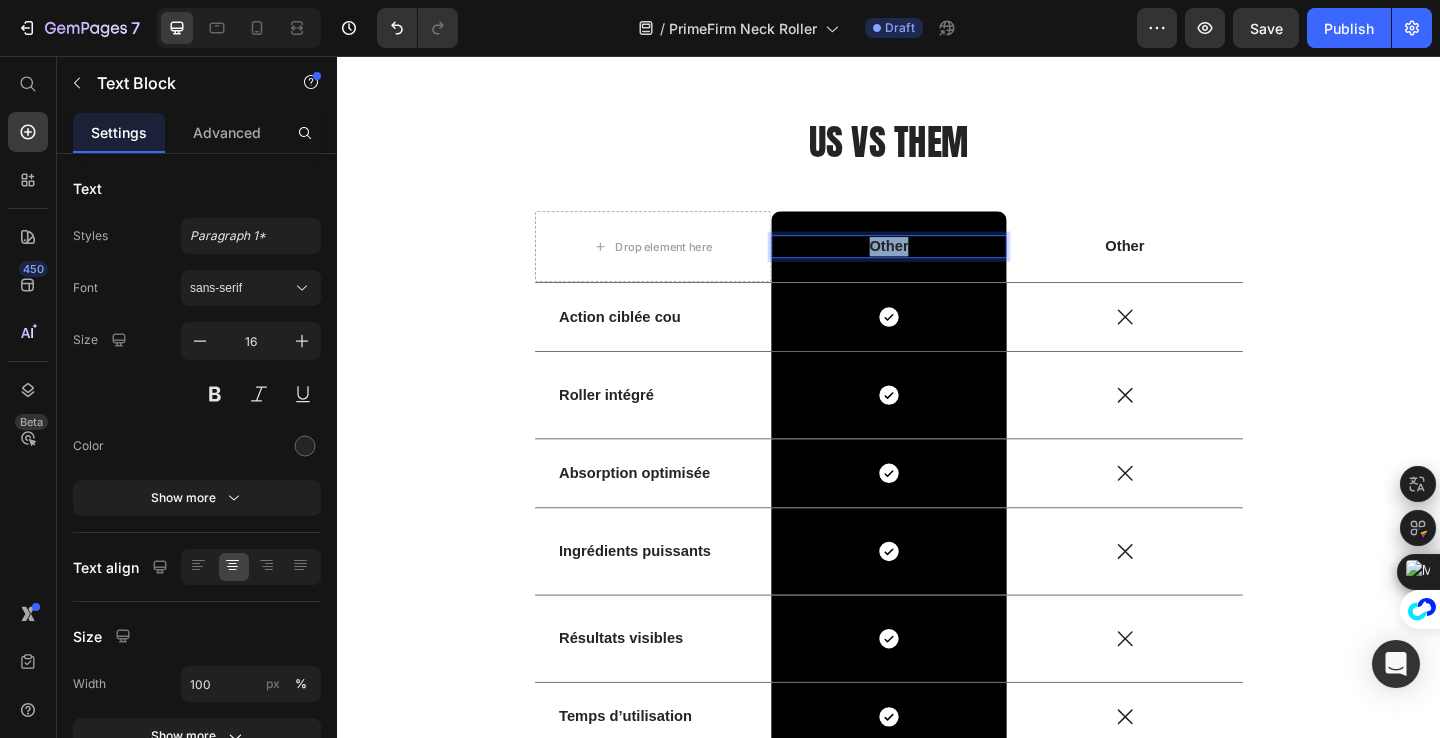 click on "Other" at bounding box center (937, 263) 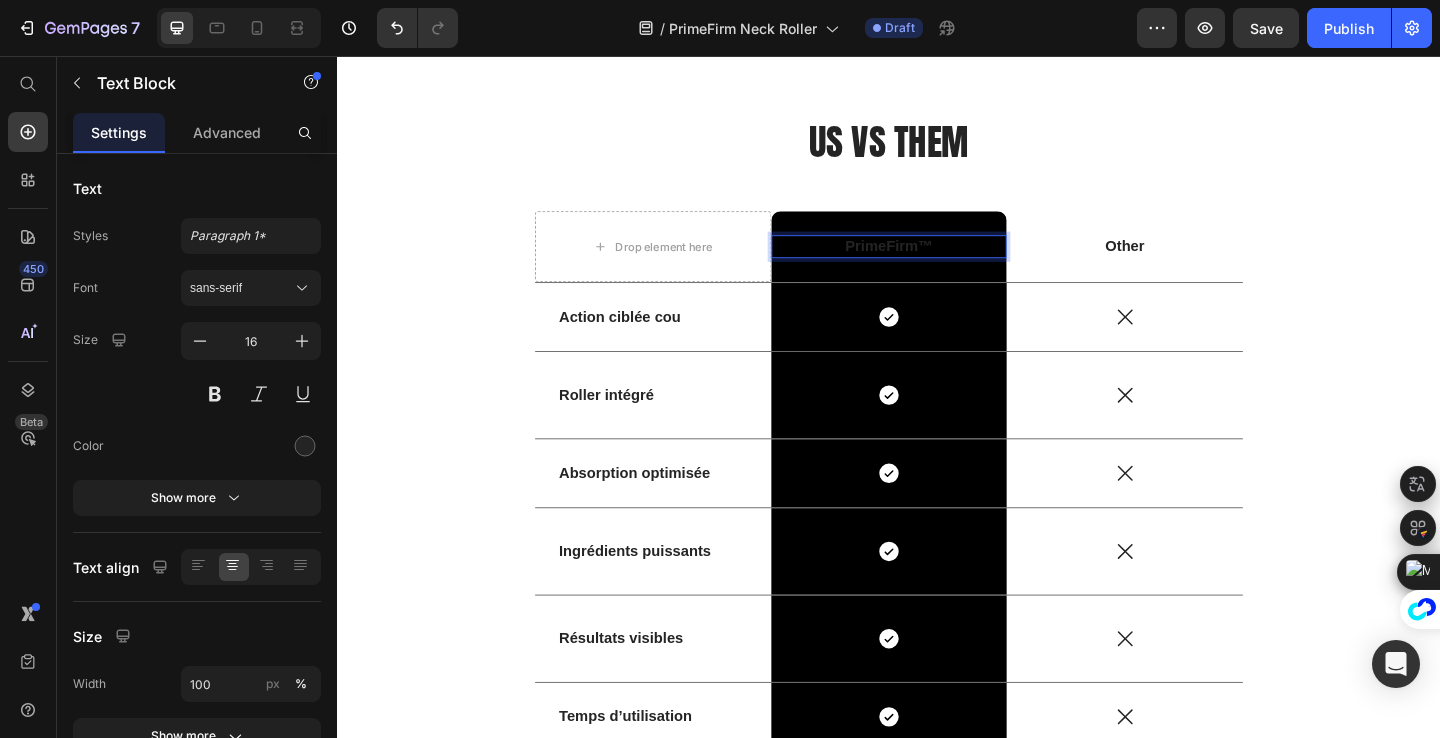 click on "PrimeFirm™" at bounding box center (937, 263) 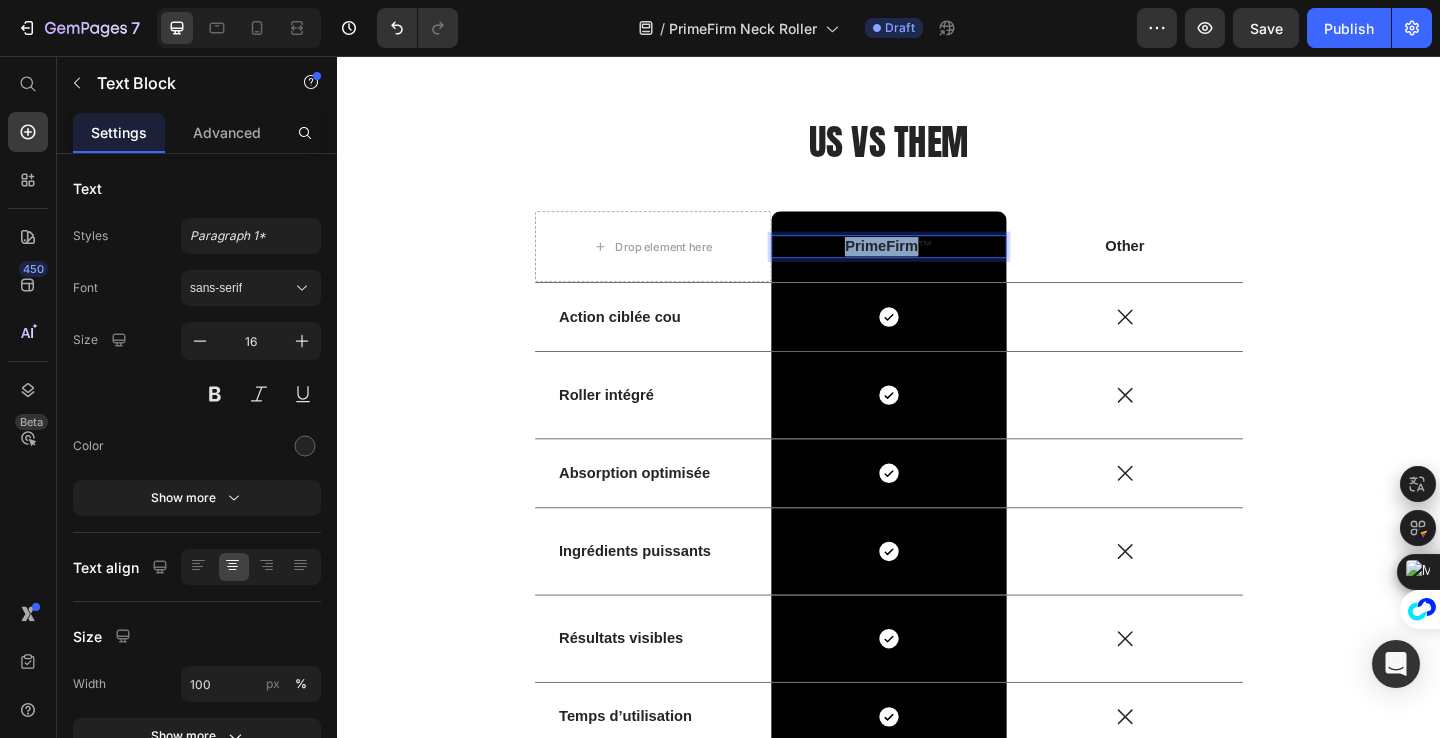 click on "PrimeFirm™" at bounding box center [937, 263] 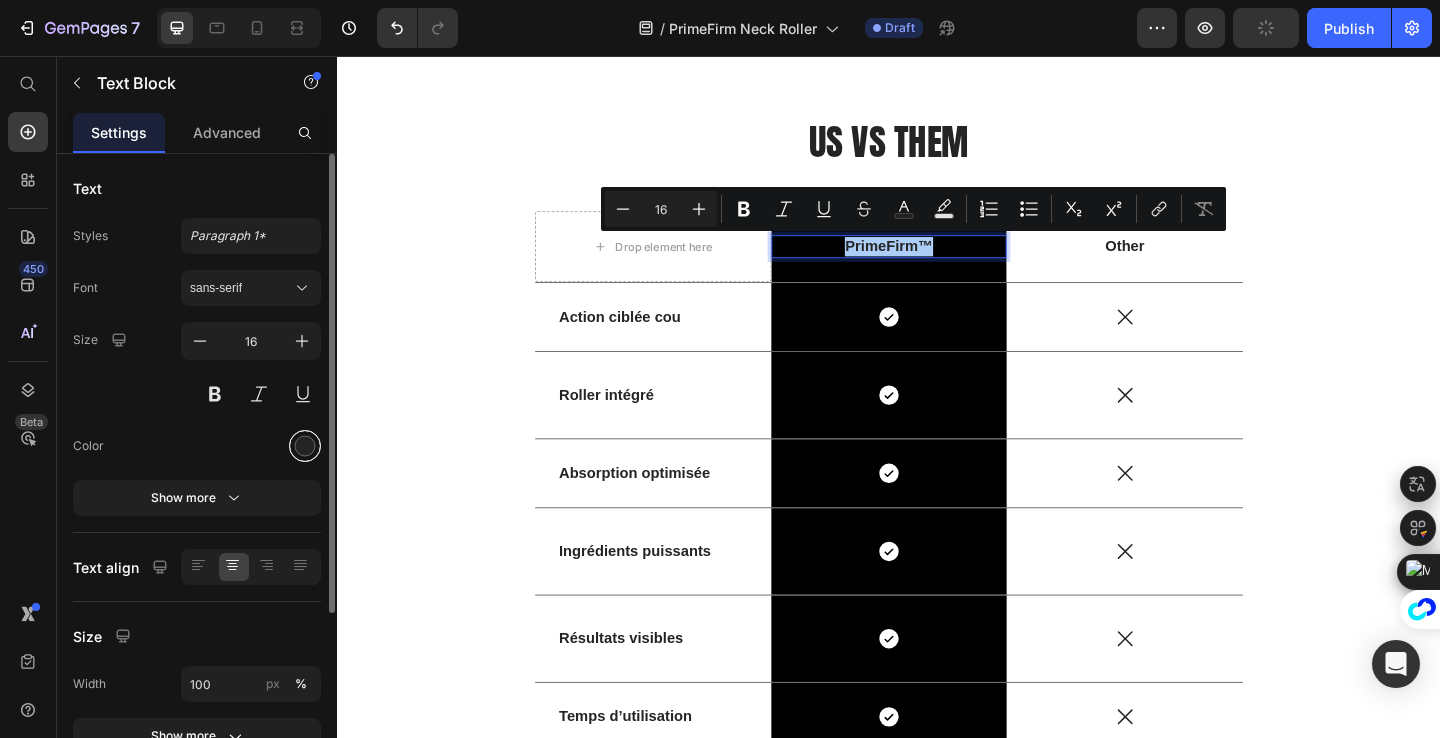 click at bounding box center (305, 446) 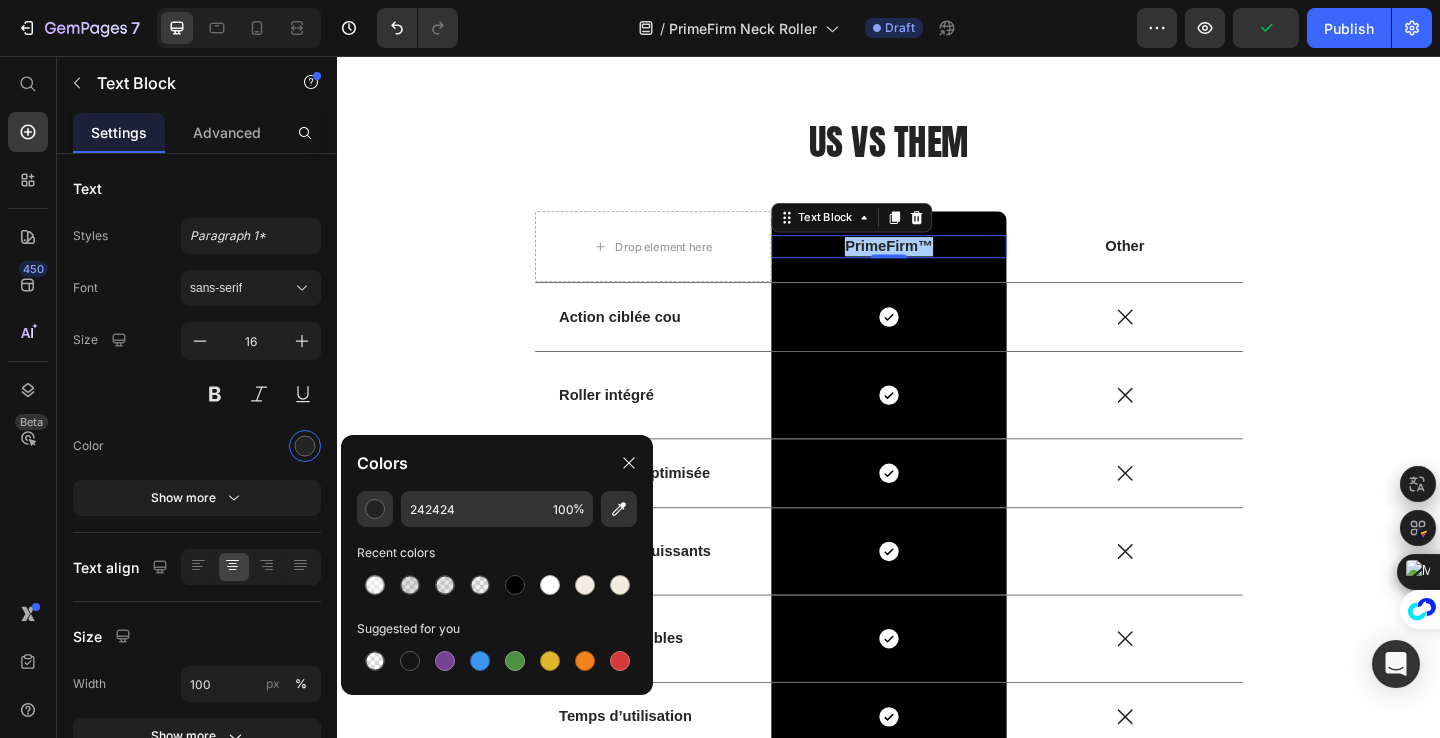 click on "242424 100 % Recent colors Suggested for you" 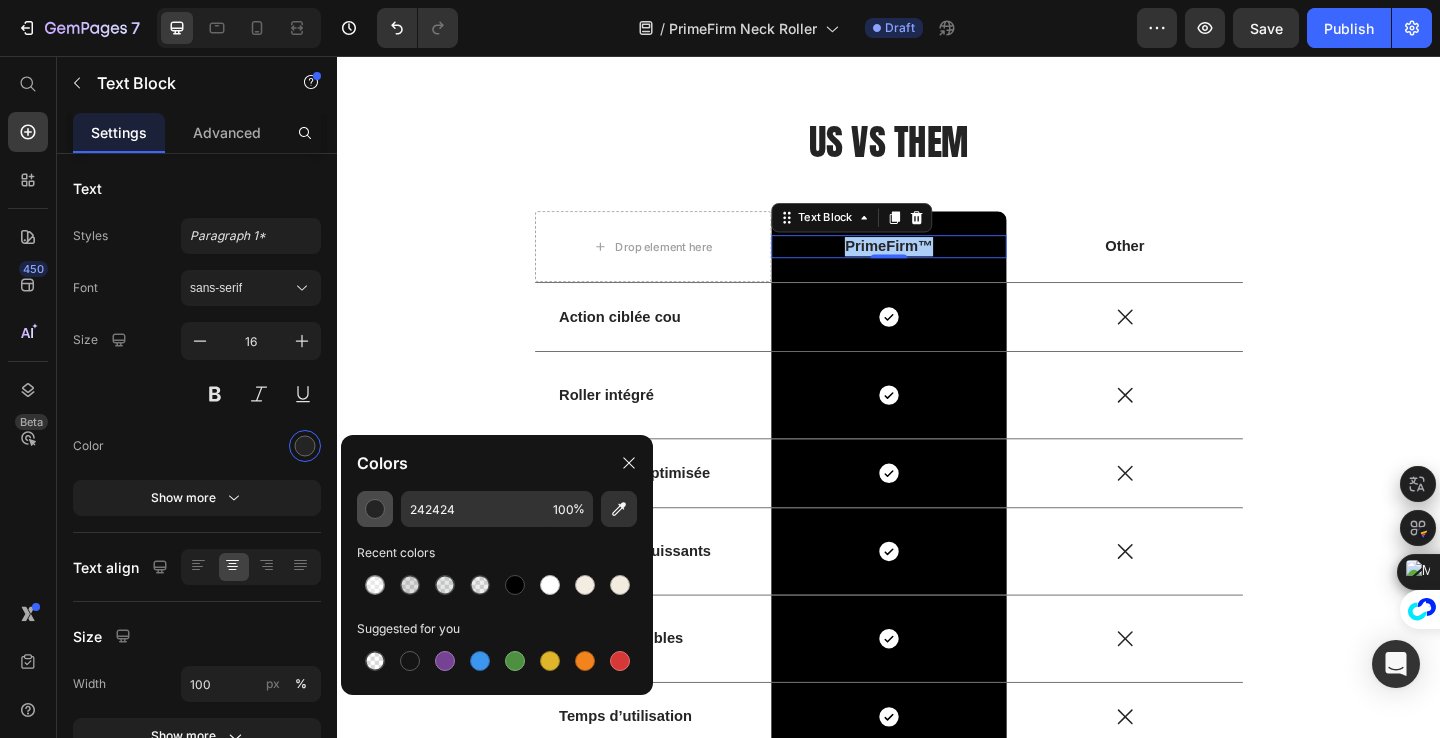click at bounding box center [375, 509] 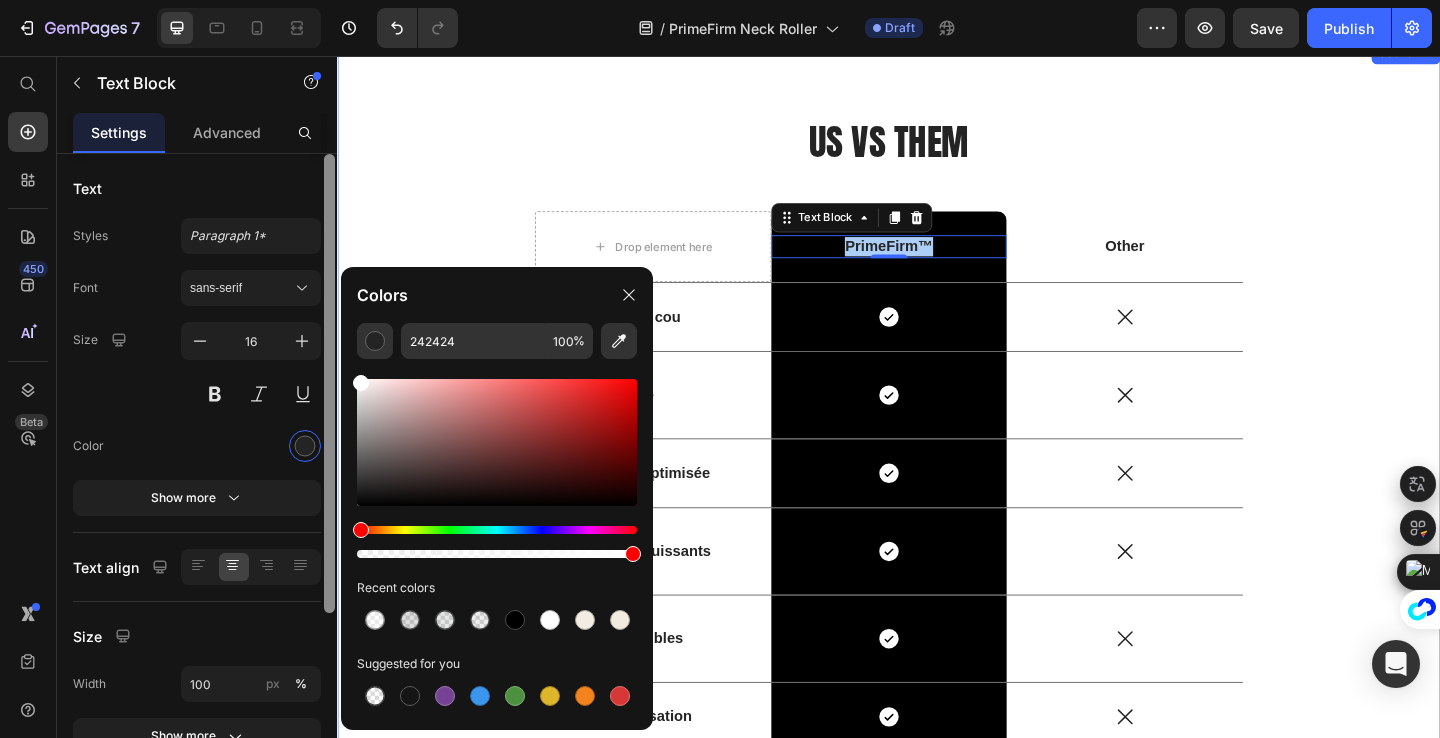 type on "FFFFFF" 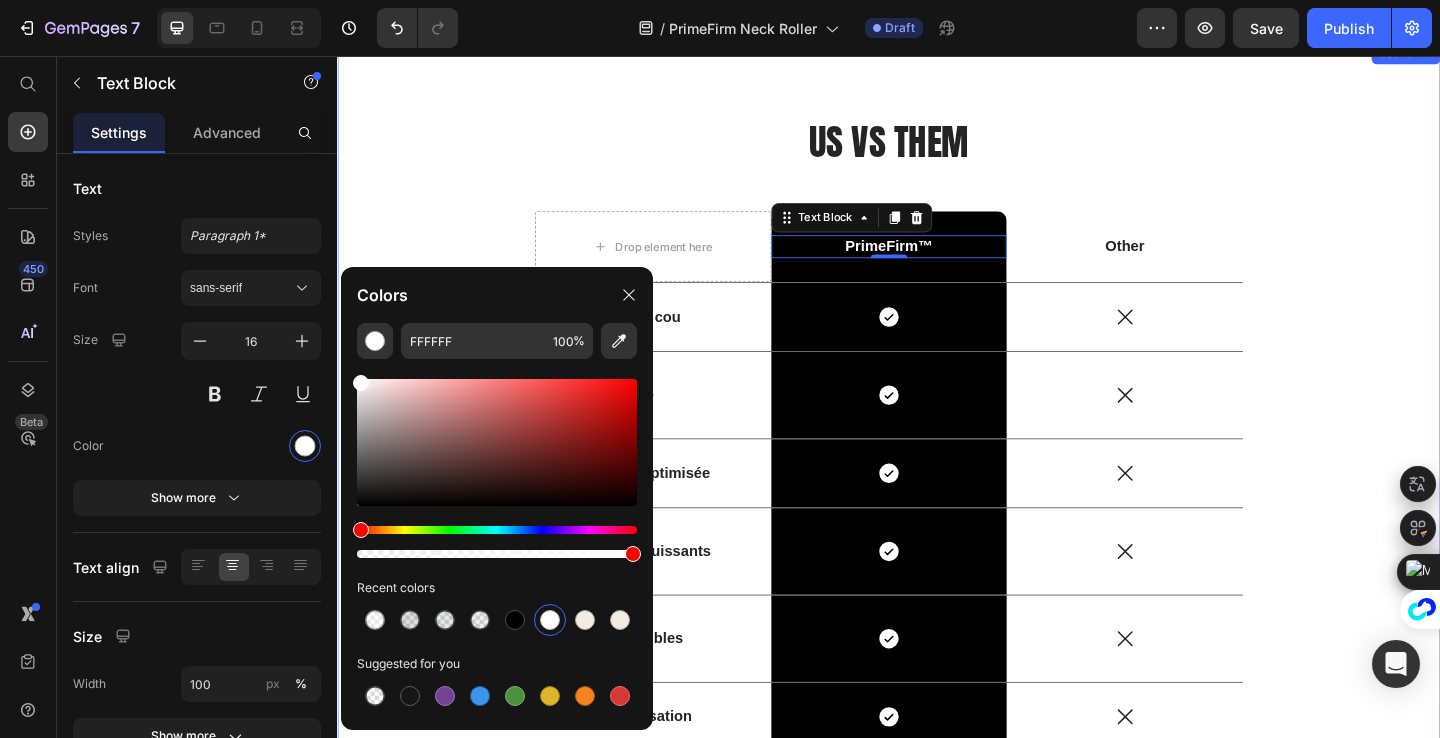 drag, startPoint x: 427, startPoint y: 455, endPoint x: 341, endPoint y: 360, distance: 128.14445 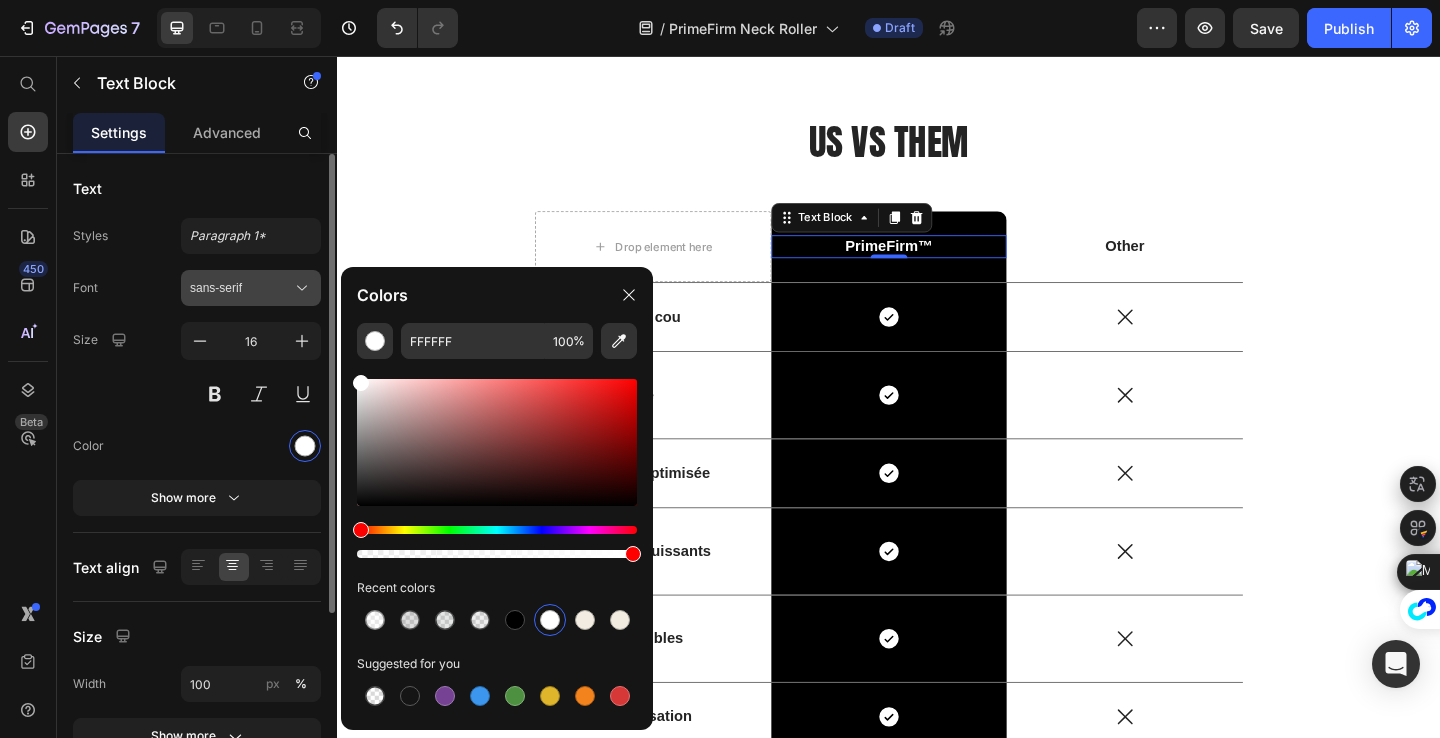 click on "sans-serif" at bounding box center [251, 288] 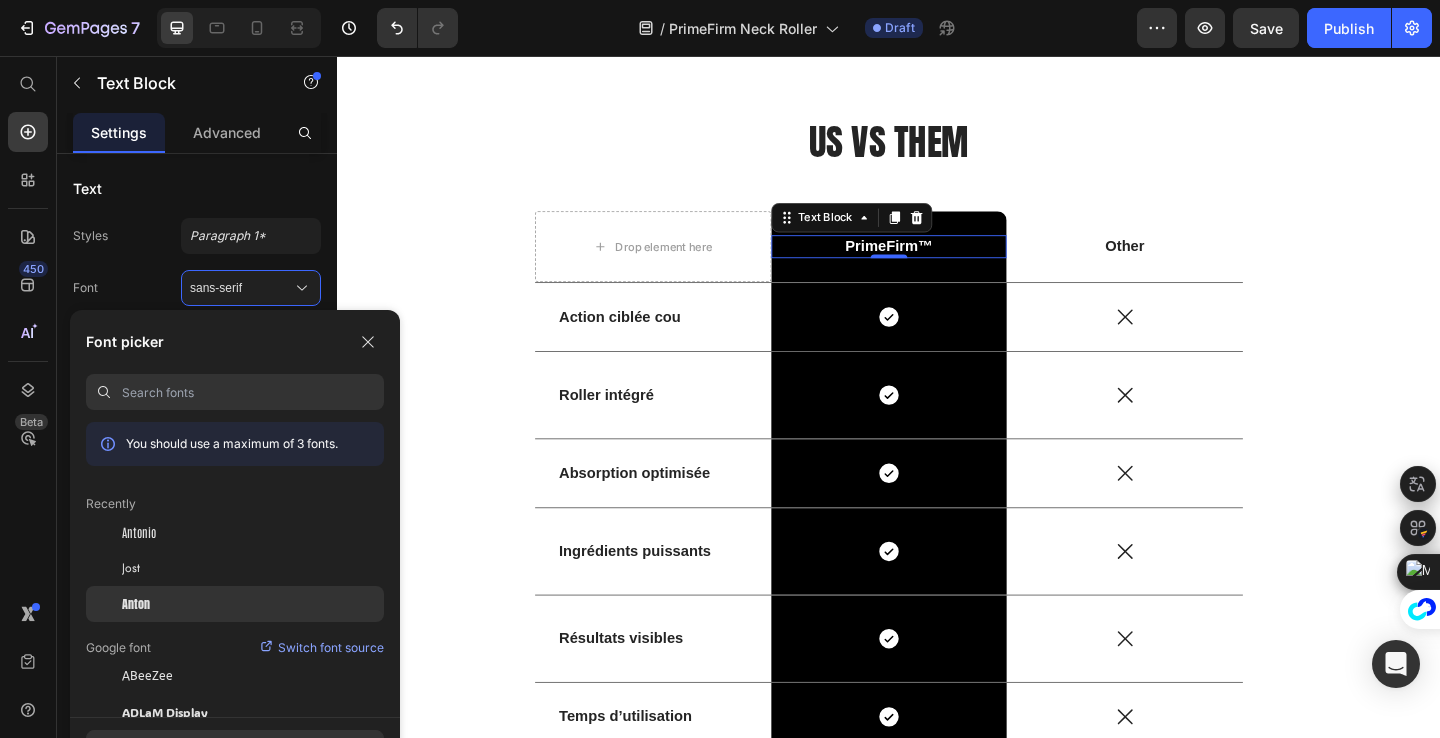 click on "Anton" 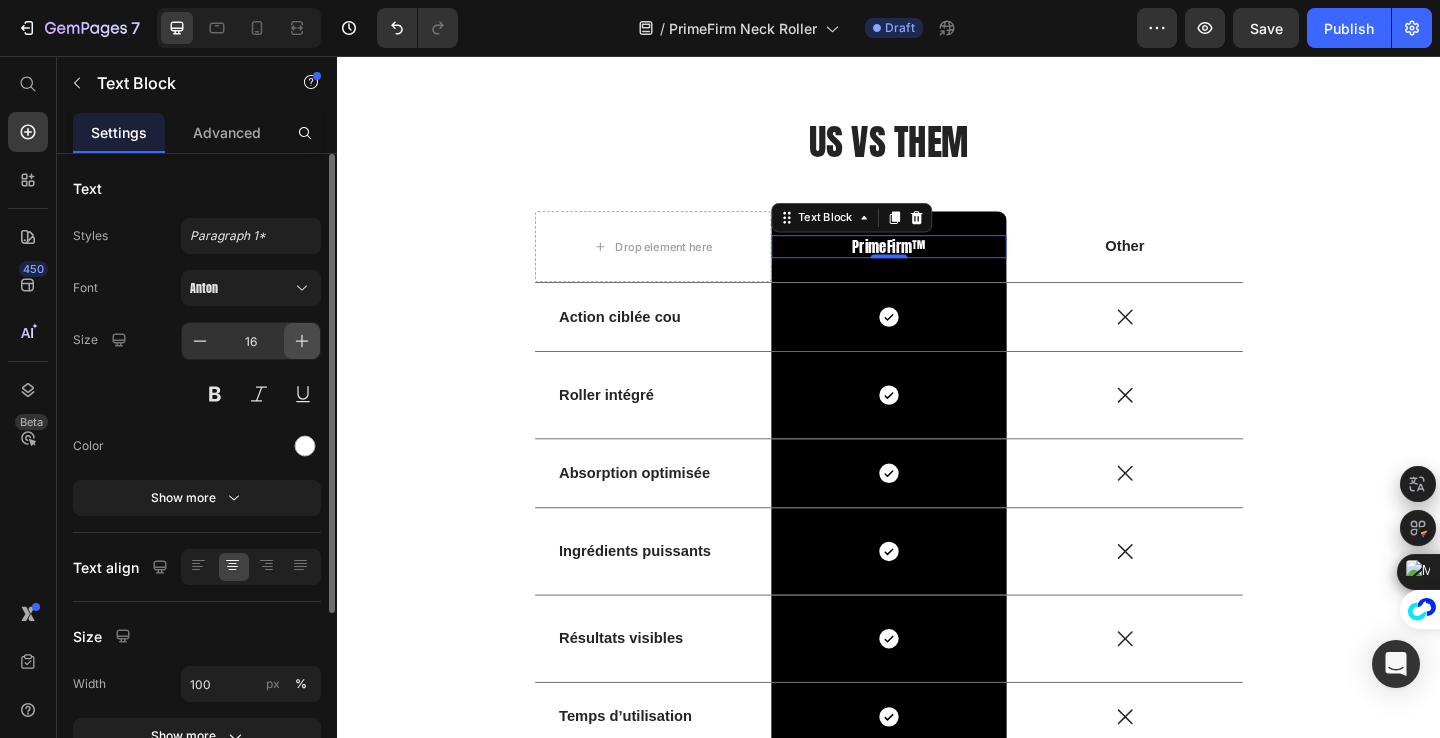 click 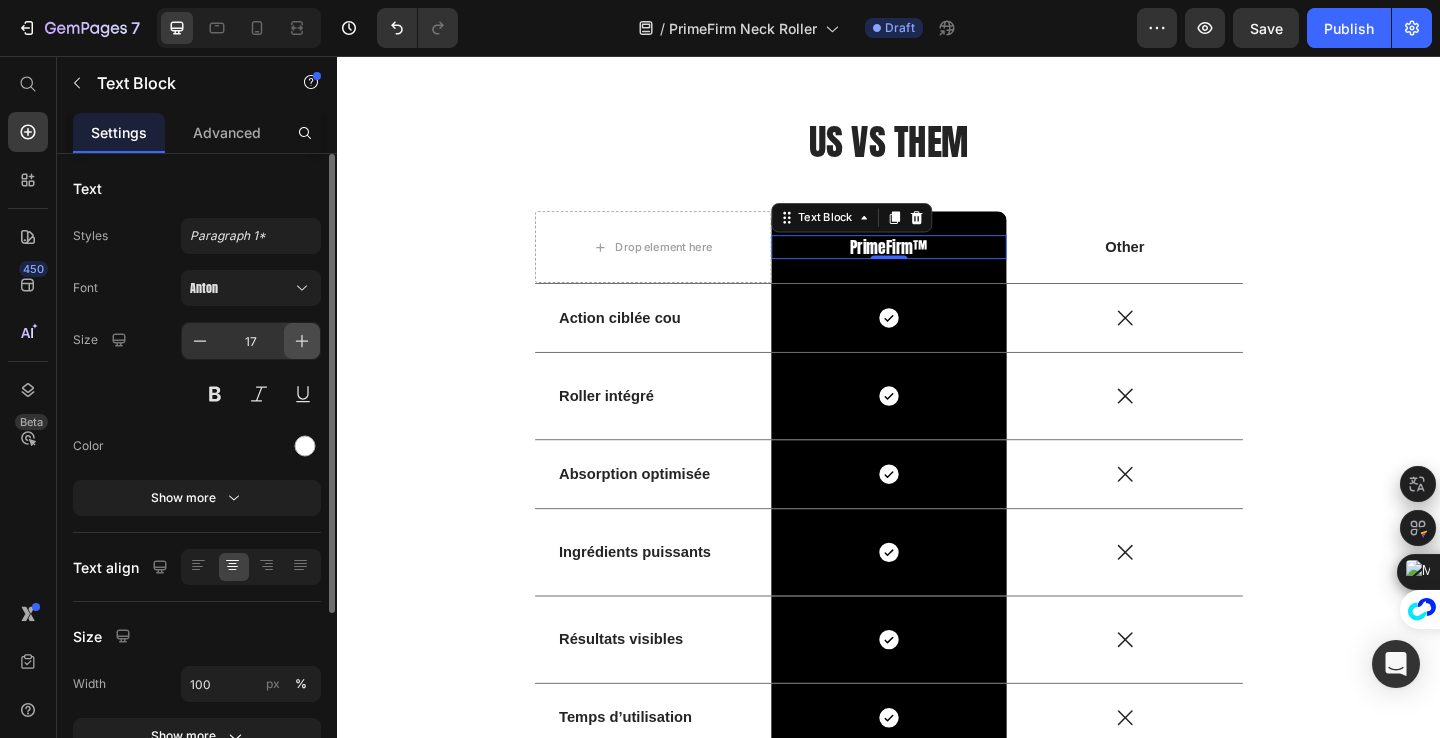 click 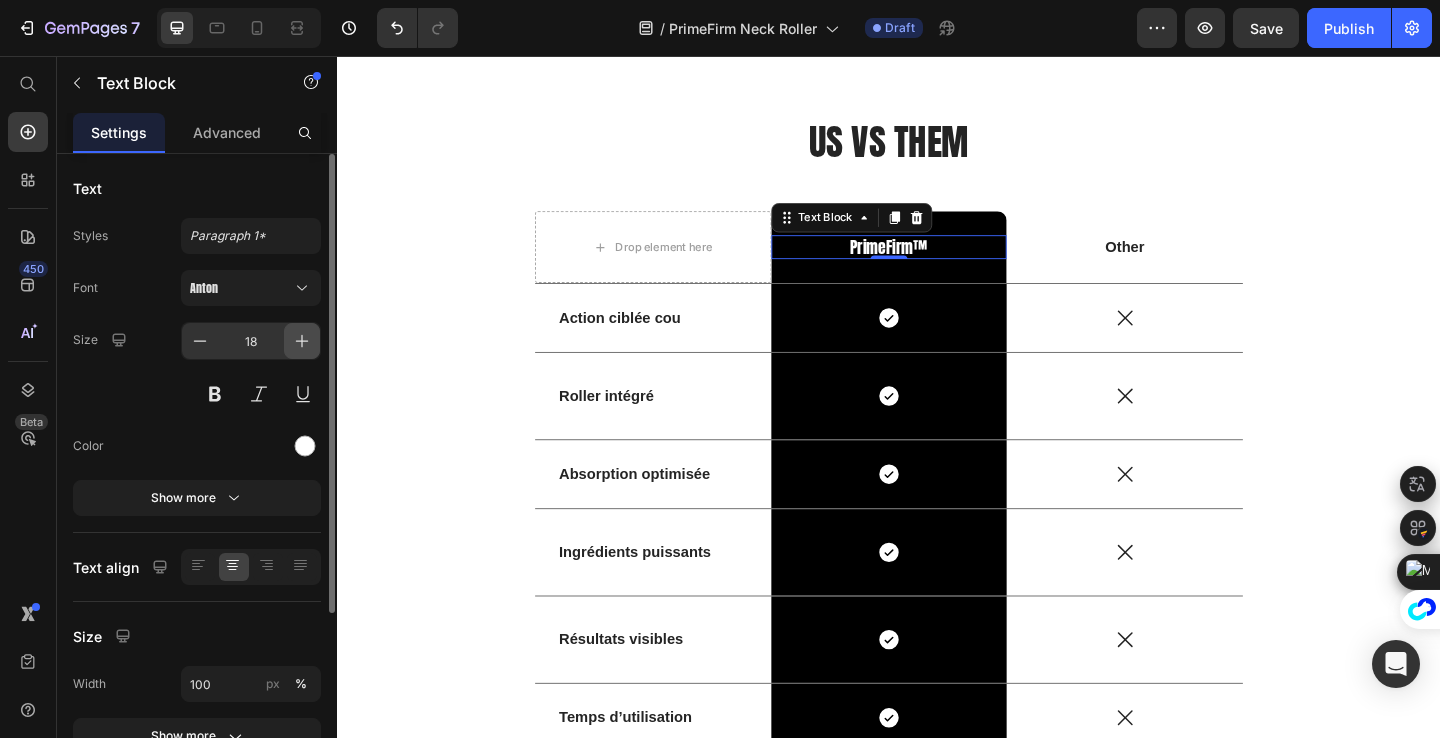 click 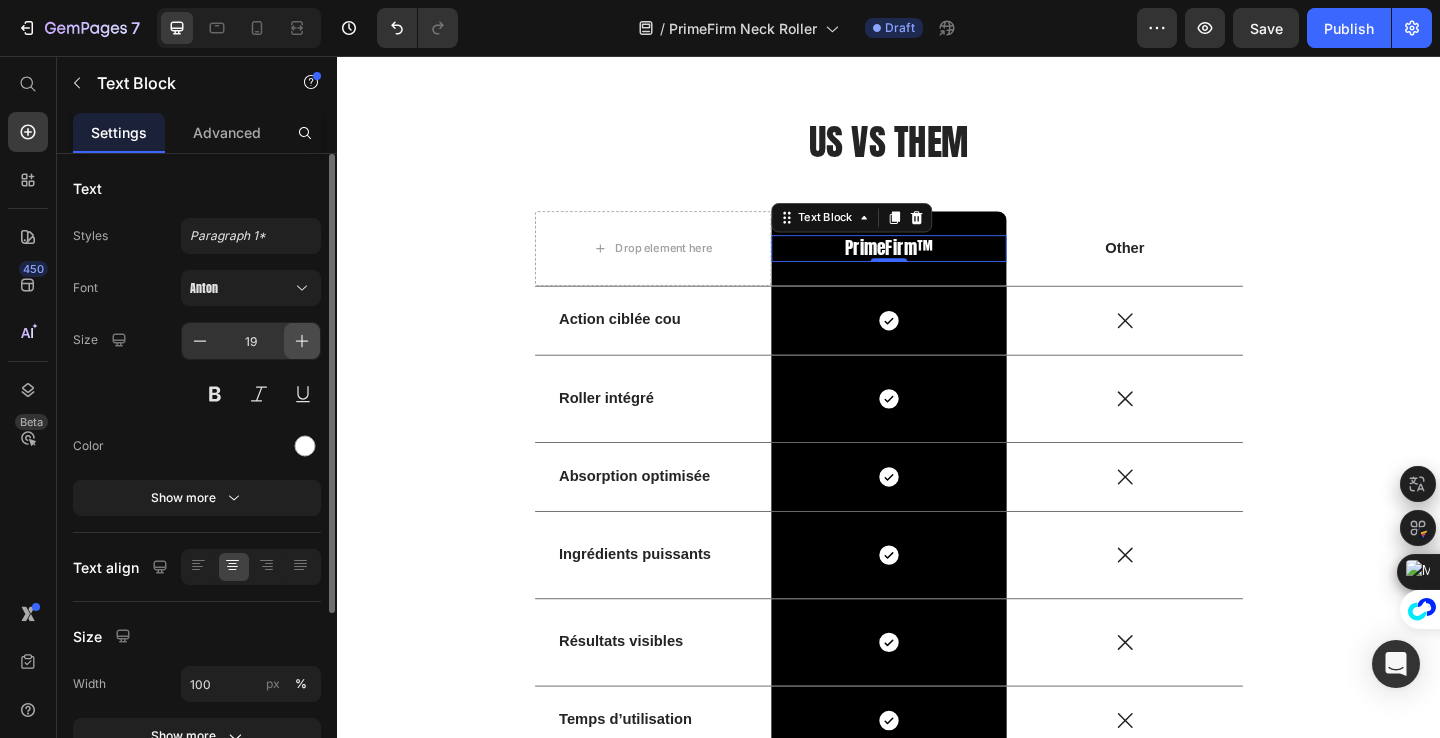 click 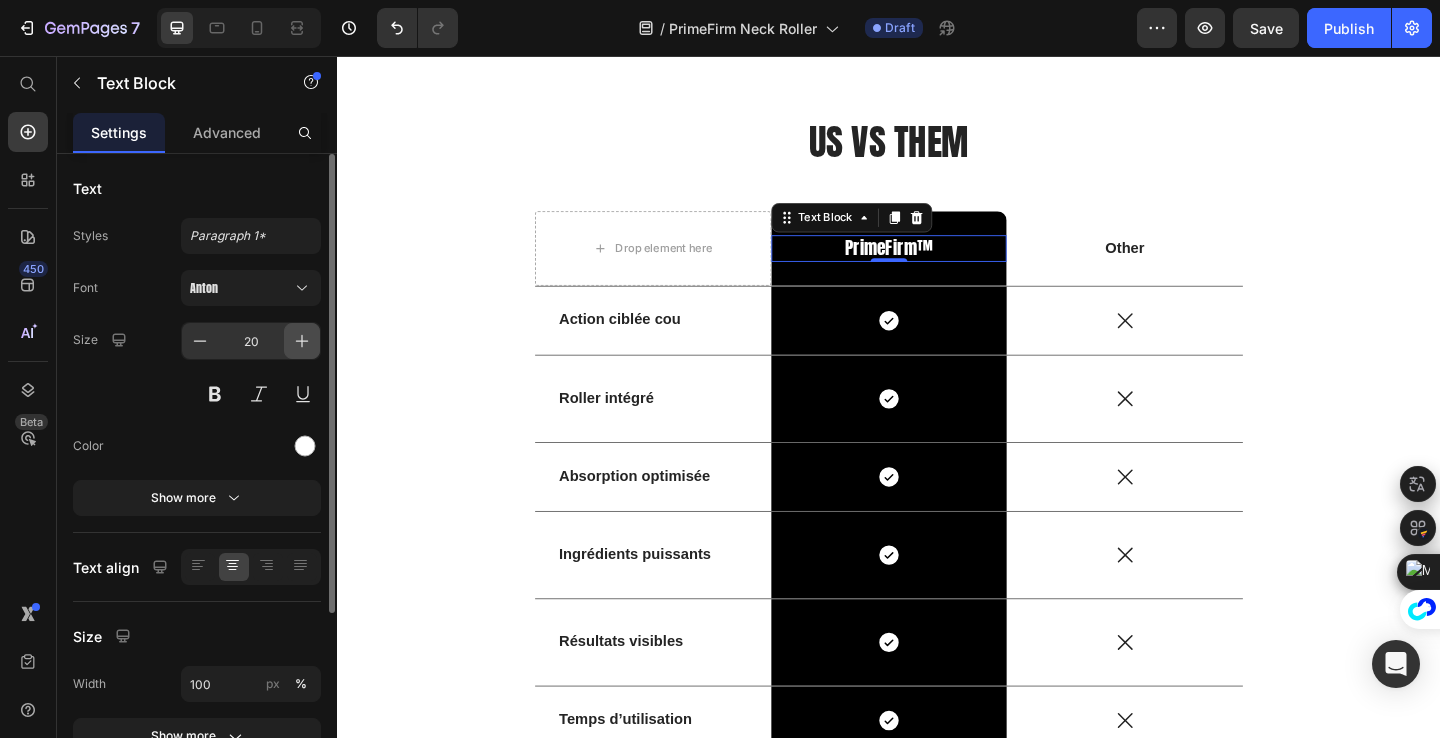 click 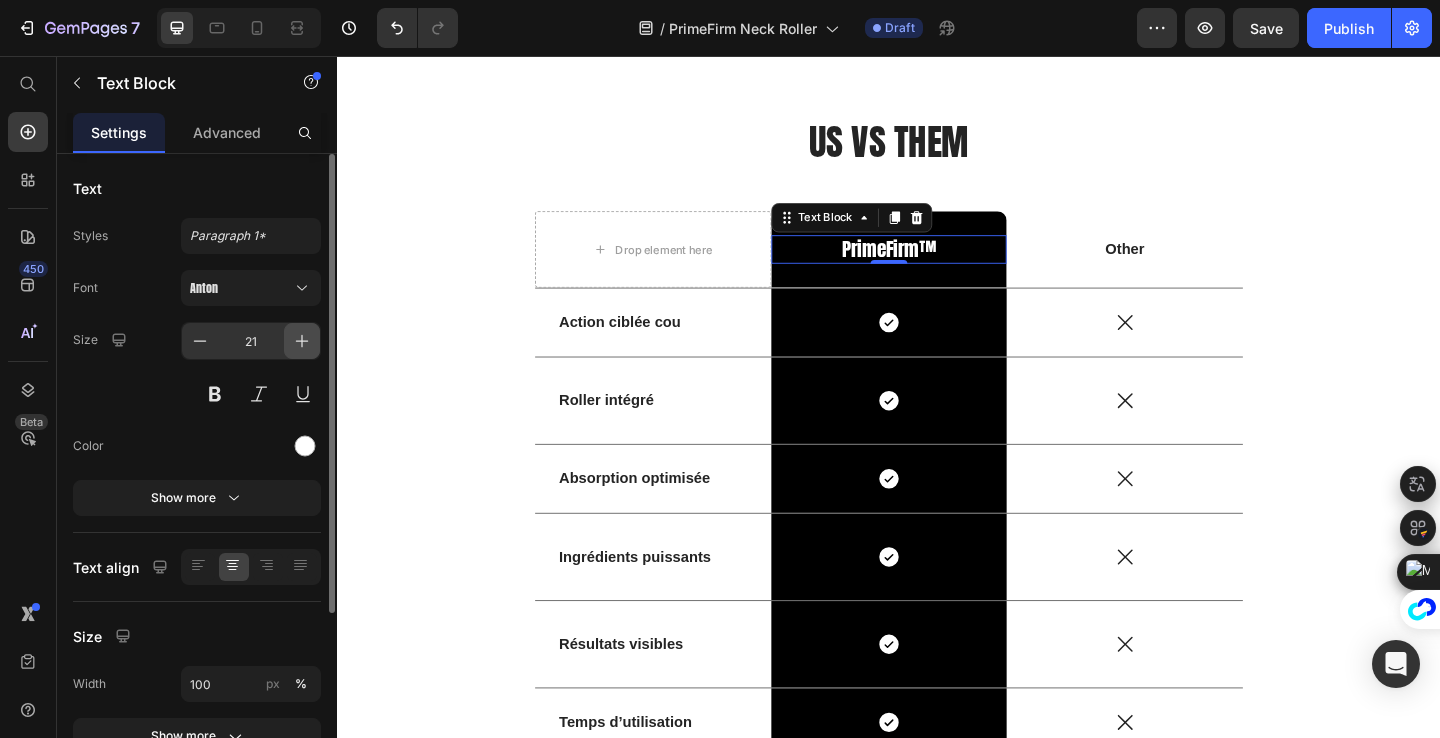 click 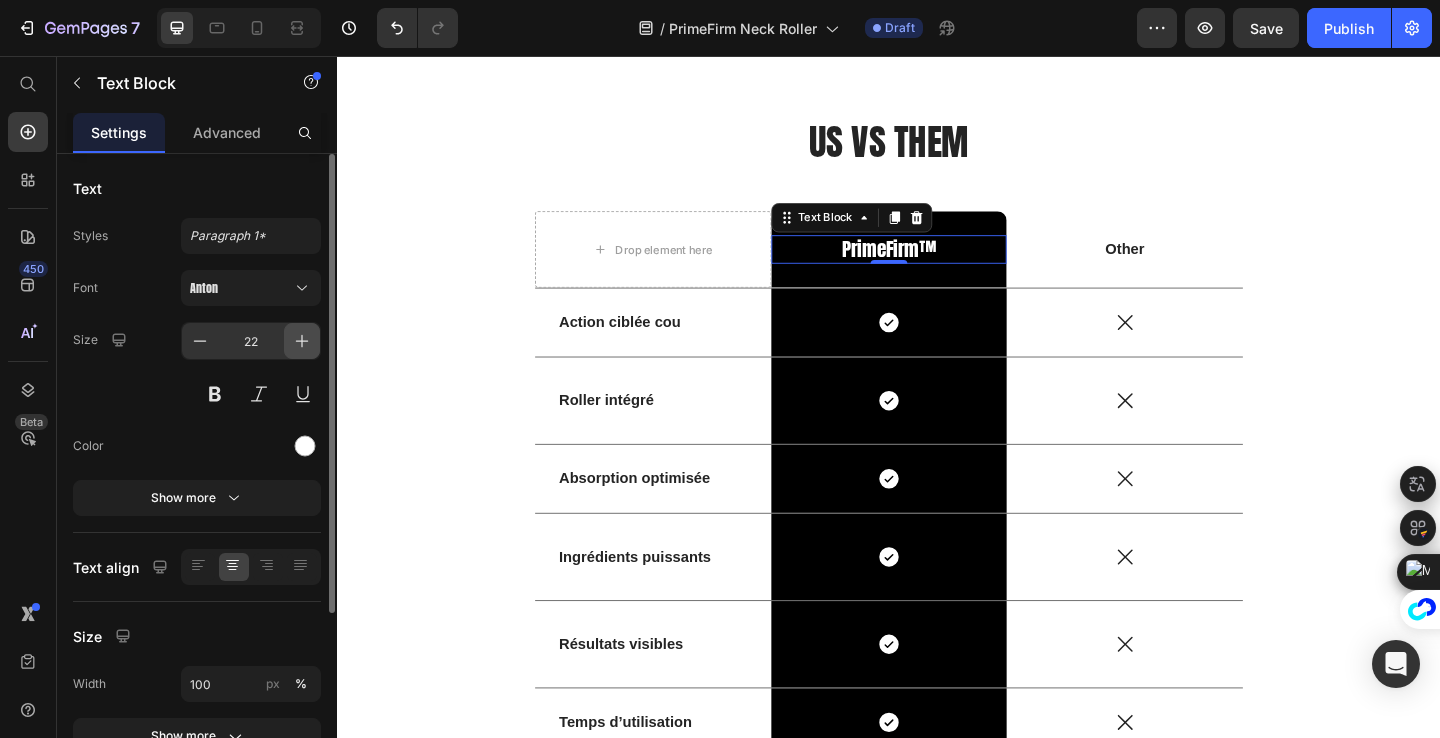 click 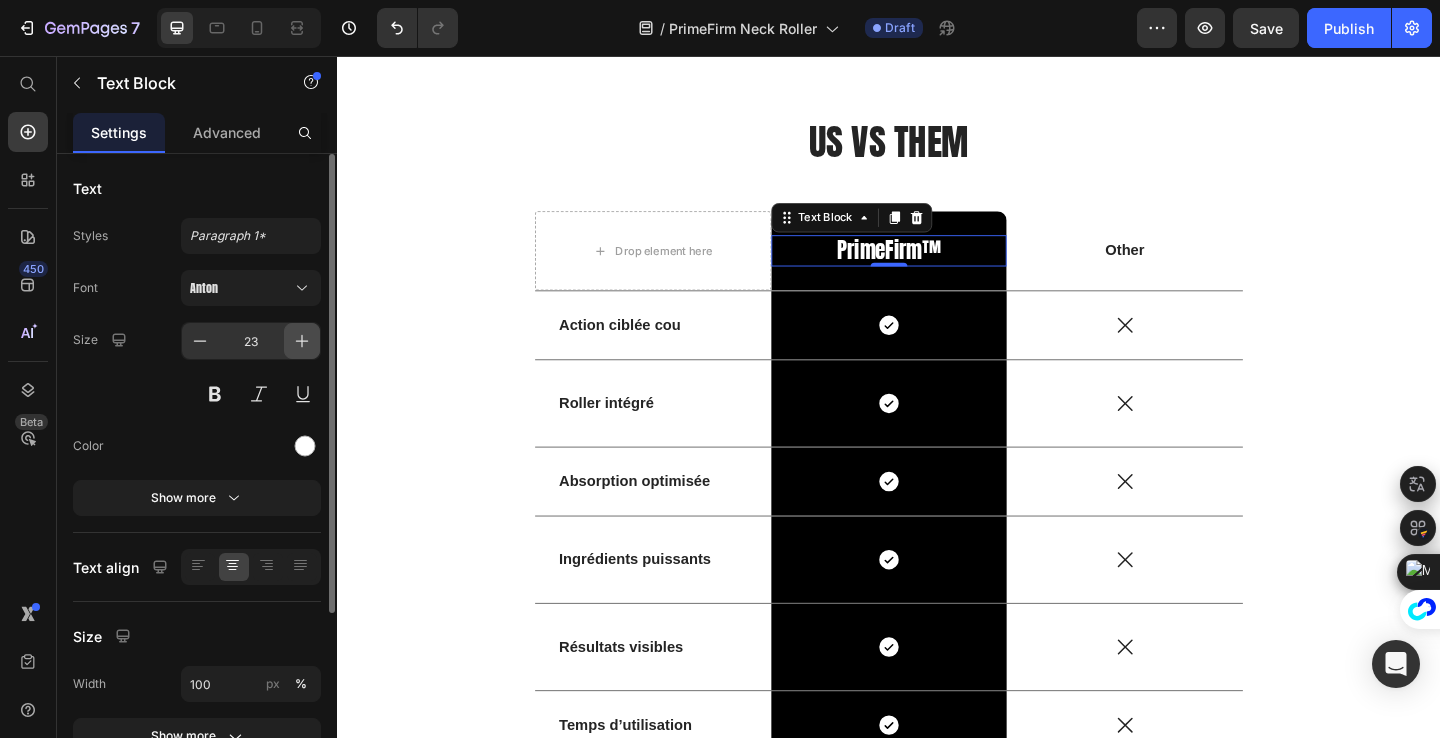 click 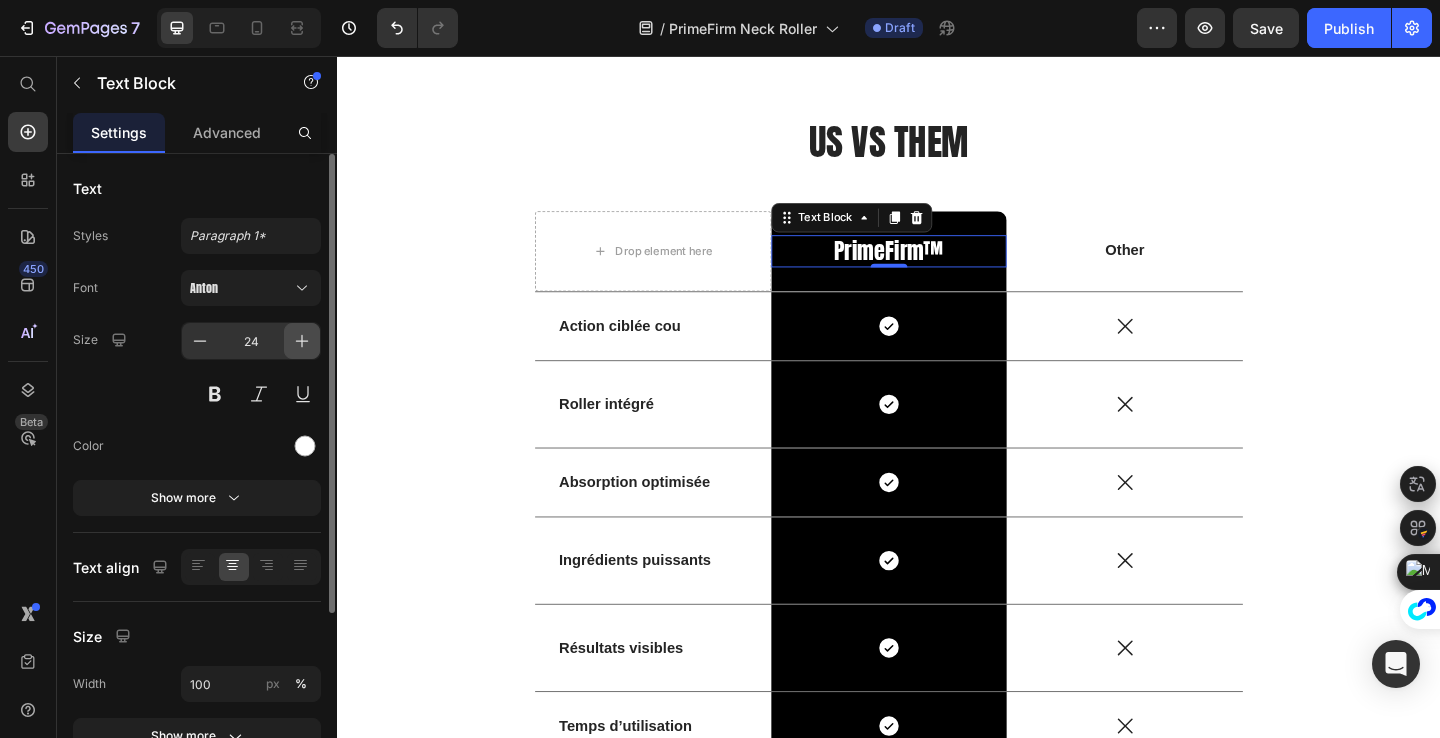 click 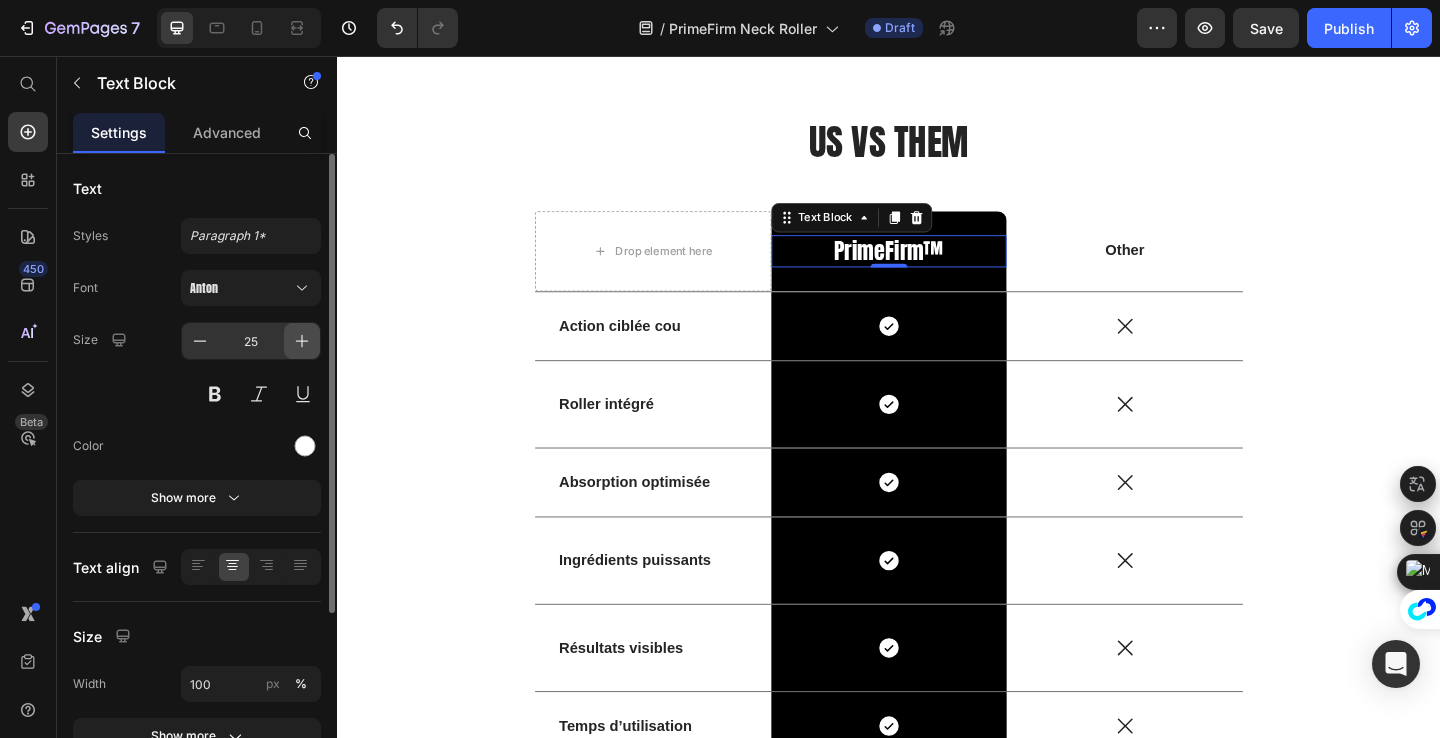 click 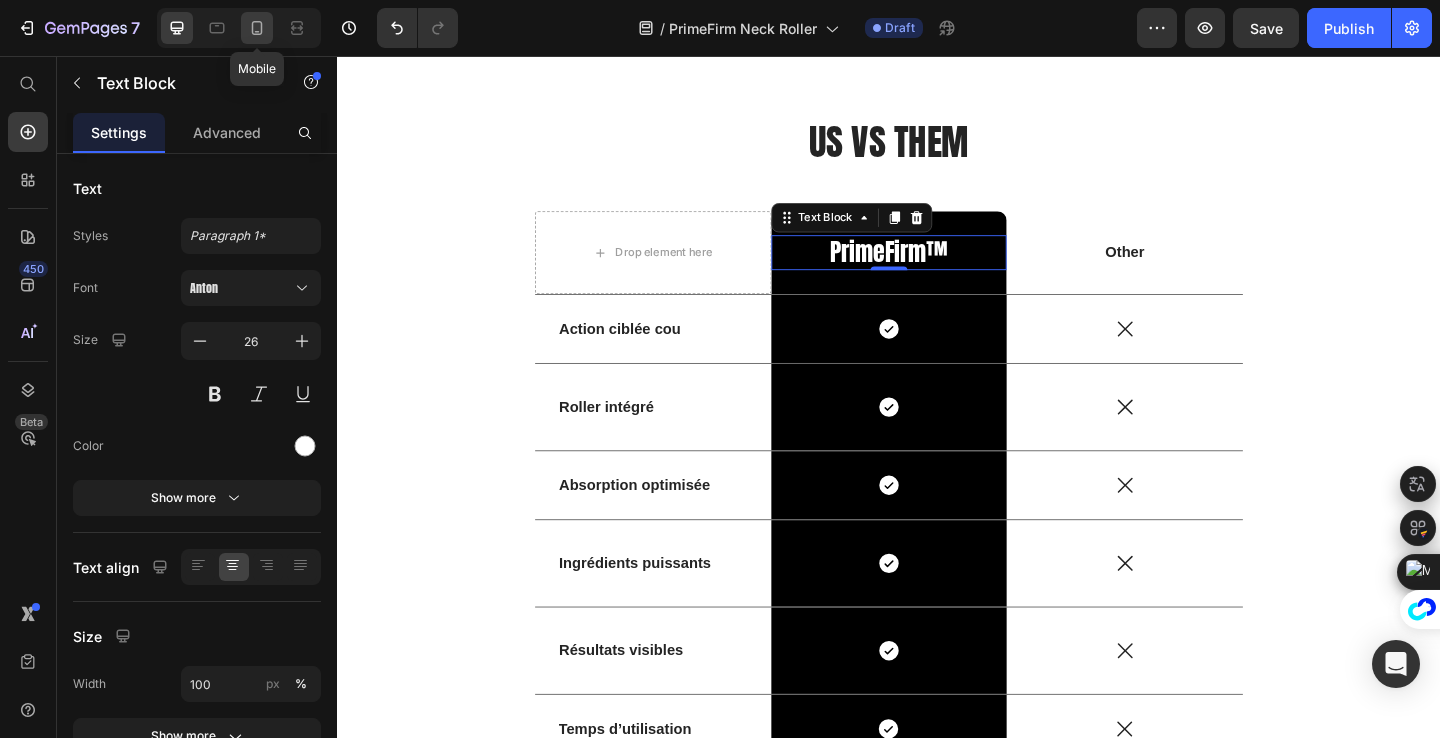 click 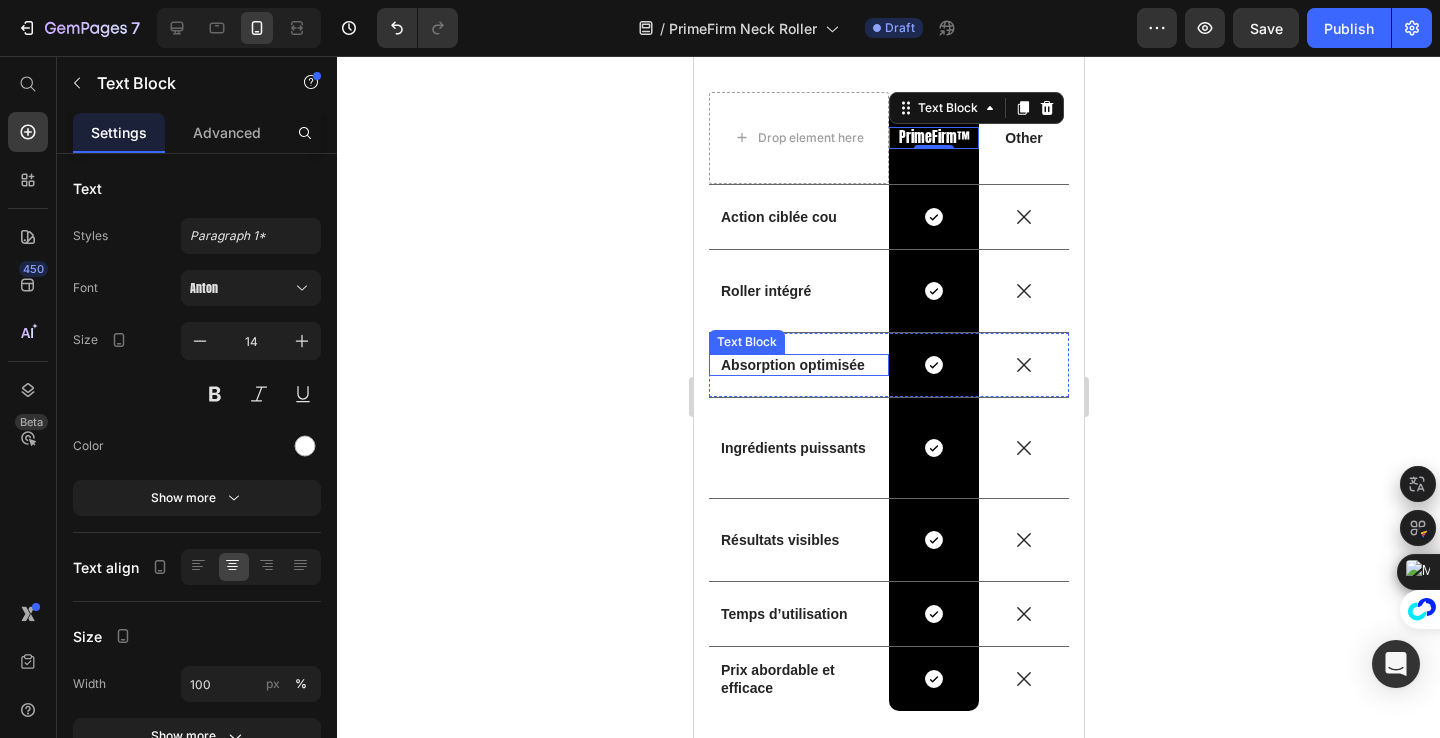 scroll, scrollTop: 8060, scrollLeft: 0, axis: vertical 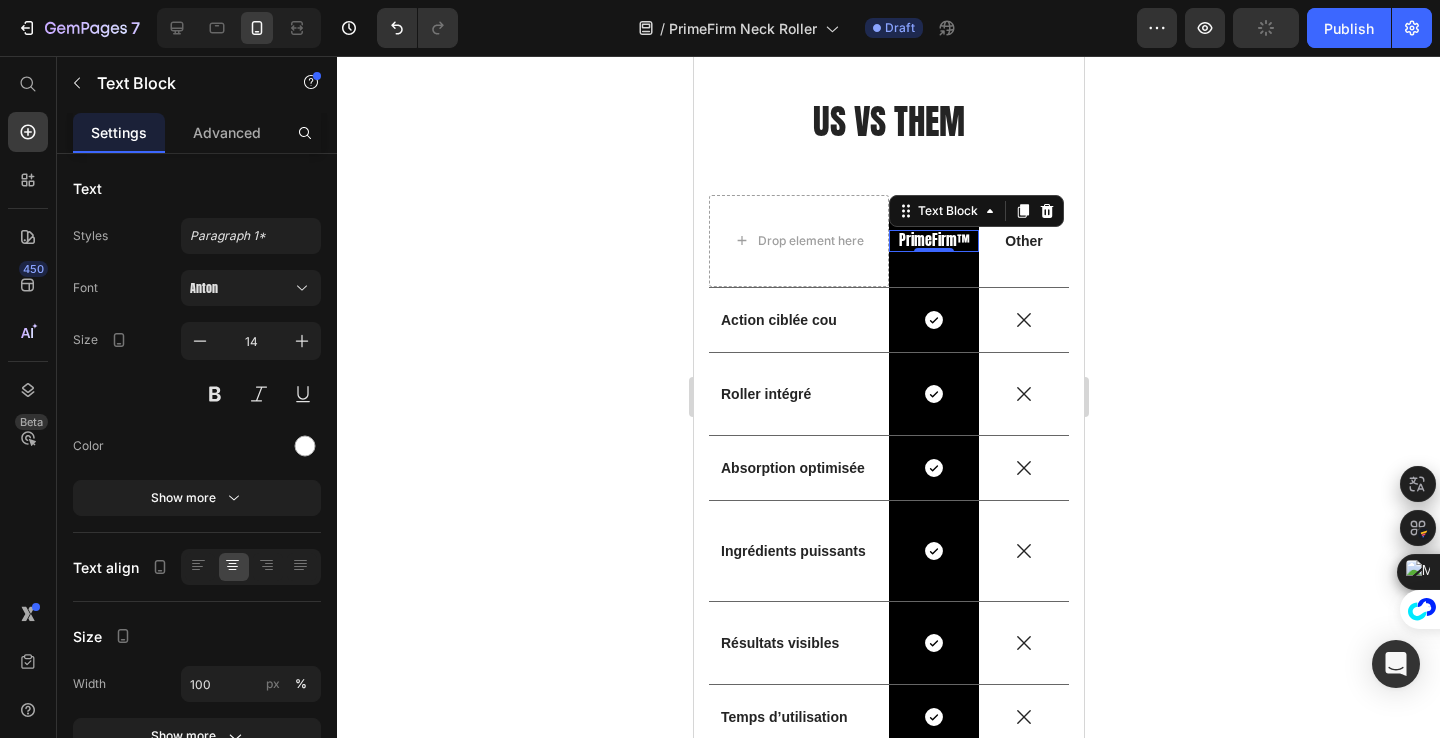 click 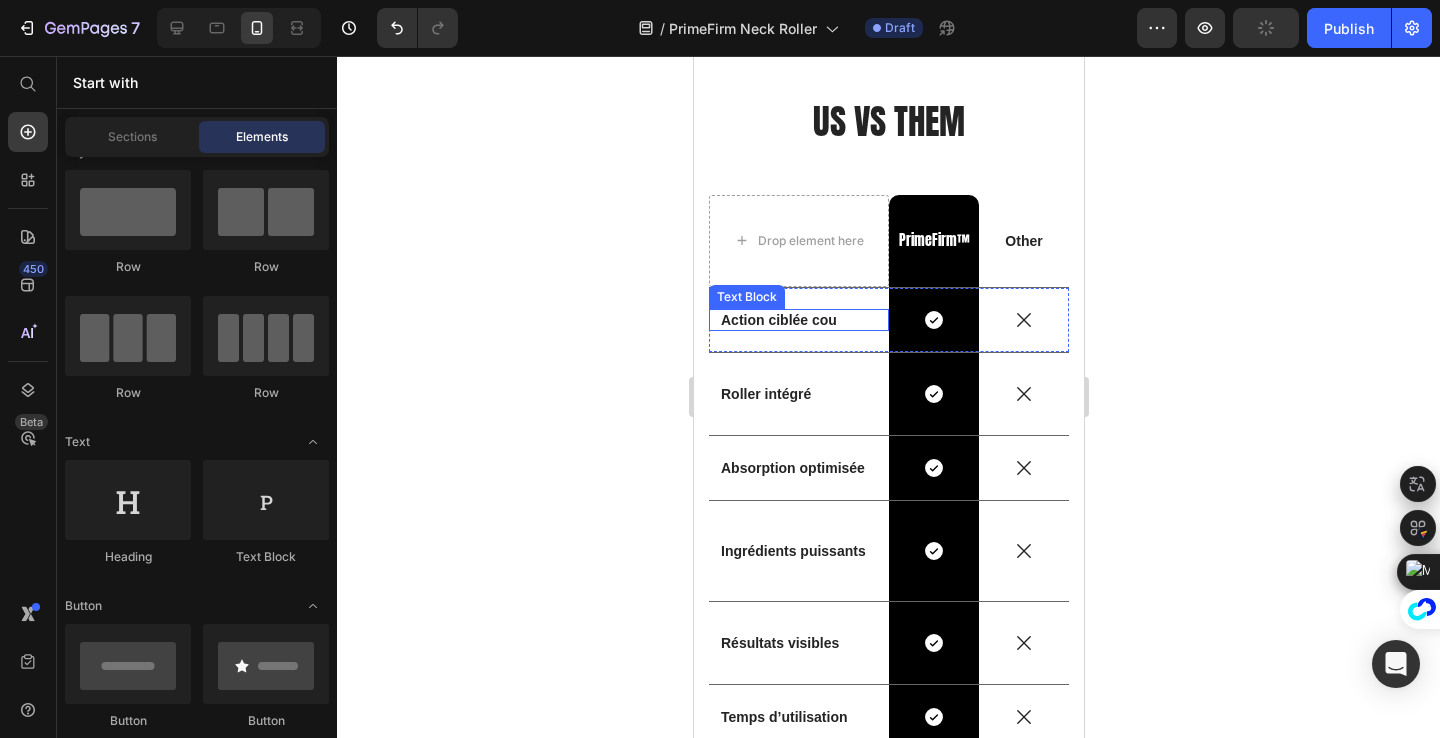 click on "Action ciblée cou" at bounding box center [778, 320] 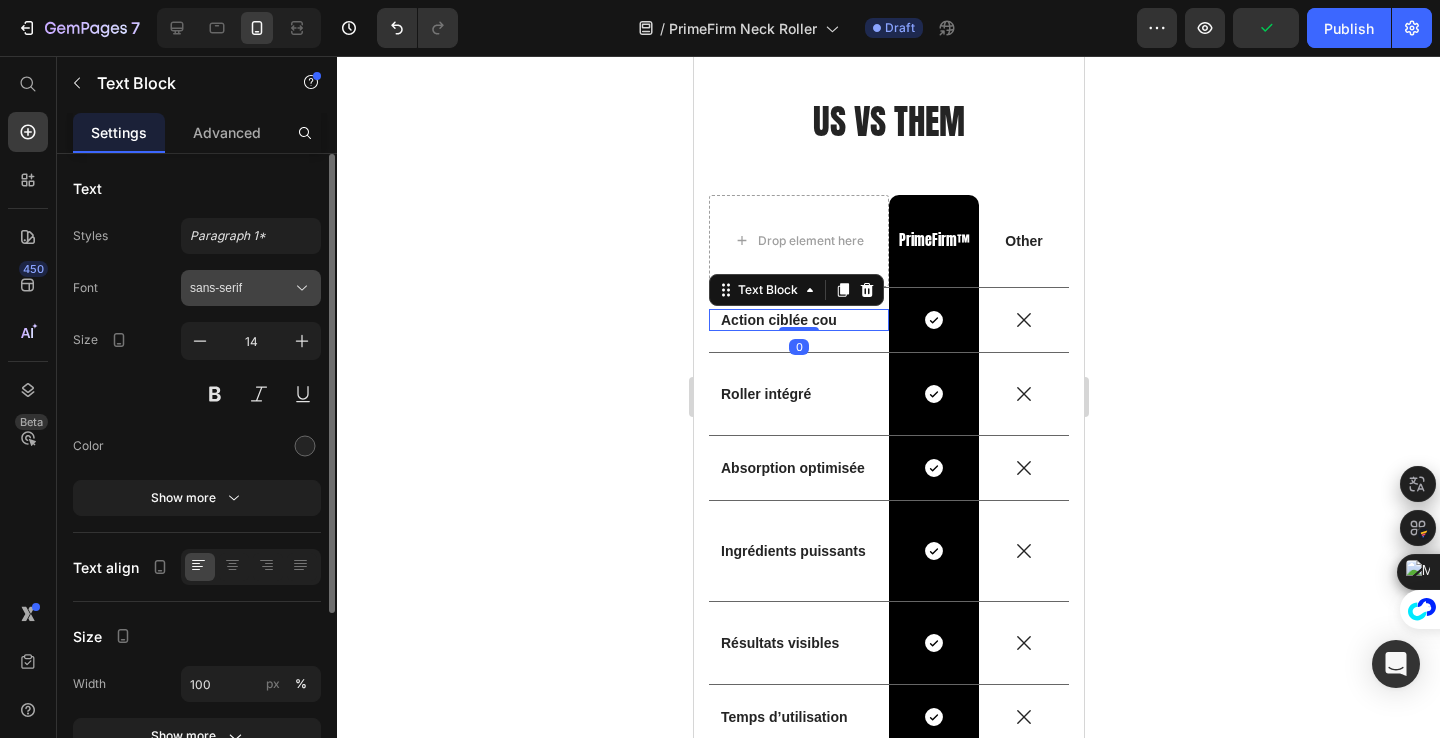 click on "sans-serif" at bounding box center [251, 288] 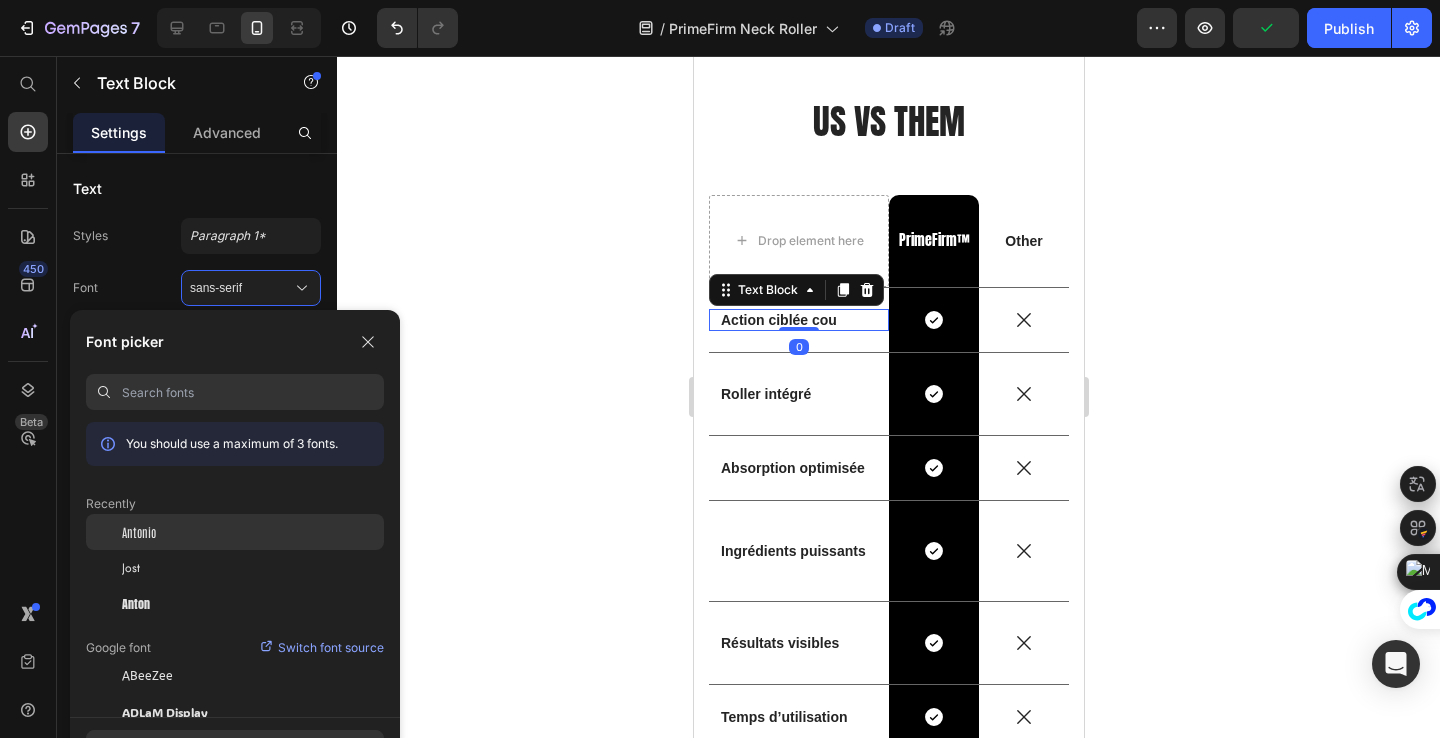 click on "Antonio" 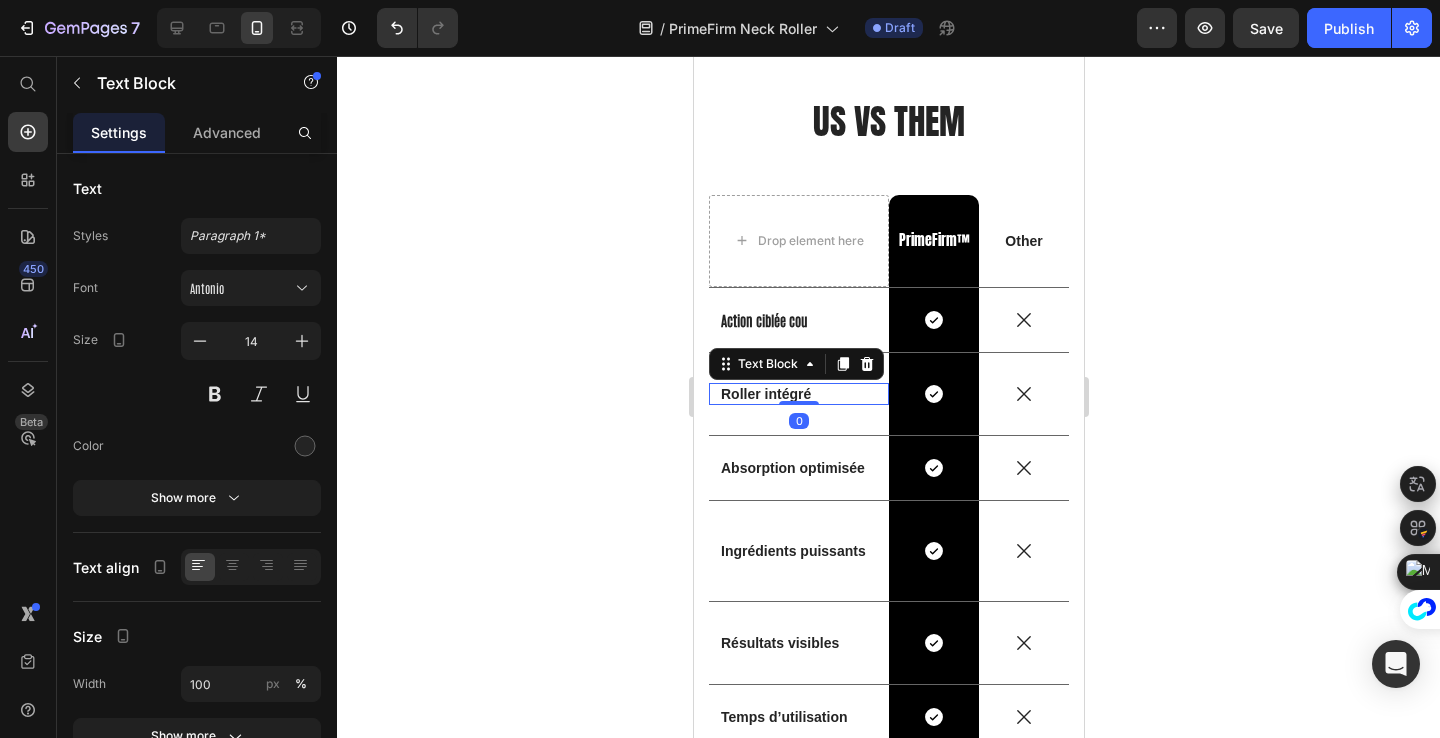 click on "Roller intégré" at bounding box center (765, 394) 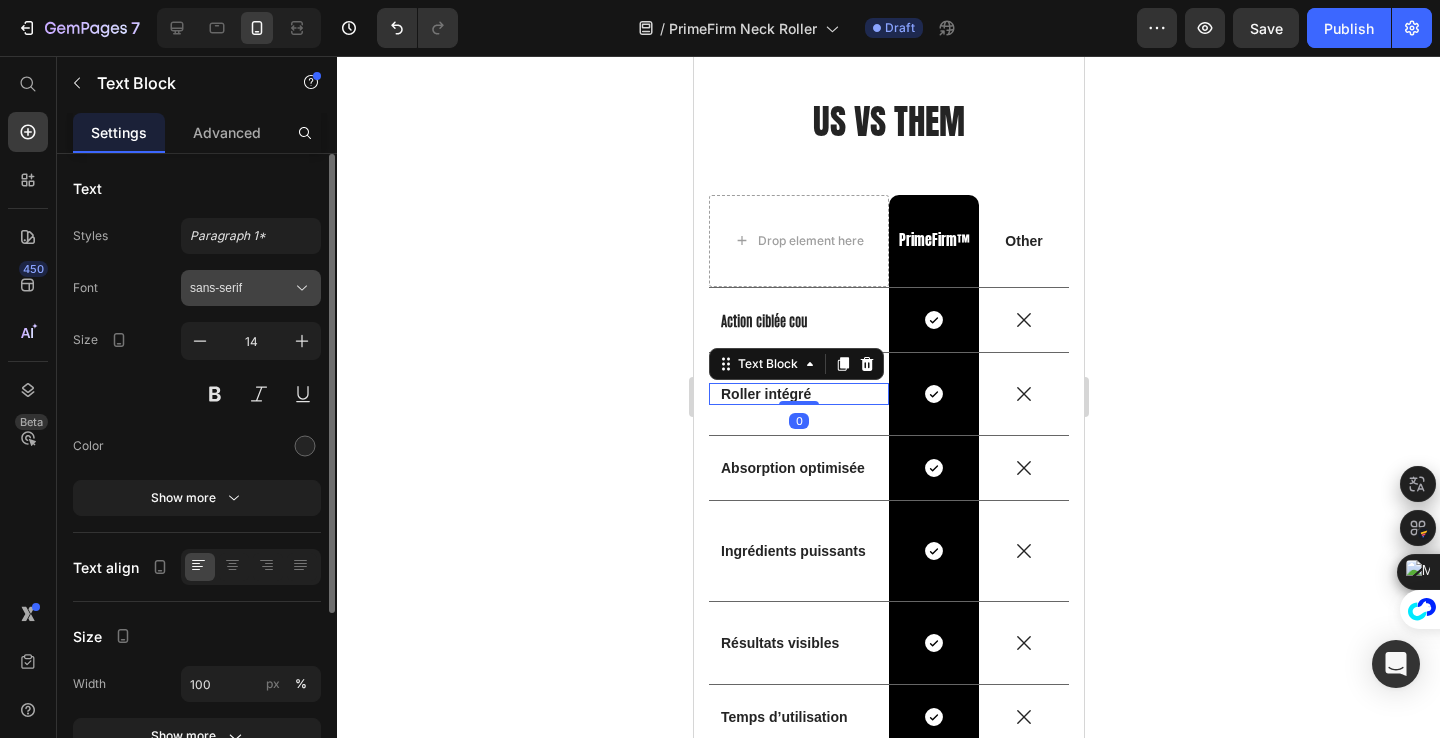 click on "sans-serif" at bounding box center [251, 288] 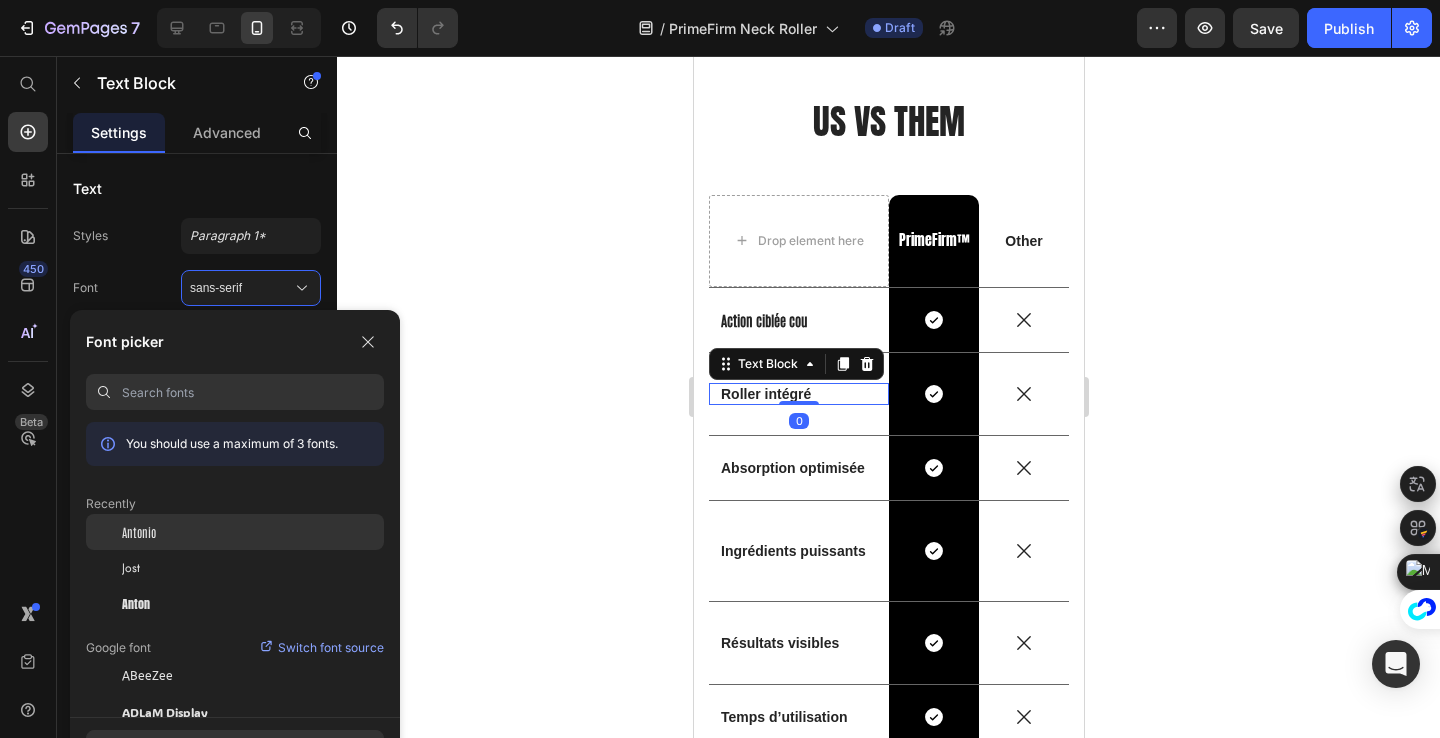 click on "Antonio" 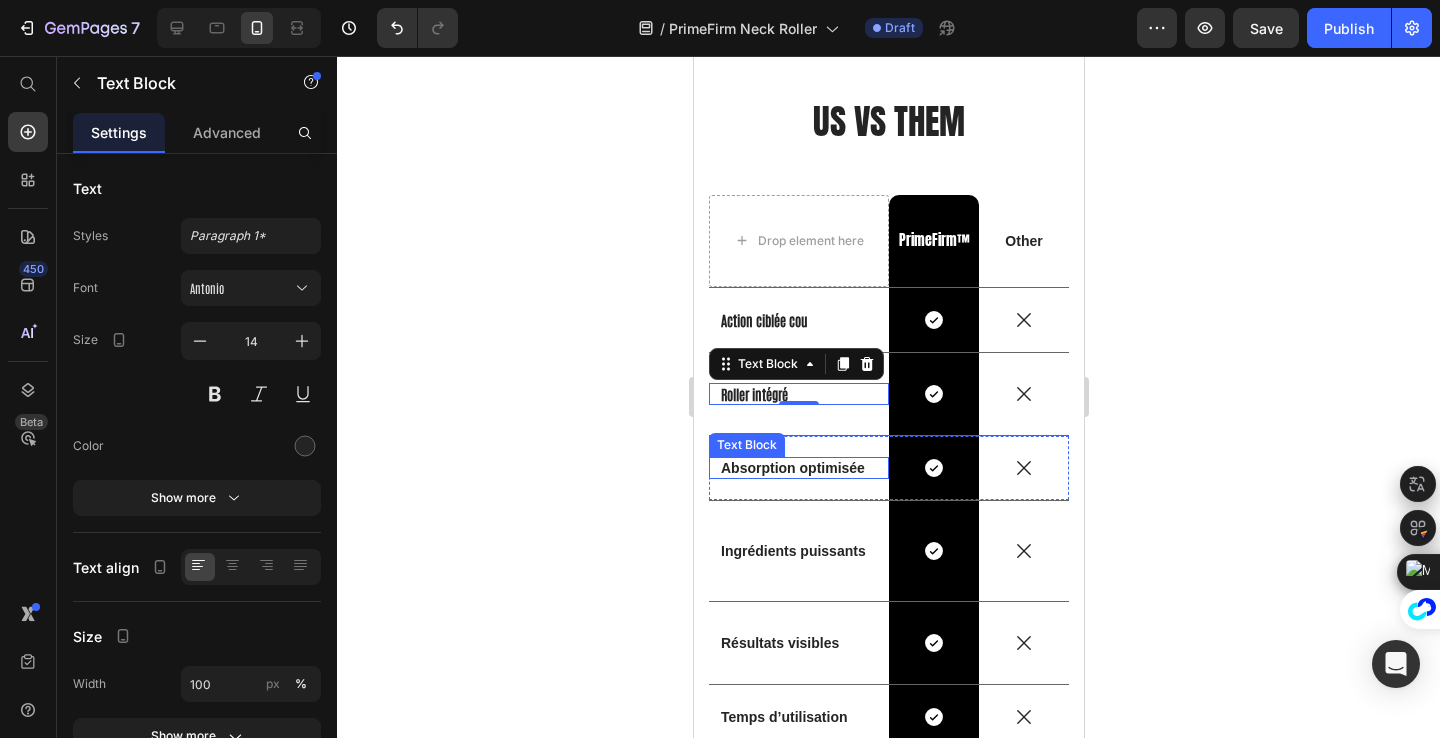 click on "Absorption optimisée" at bounding box center (792, 468) 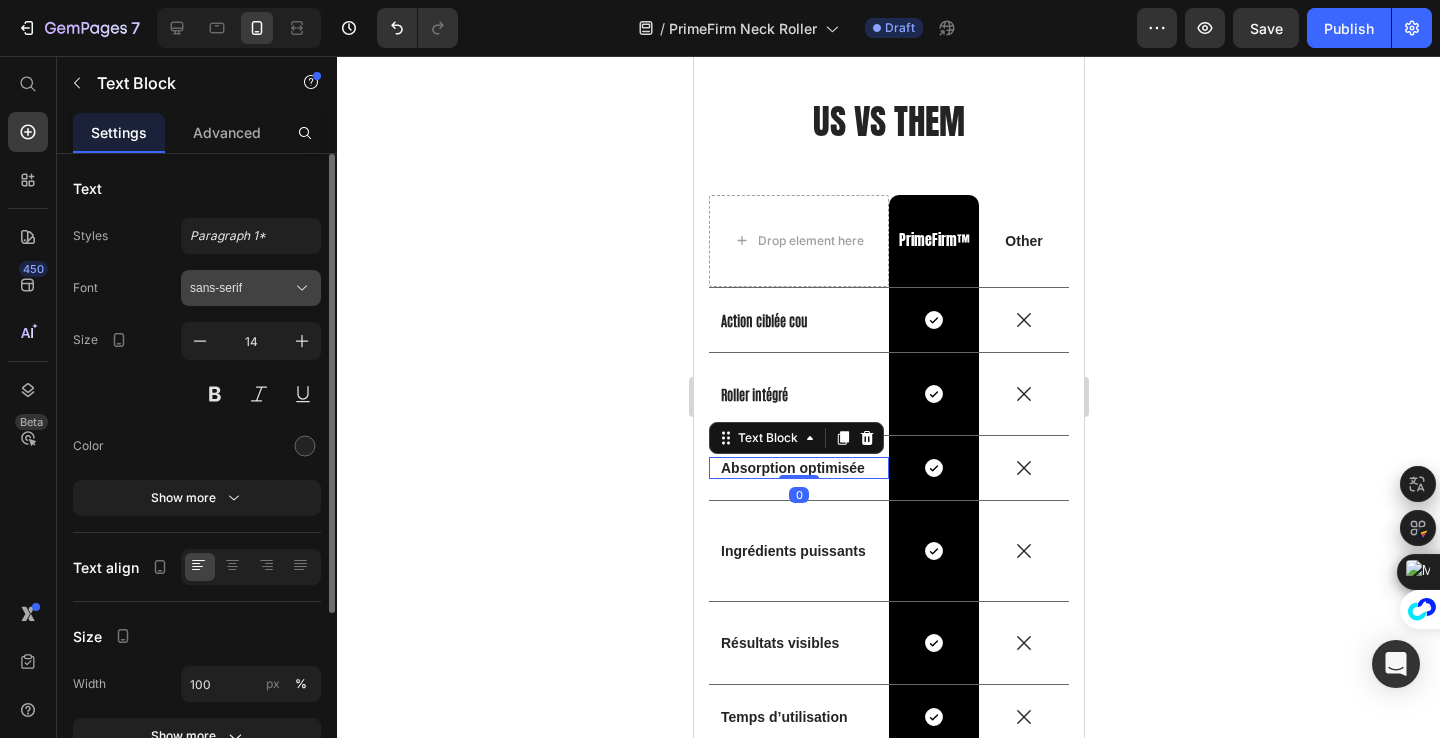 click on "sans-serif" at bounding box center (251, 288) 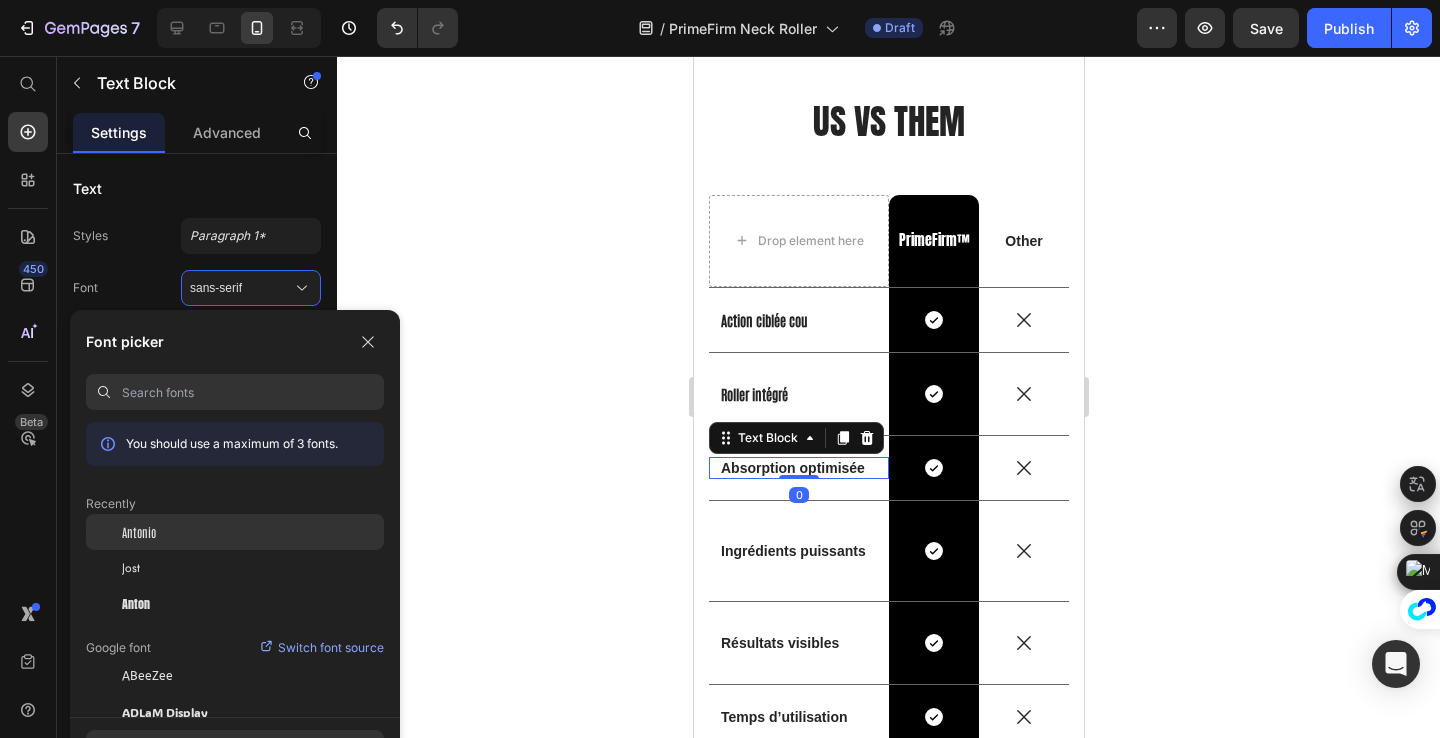 click on "Antonio" 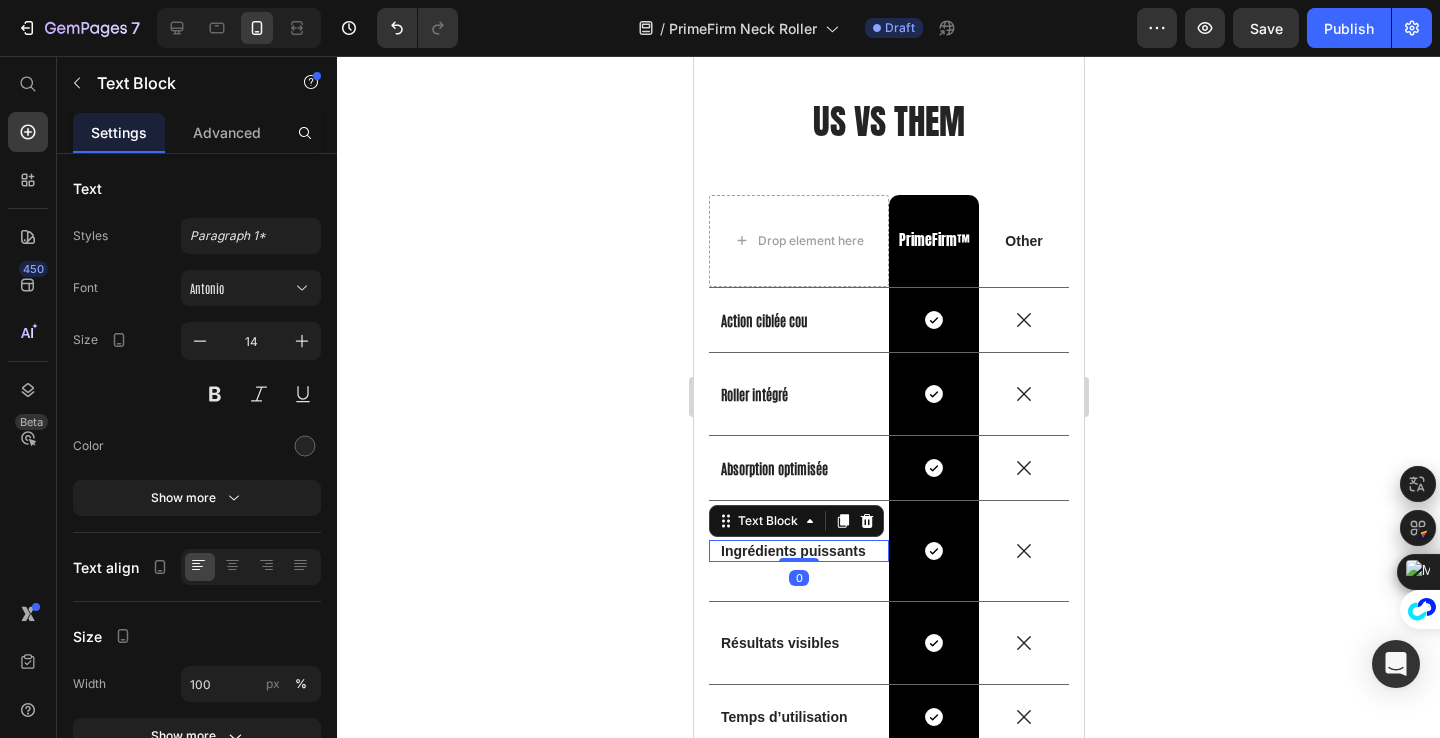 click on "Ingrédients puissants" at bounding box center [792, 551] 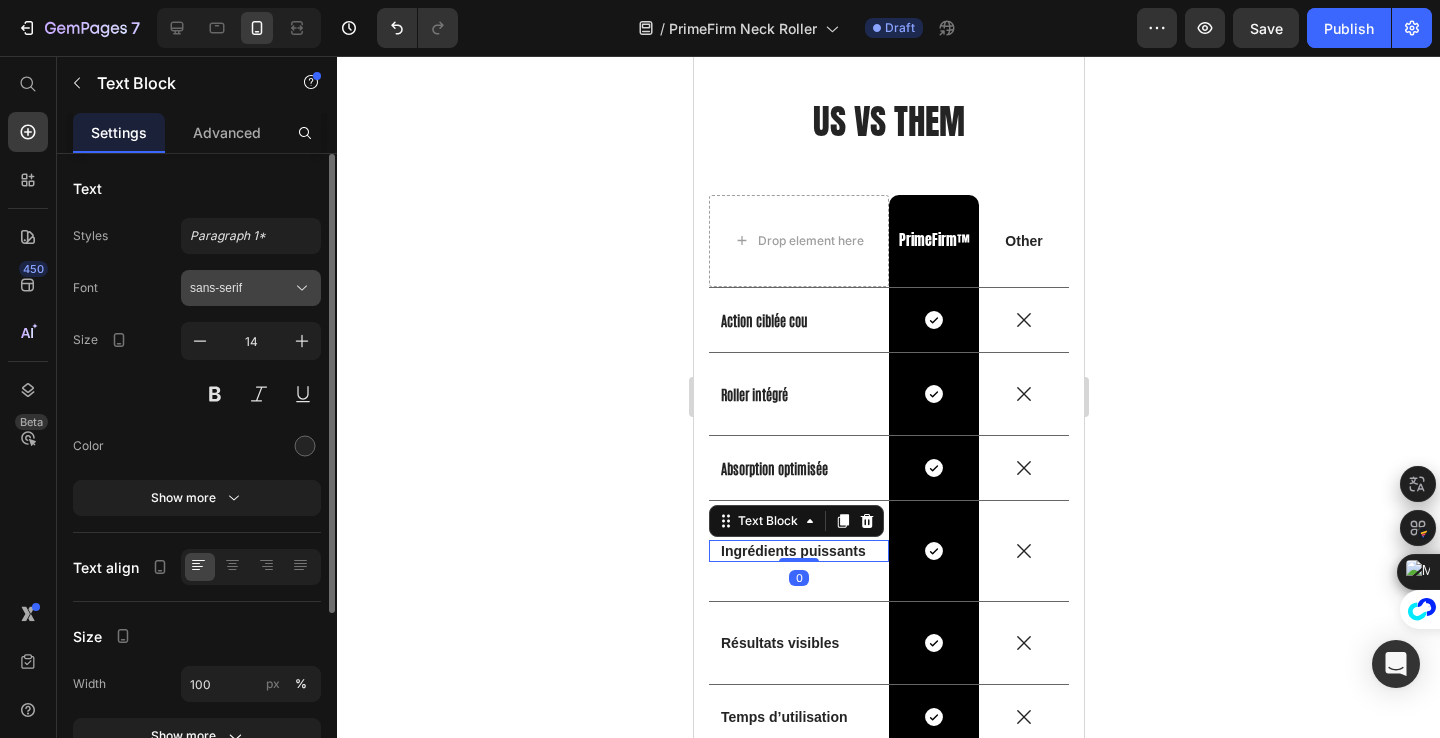 click on "sans-serif" at bounding box center (251, 288) 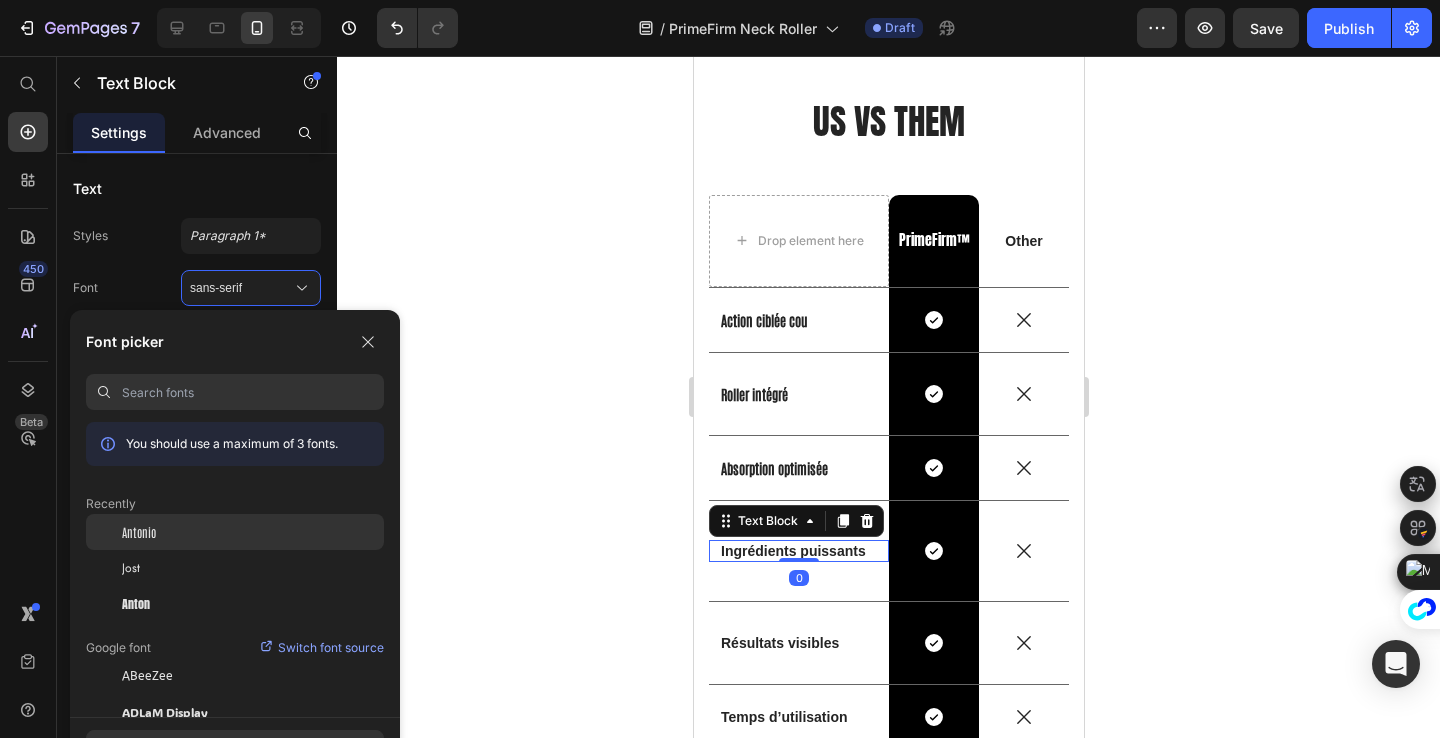 click on "Antonio" 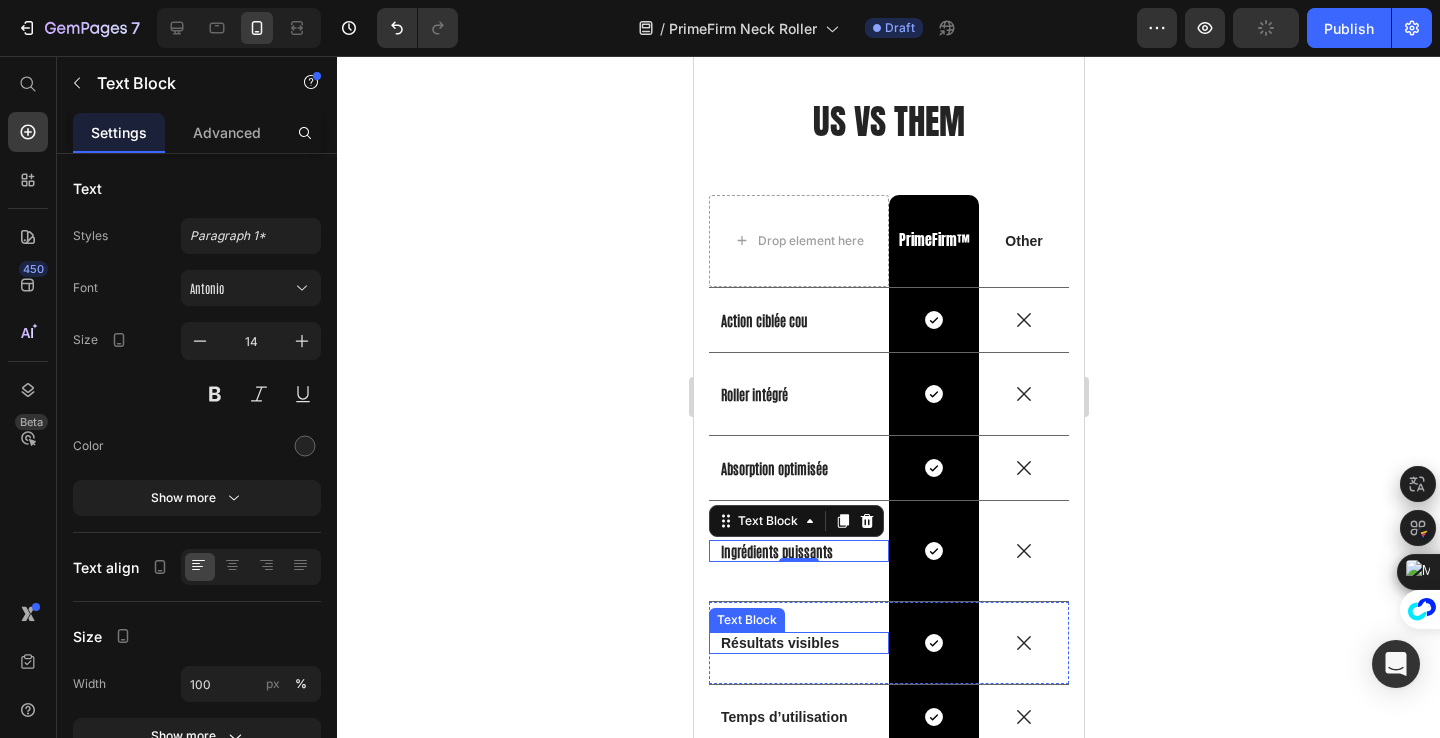 click on "Résultats visibles" at bounding box center (779, 643) 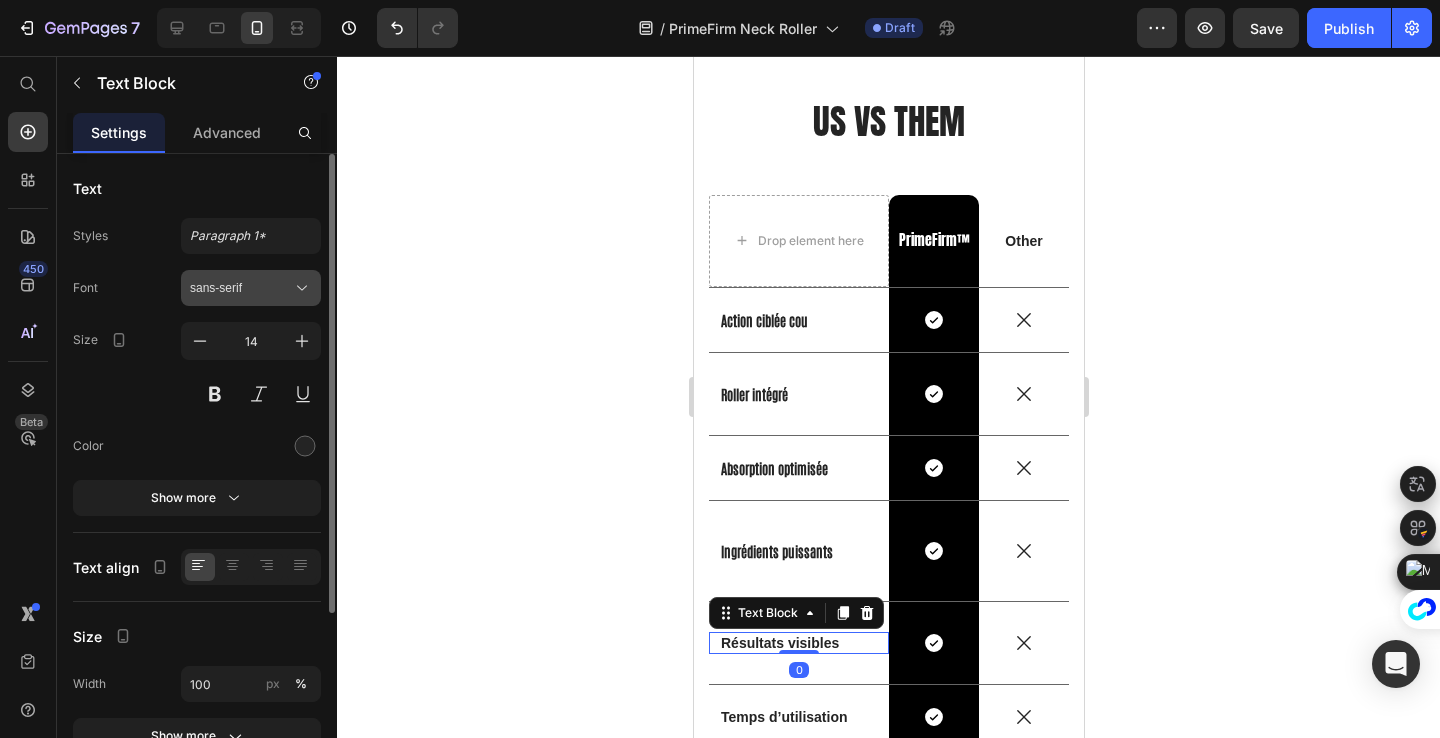click on "sans-serif" at bounding box center (241, 288) 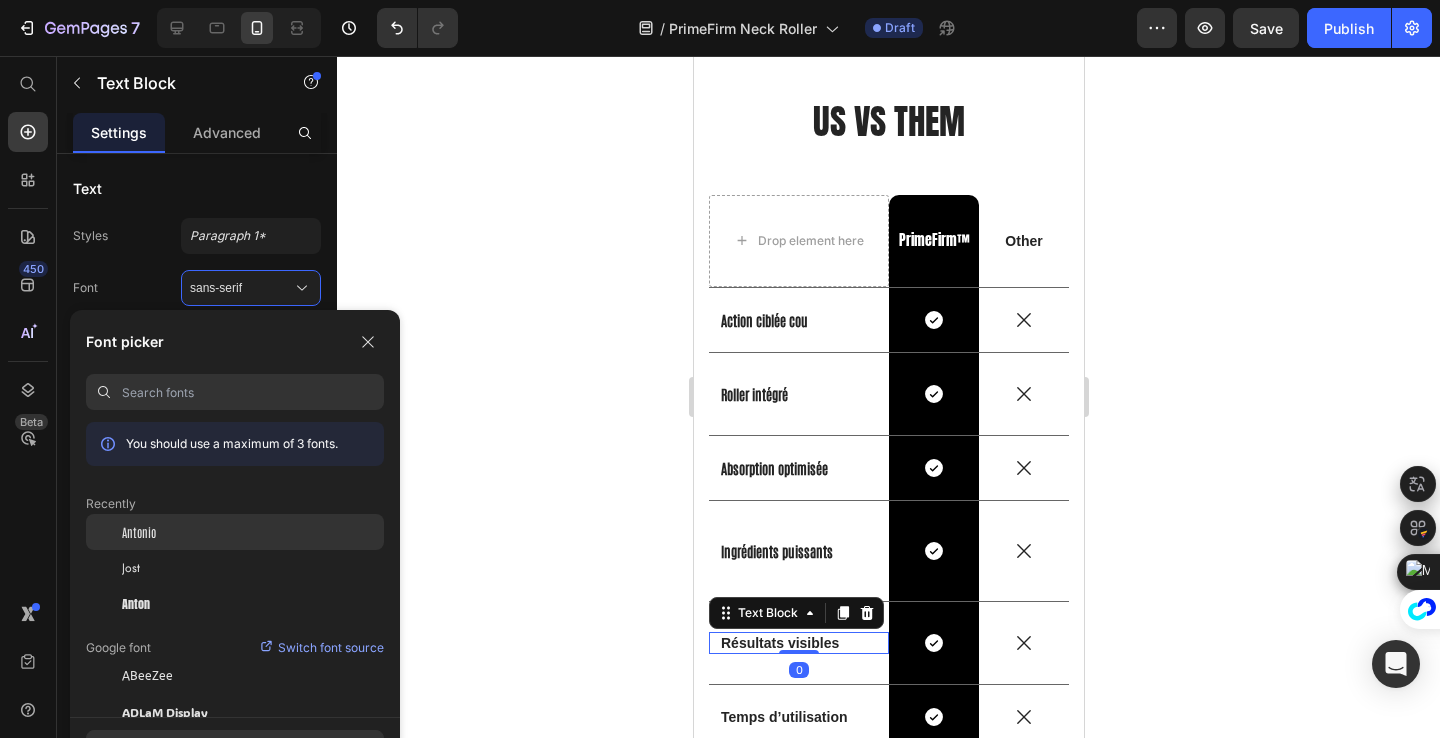 click on "Antonio" 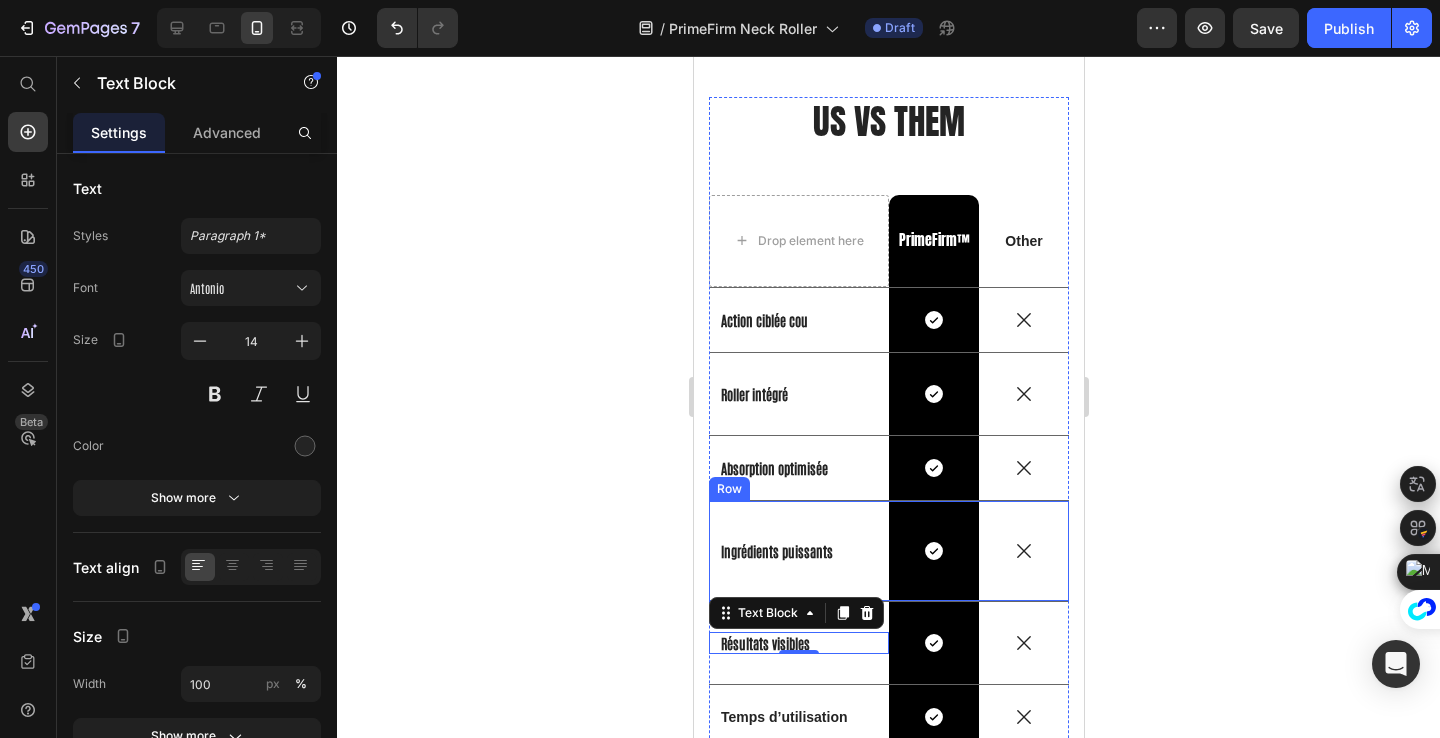 scroll, scrollTop: 8245, scrollLeft: 0, axis: vertical 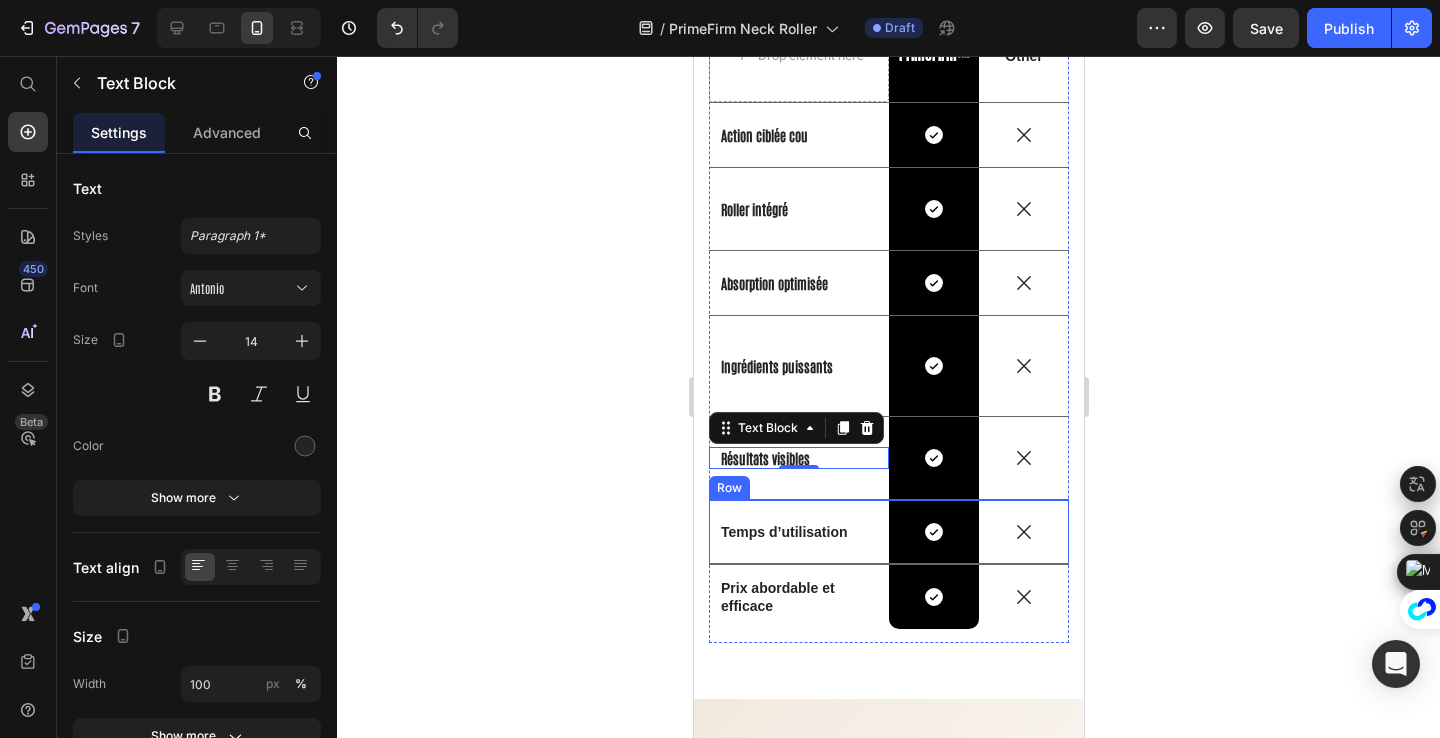 click on "Temps d’utilisation" at bounding box center (783, 532) 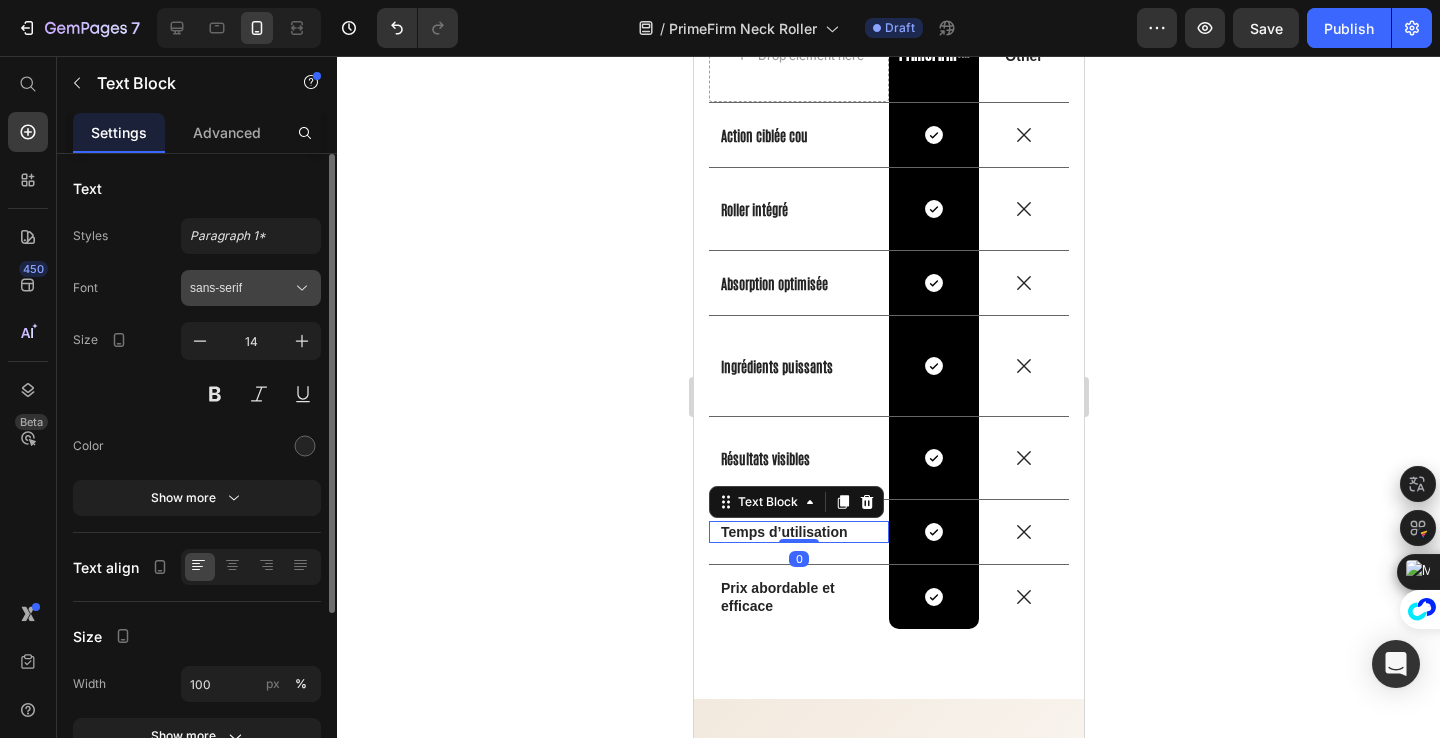 click on "sans-serif" at bounding box center [251, 288] 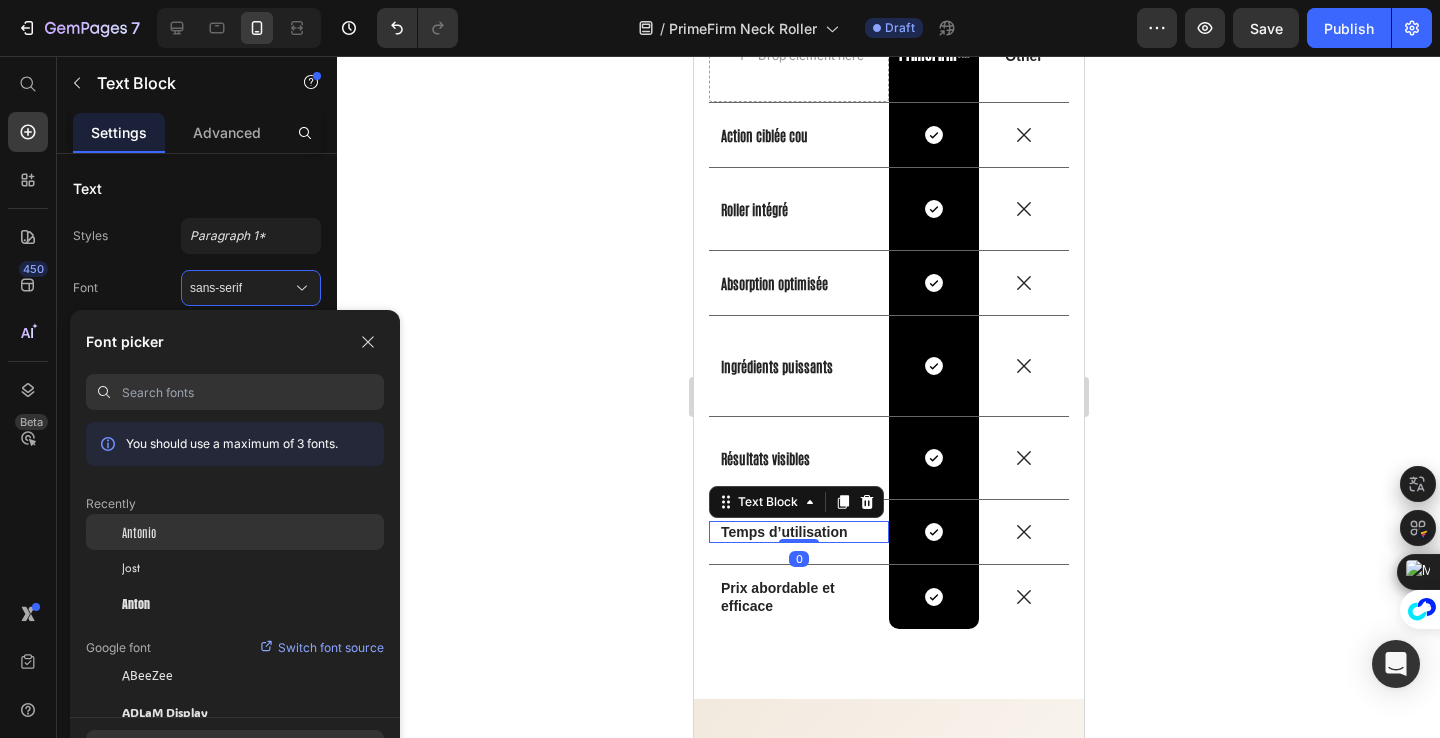 click on "Antonio" at bounding box center [139, 532] 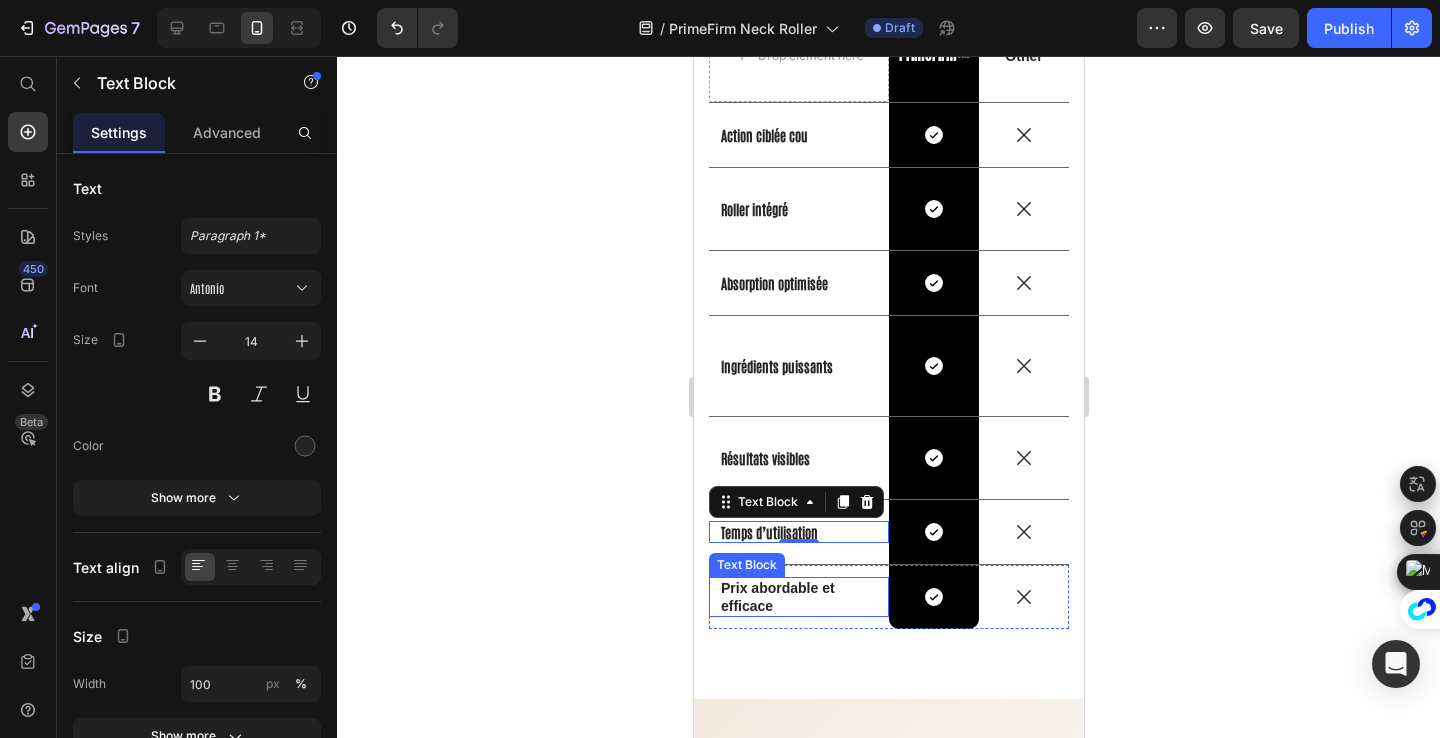 click on "Prix abordable et efficace" at bounding box center [798, 597] 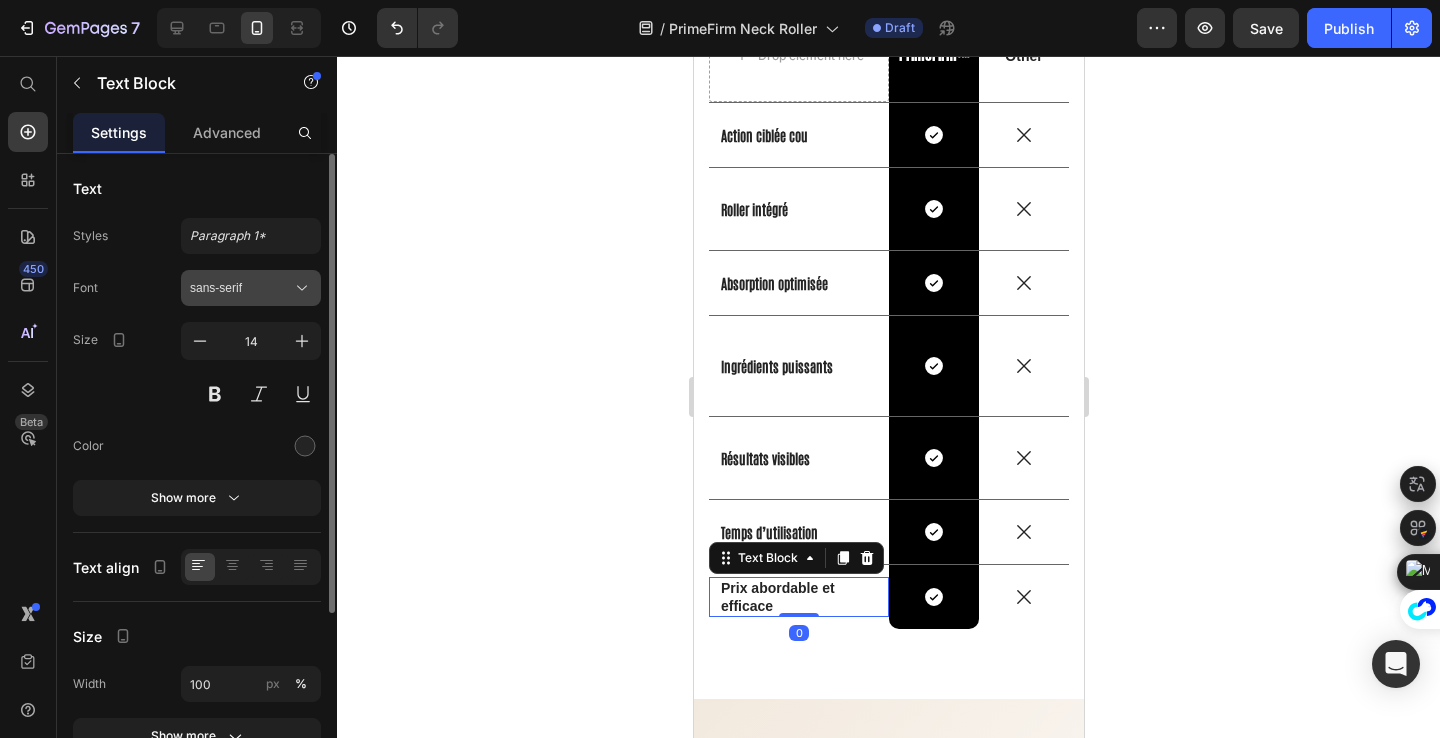 click on "sans-serif" at bounding box center [241, 288] 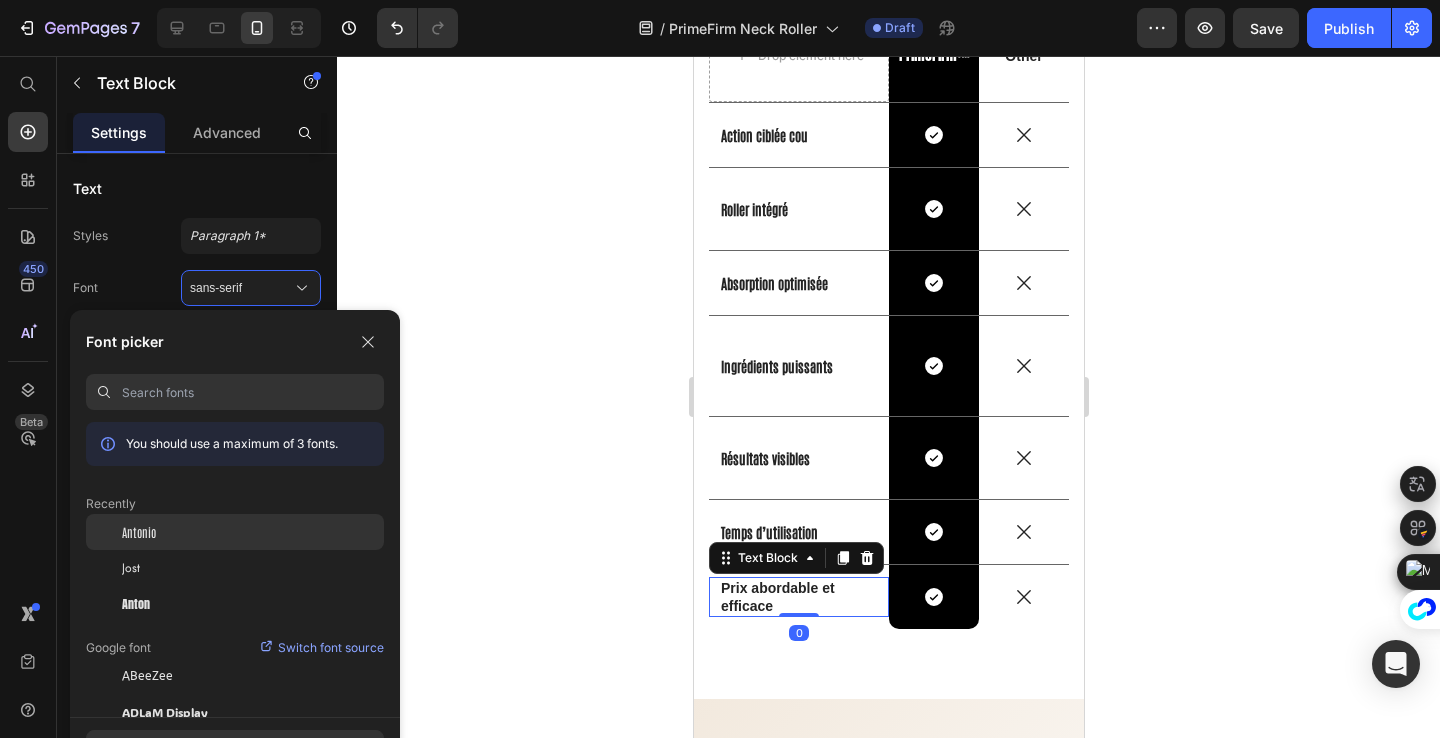 click on "Antonio" 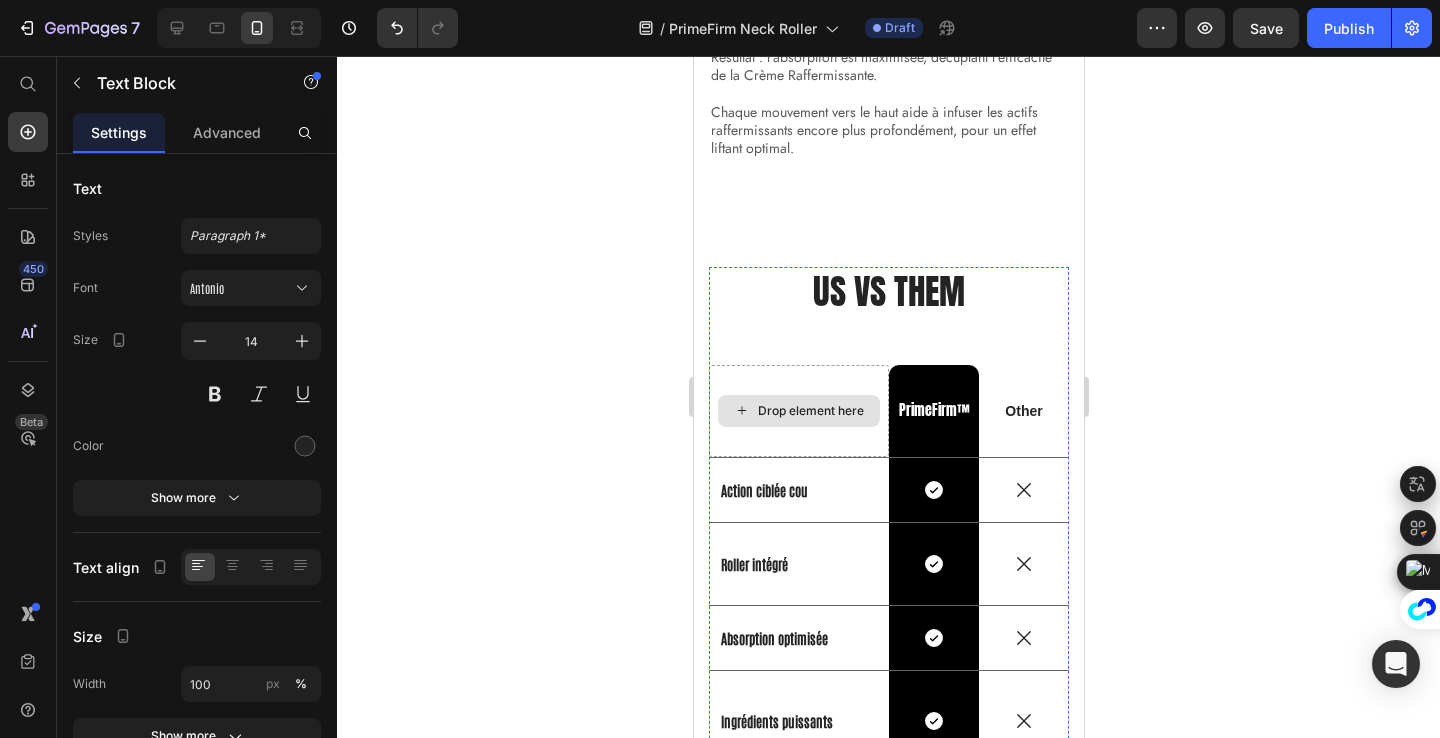 scroll, scrollTop: 7875, scrollLeft: 0, axis: vertical 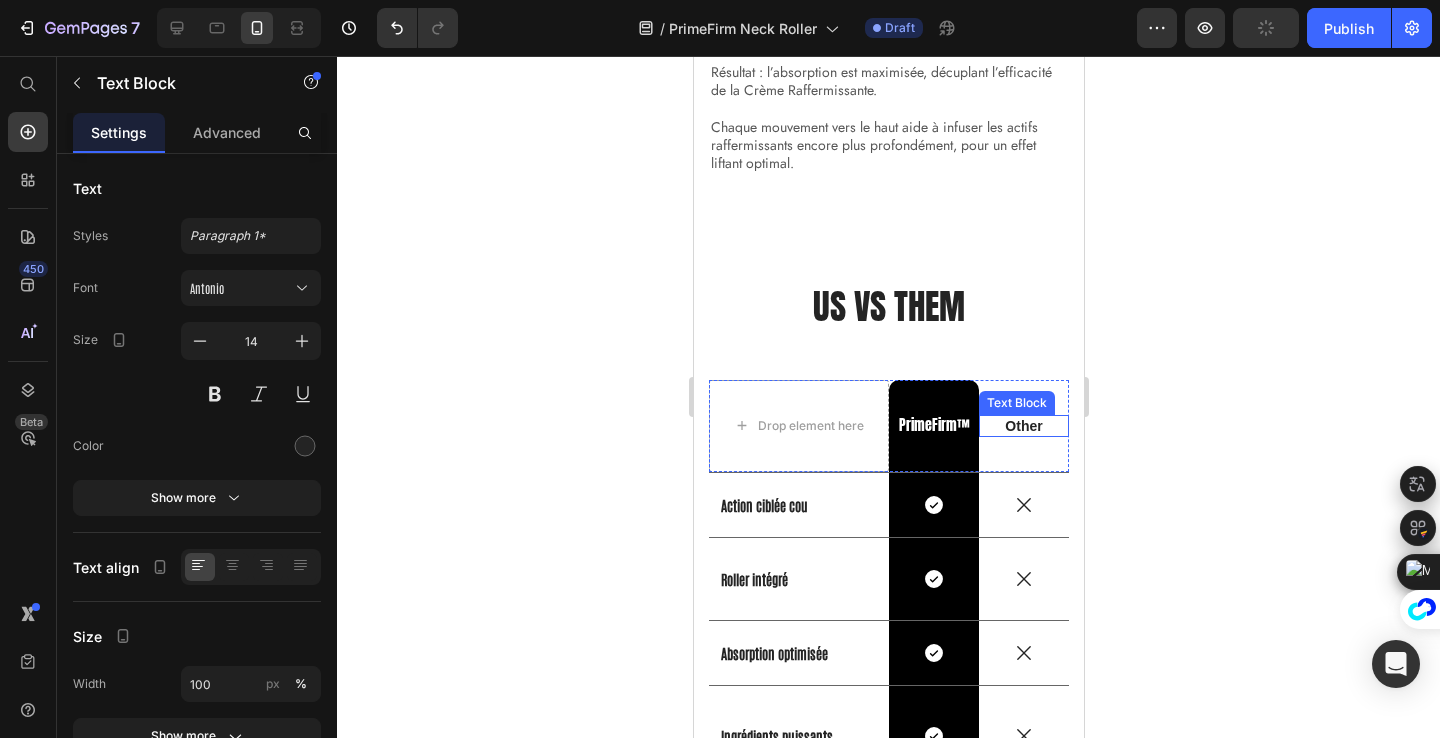 click on "Other" at bounding box center [1023, 426] 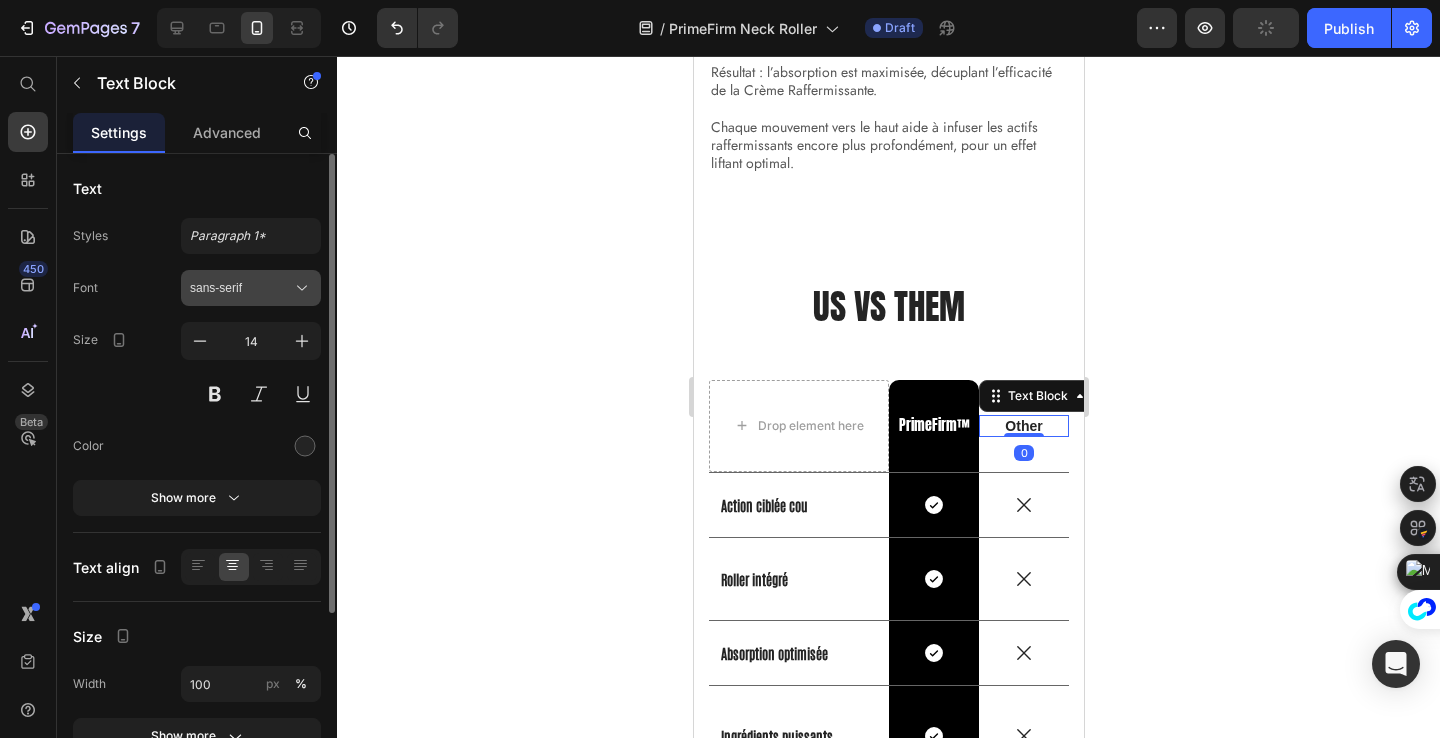 click on "sans-serif" at bounding box center [241, 288] 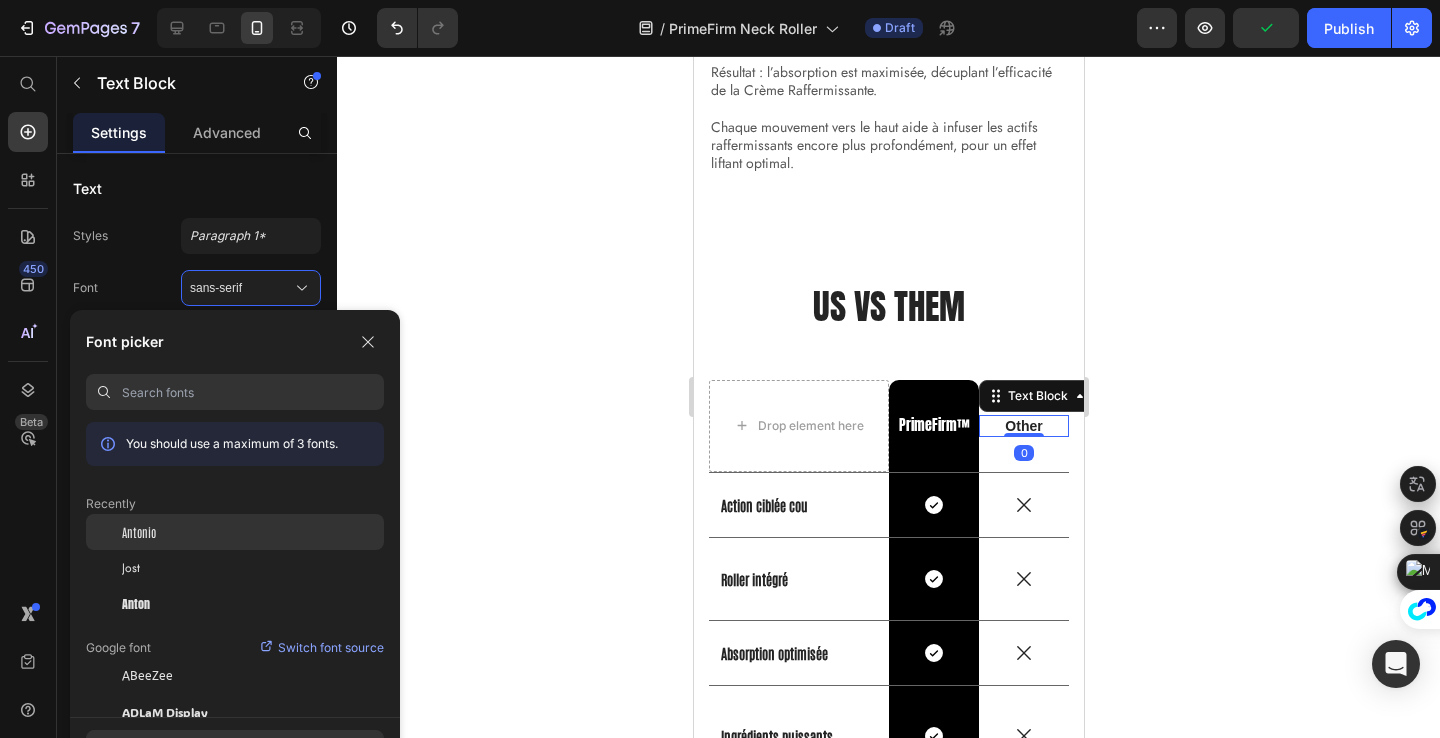 click on "Antonio" 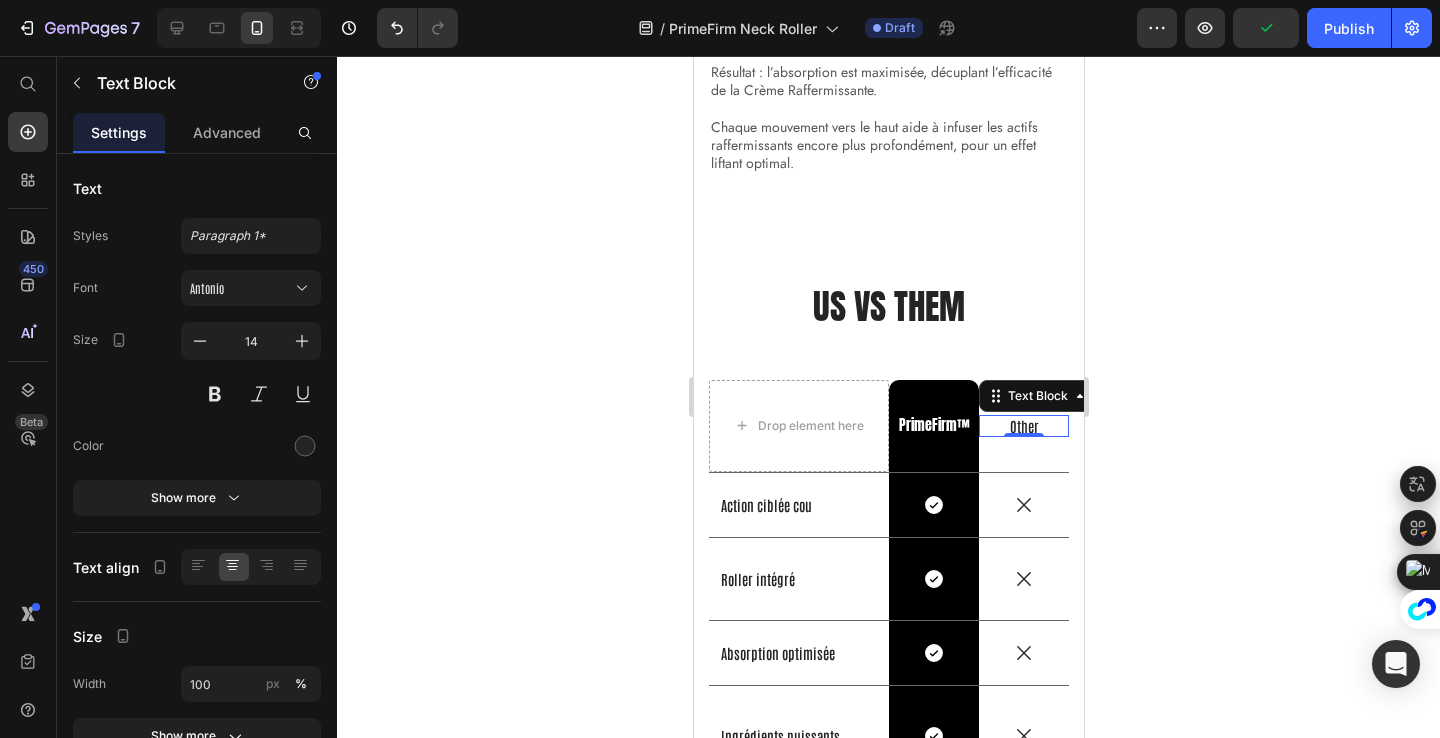 click 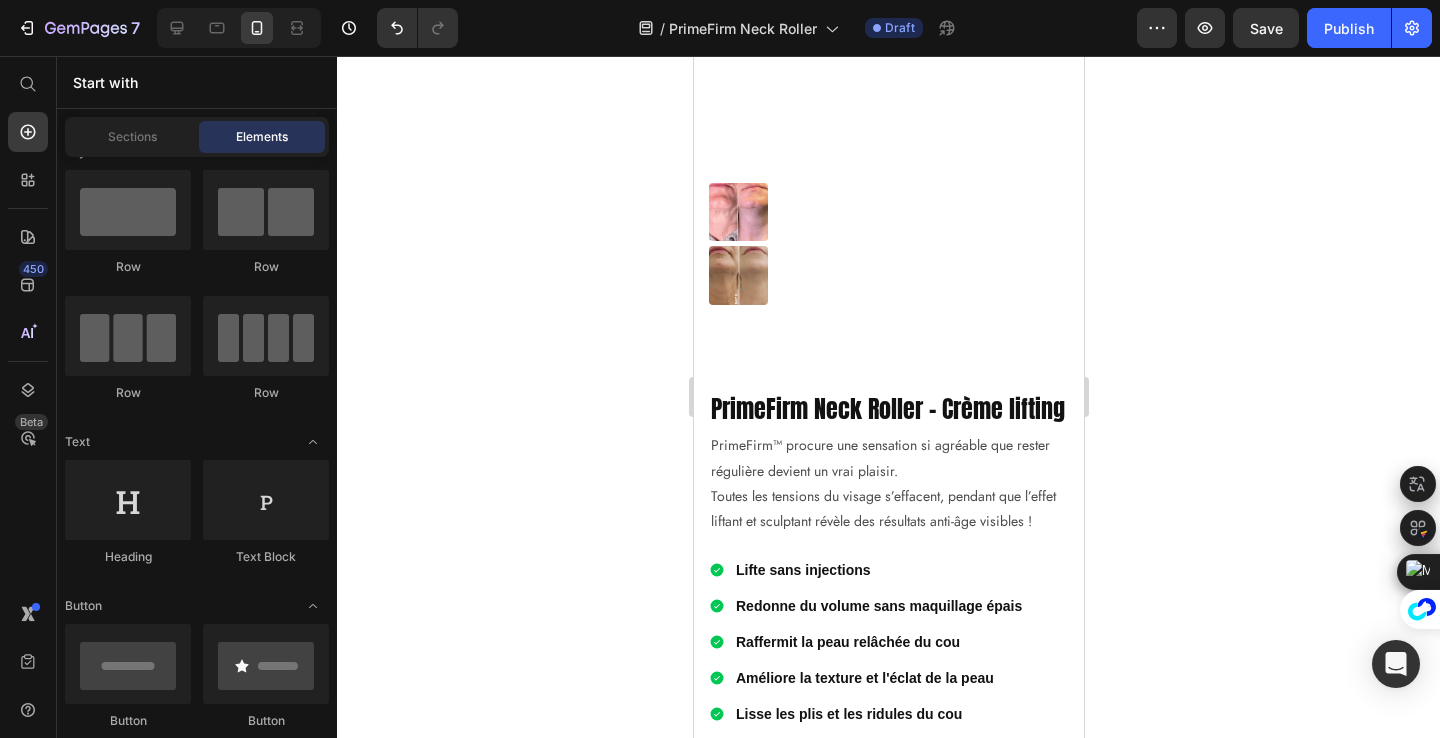 scroll, scrollTop: 4654, scrollLeft: 0, axis: vertical 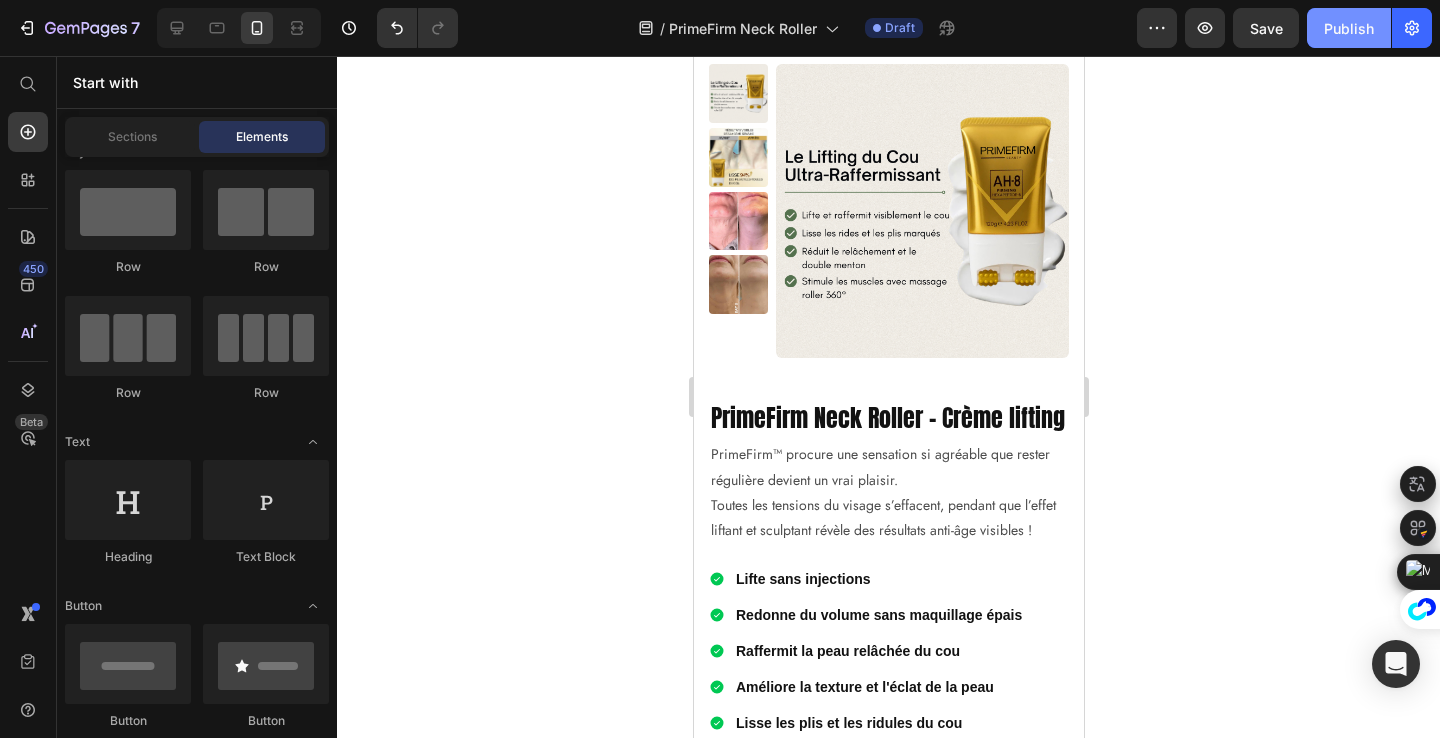 click on "Publish" at bounding box center (1349, 28) 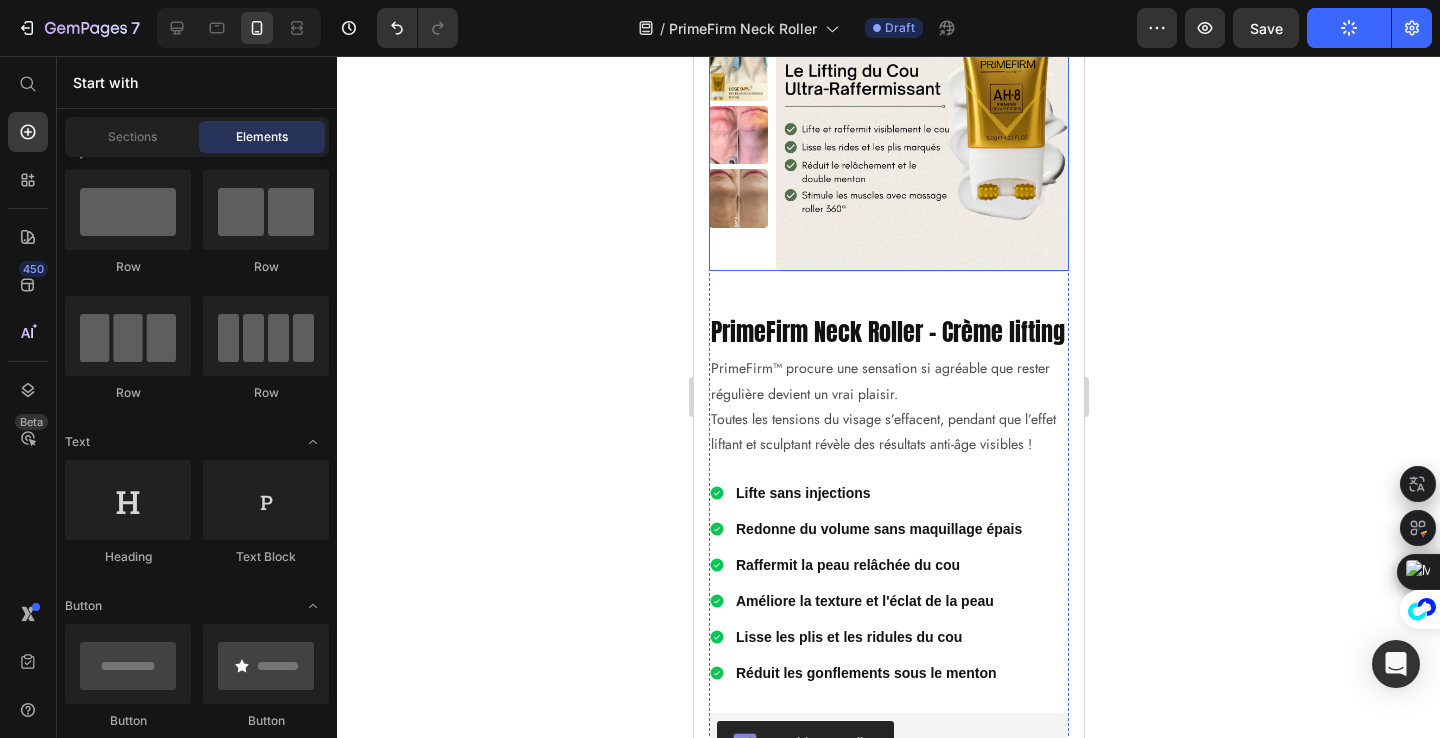 scroll, scrollTop: 4741, scrollLeft: 0, axis: vertical 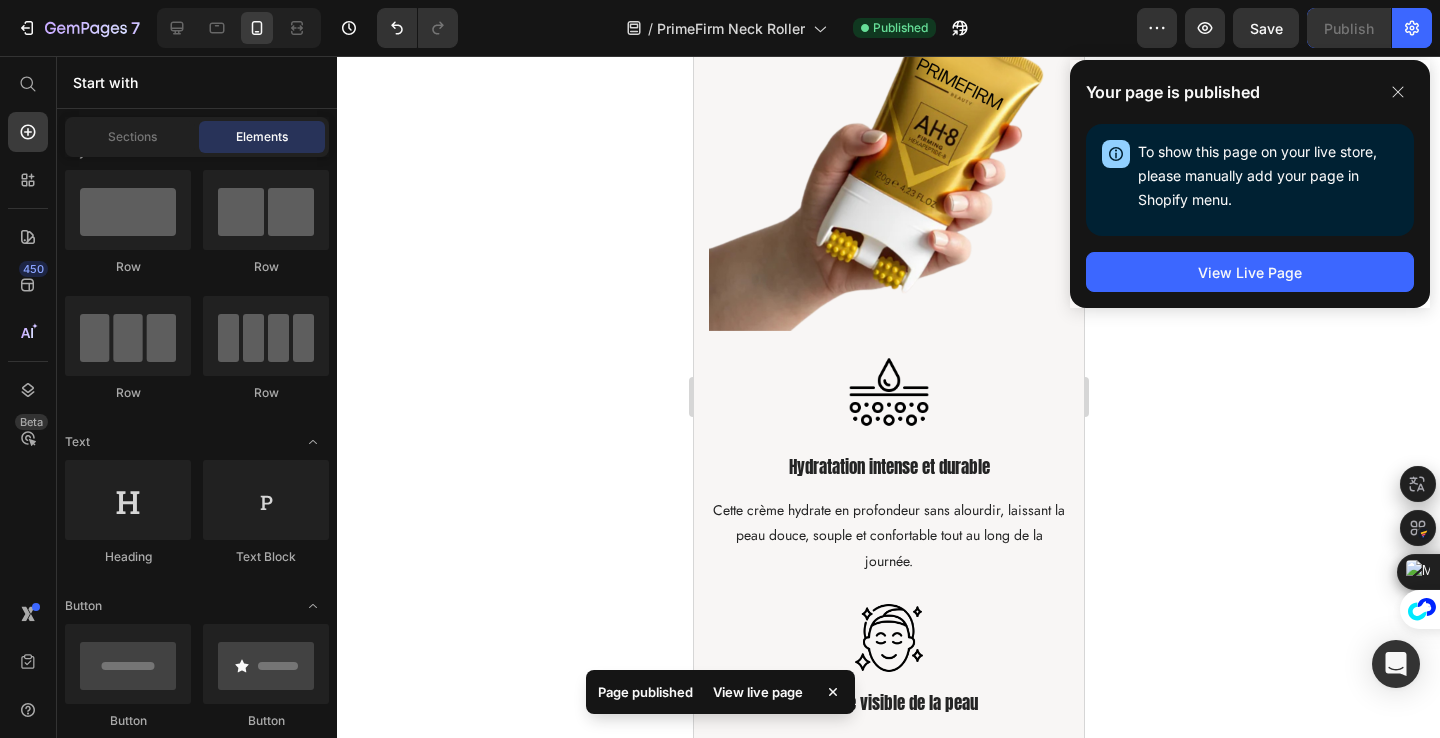 click 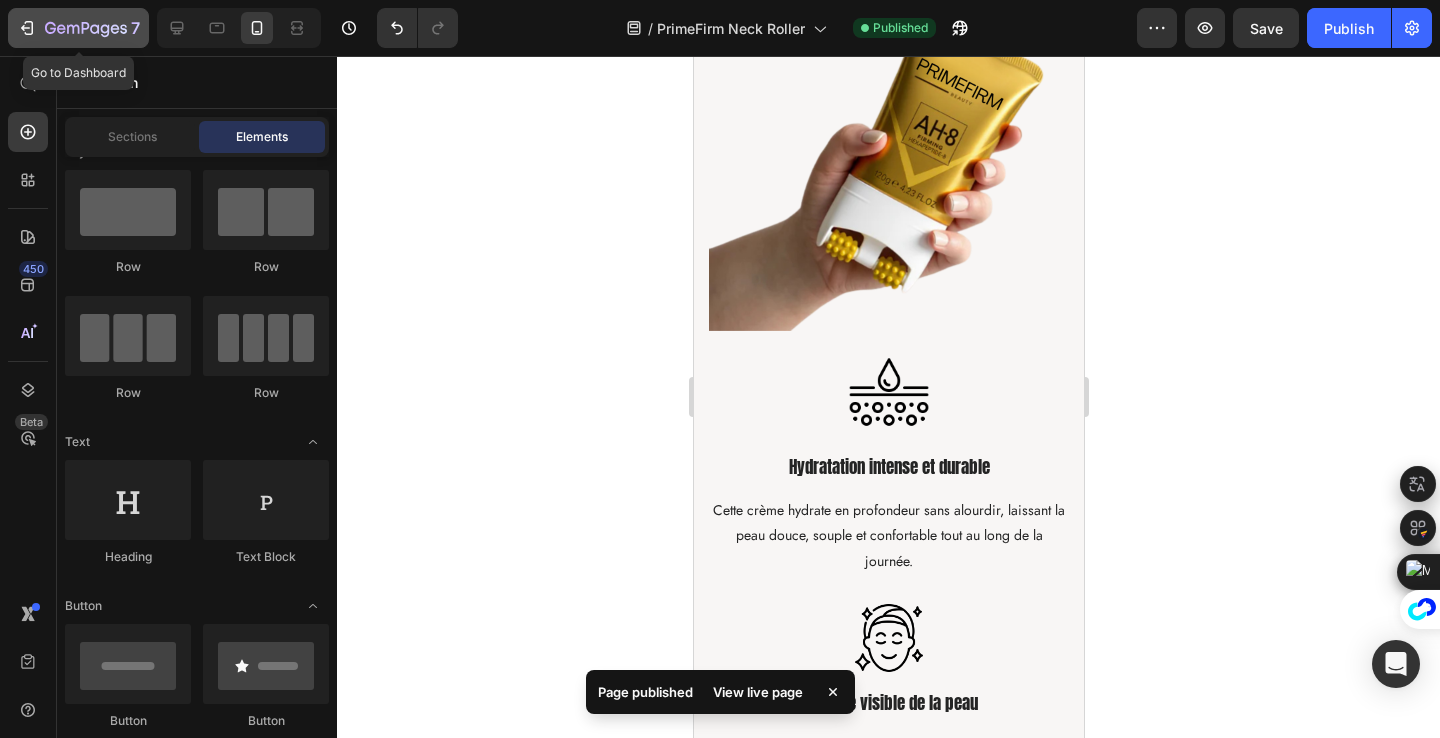 click 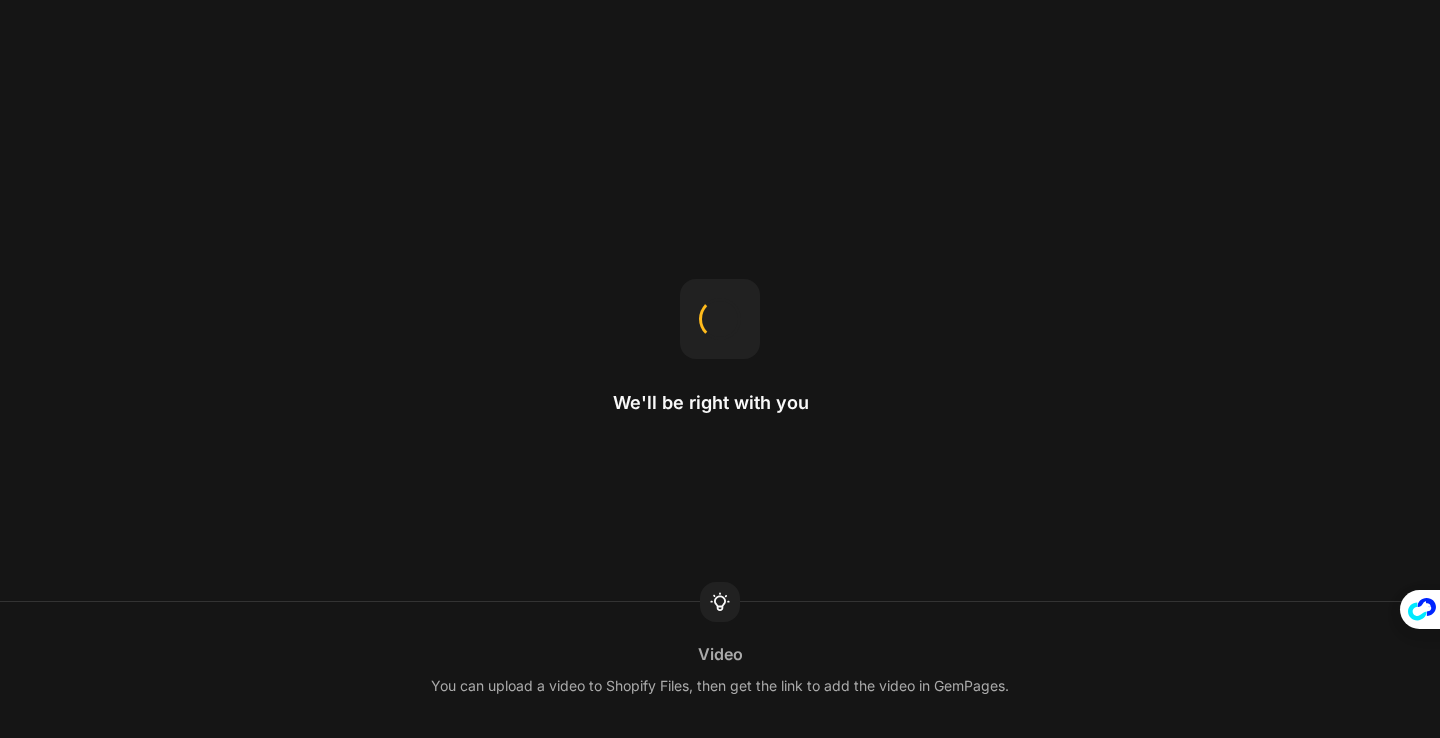 scroll, scrollTop: 0, scrollLeft: 0, axis: both 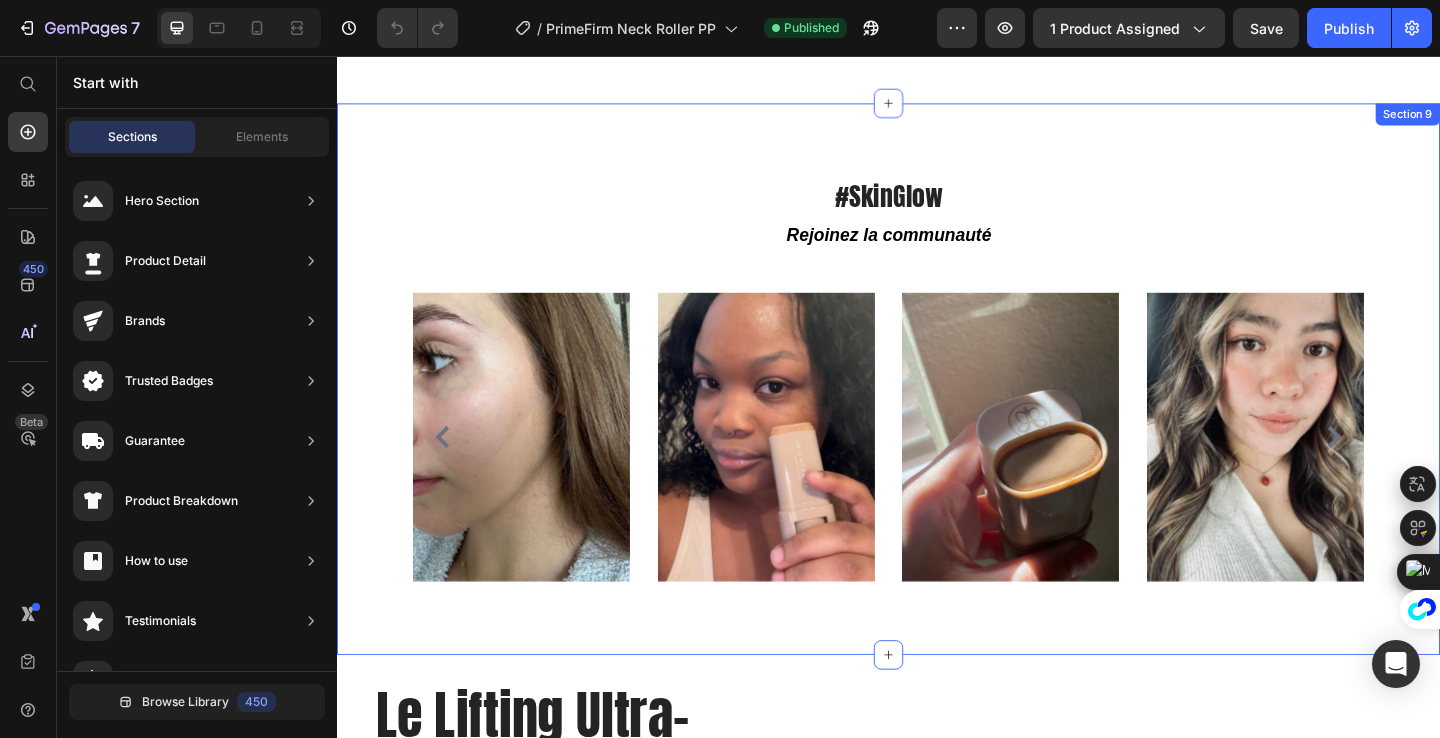 click on "#SkinGlow Heading Rejoinez la communauté Text block Row Image Image Image Image Image Image Image Image Carousel Row" at bounding box center (937, 408) 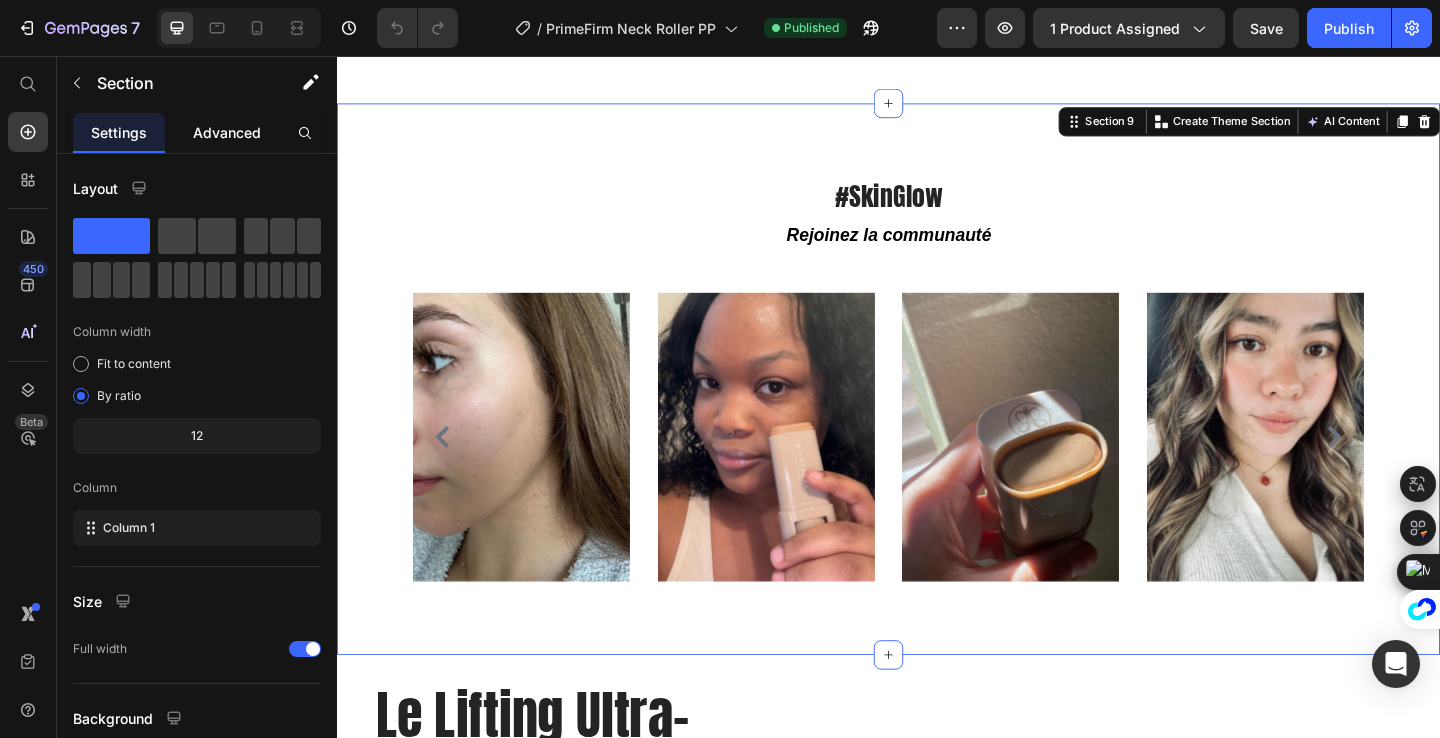 click on "Advanced" at bounding box center [227, 132] 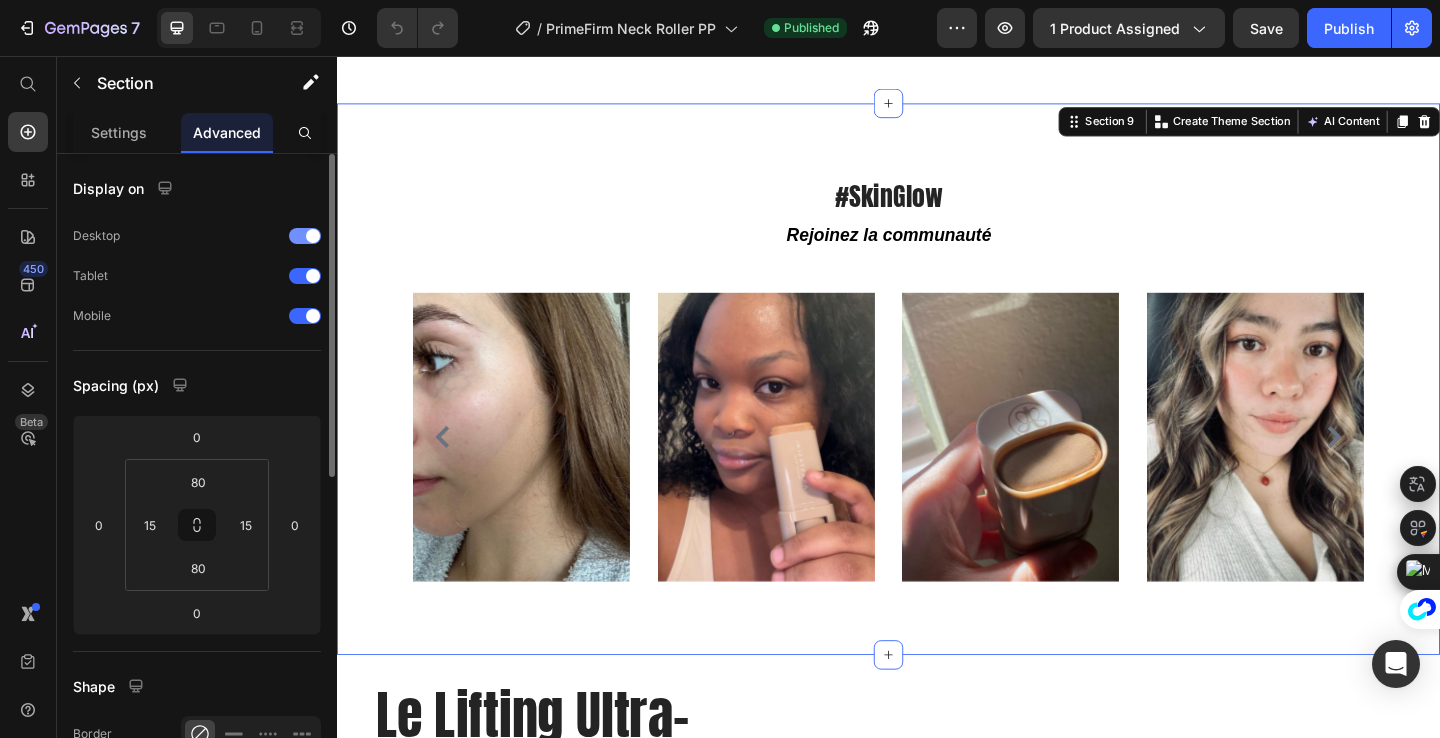 click at bounding box center (305, 236) 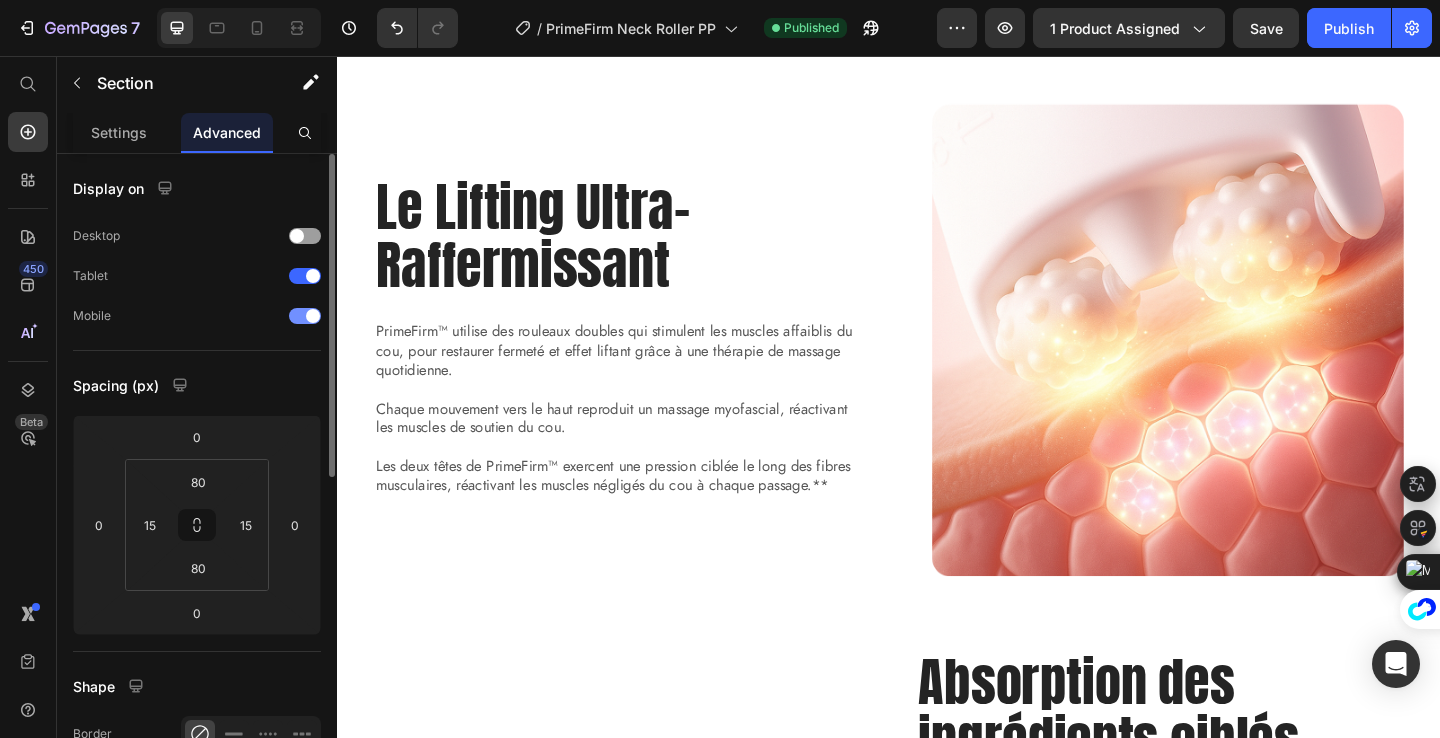 click at bounding box center (305, 316) 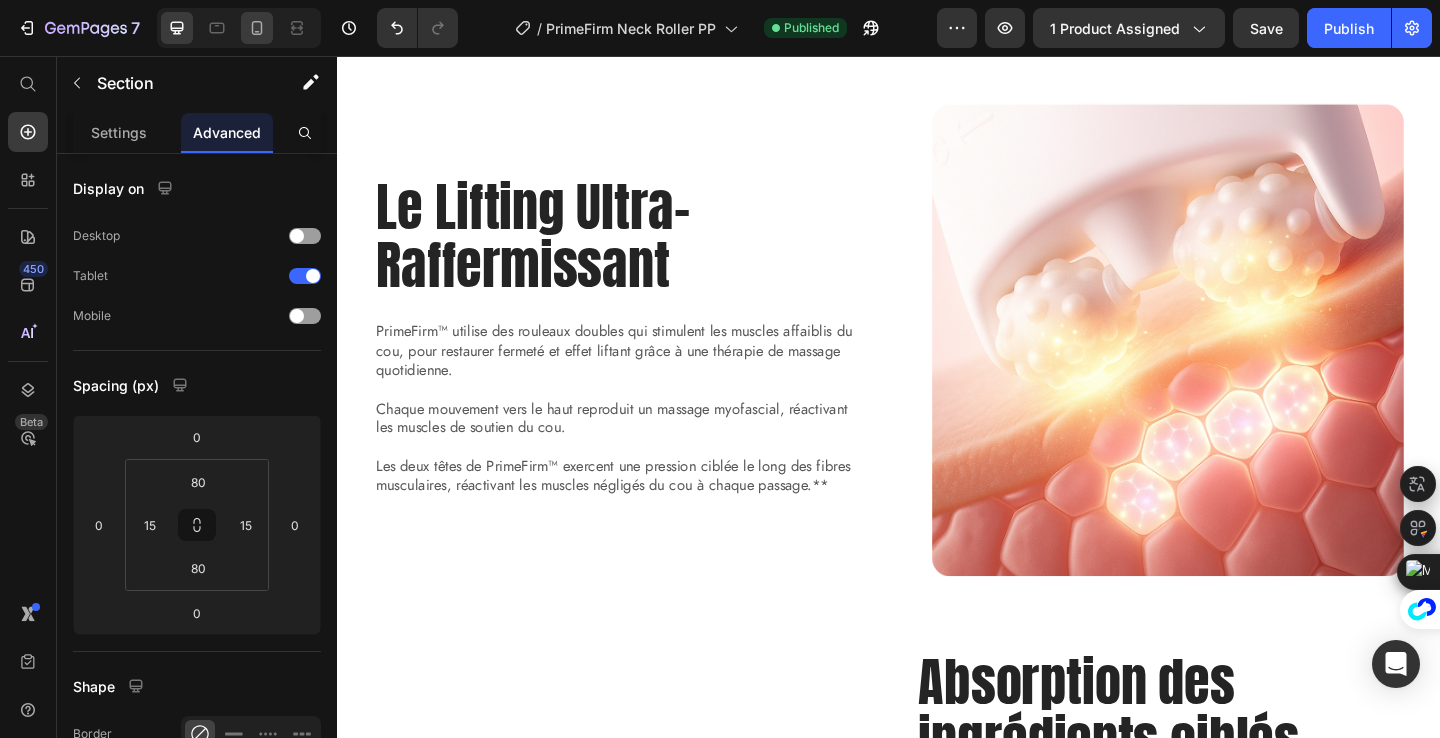 click 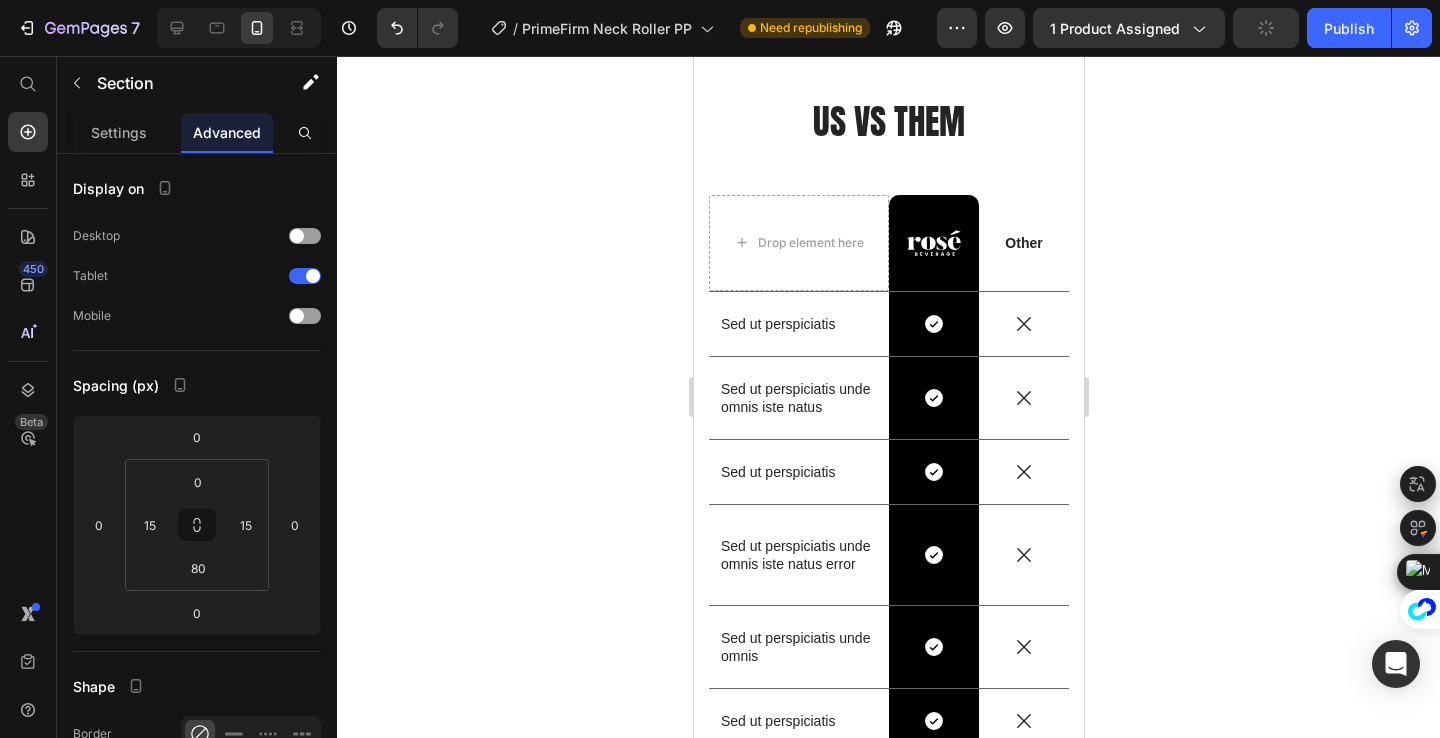 scroll, scrollTop: 5645, scrollLeft: 0, axis: vertical 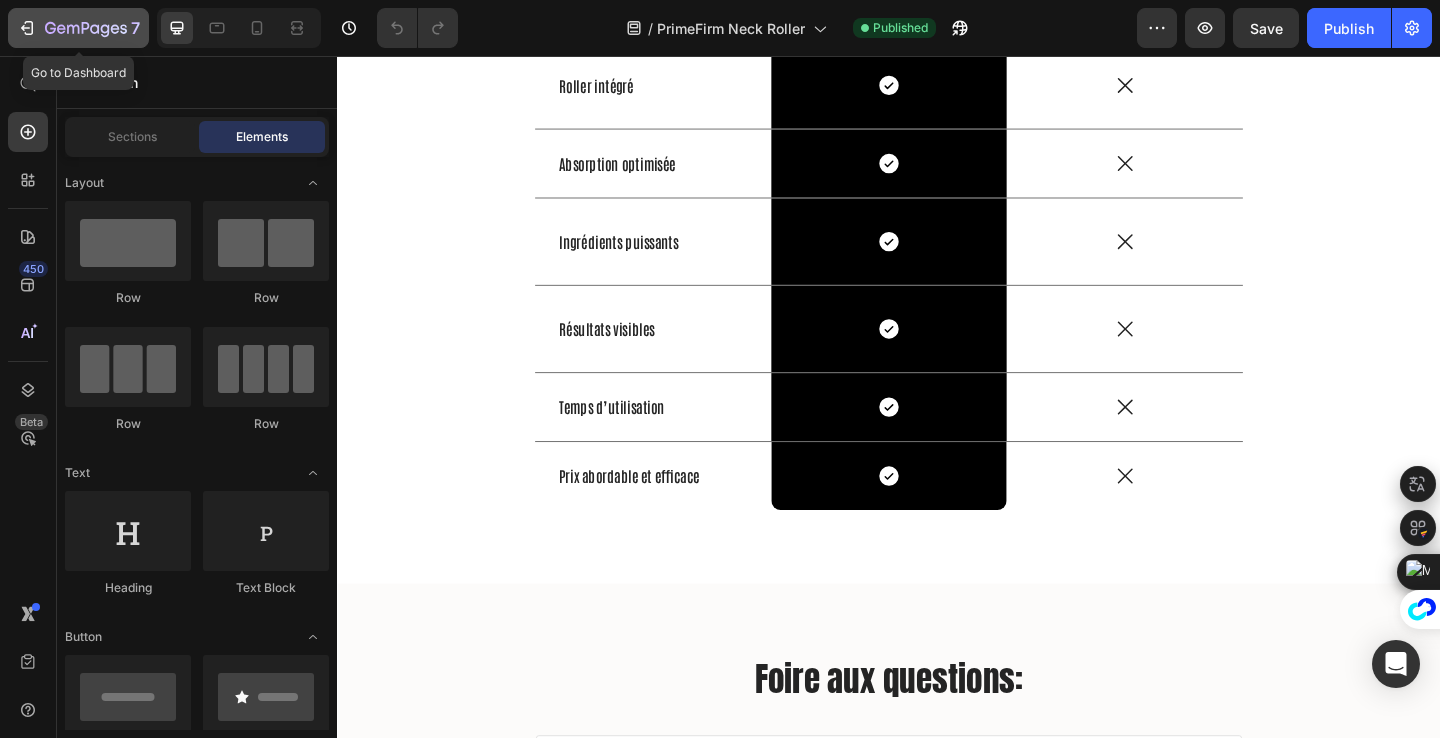 click 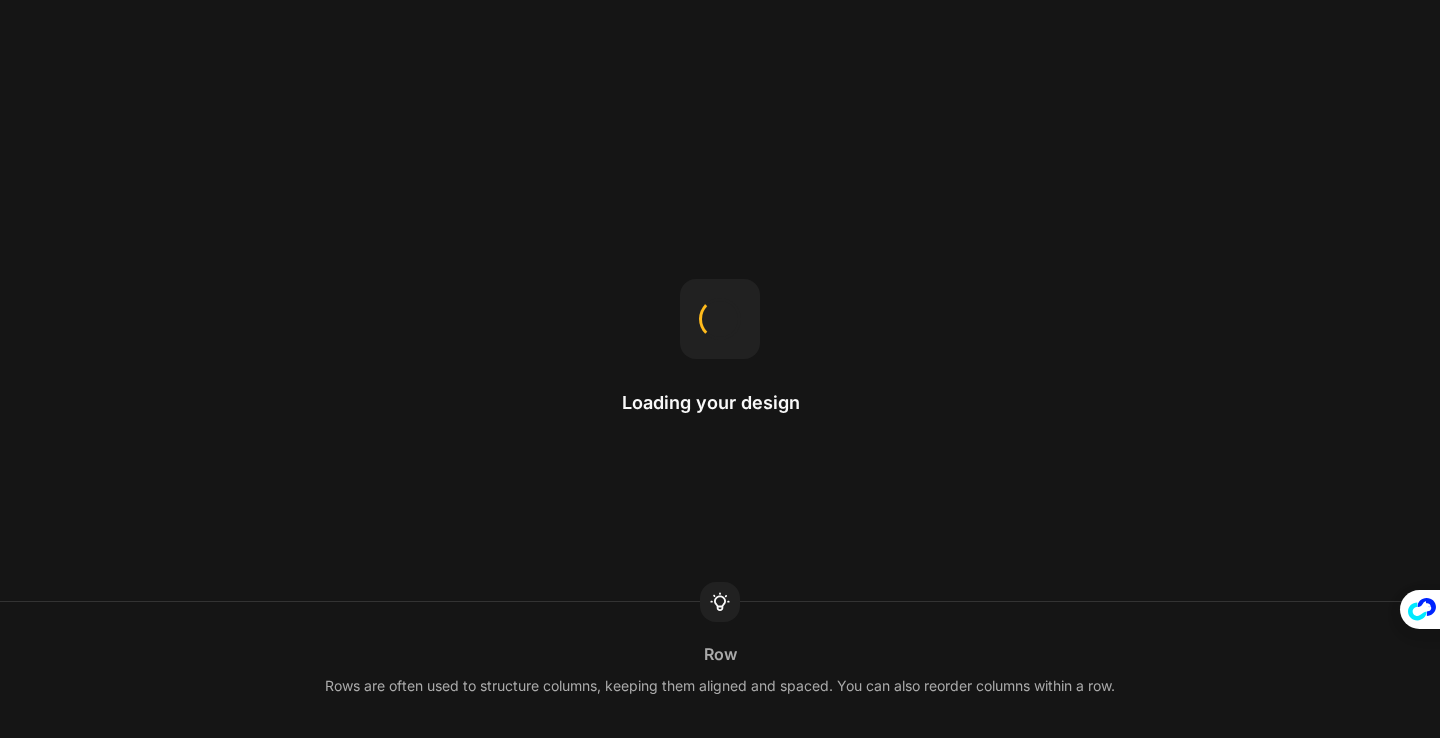 scroll, scrollTop: 0, scrollLeft: 0, axis: both 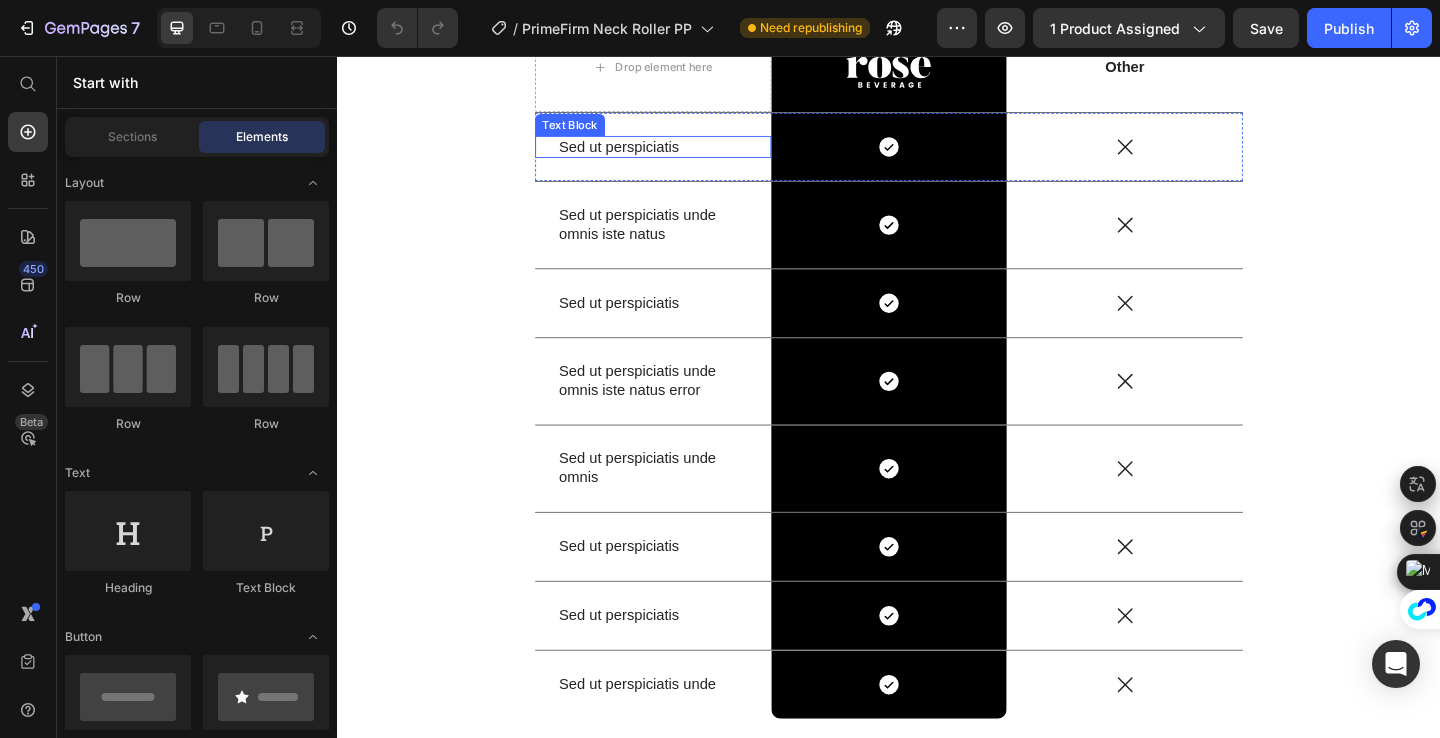 click on "Sed ut perspiciatis" at bounding box center [680, 155] 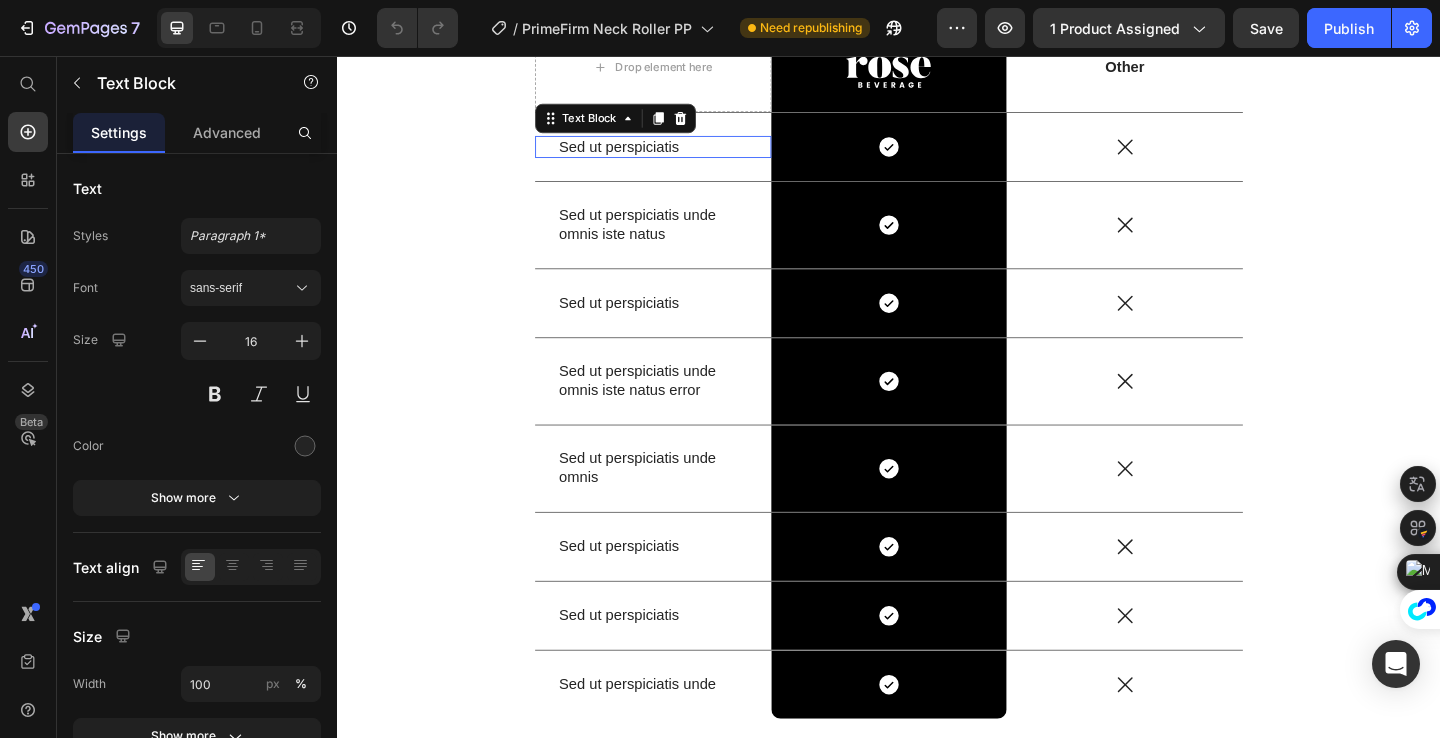 click on "Sed ut perspiciatis" at bounding box center (680, 155) 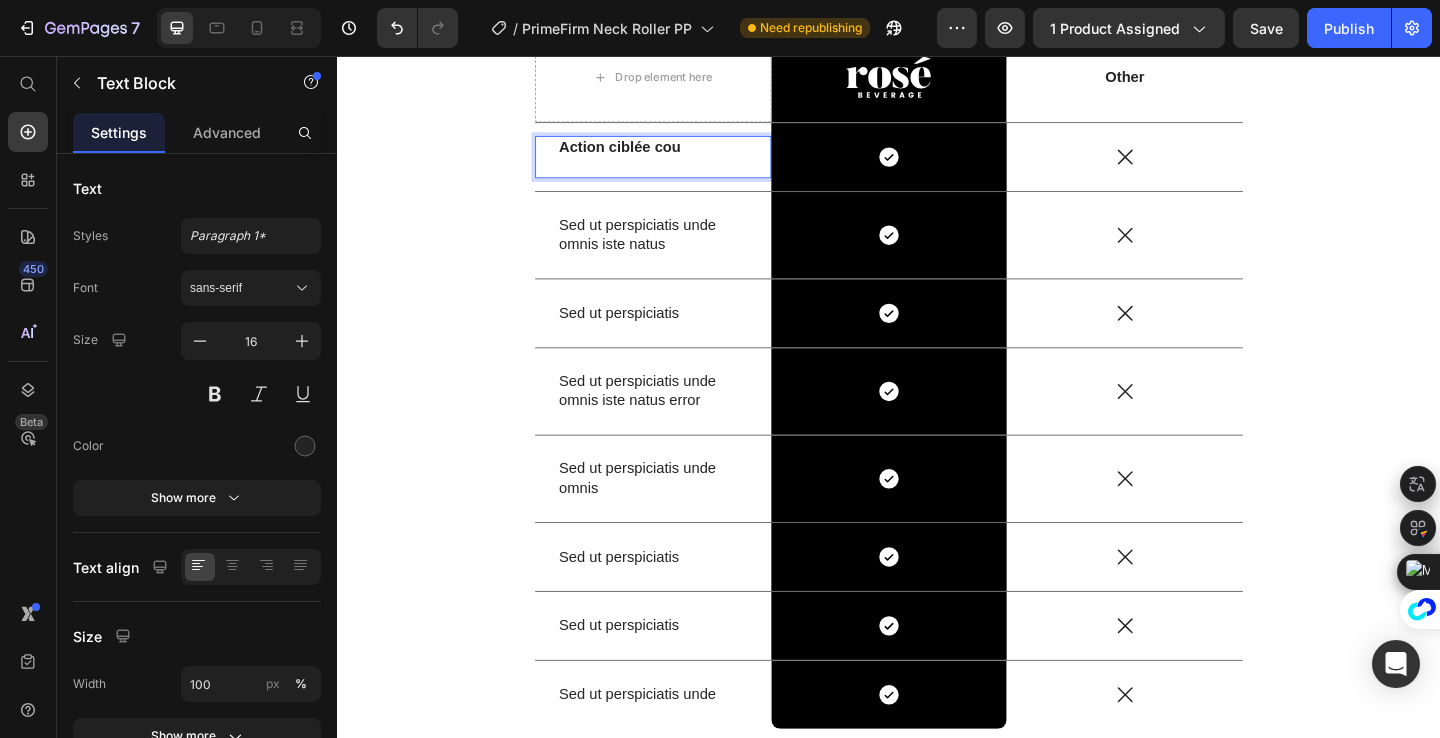 scroll, scrollTop: 5098, scrollLeft: 0, axis: vertical 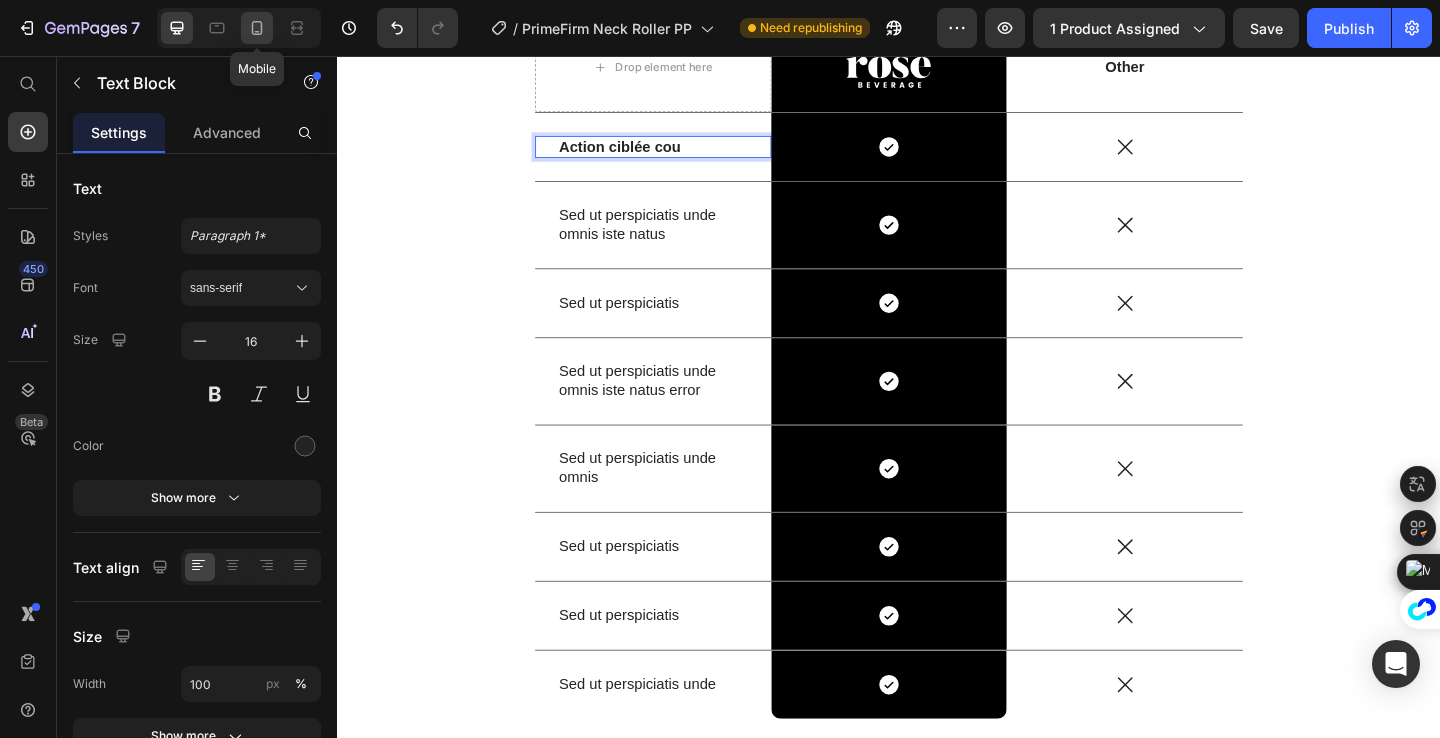 click 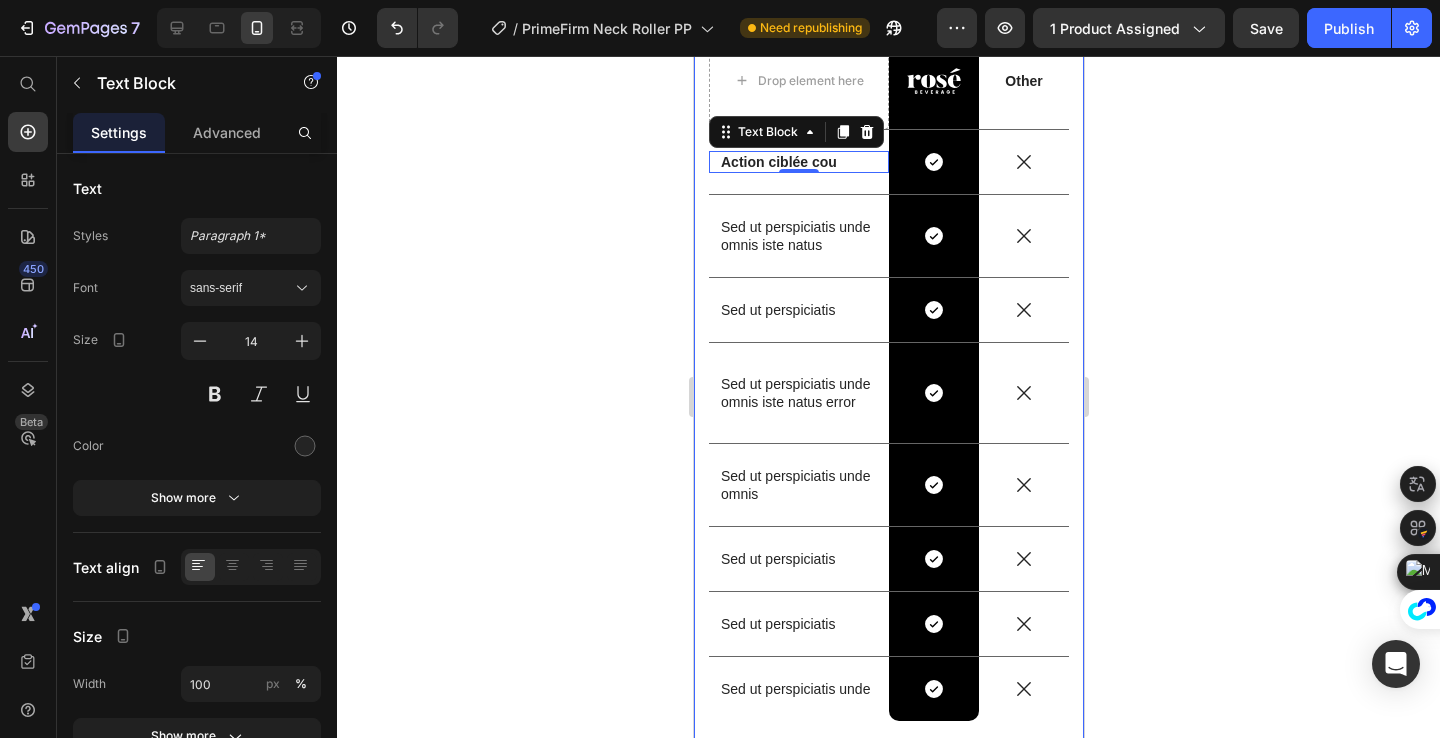 scroll, scrollTop: 5961, scrollLeft: 0, axis: vertical 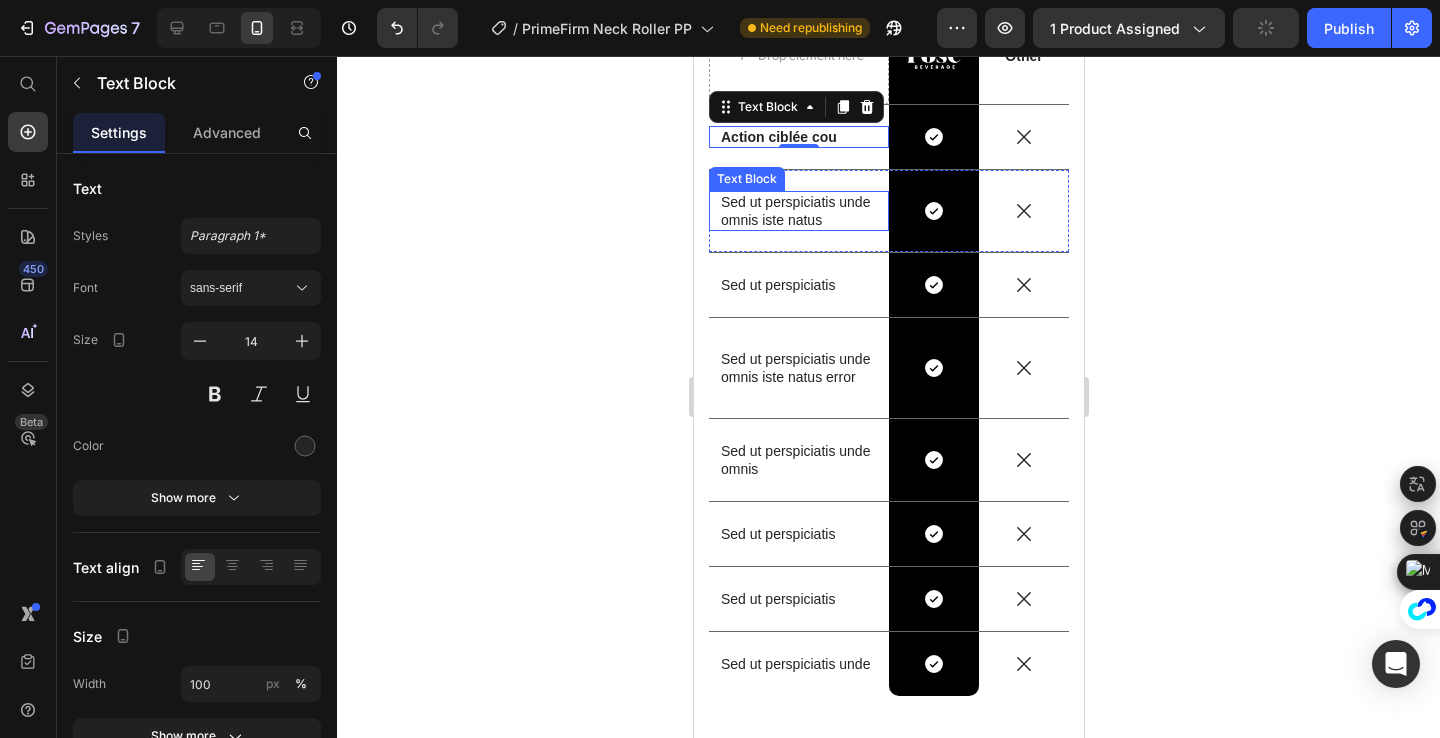 click on "Sed ut perspiciatis unde omnis iste natus" at bounding box center [798, 211] 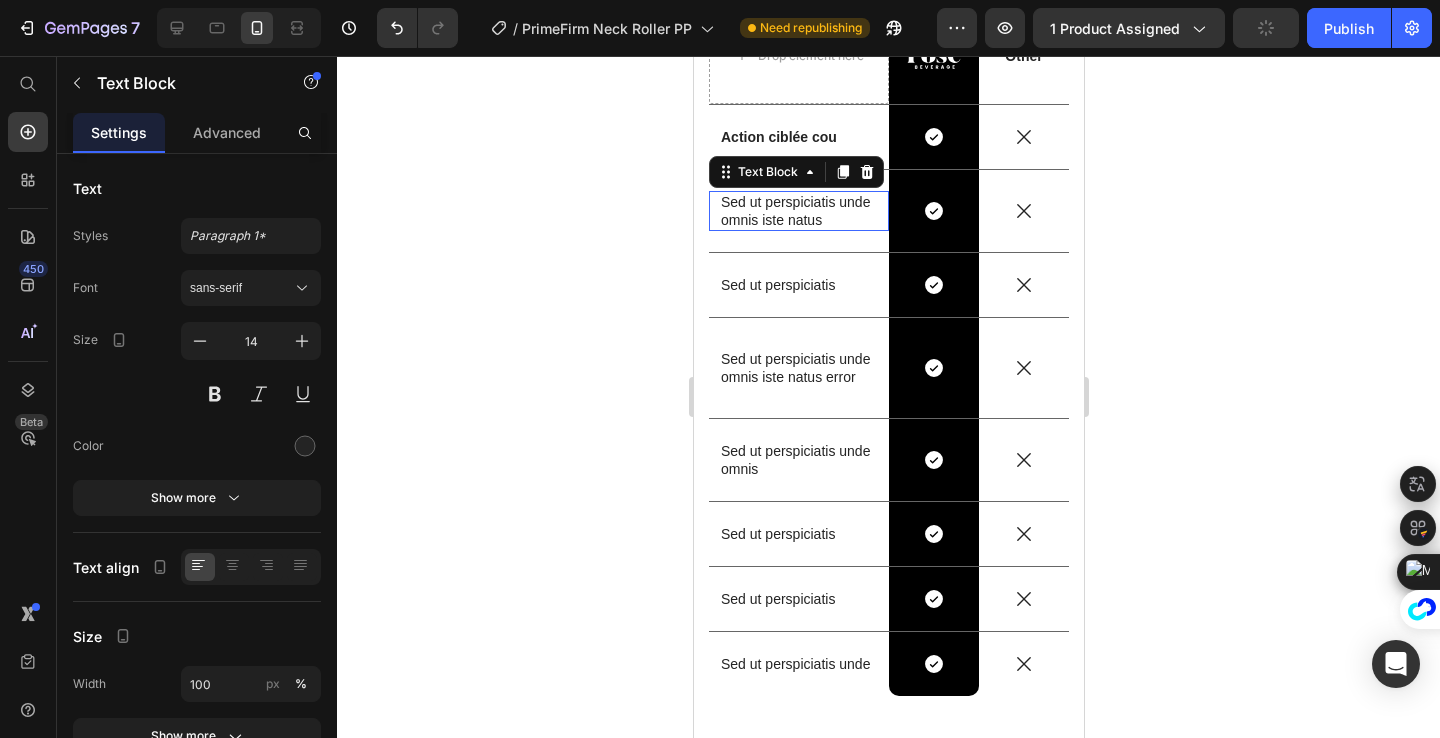 click on "Sed ut perspiciatis unde omnis iste natus" at bounding box center [798, 211] 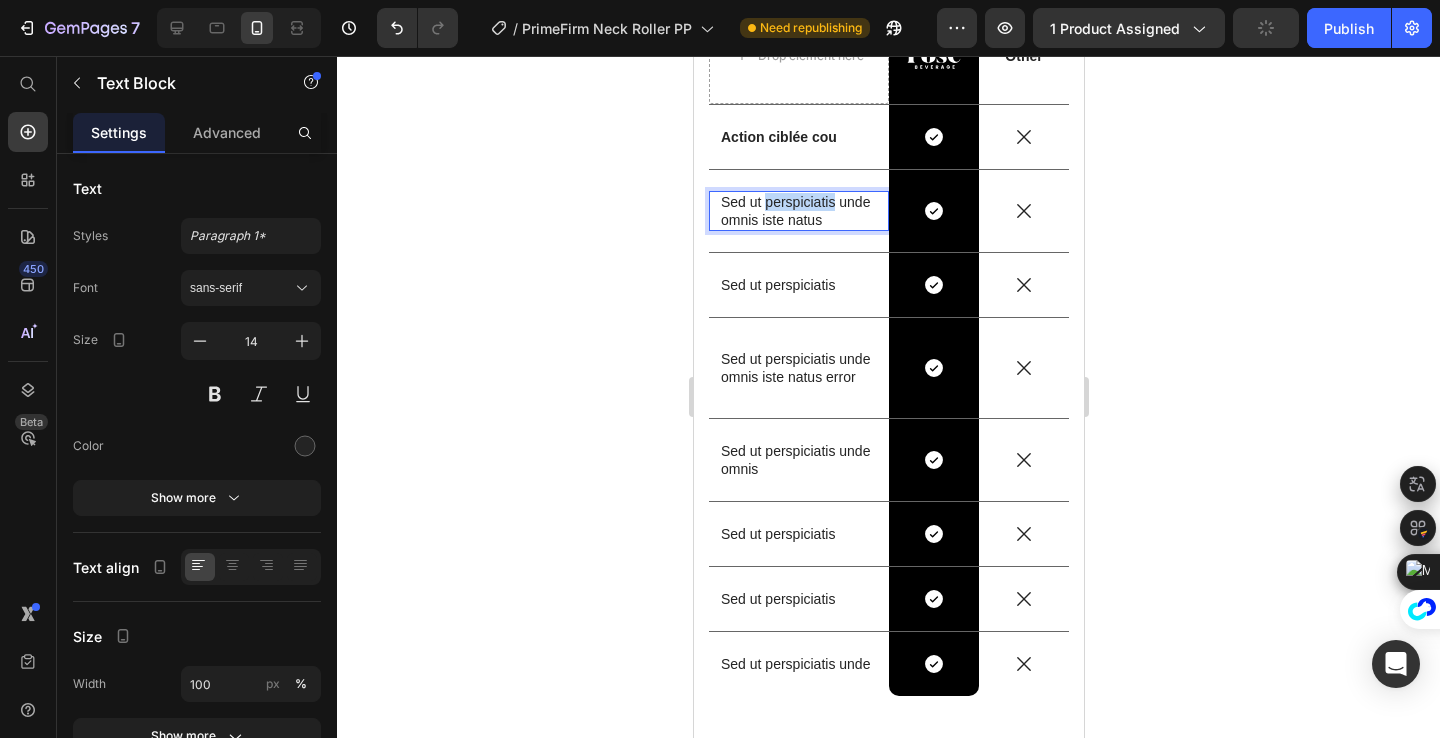 click on "Sed ut perspiciatis unde omnis iste natus" at bounding box center (798, 211) 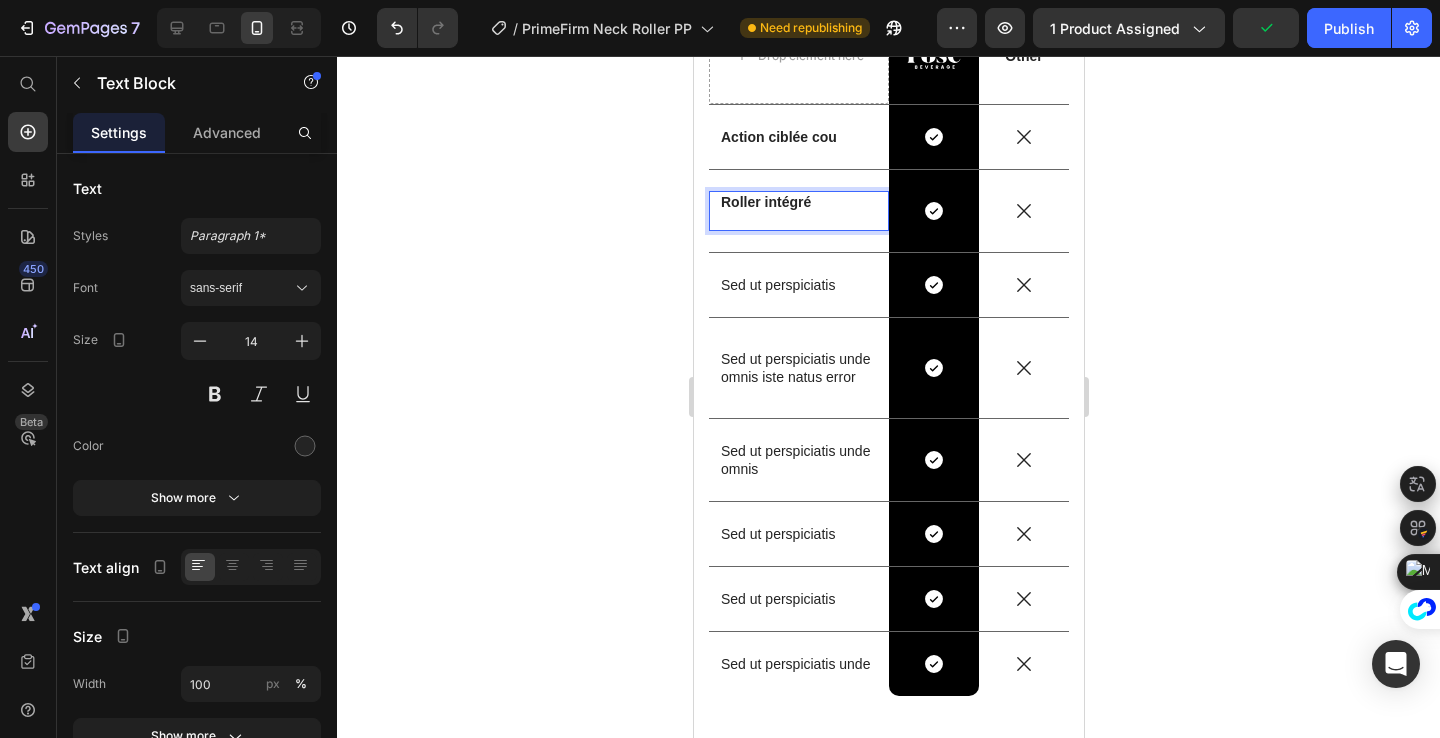 scroll, scrollTop: 5970, scrollLeft: 0, axis: vertical 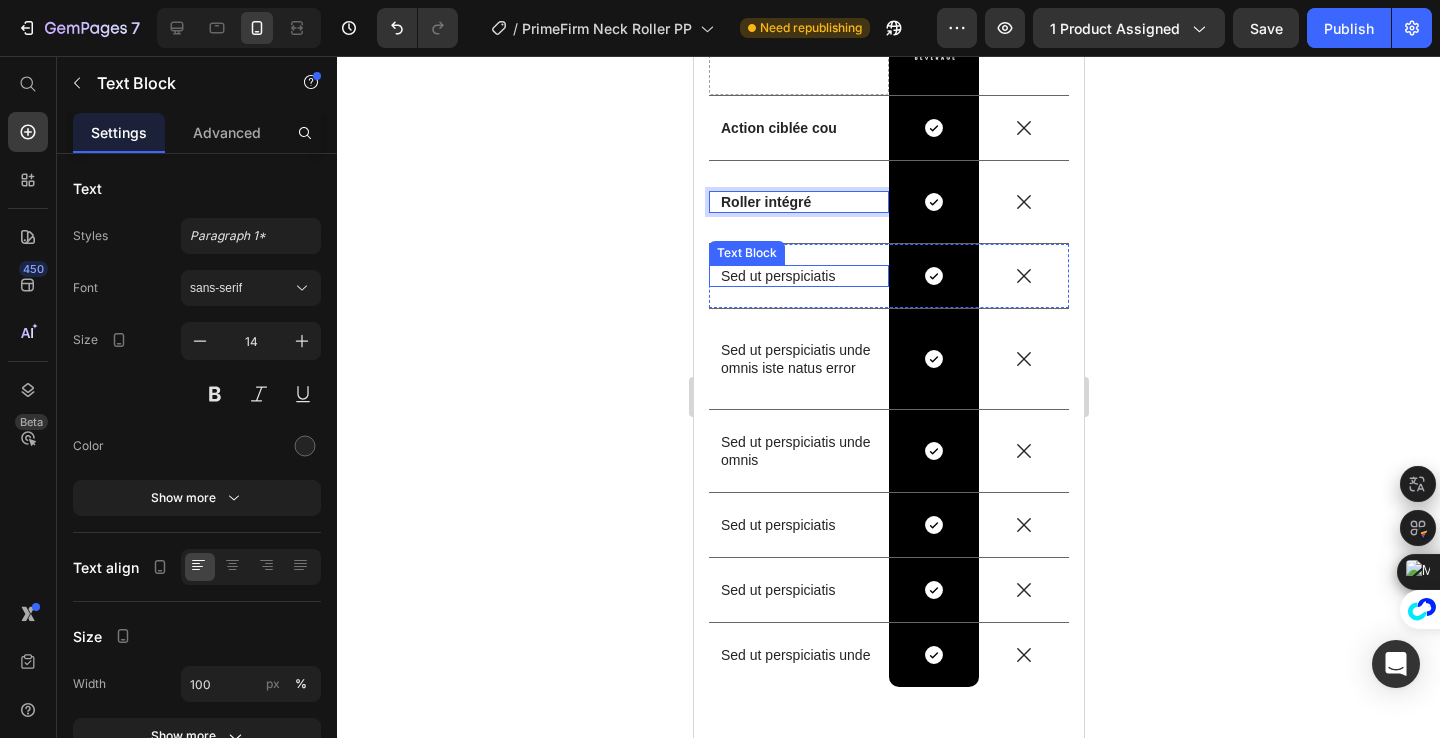 click on "Sed ut perspiciatis" at bounding box center [798, 276] 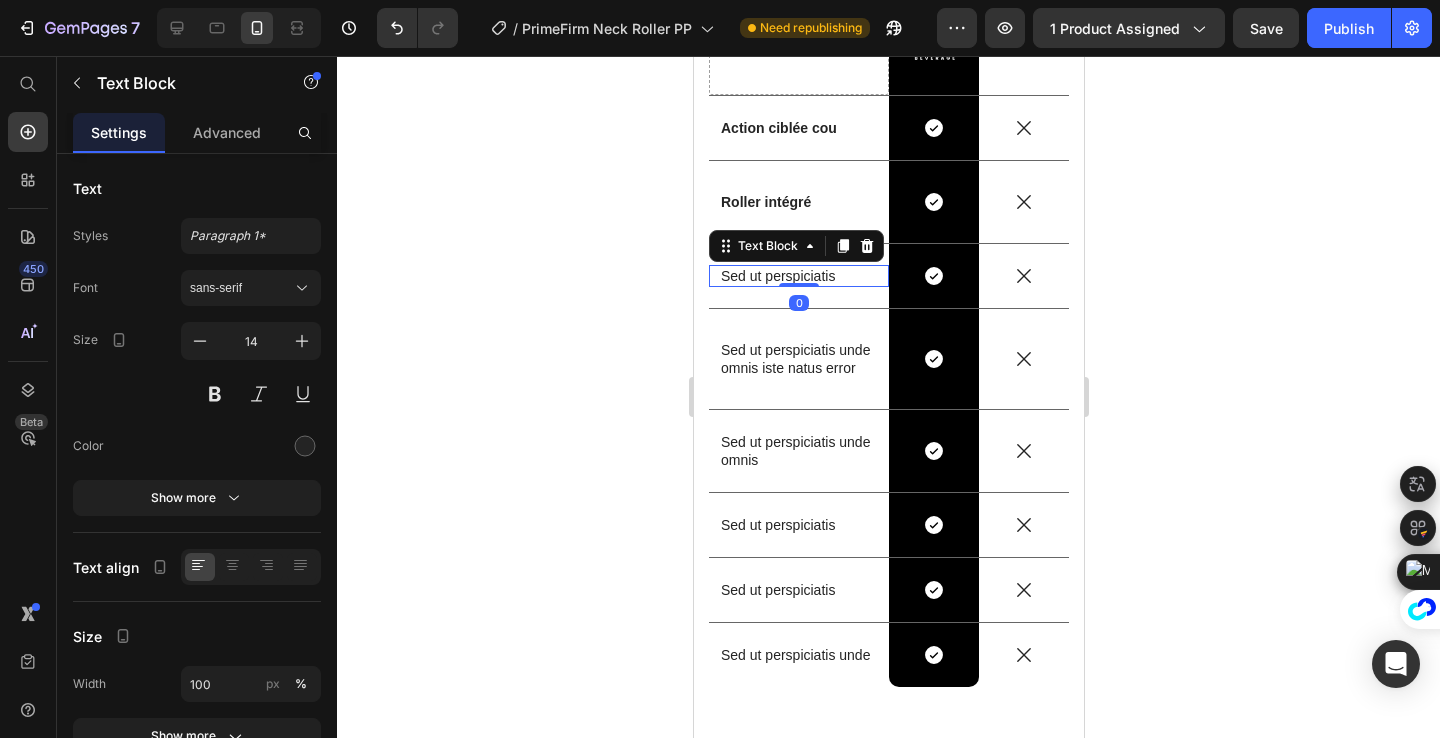 click on "Sed ut perspiciatis" at bounding box center (798, 276) 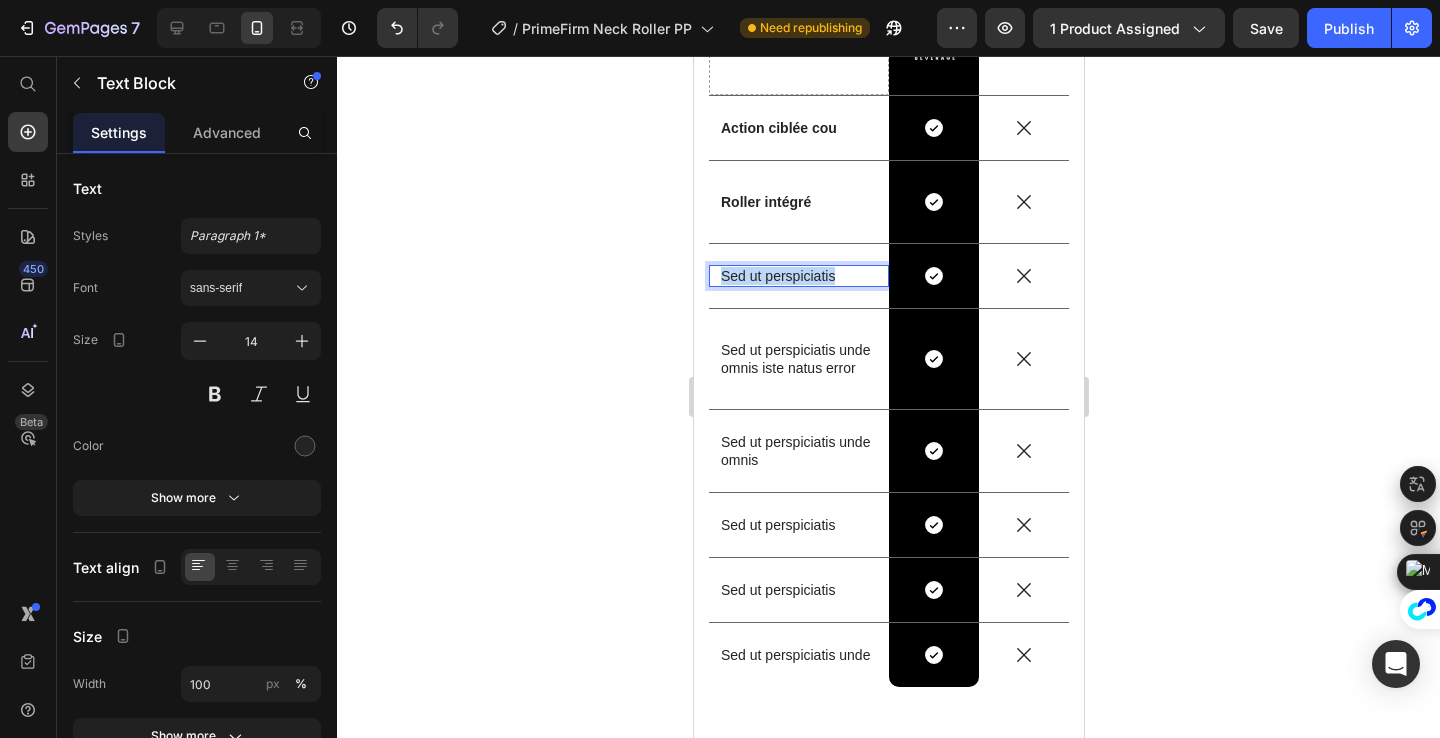click on "Sed ut perspiciatis" at bounding box center (798, 276) 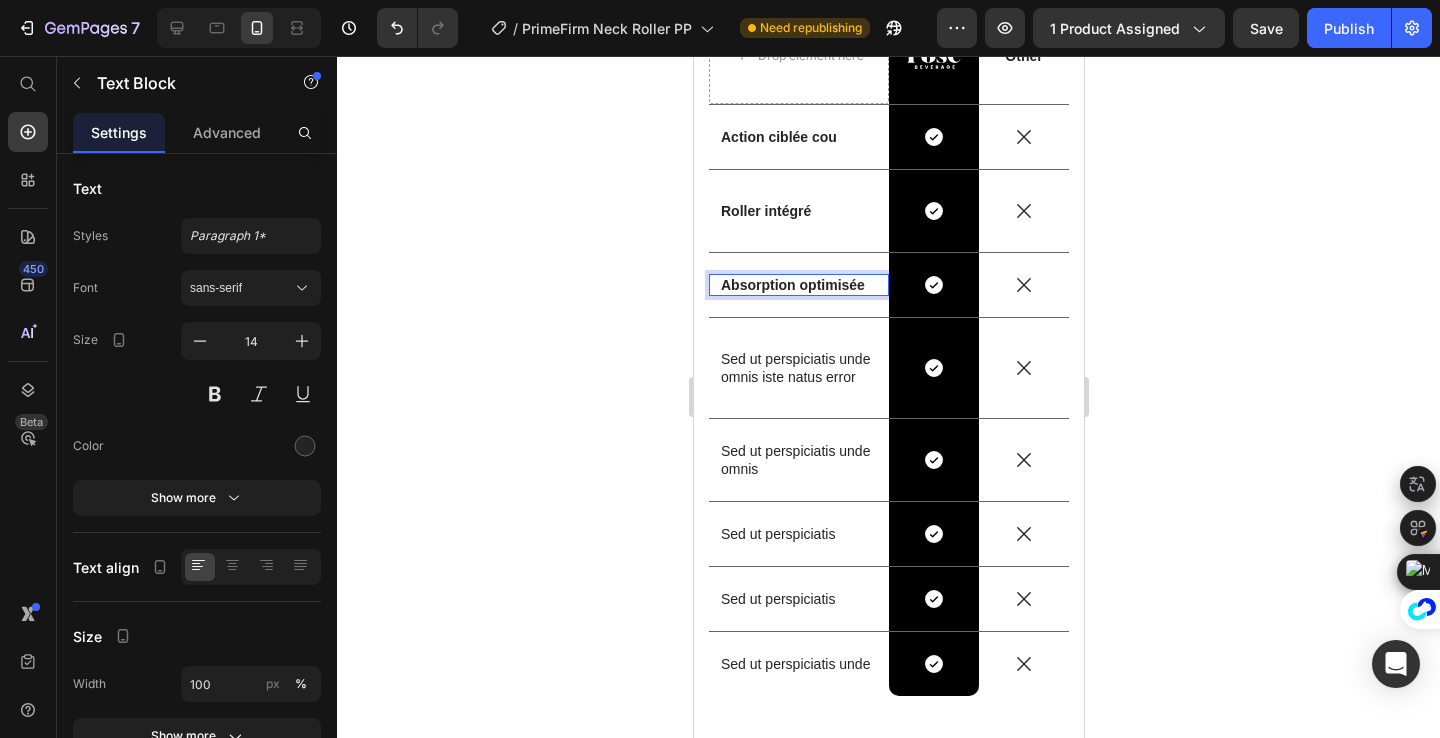 scroll, scrollTop: 5970, scrollLeft: 0, axis: vertical 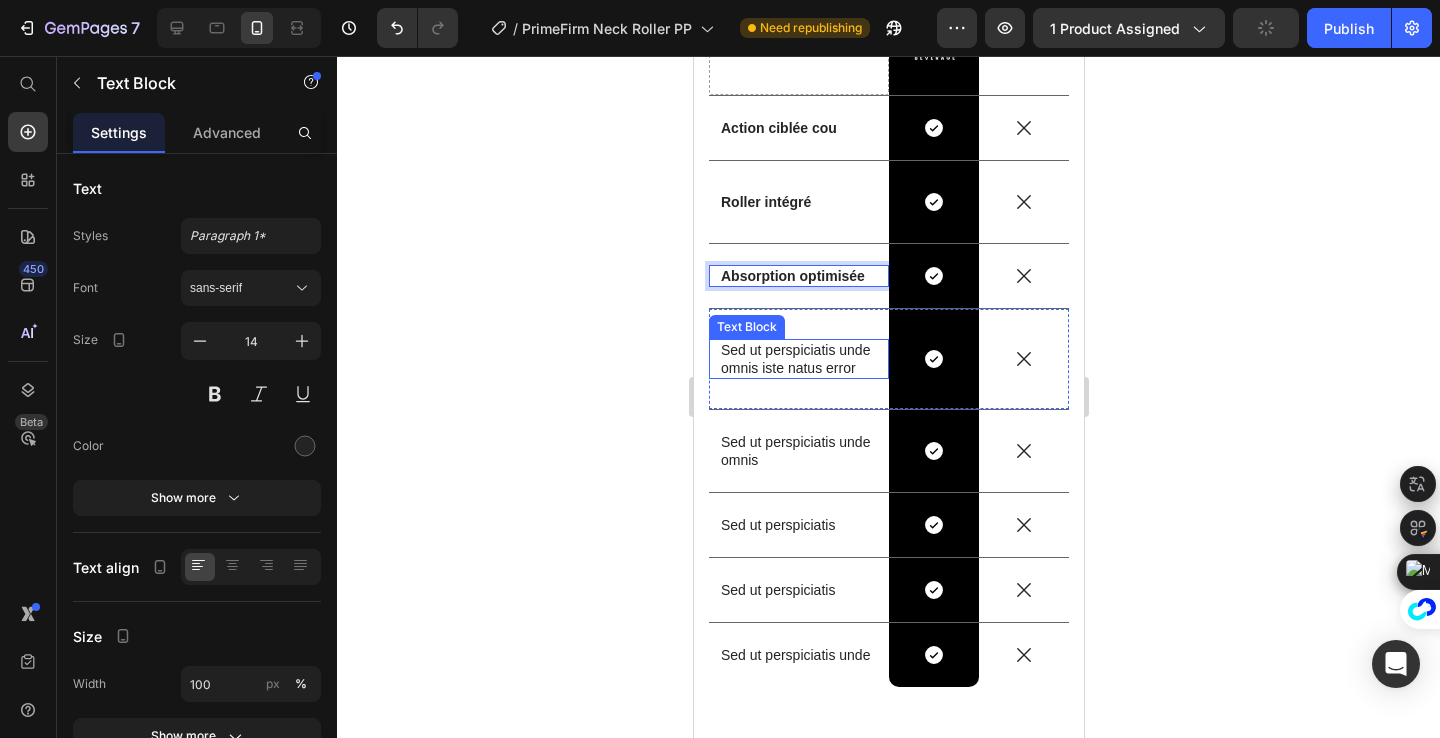 click on "Sed ut perspiciatis unde omnis iste natus error" at bounding box center (798, 359) 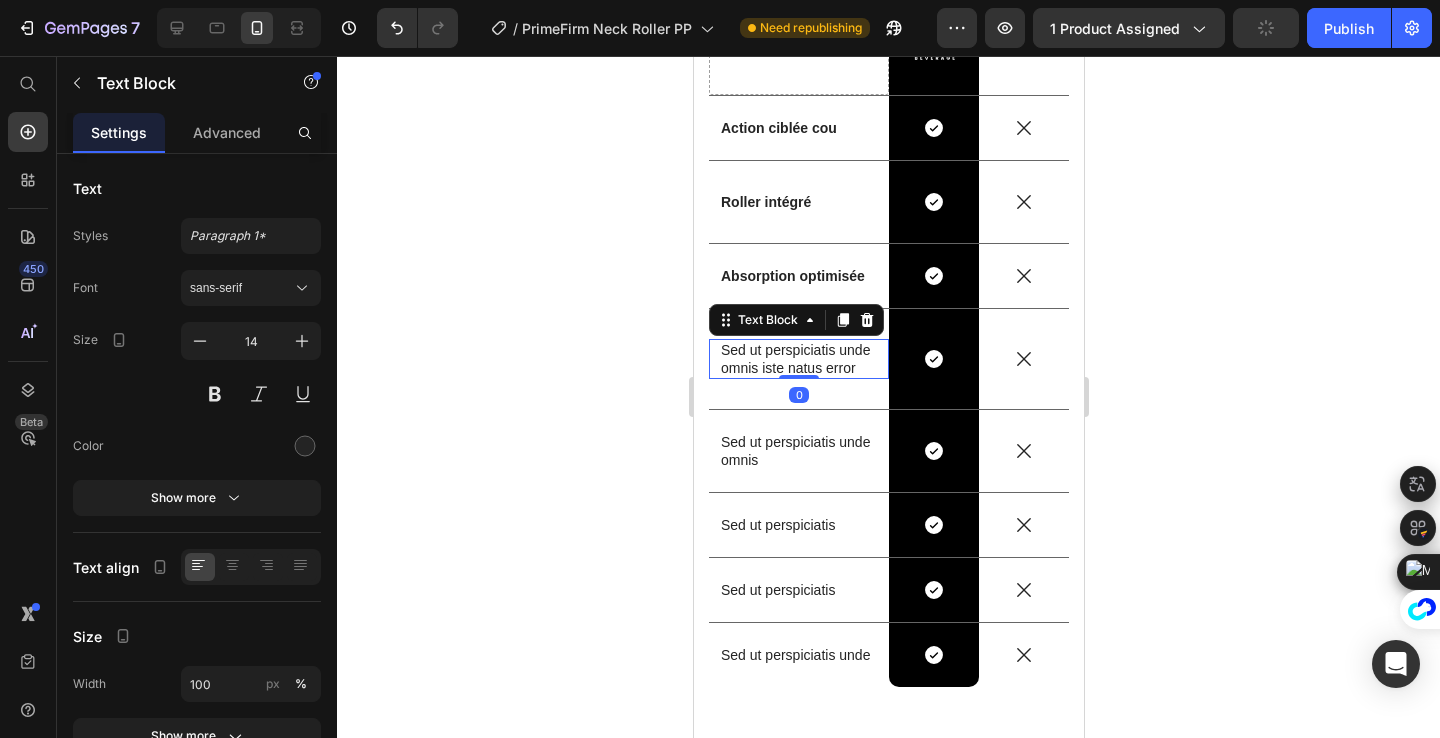 click on "Sed ut perspiciatis unde omnis iste natus error" at bounding box center (798, 359) 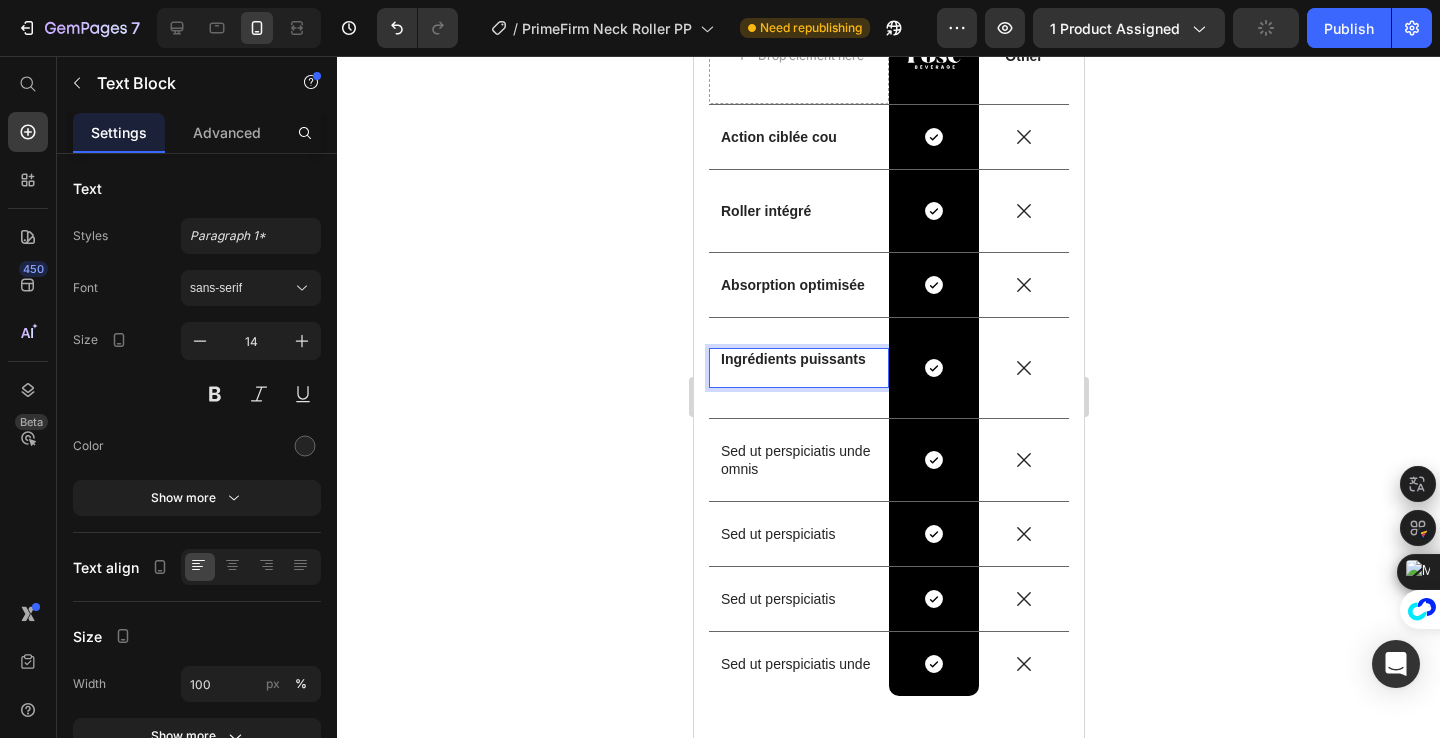 scroll, scrollTop: 5979, scrollLeft: 0, axis: vertical 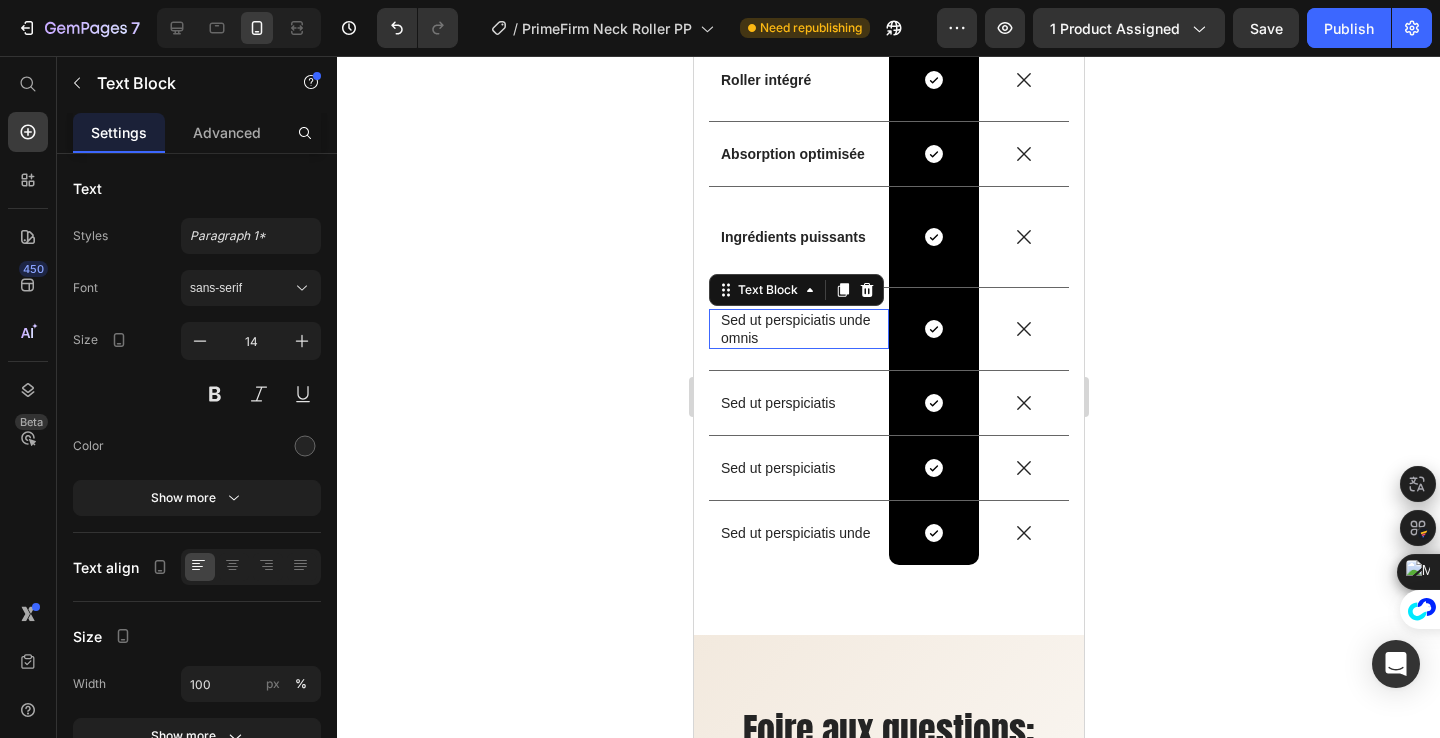 click on "Sed ut perspiciatis unde omnis" at bounding box center (798, 329) 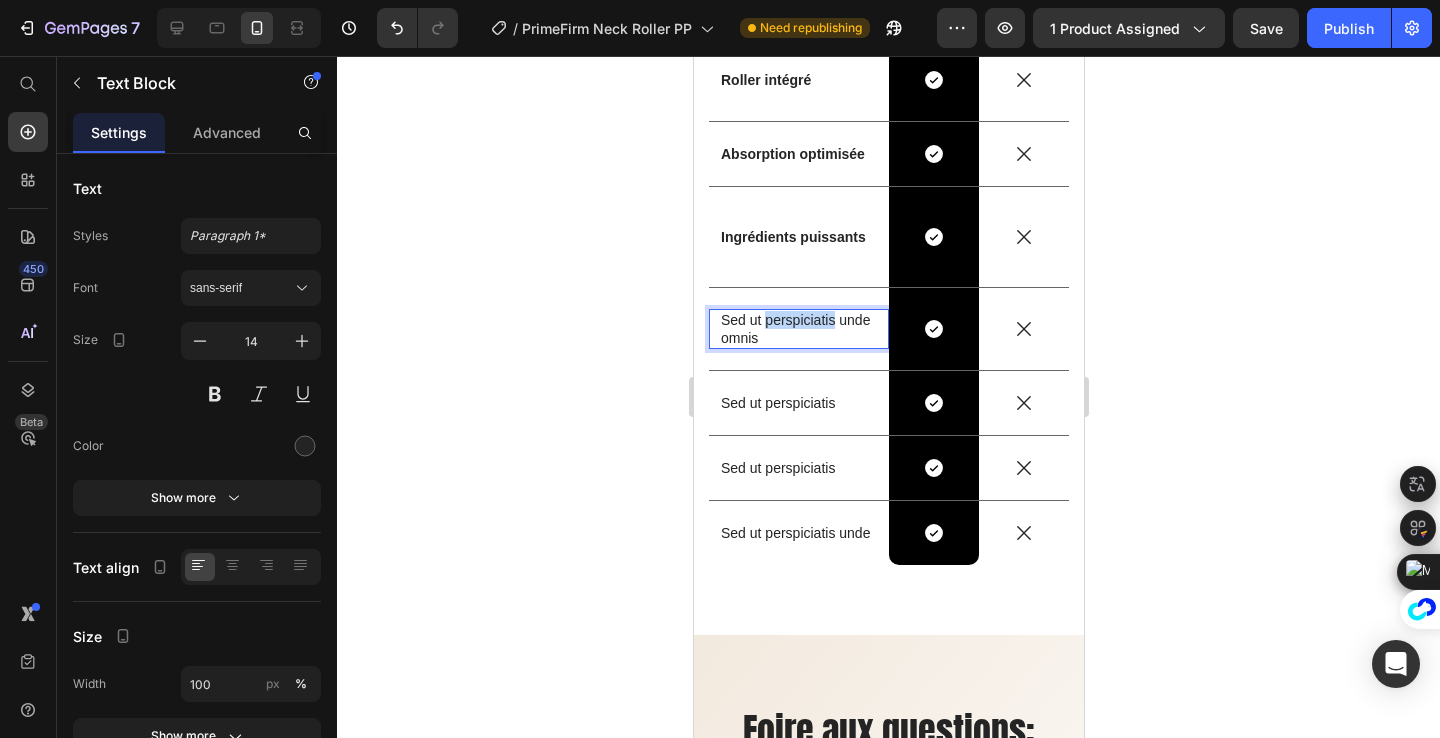 click on "Sed ut perspiciatis unde omnis" at bounding box center (798, 329) 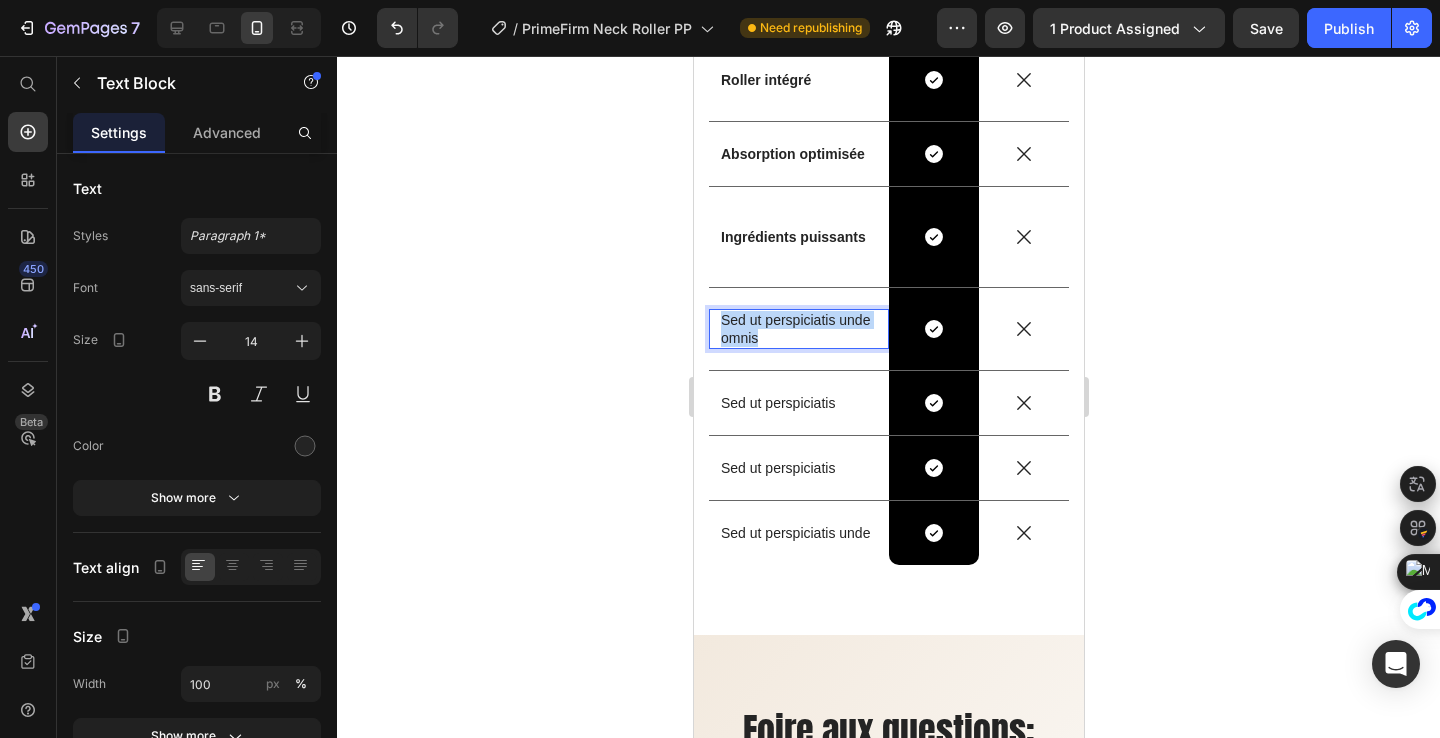 click on "Sed ut perspiciatis unde omnis" at bounding box center [798, 329] 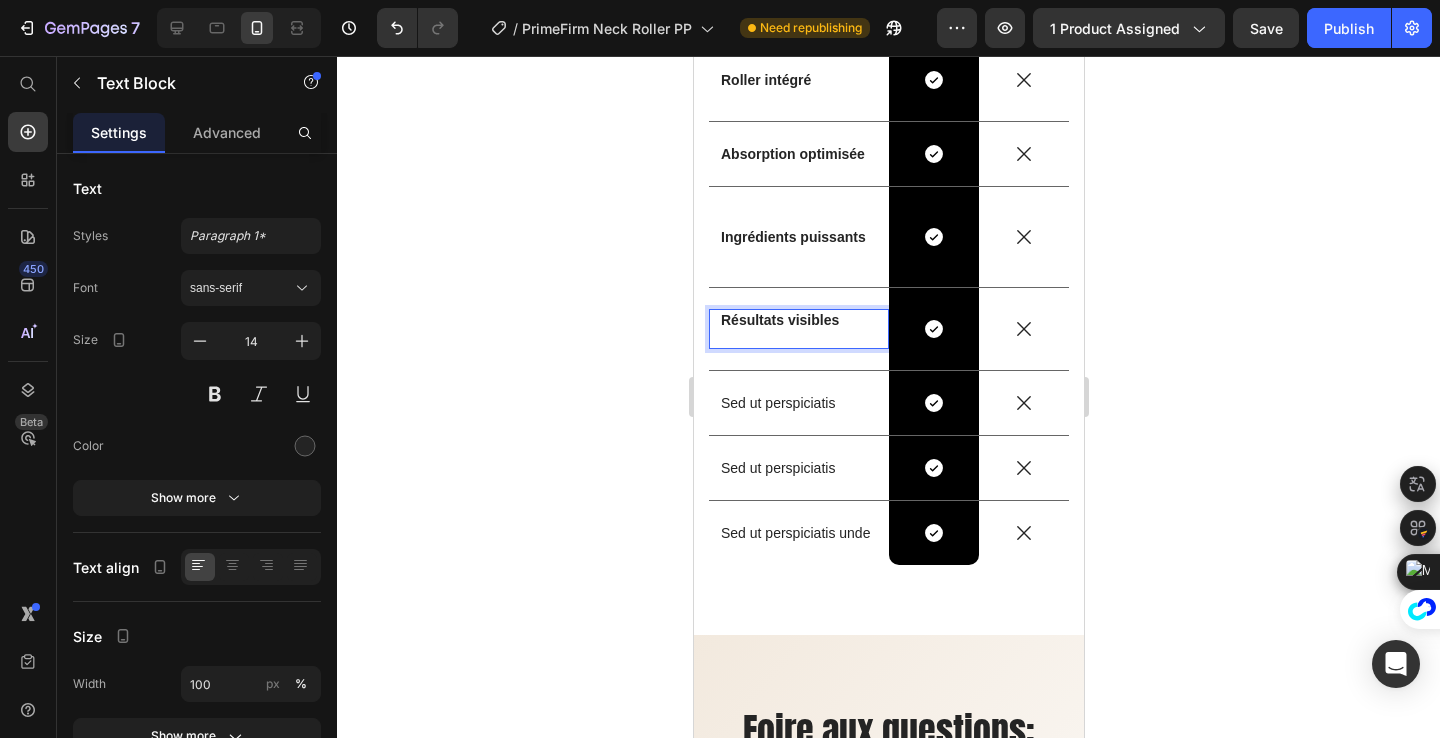 scroll, scrollTop: 6101, scrollLeft: 0, axis: vertical 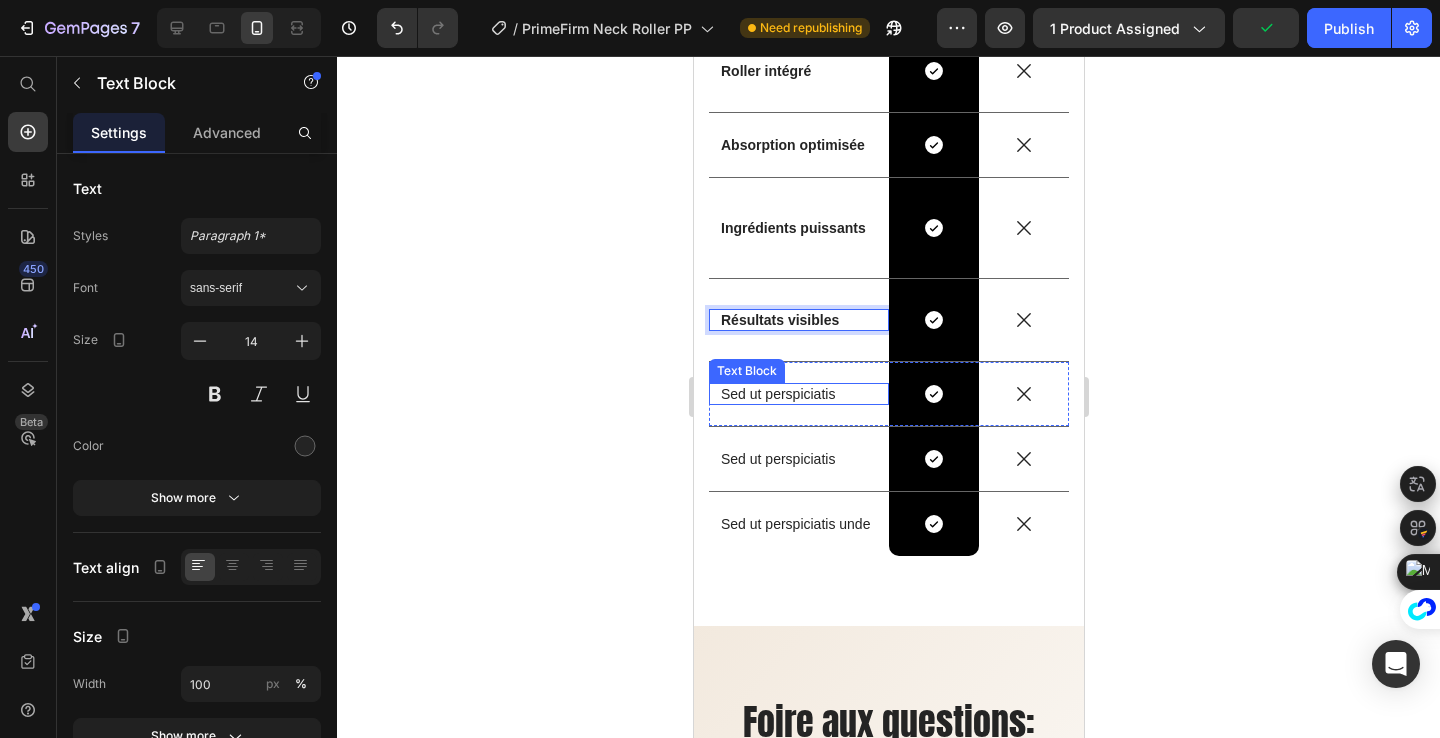 click on "Sed ut perspiciatis" at bounding box center [798, 394] 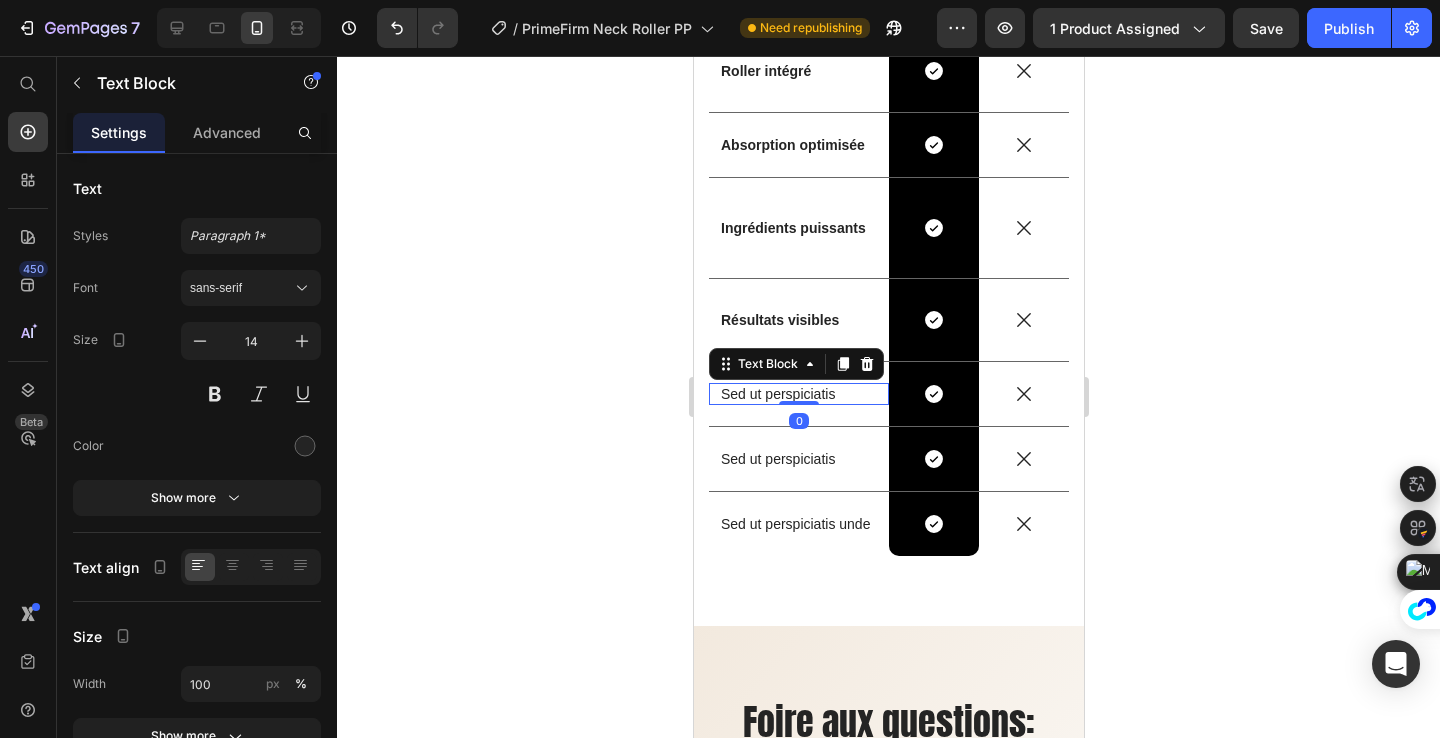 click on "Sed ut perspiciatis" at bounding box center (798, 394) 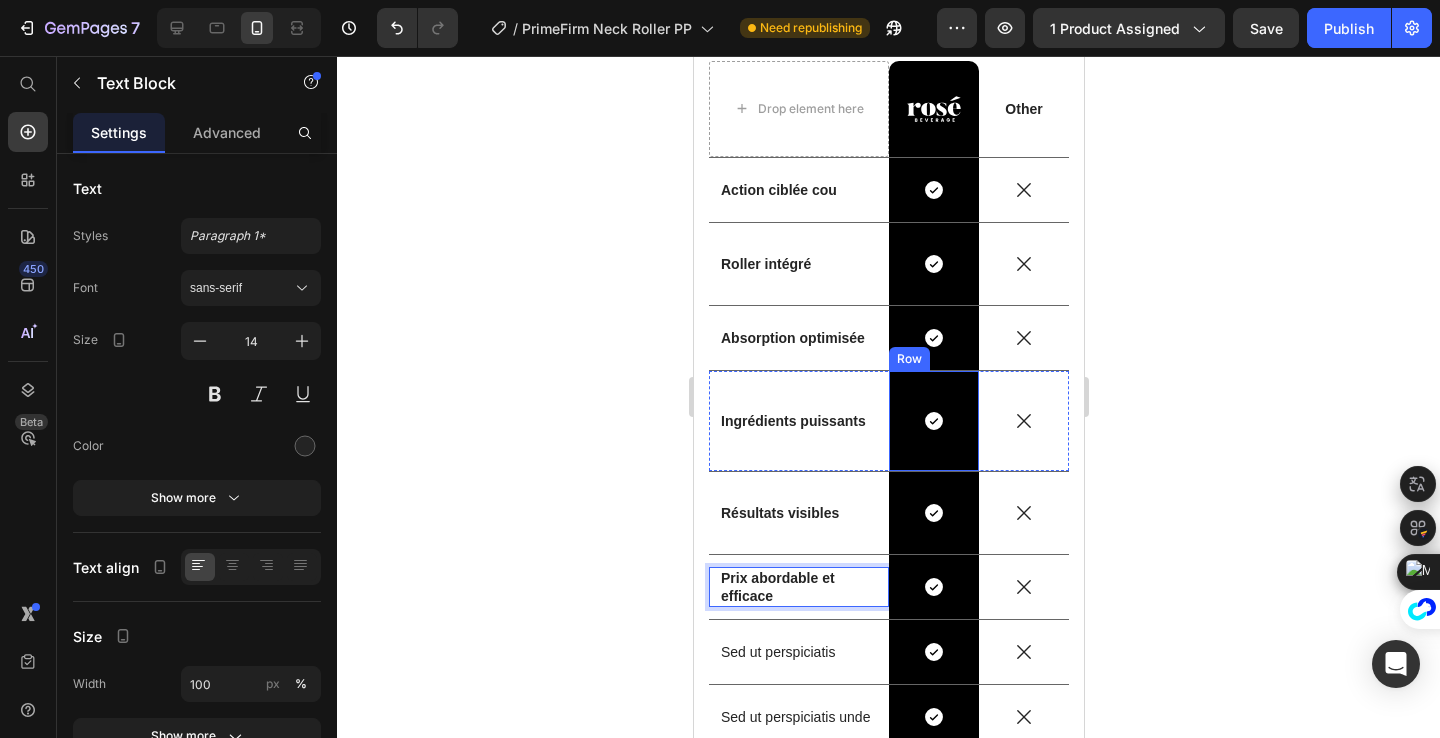scroll, scrollTop: 5937, scrollLeft: 0, axis: vertical 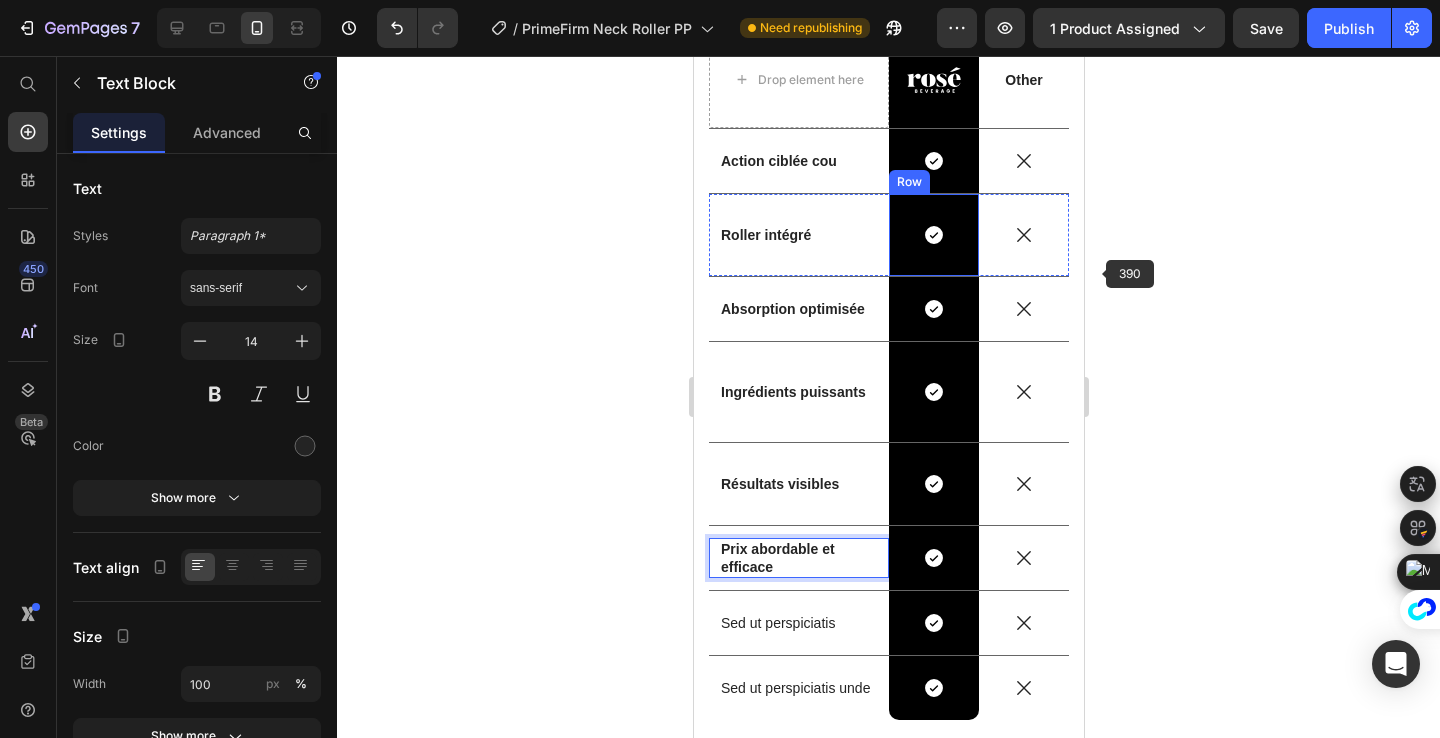 click 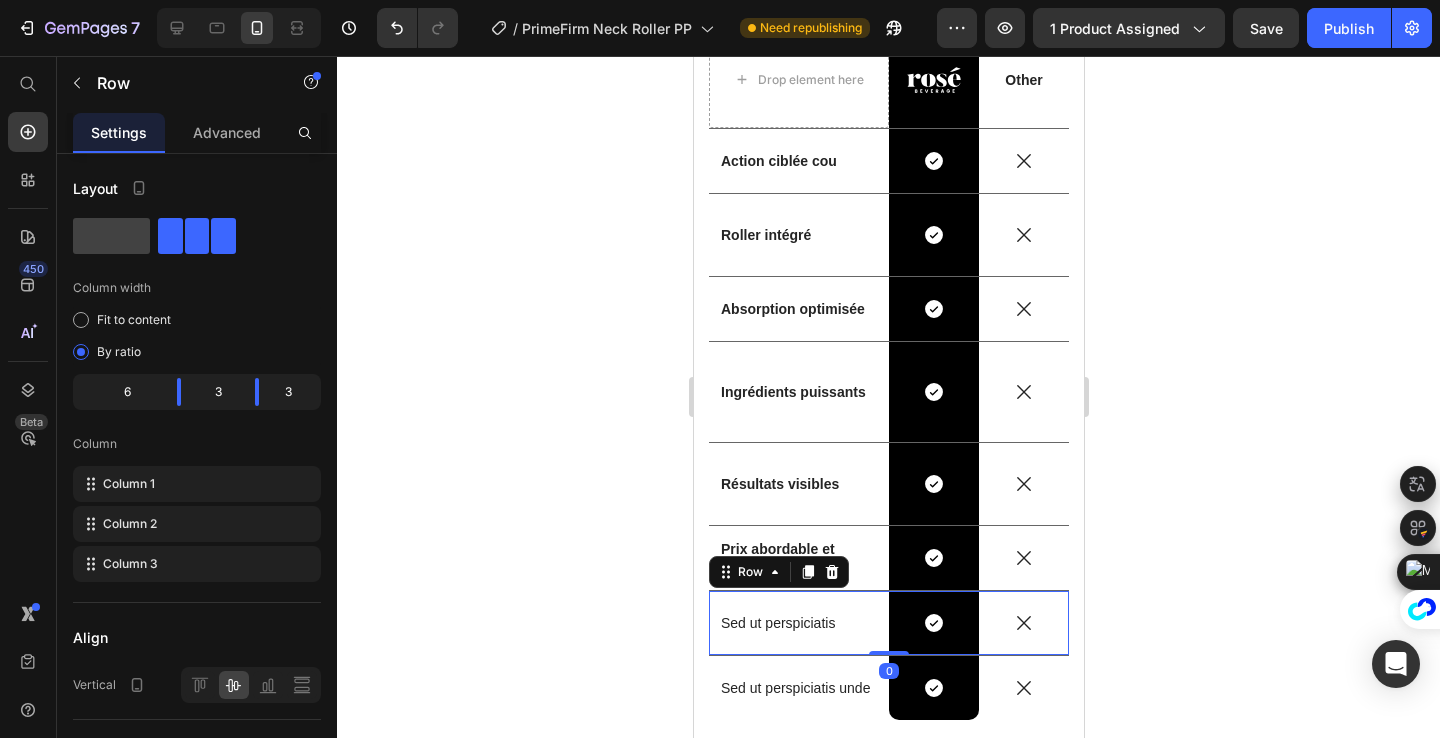 click on "Sed ut perspiciatis Text Block" at bounding box center (798, 623) 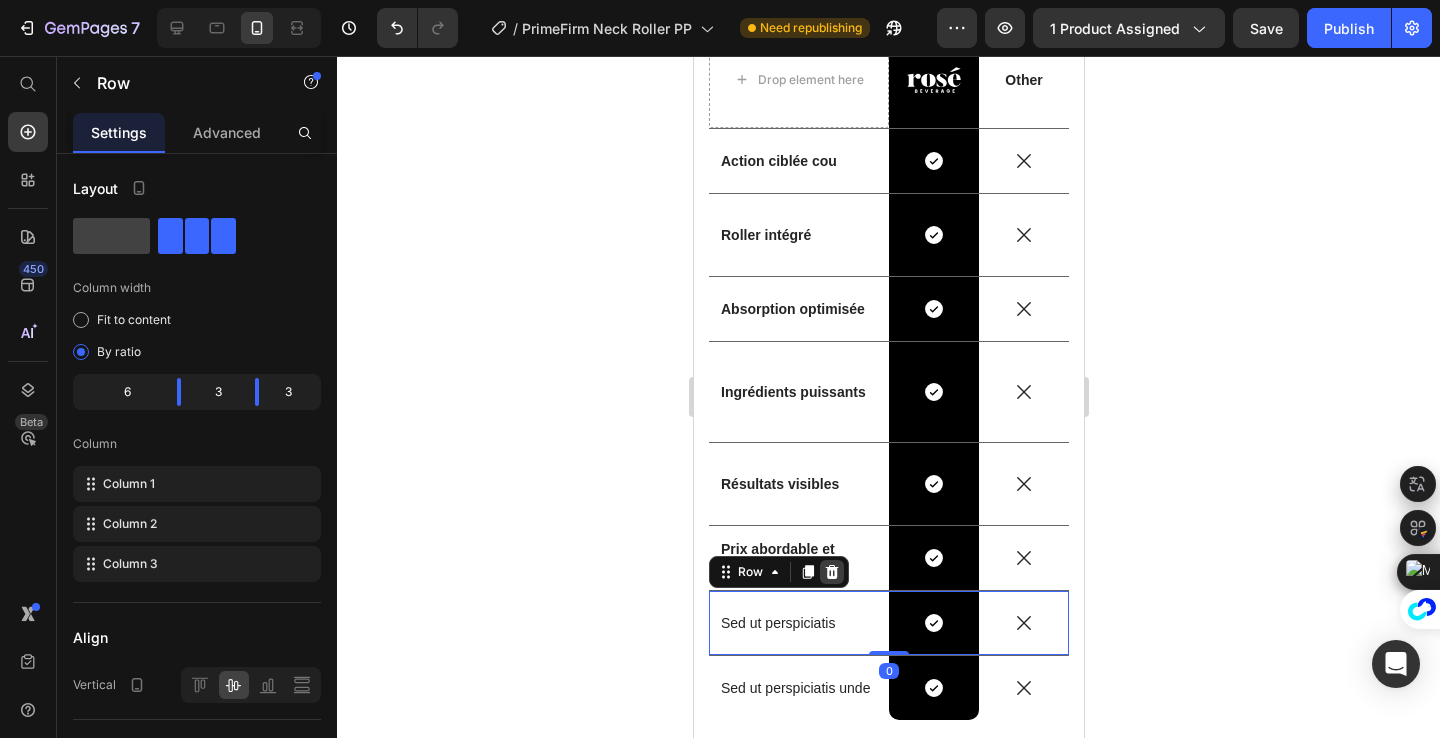 click at bounding box center (831, 572) 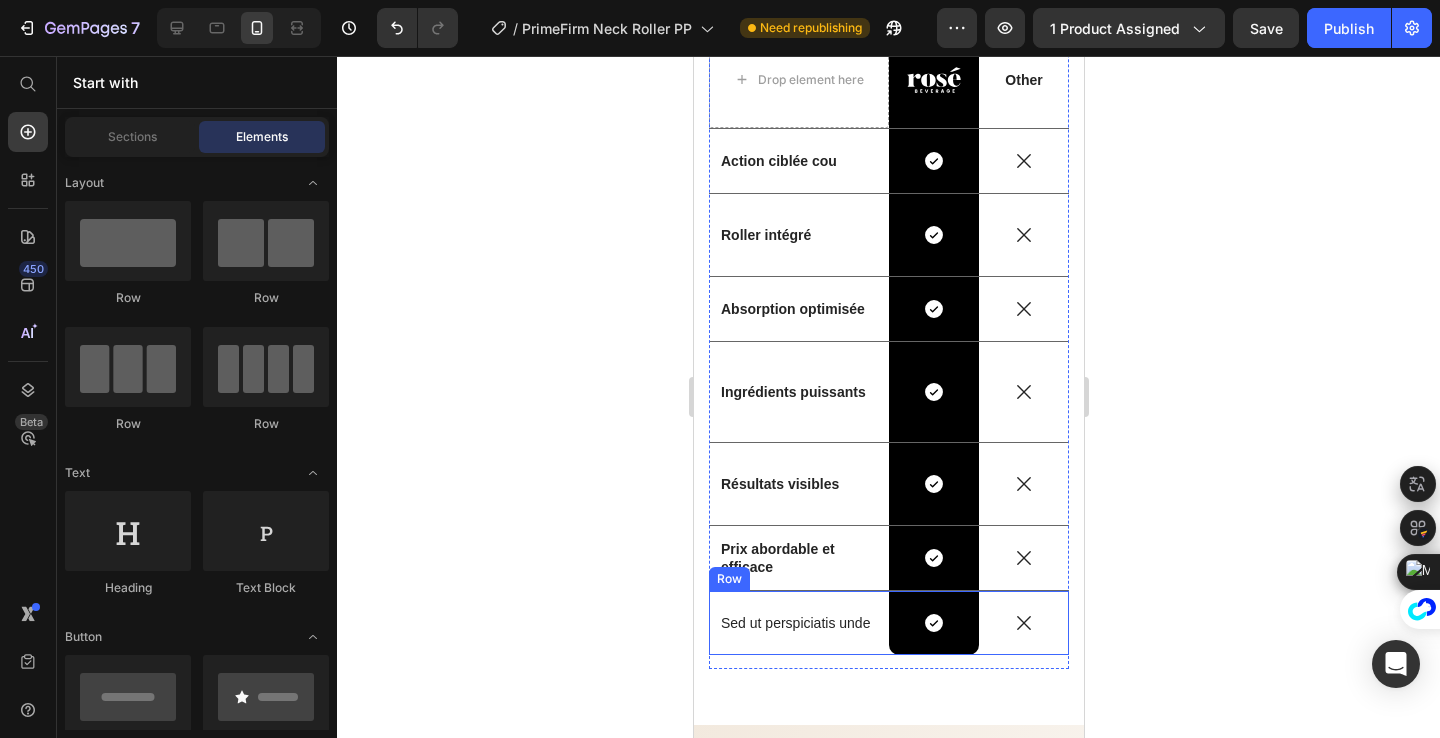 click on "Sed ut perspiciatis unde Text Block" at bounding box center (798, 623) 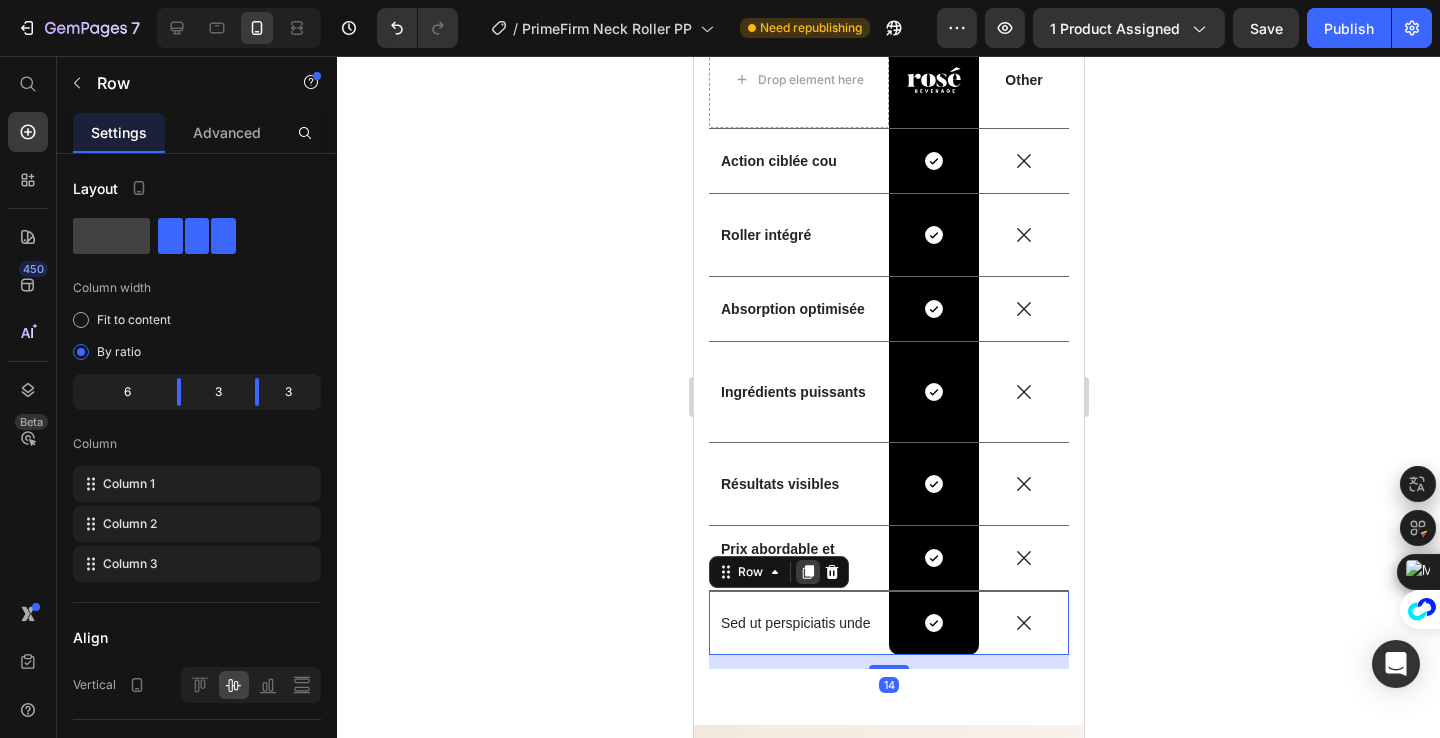 click at bounding box center [807, 572] 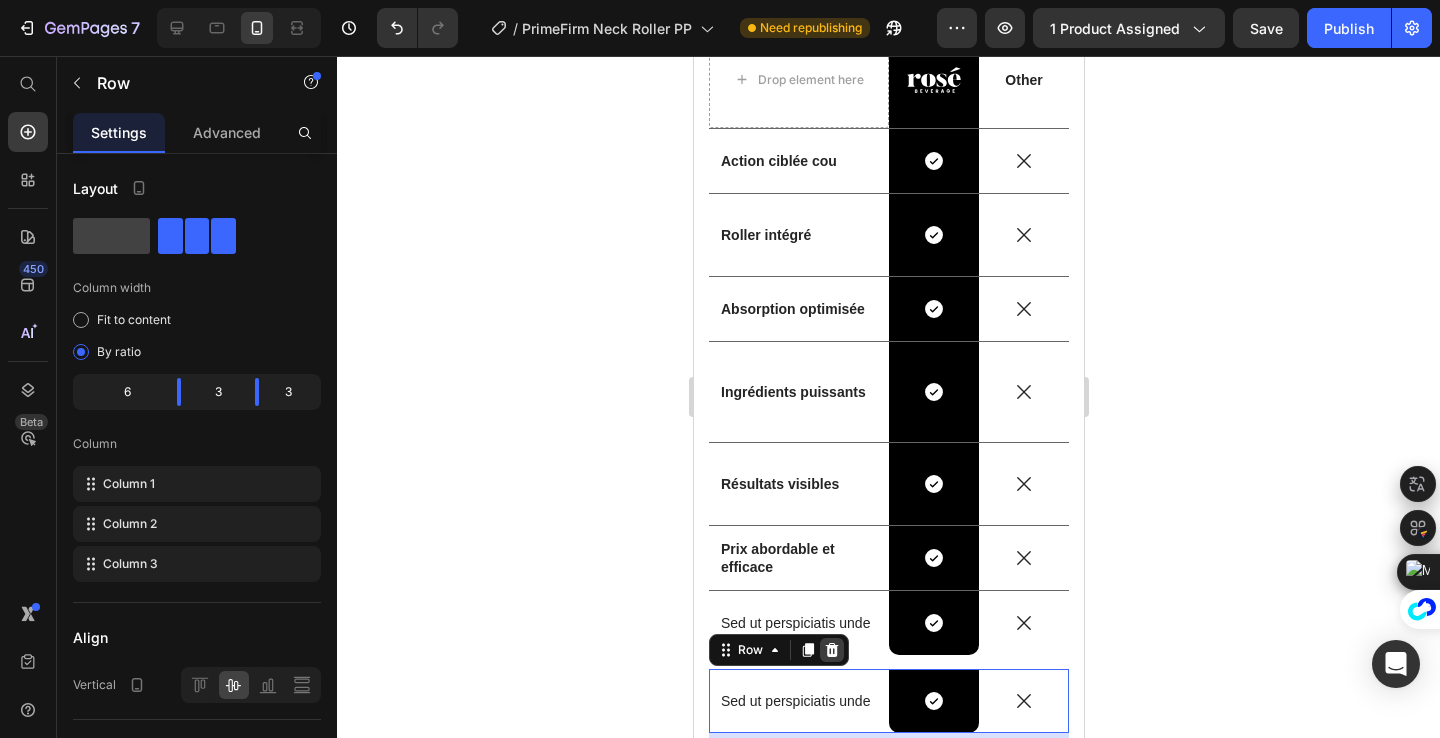 click 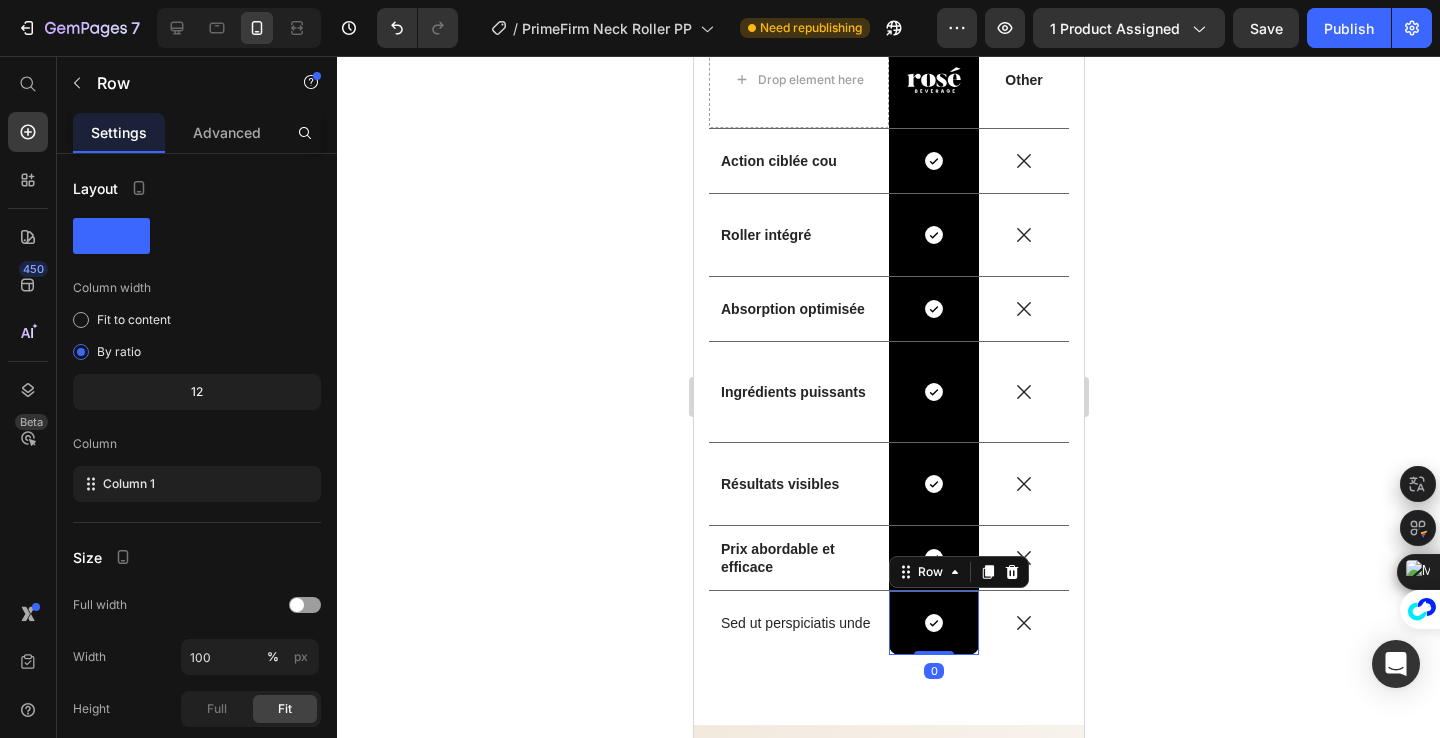 click on "Icon Row   0" at bounding box center [933, 623] 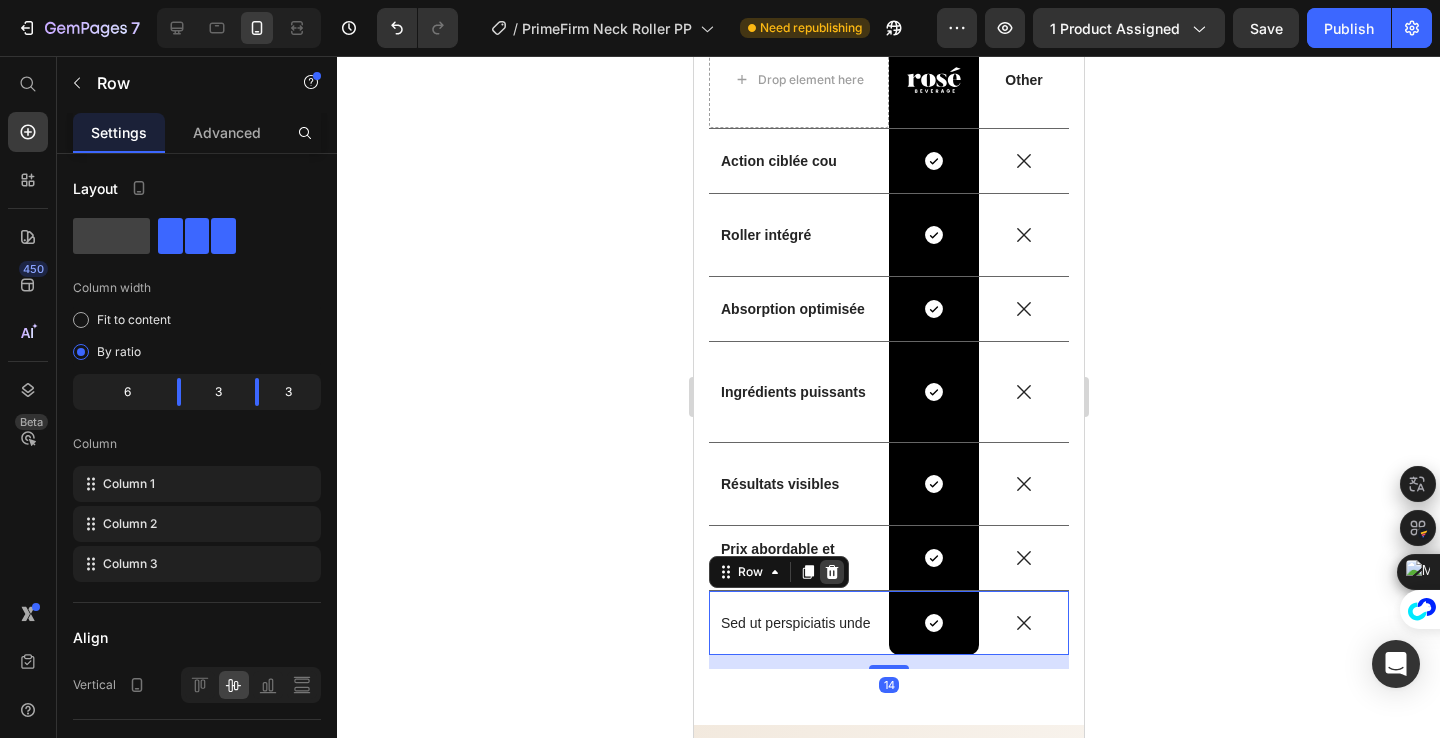 click 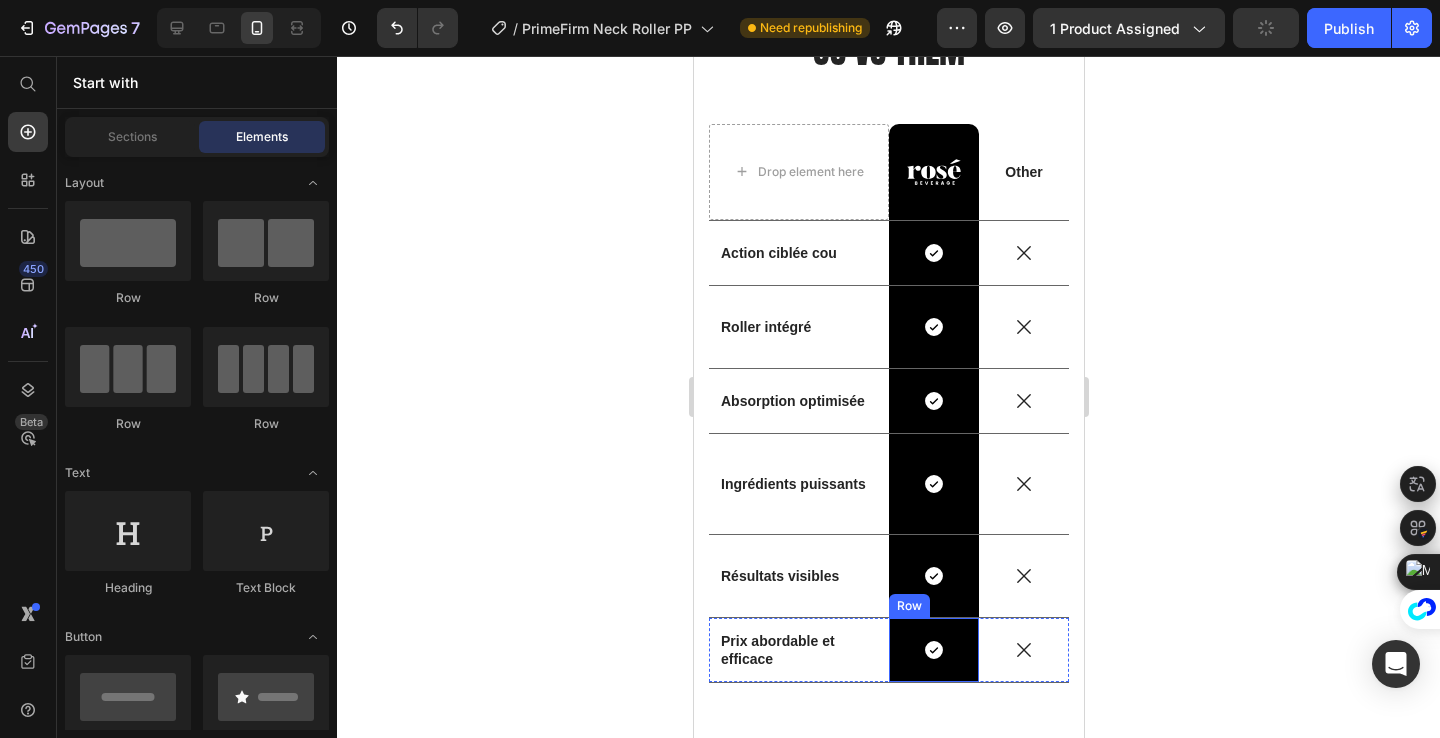 scroll, scrollTop: 5810, scrollLeft: 0, axis: vertical 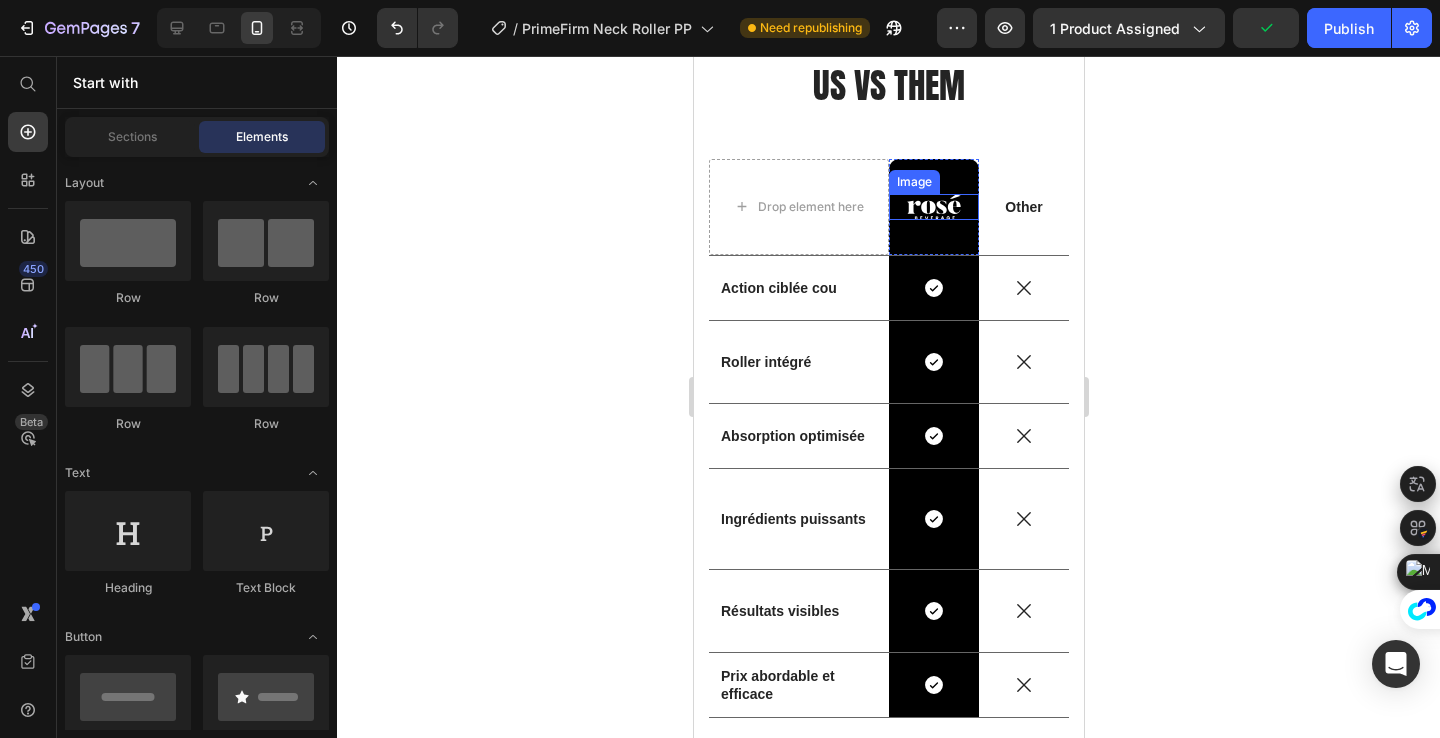 click at bounding box center (933, 207) 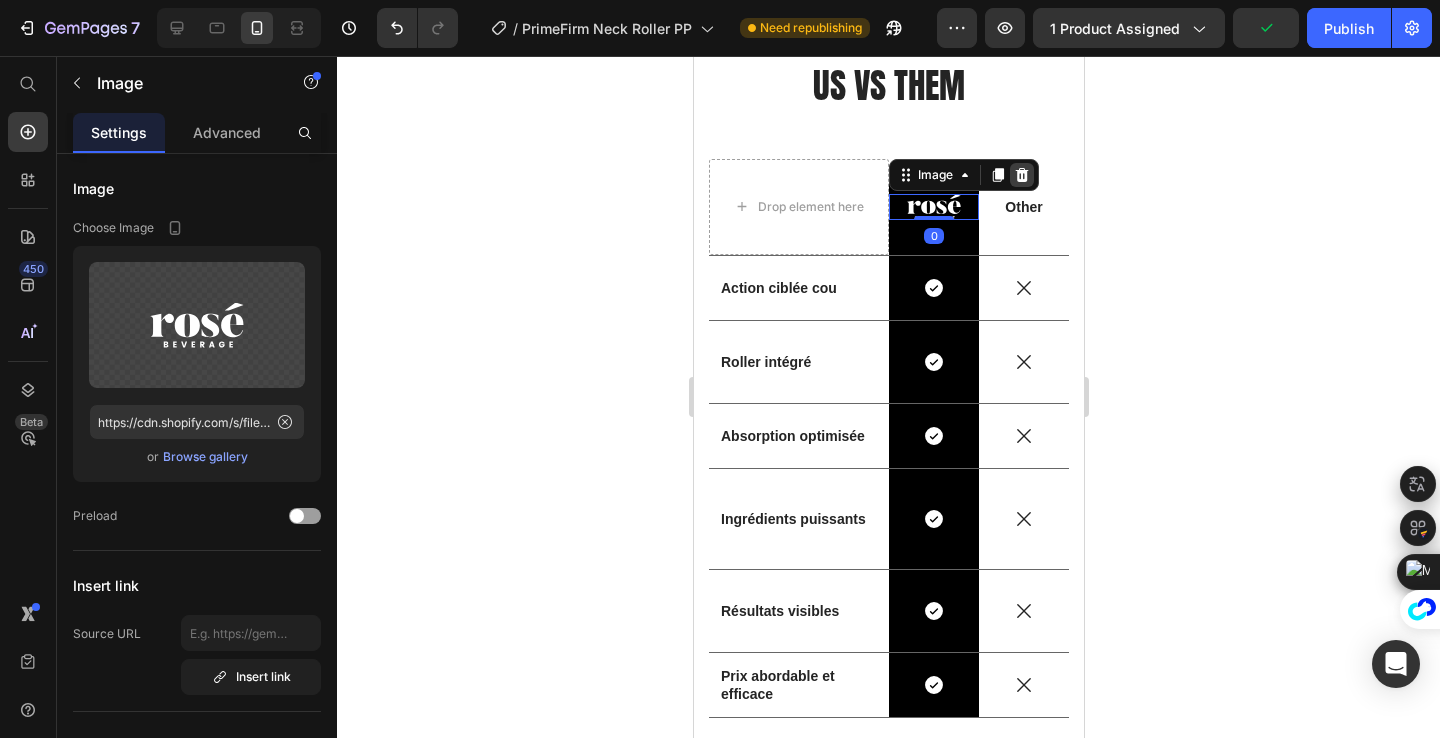 click 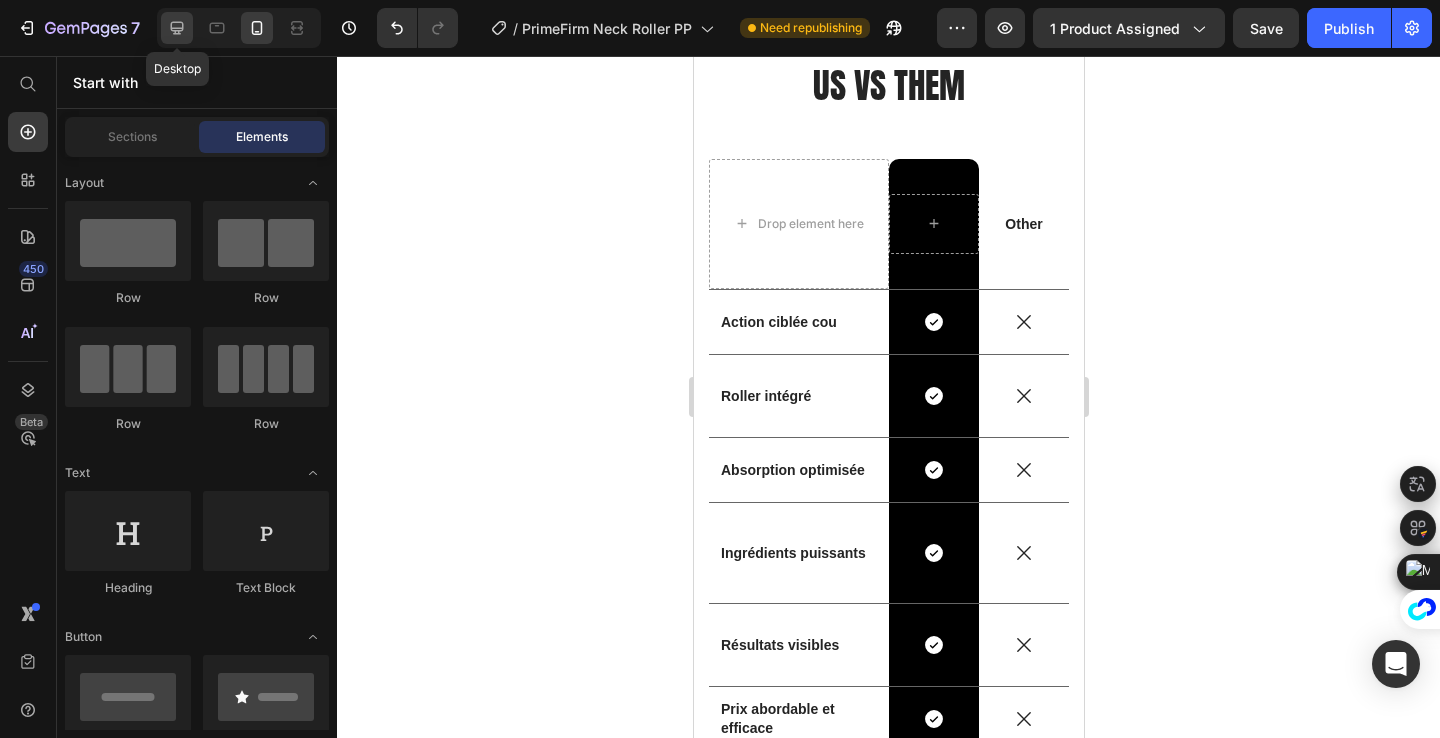 click 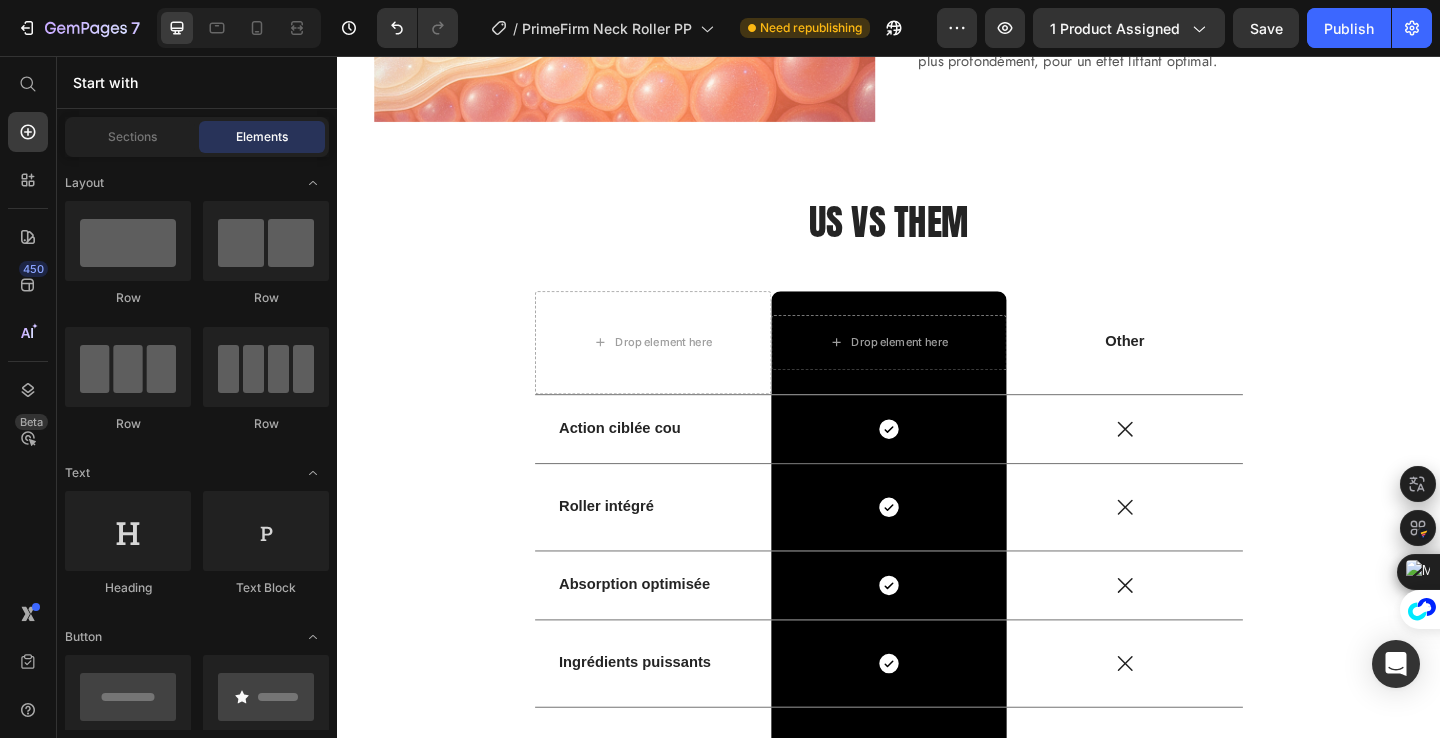 scroll, scrollTop: 4998, scrollLeft: 0, axis: vertical 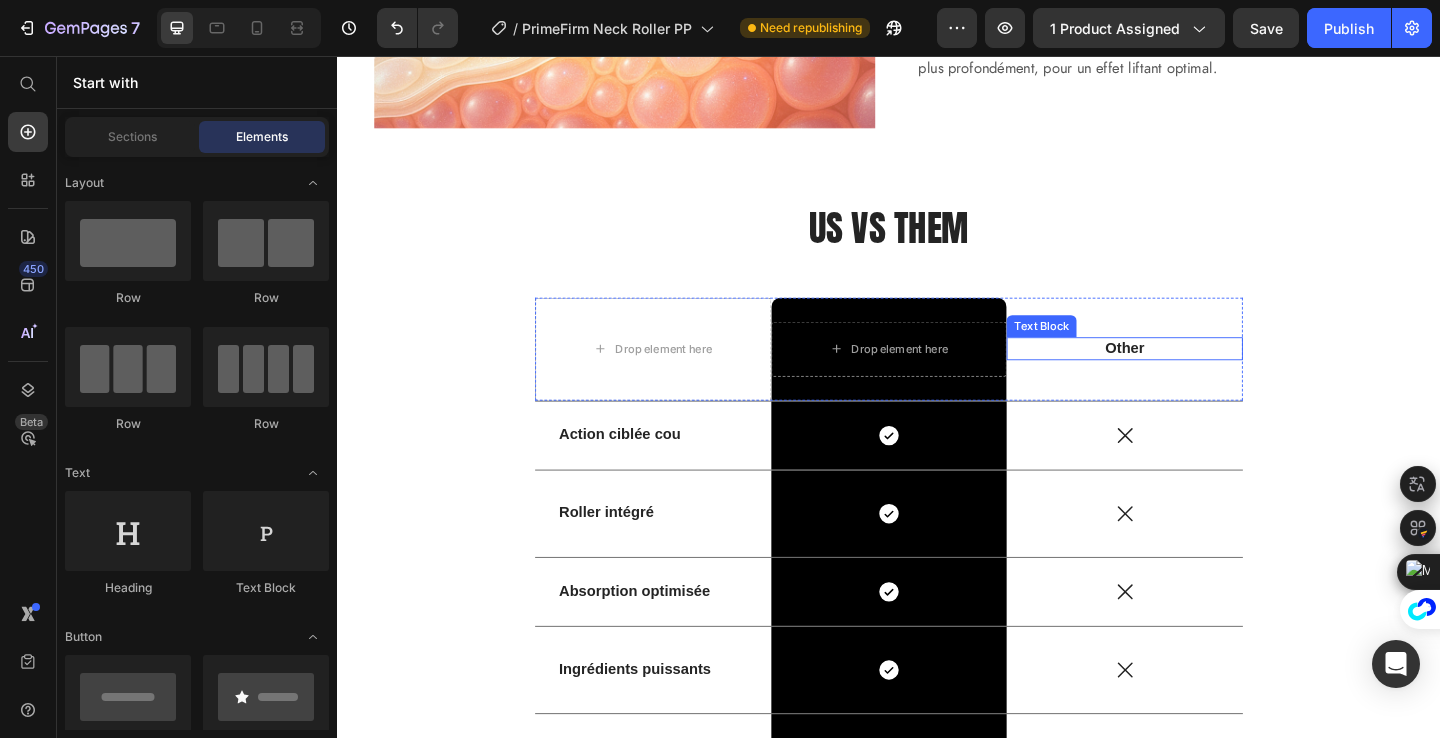 click on "Other" at bounding box center [1193, 374] 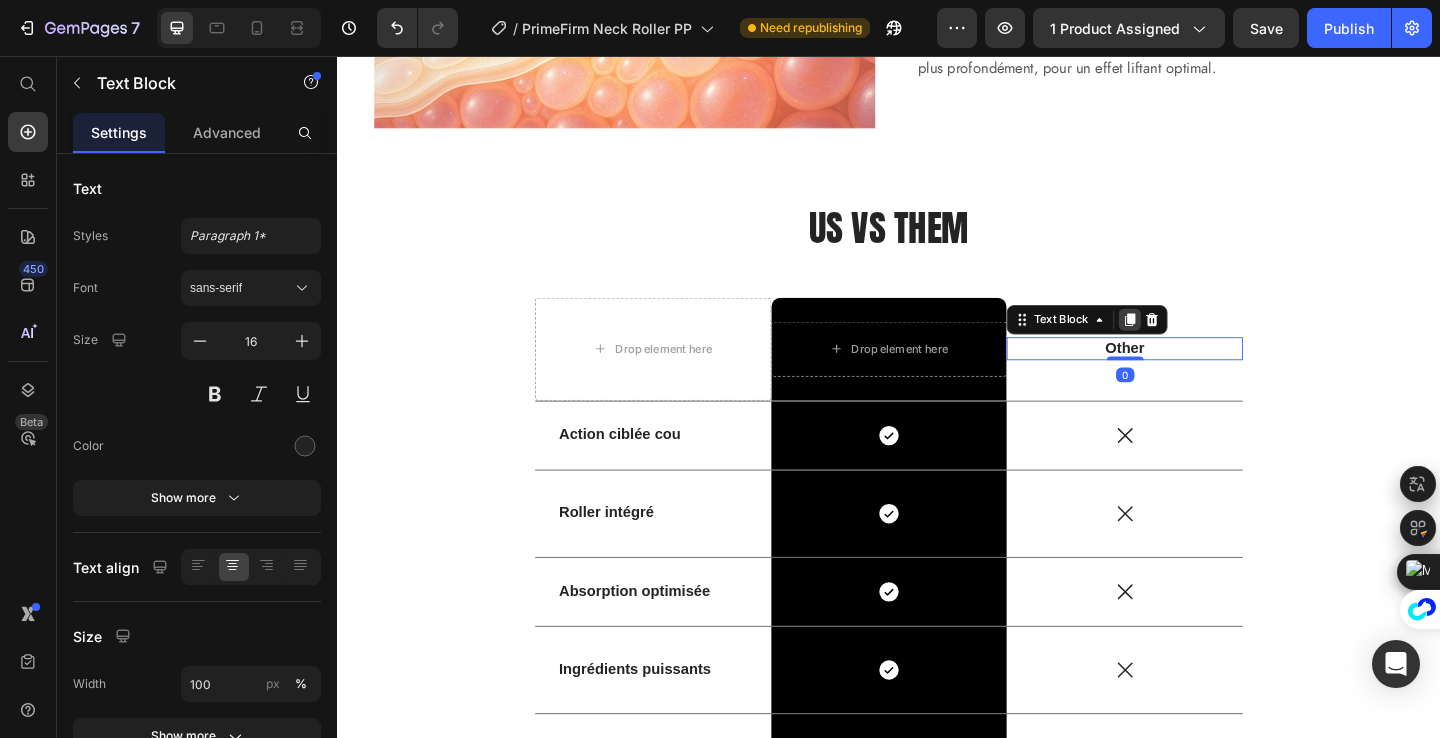 click 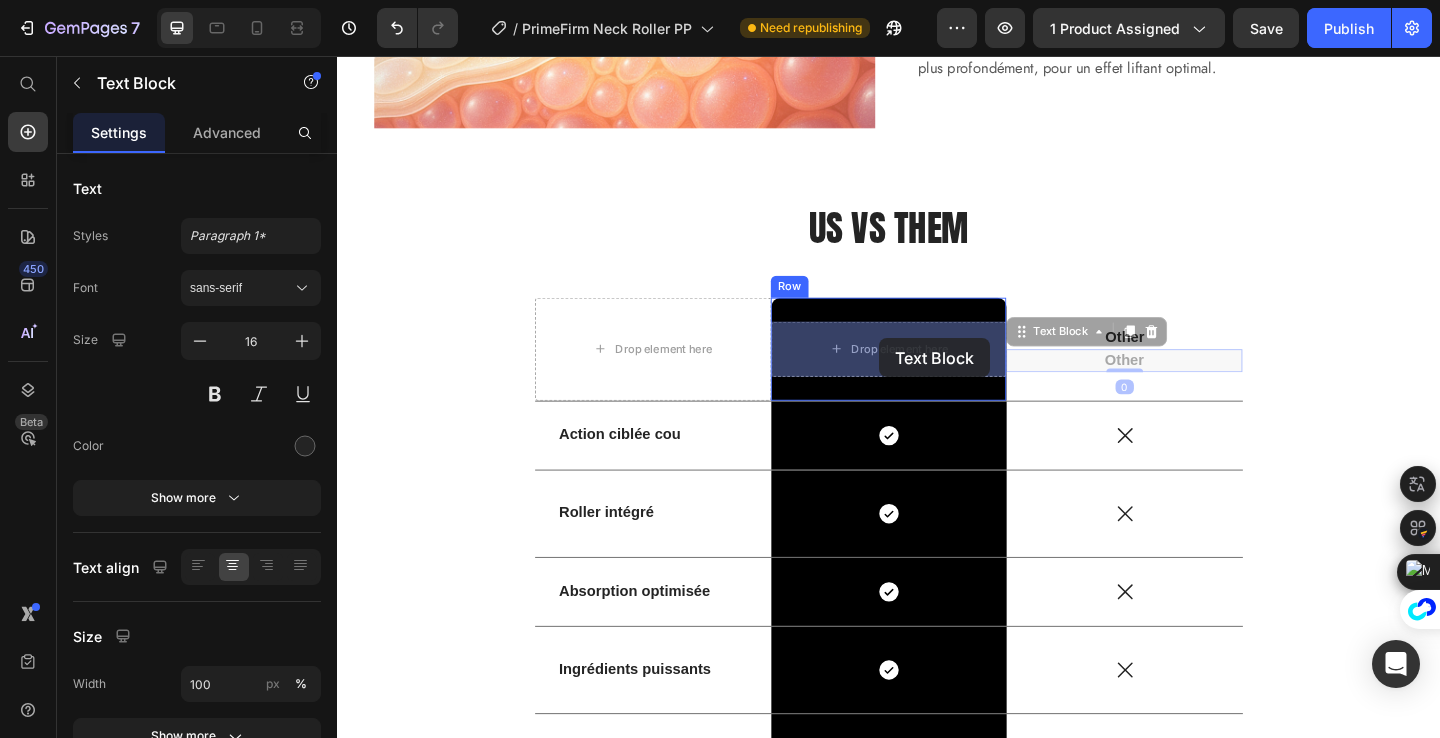 drag, startPoint x: 1088, startPoint y: 360, endPoint x: 928, endPoint y: 364, distance: 160.04999 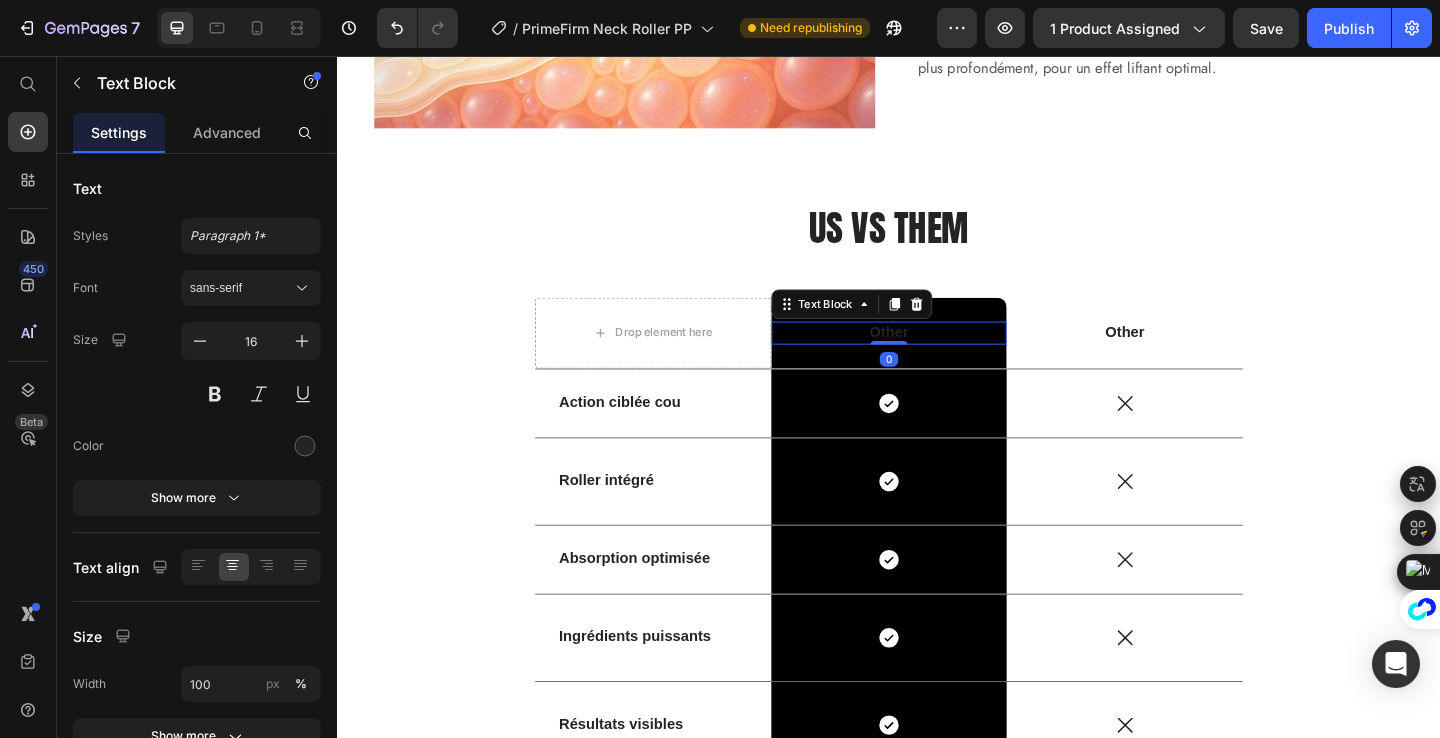 click on "Other" at bounding box center [937, 357] 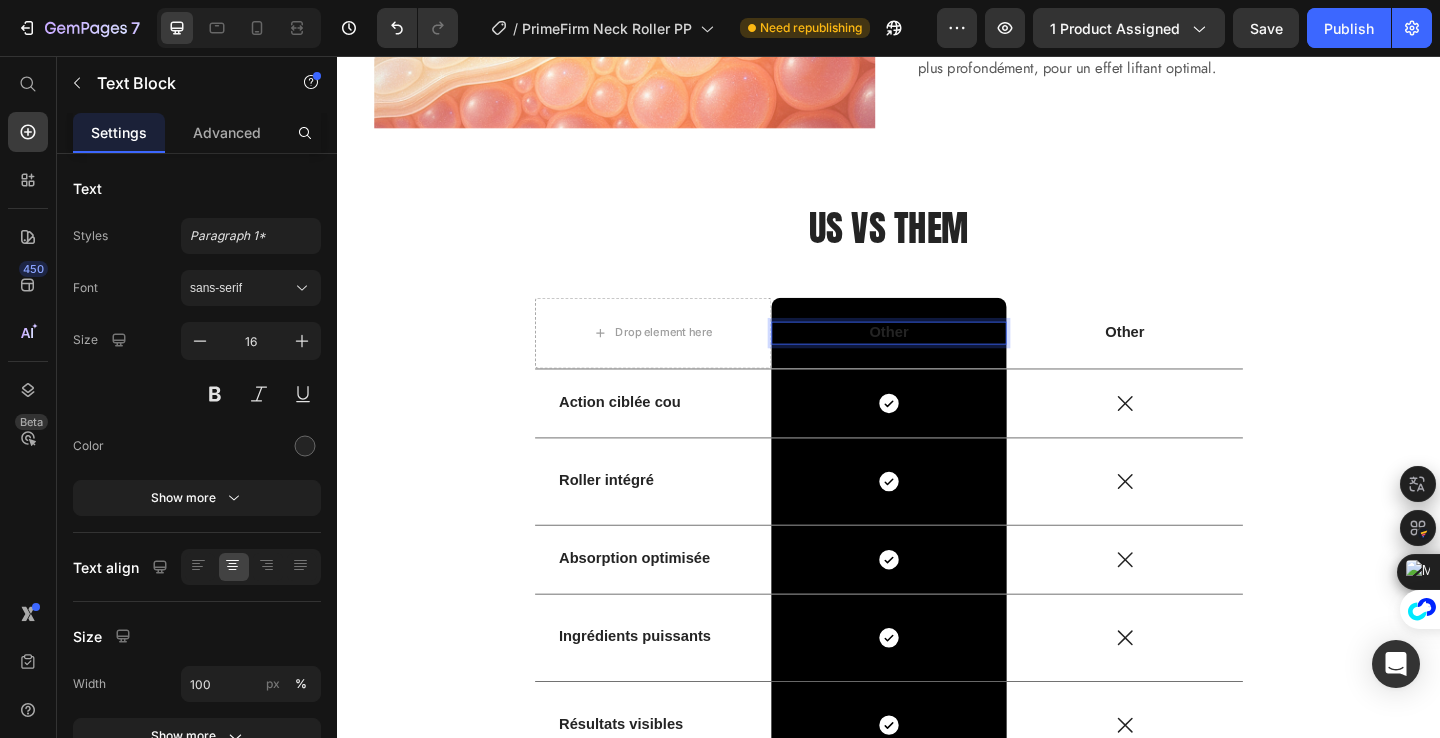 click on "Other" at bounding box center [937, 357] 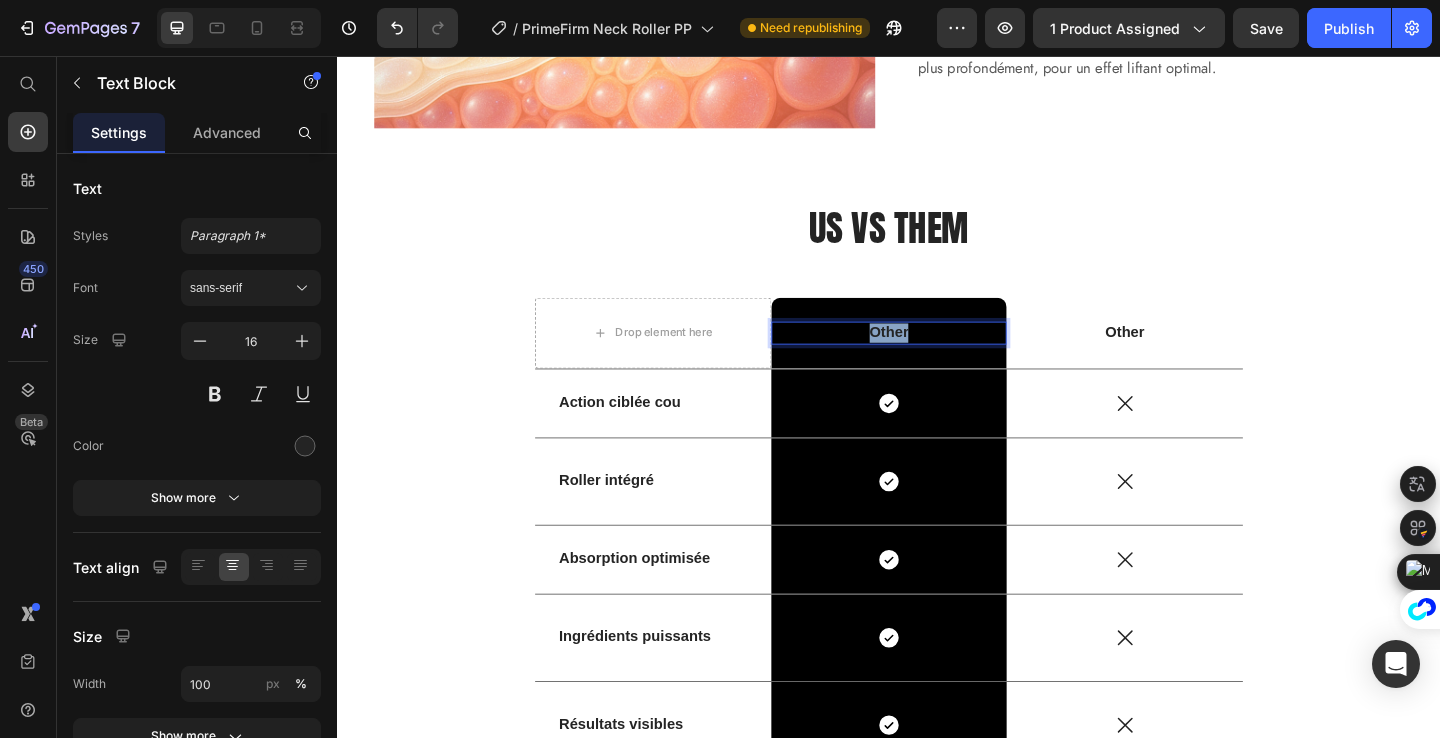 click on "Other" at bounding box center [937, 357] 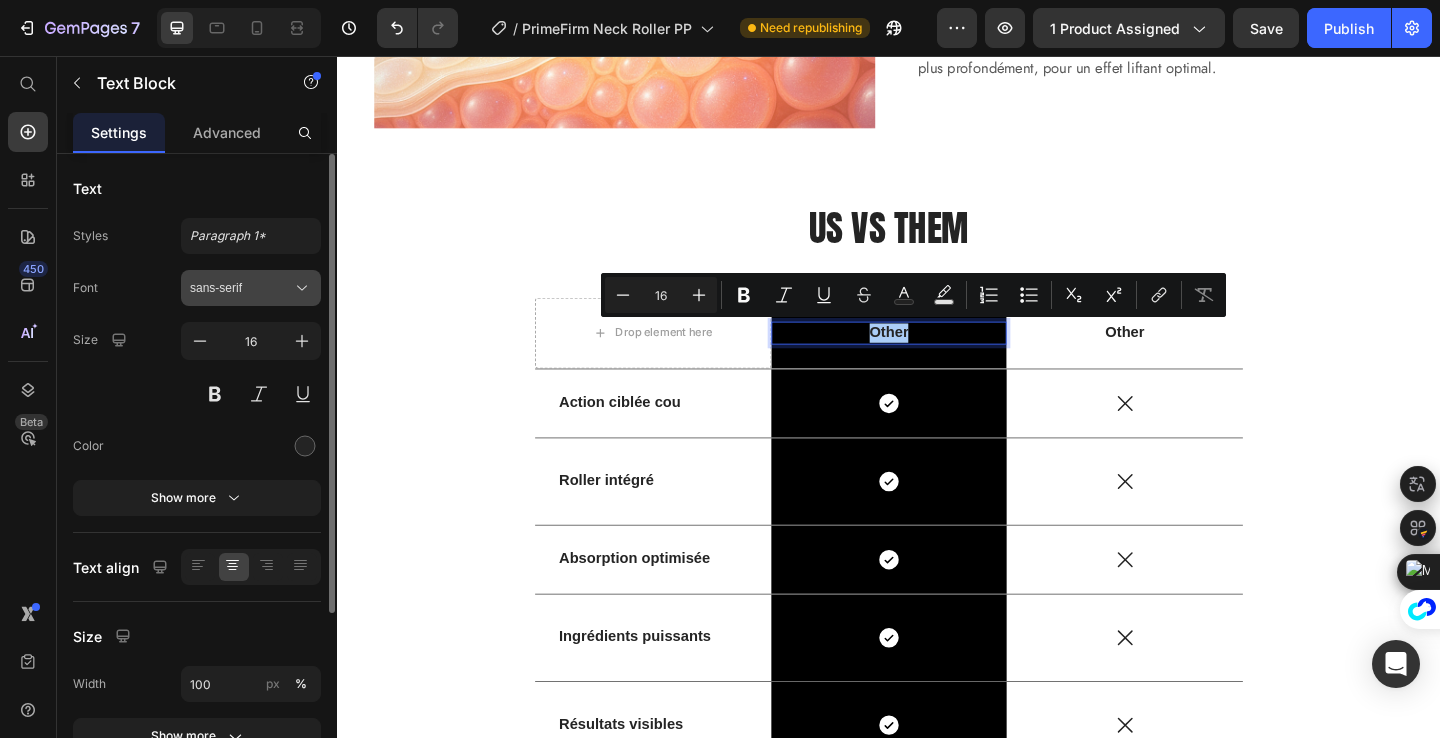click on "sans-serif" at bounding box center [251, 288] 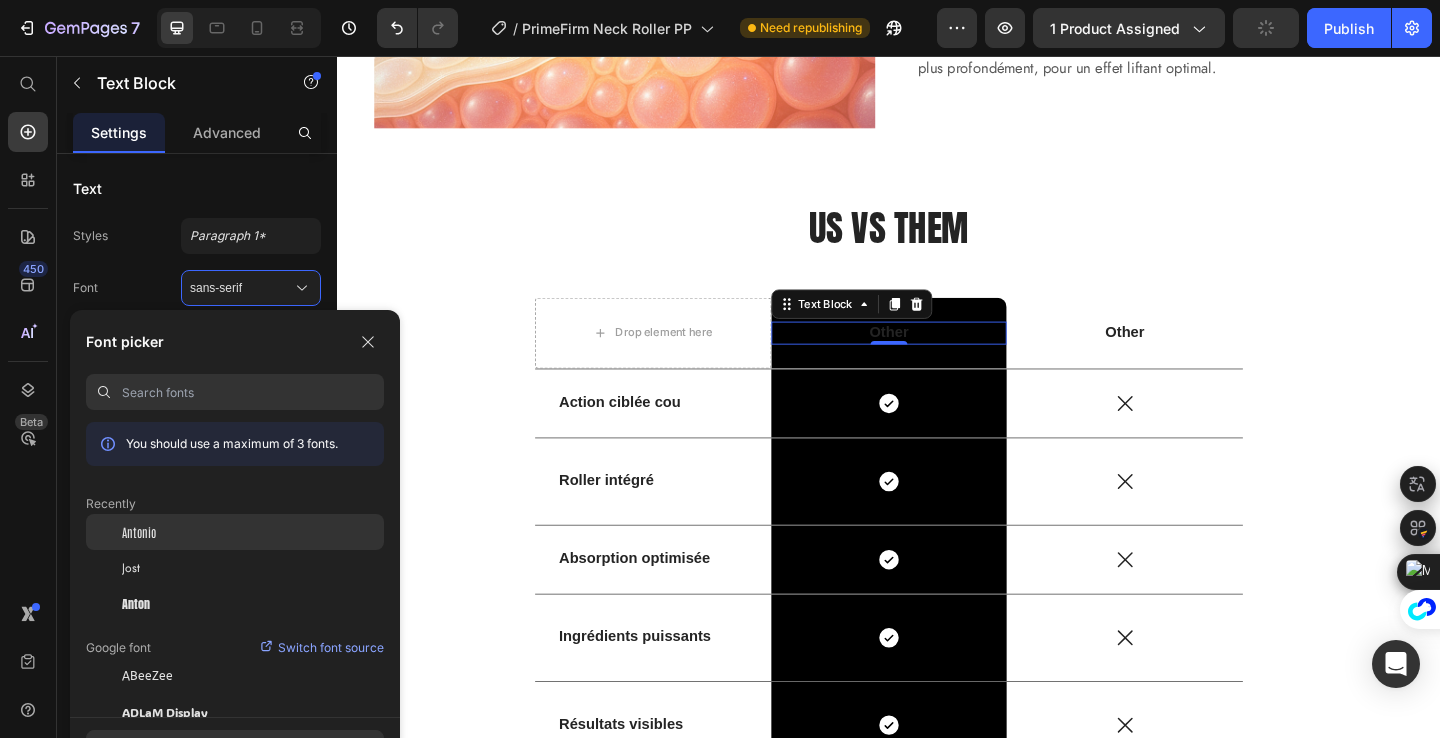 click on "Antonio" 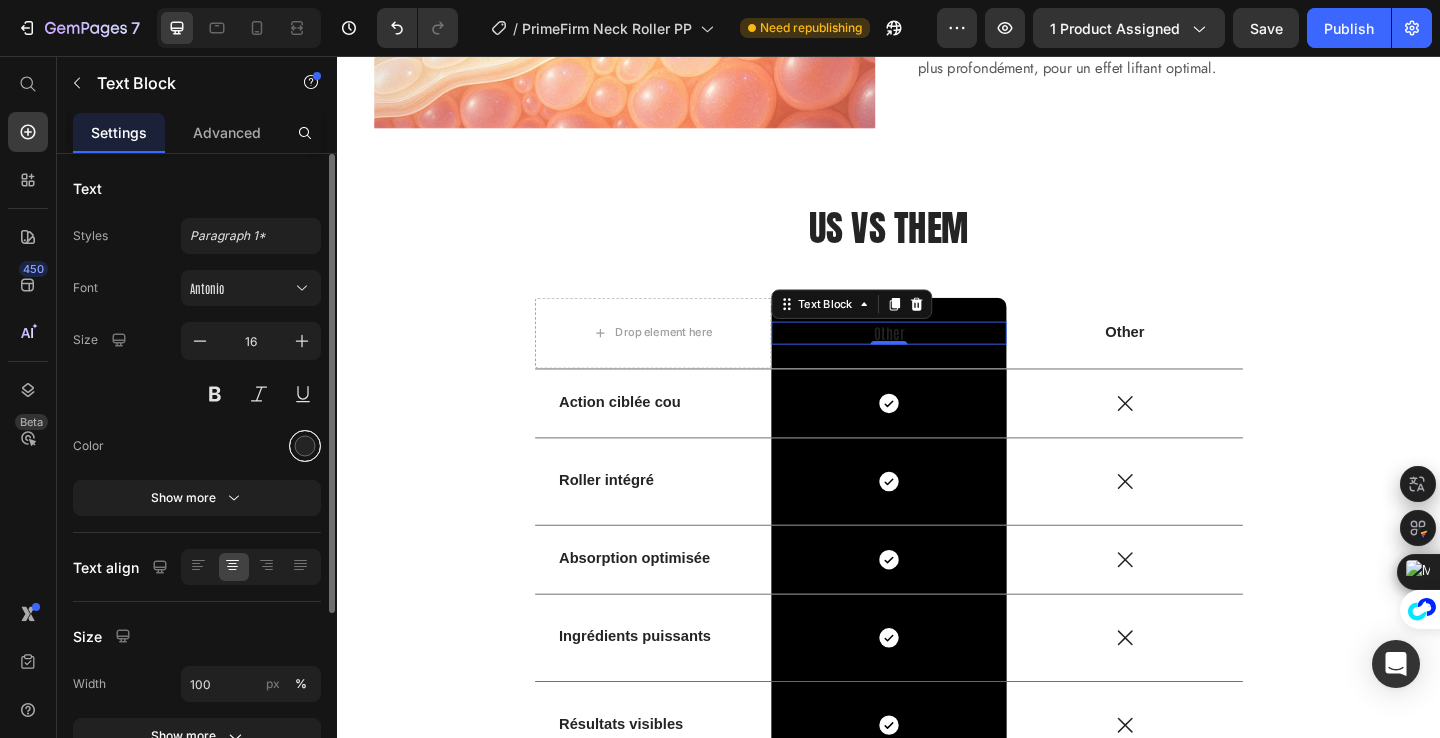 click at bounding box center [305, 446] 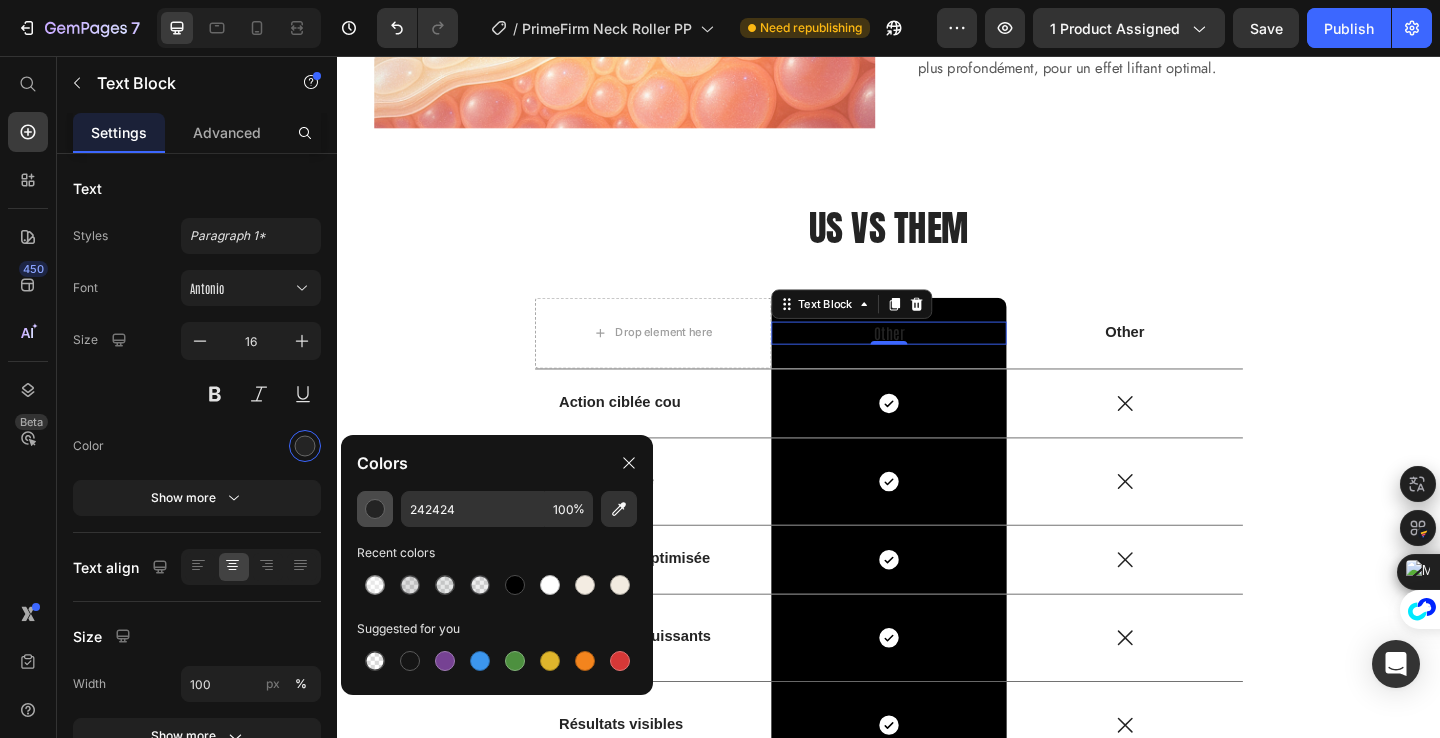 click at bounding box center [375, 509] 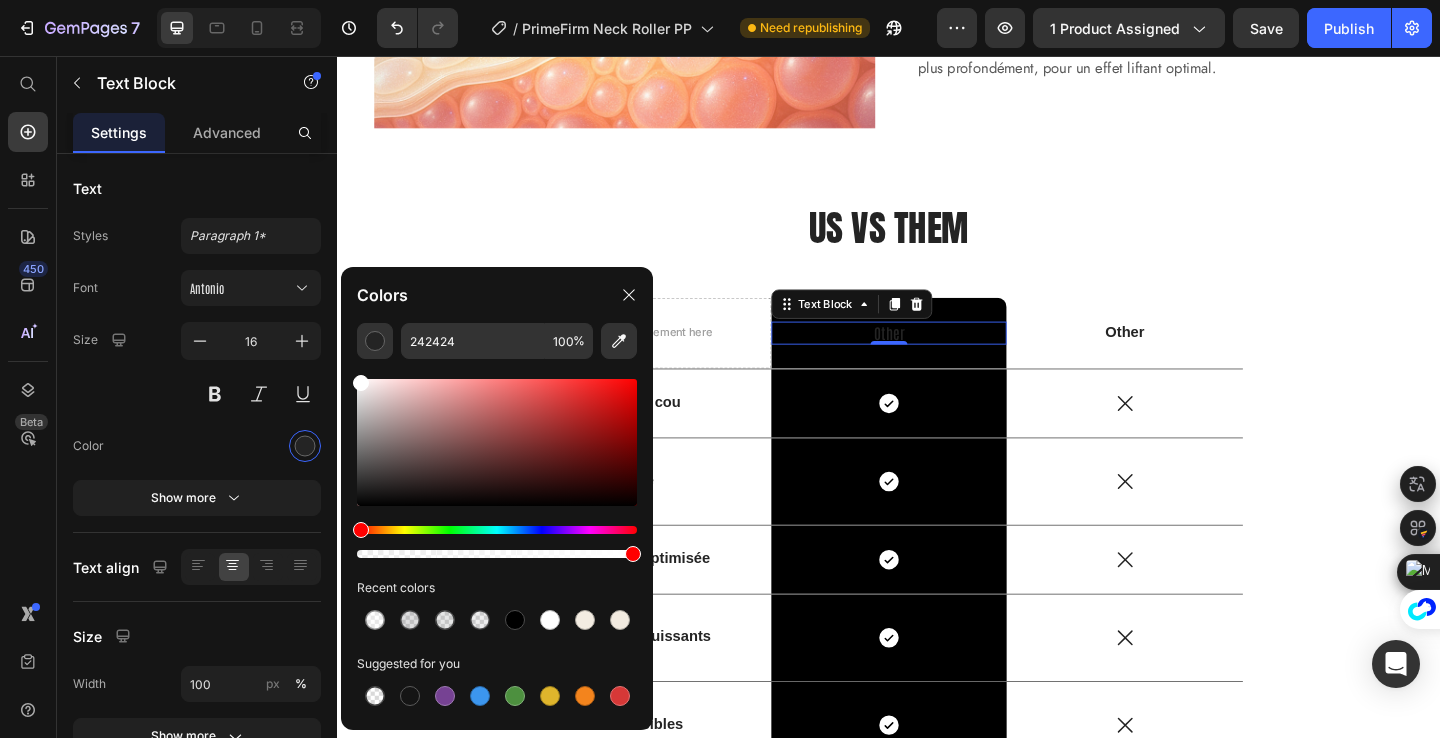 drag, startPoint x: 404, startPoint y: 456, endPoint x: 0, endPoint y: 306, distance: 430.94778 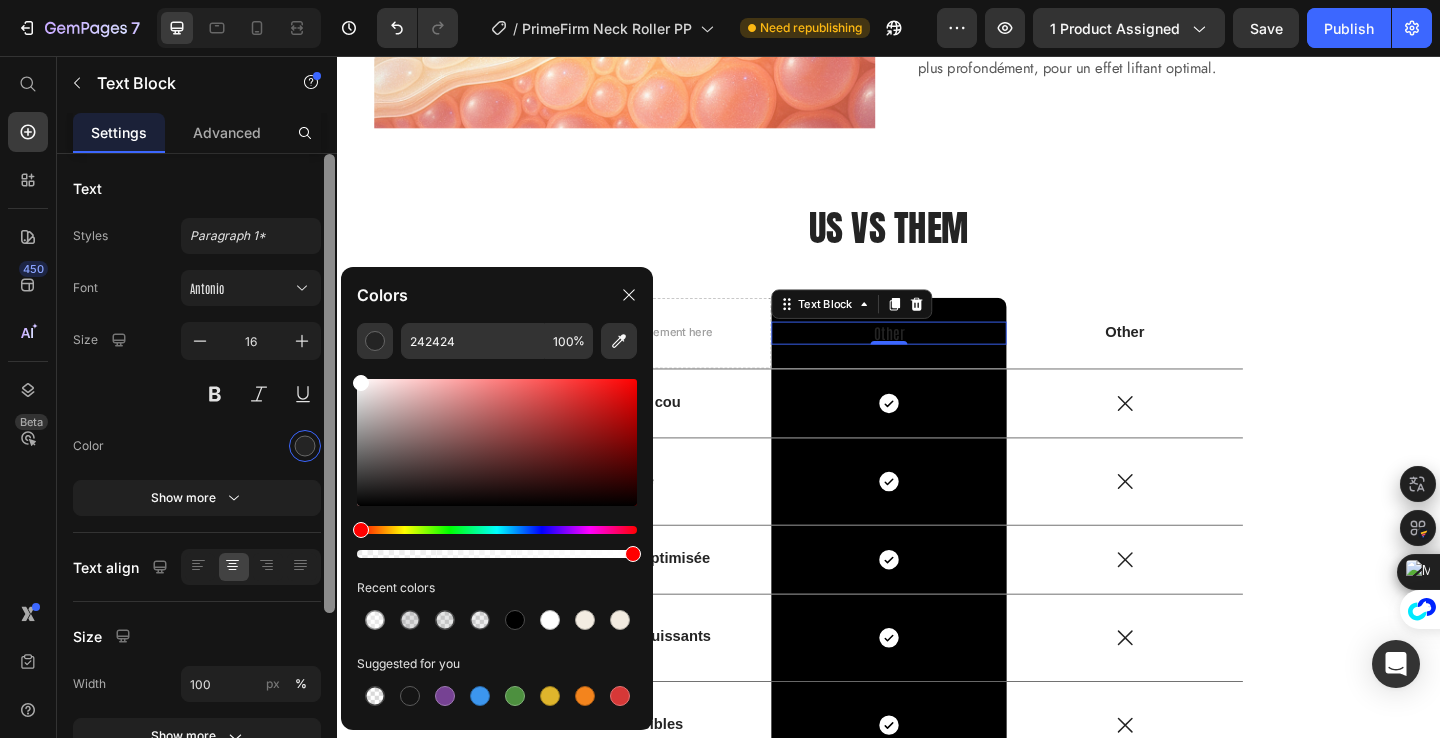 type on "FFFFFF" 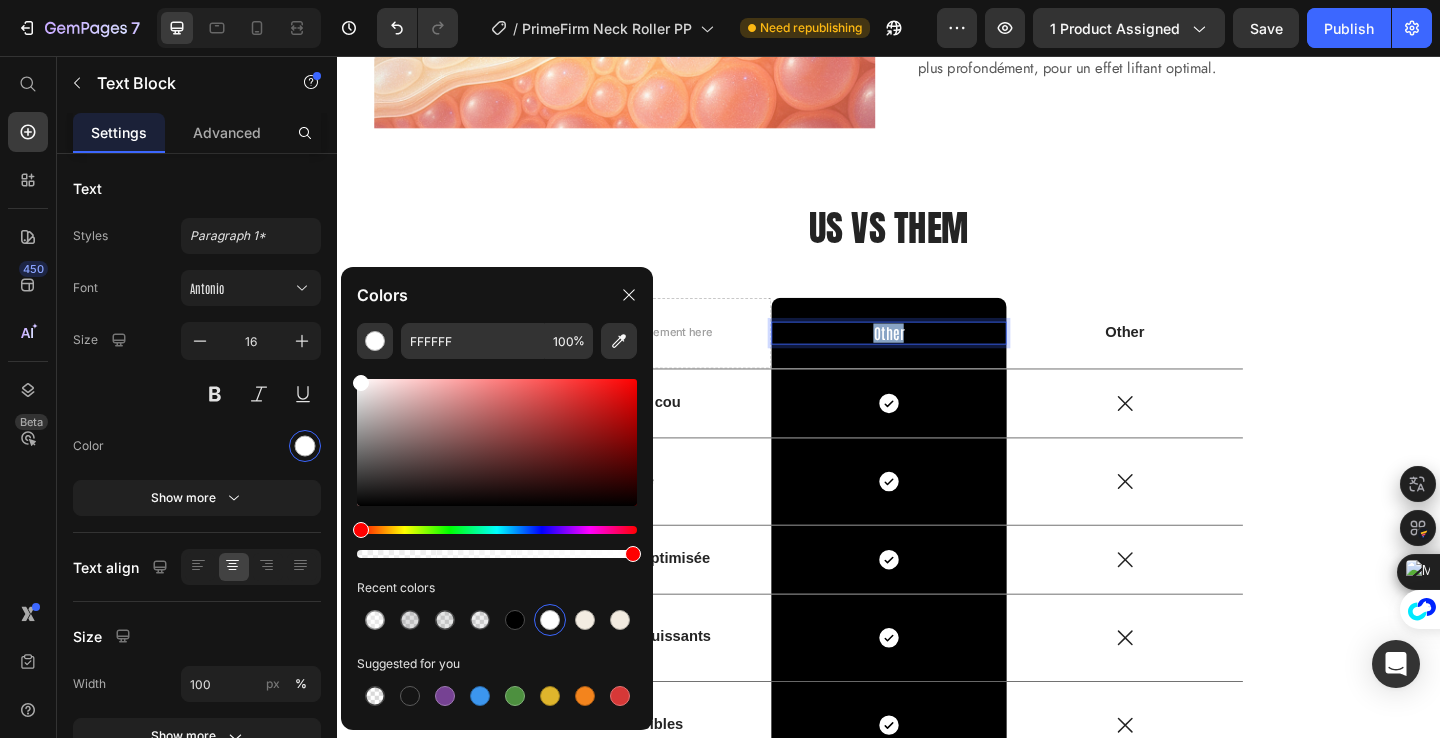 click on "Other" at bounding box center [937, 357] 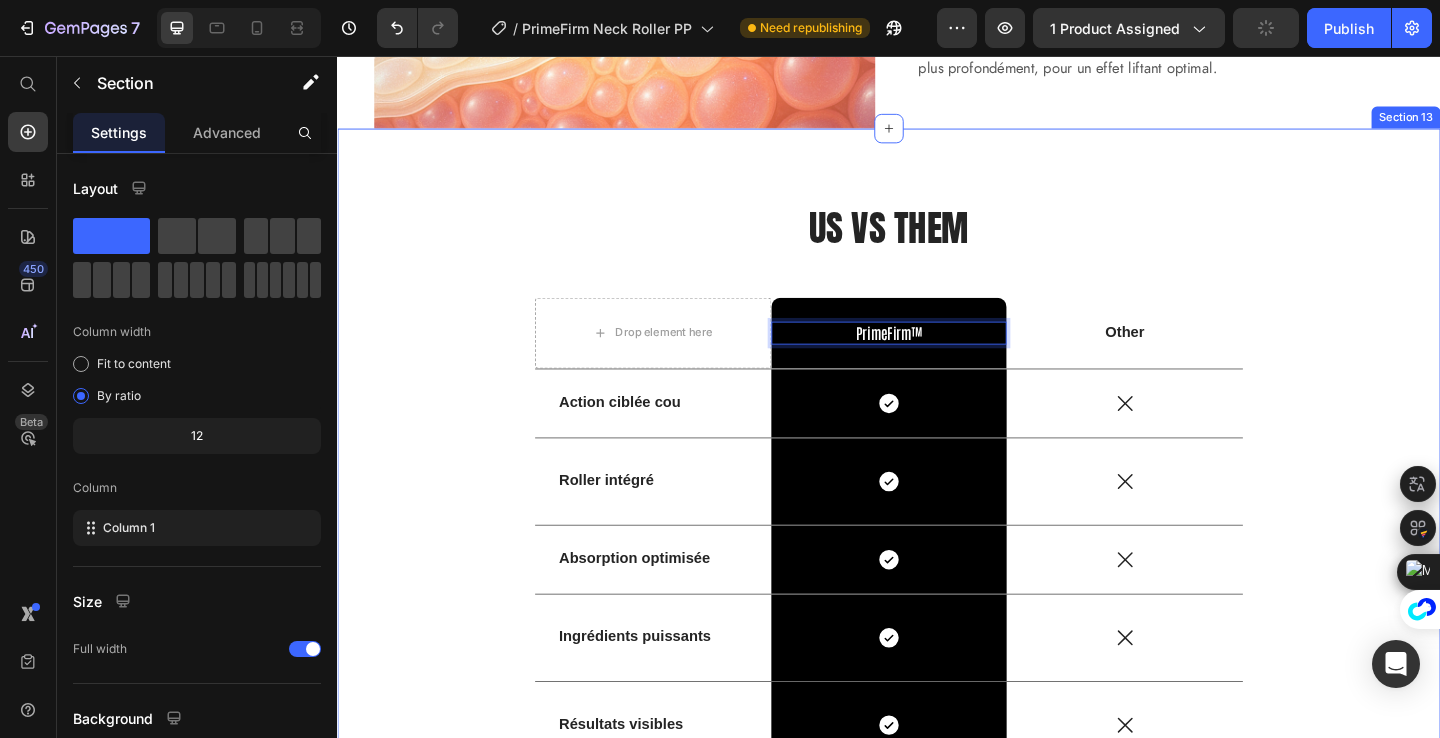 click on "US VS THEM Heading
Drop element here PrimeFirm™ Text Block   0 Row Other Text Block Row Action ciblée cou Text Block
Icon Row
Icon Row Roller intégré Text Block
Icon Row
Icon Row Absorption optimisée Text Block
Icon Row
Icon Row Ingrédients puissants Text Block
Icon Row
Icon Row Résultats visibles Text Block
Icon Row
Icon Row Prix abordable et efficace Text Block
Icon Row
Icon Row Row" at bounding box center [937, 569] 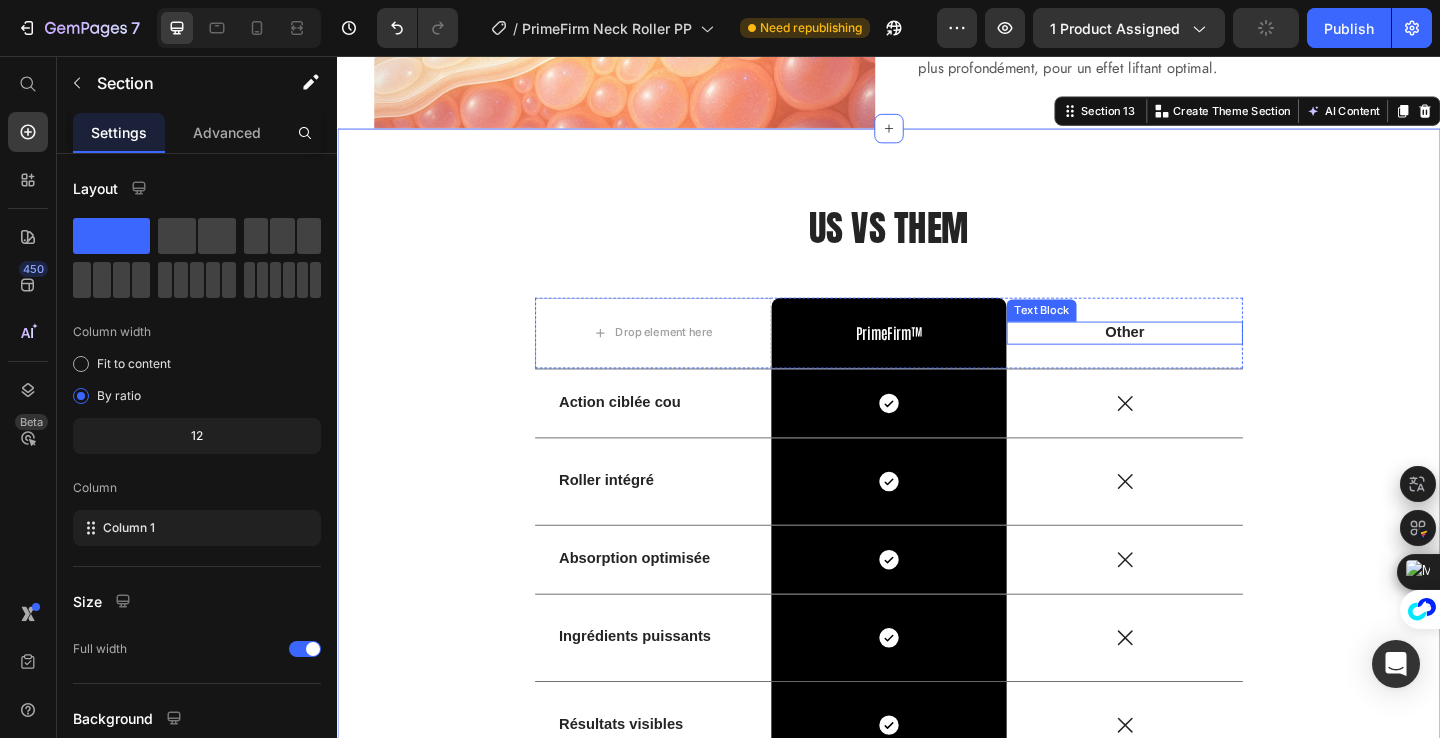 click on "Other" at bounding box center (1193, 357) 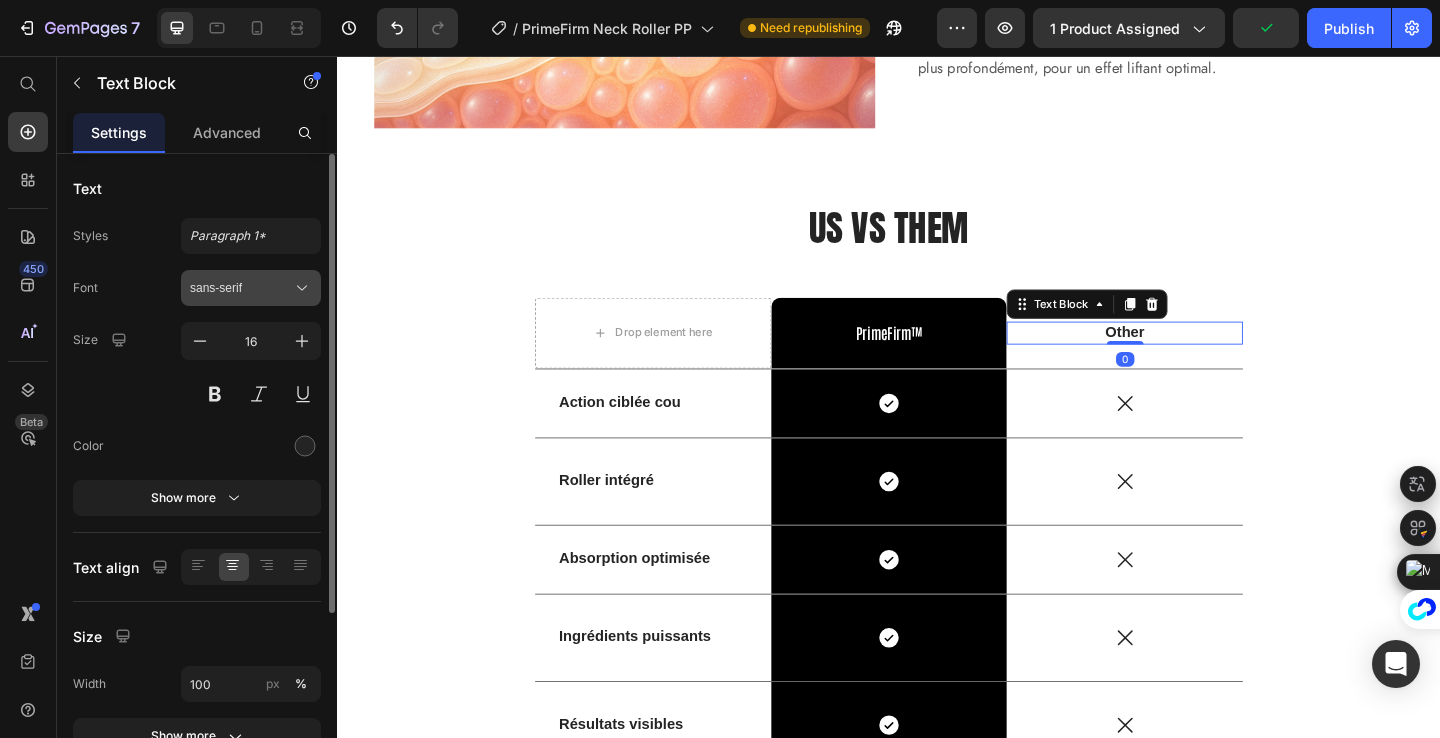 click on "sans-serif" at bounding box center (251, 288) 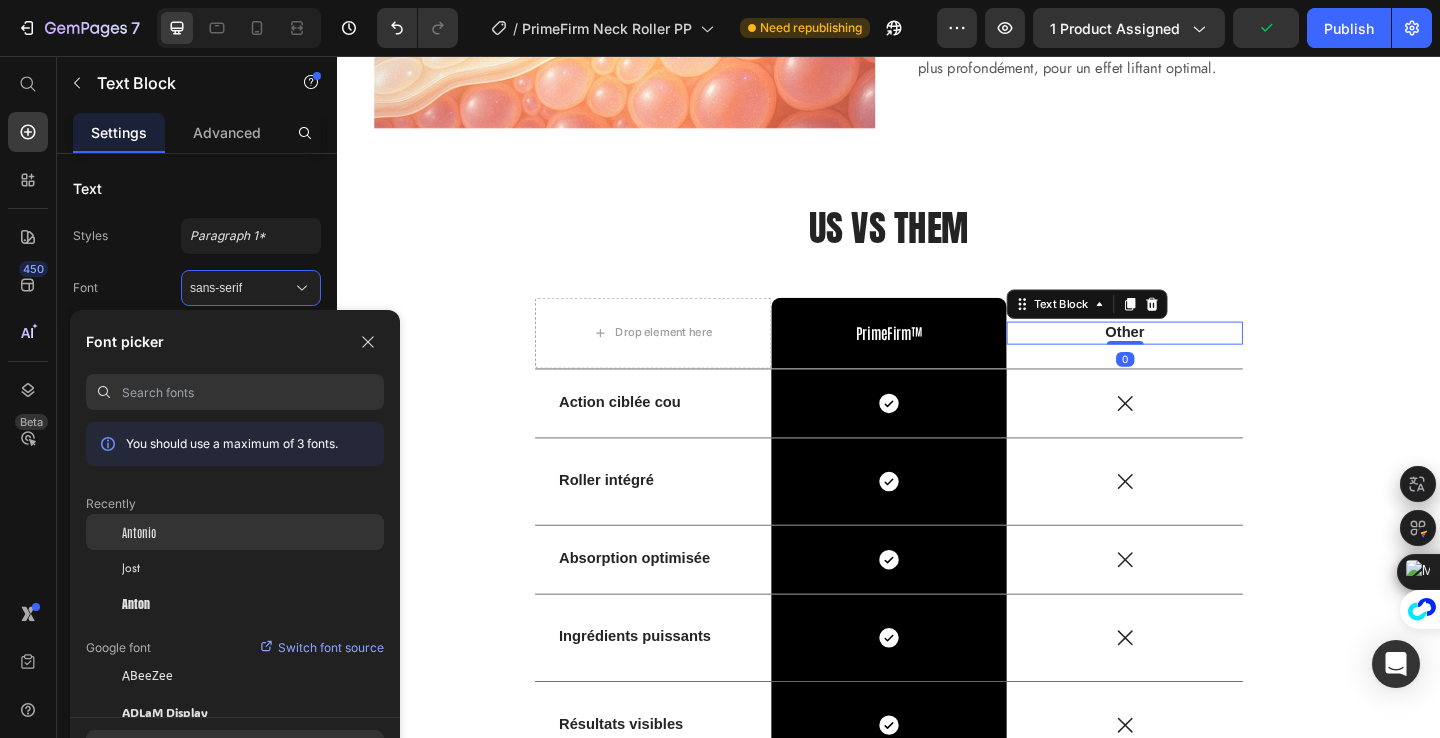 click on "Antonio" 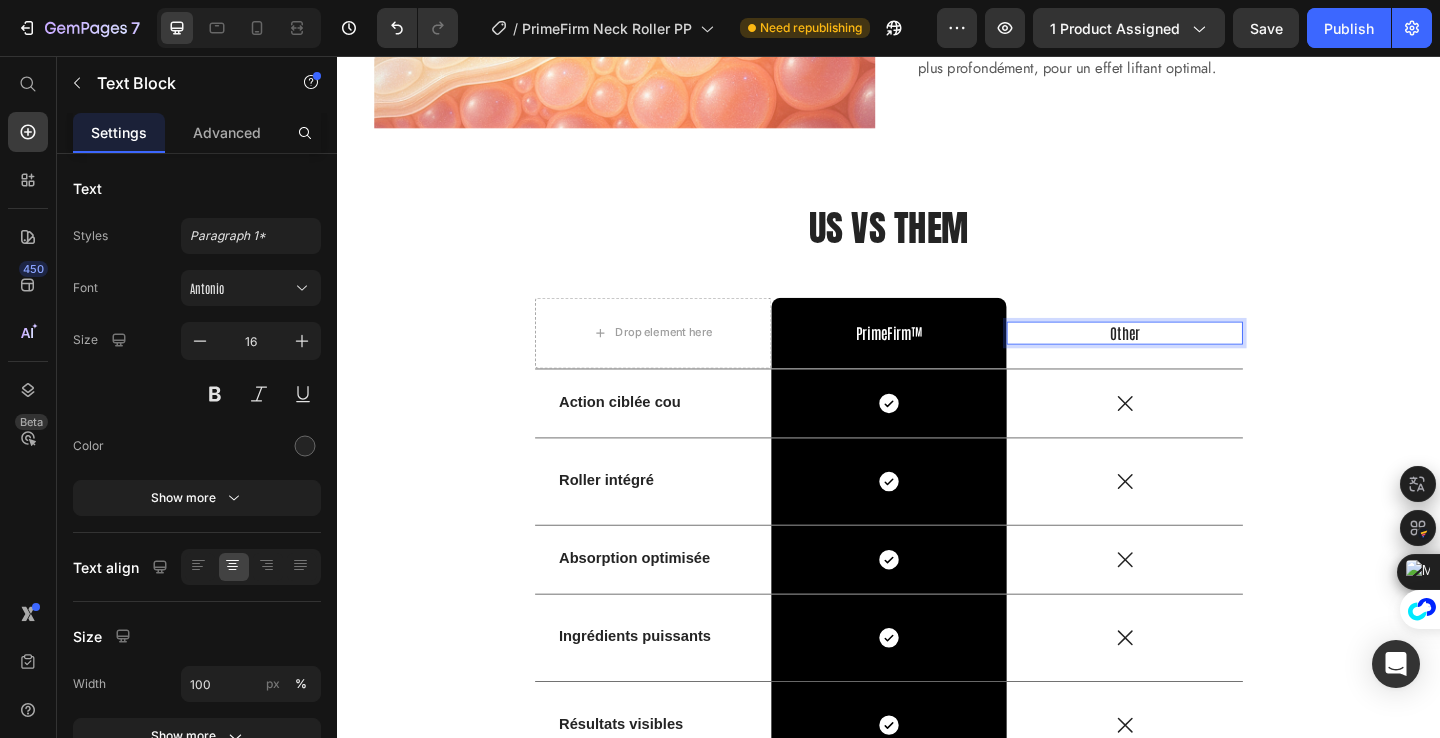 click on "Other" at bounding box center [1193, 357] 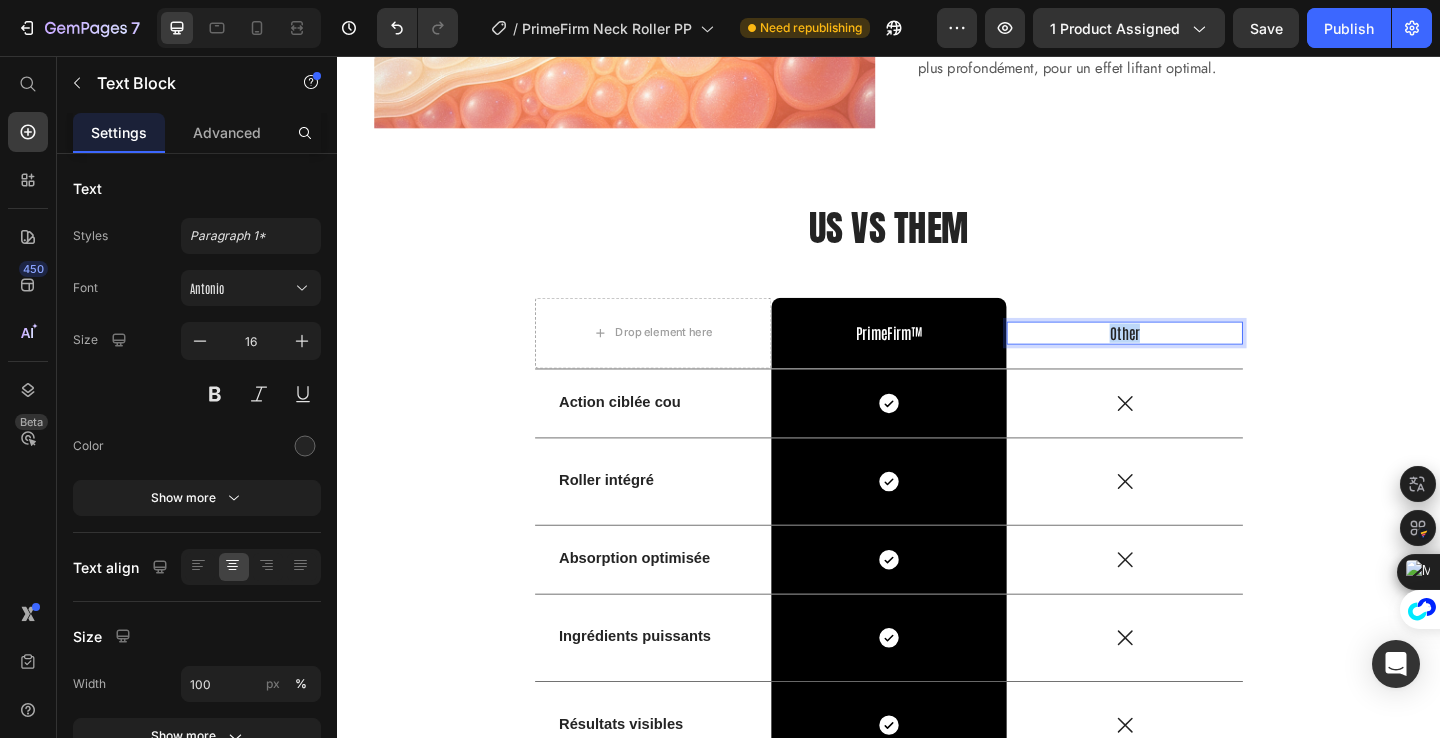 click on "Other" at bounding box center [1193, 357] 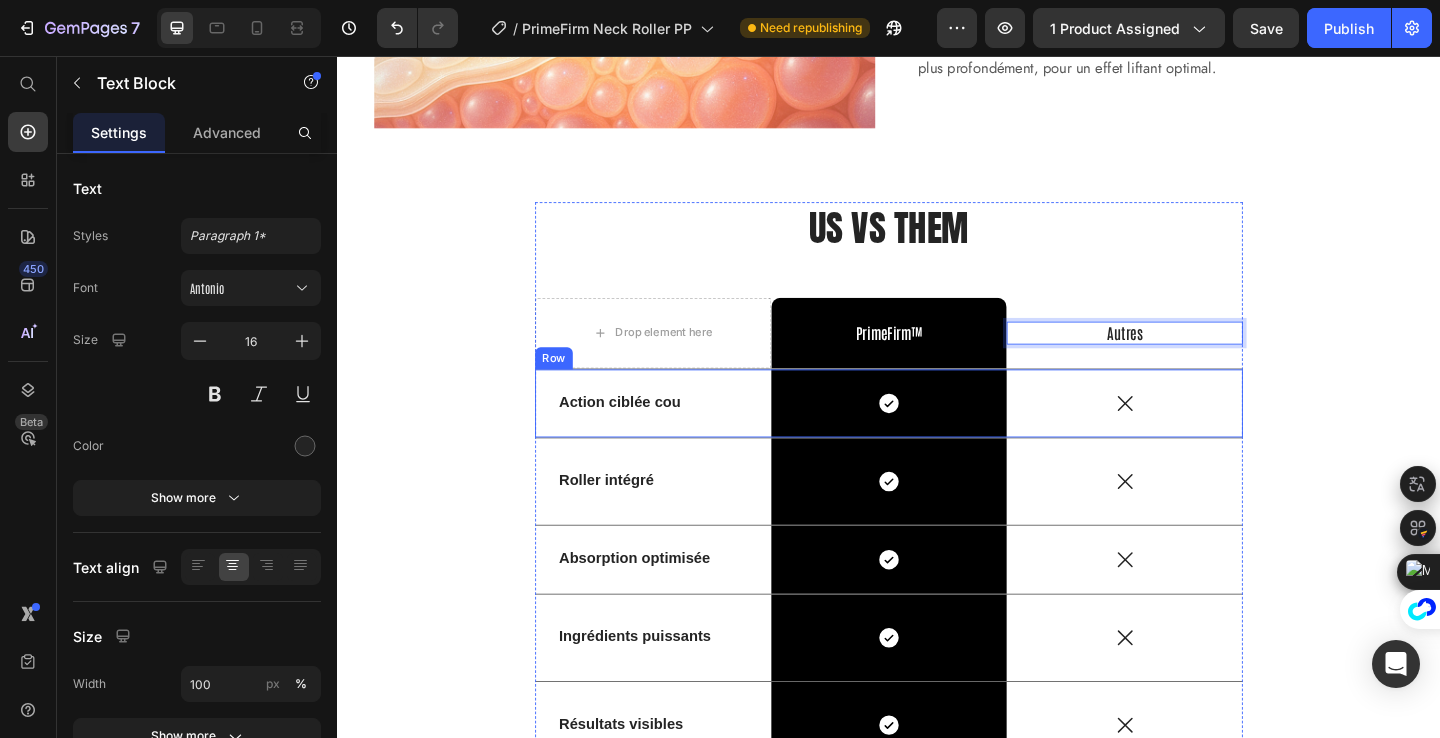 click on "Action ciblée cou" at bounding box center [644, 432] 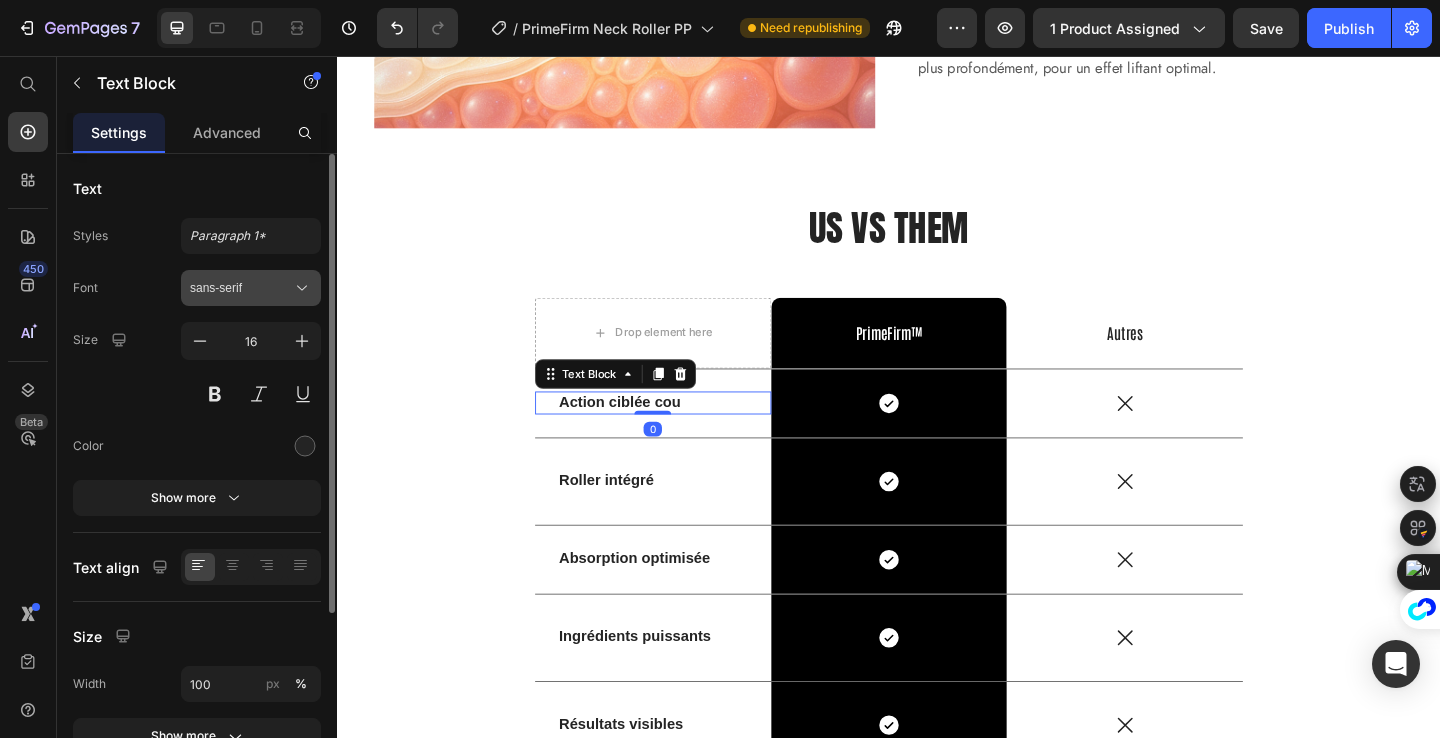 click on "sans-serif" at bounding box center [251, 288] 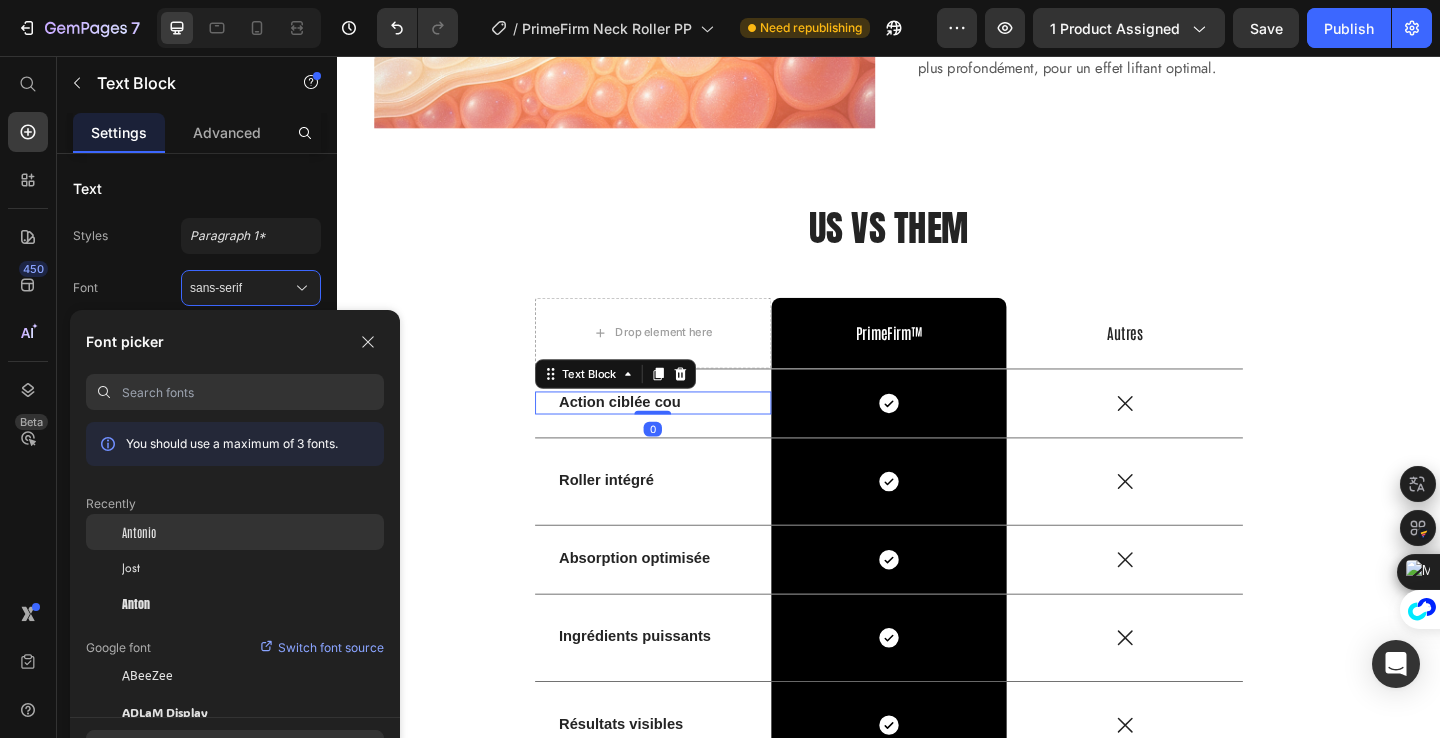 click on "Antonio" at bounding box center (139, 532) 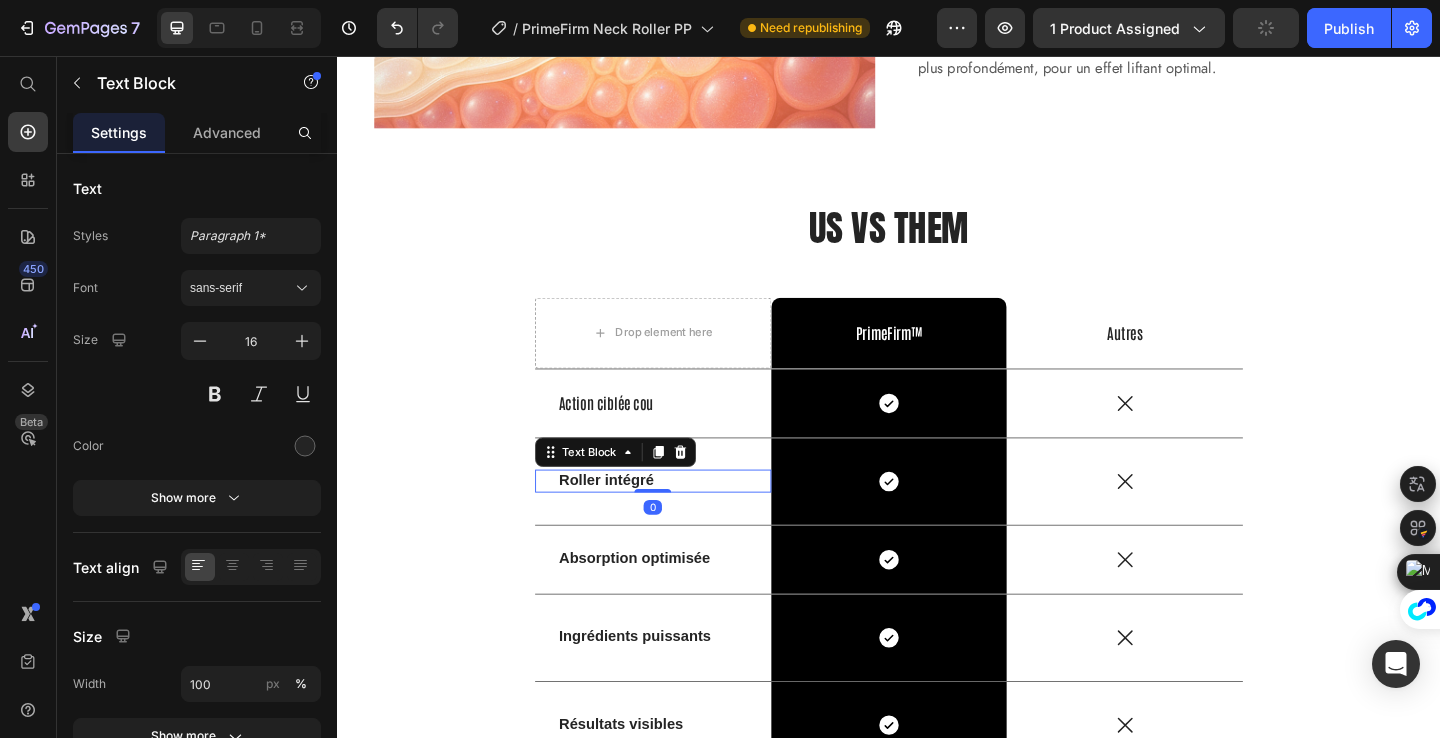 click on "Roller intégré" at bounding box center (629, 517) 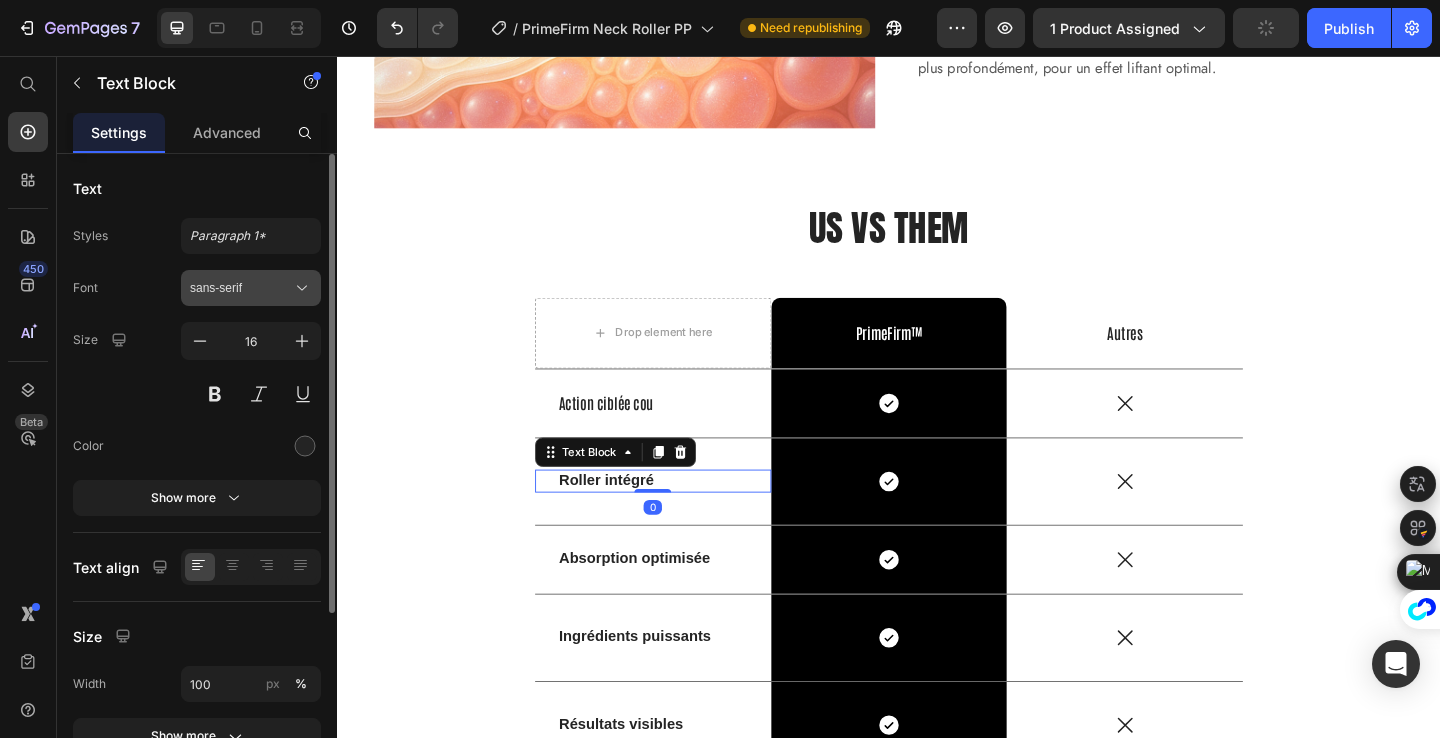 click on "sans-serif" at bounding box center [241, 288] 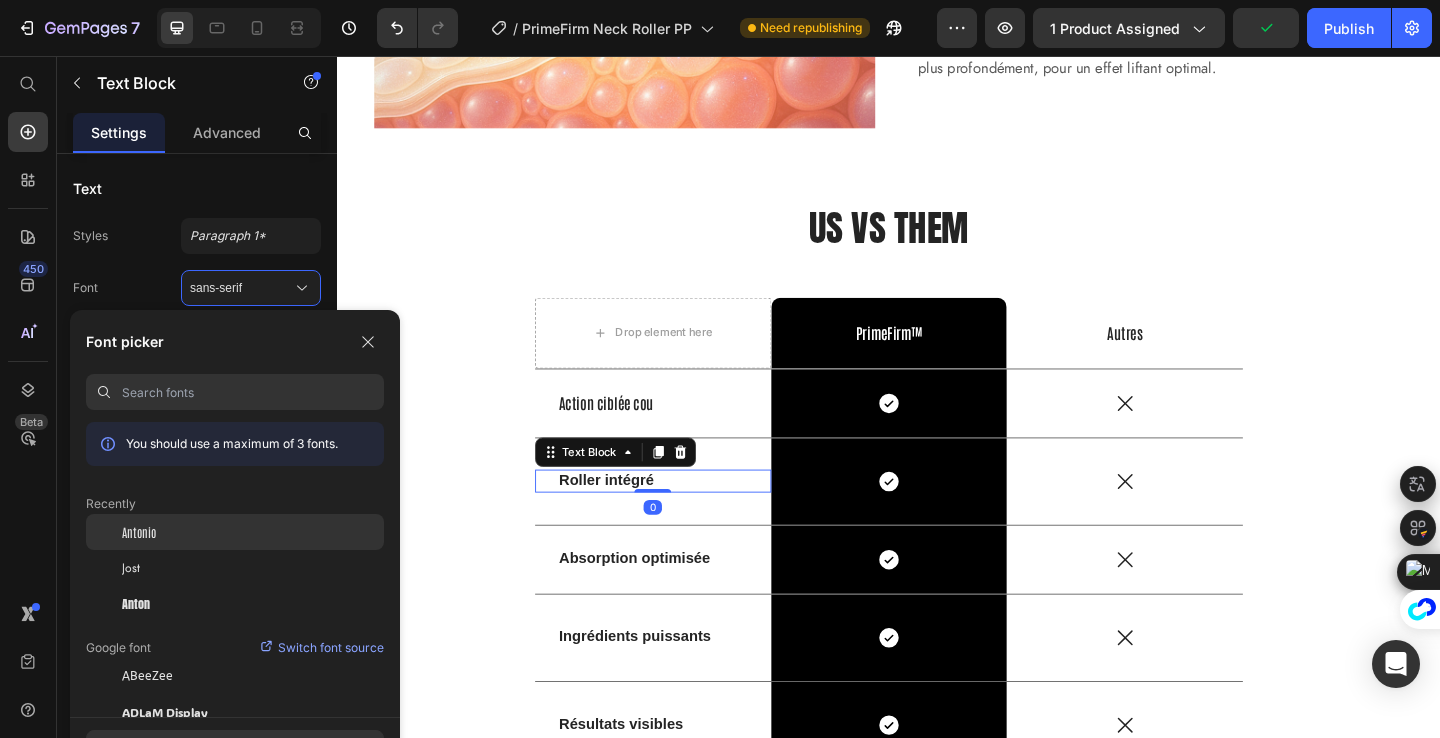 click on "Antonio" 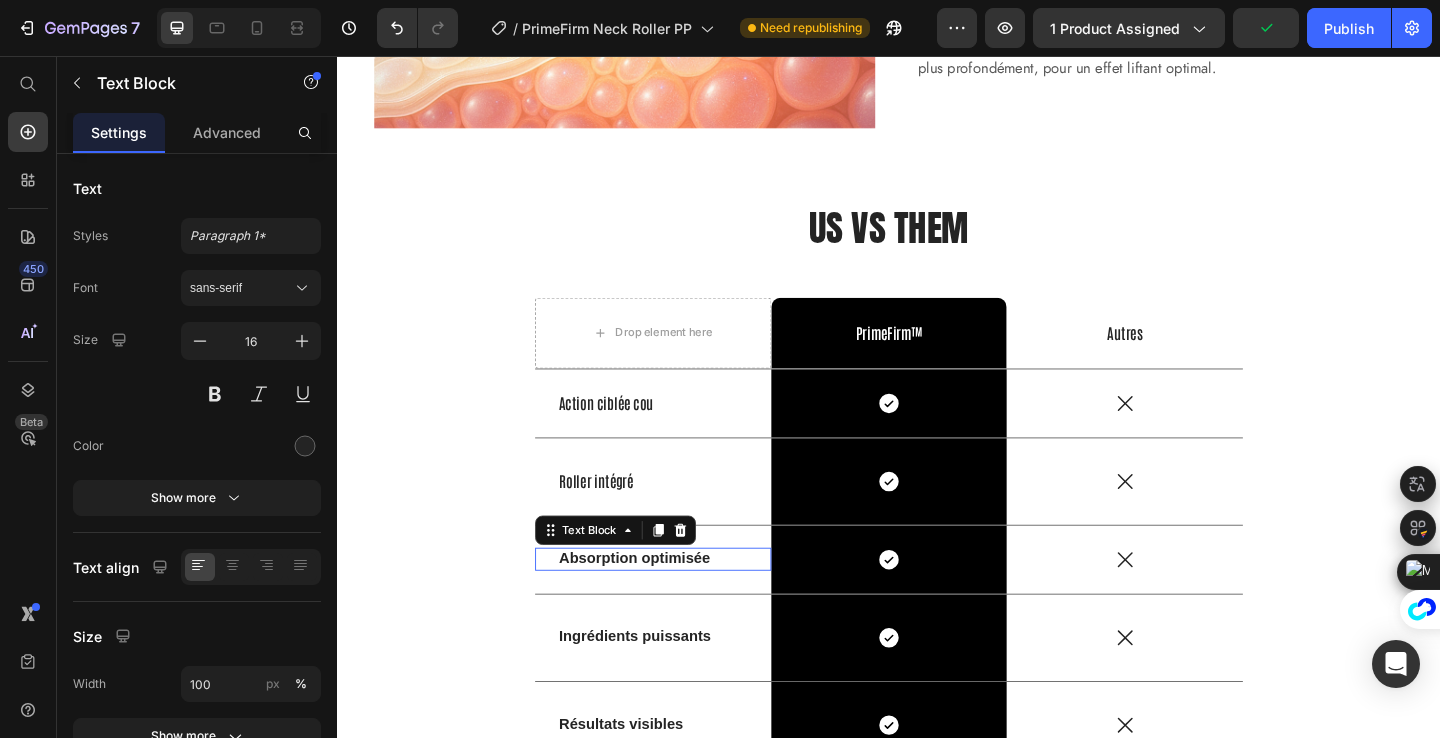 click on "Absorption optimisée" at bounding box center (660, 602) 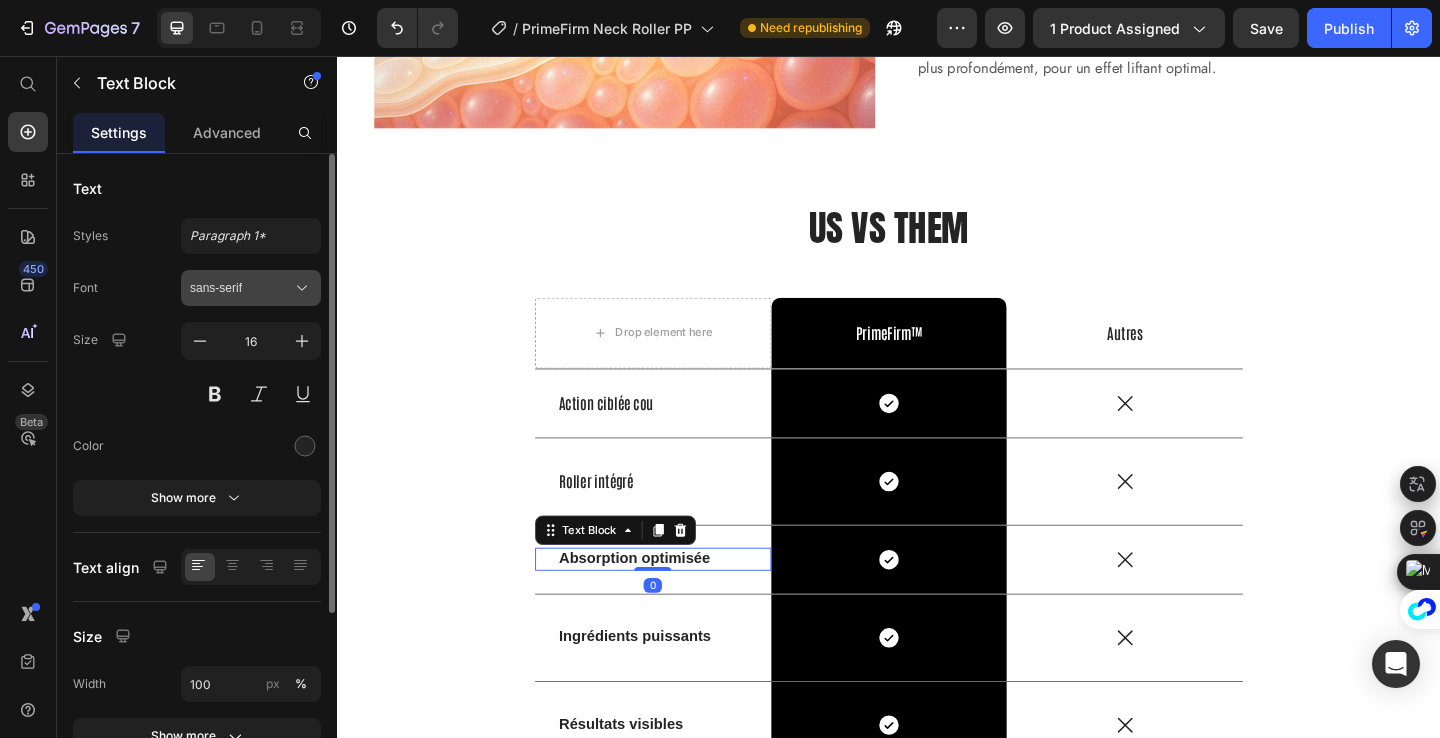 click on "sans-serif" at bounding box center (241, 288) 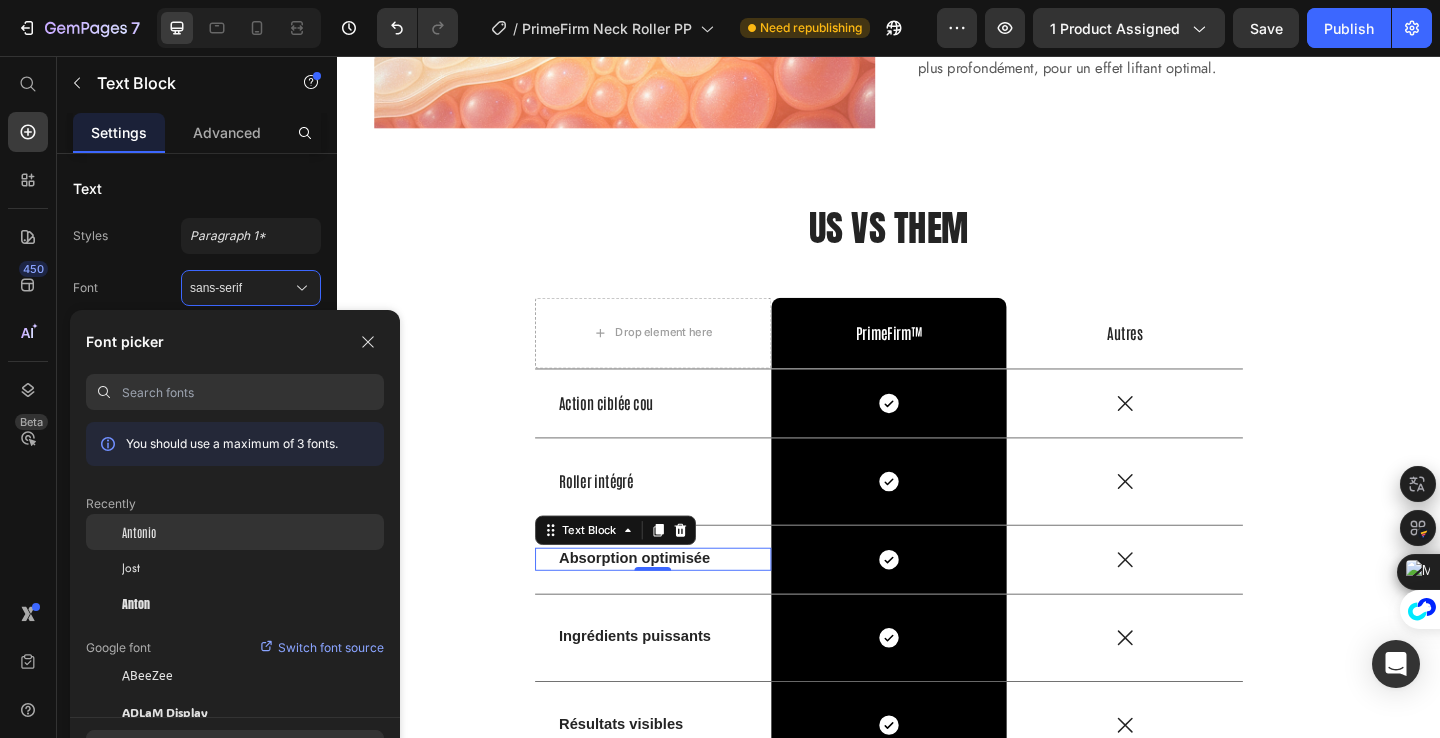 click on "Antonio" 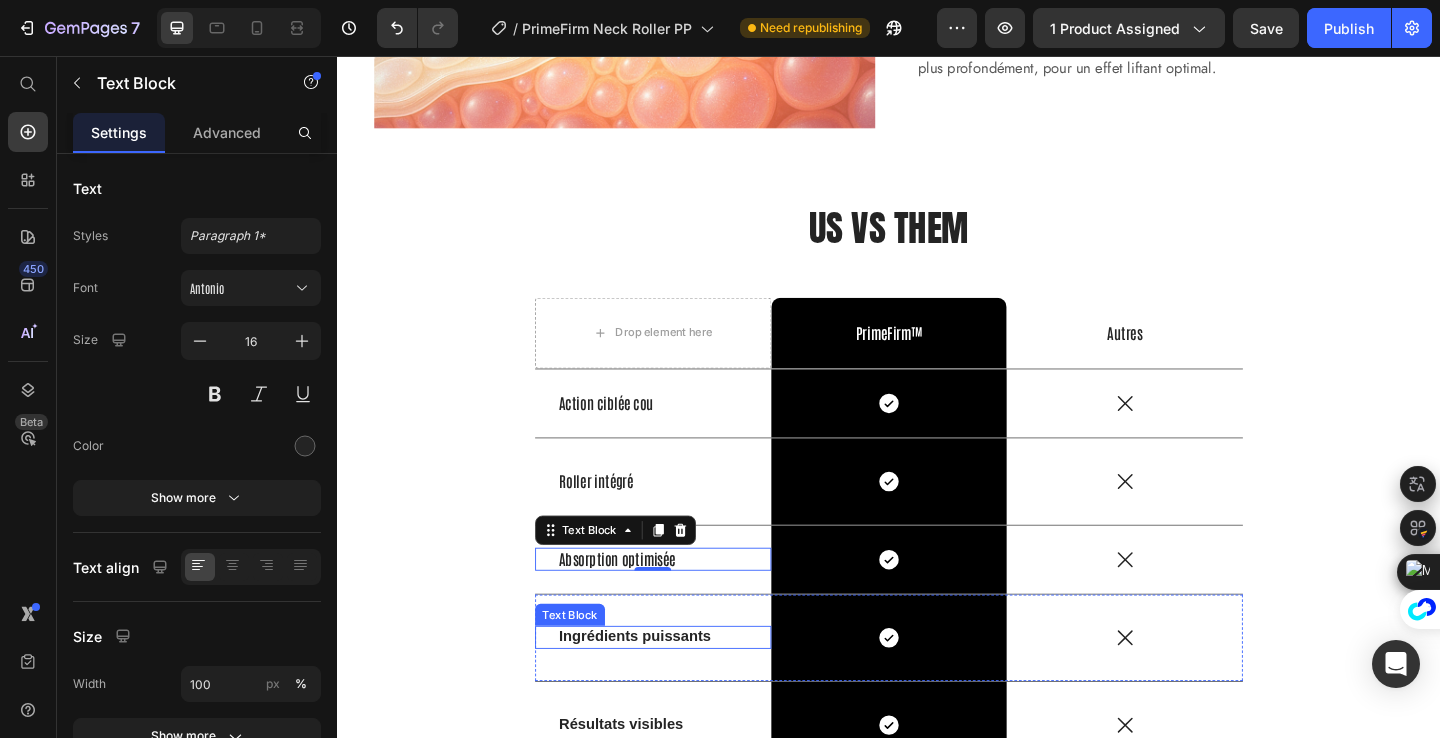 click on "Ingrédients puissants" at bounding box center (660, 687) 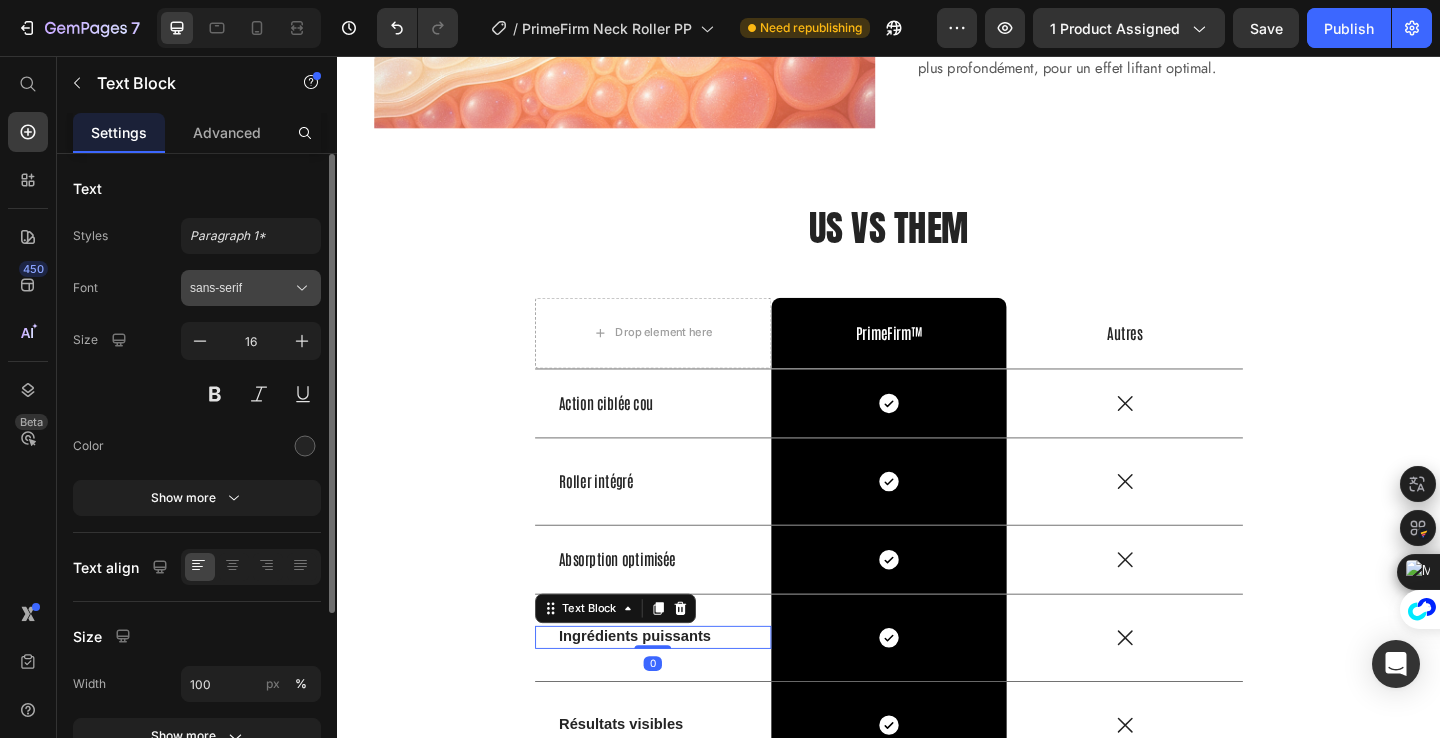 click on "sans-serif" at bounding box center [251, 288] 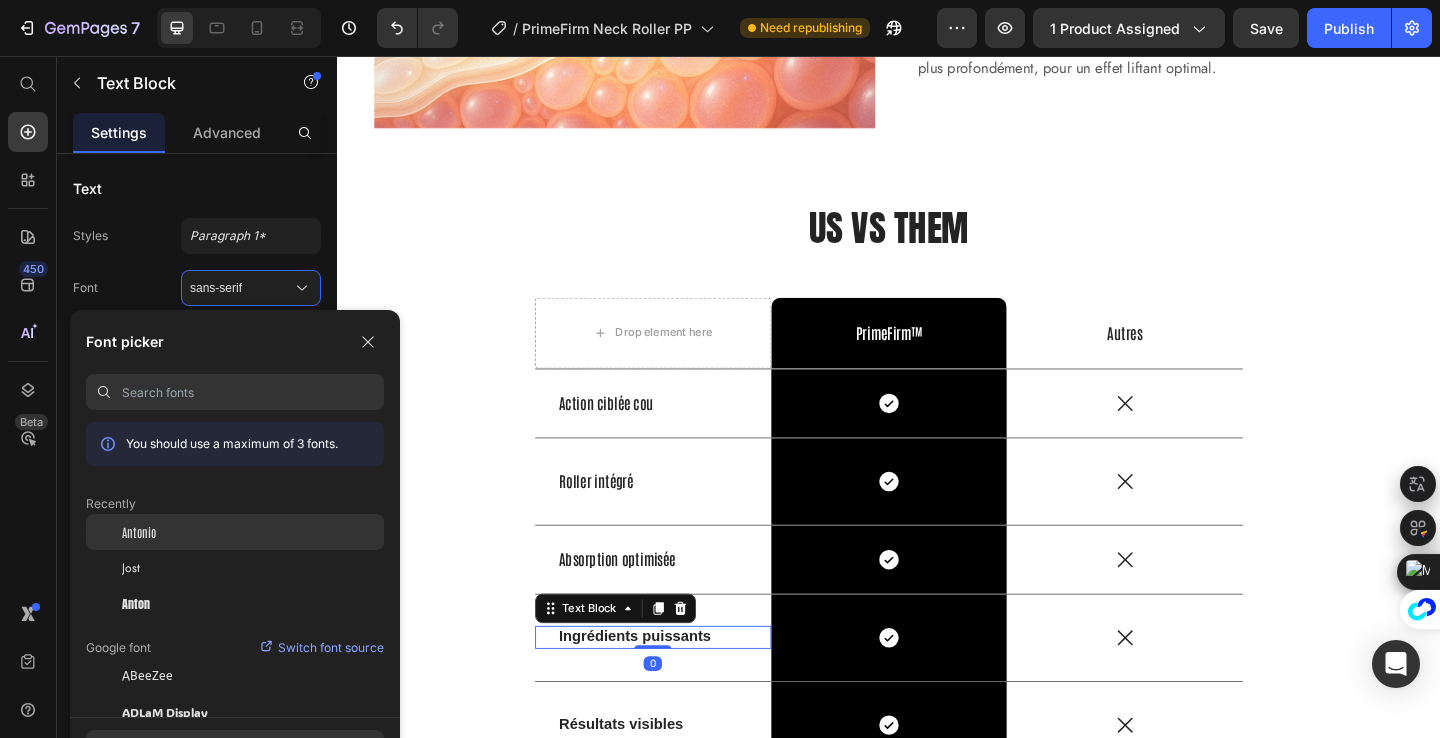 click on "Antonio" 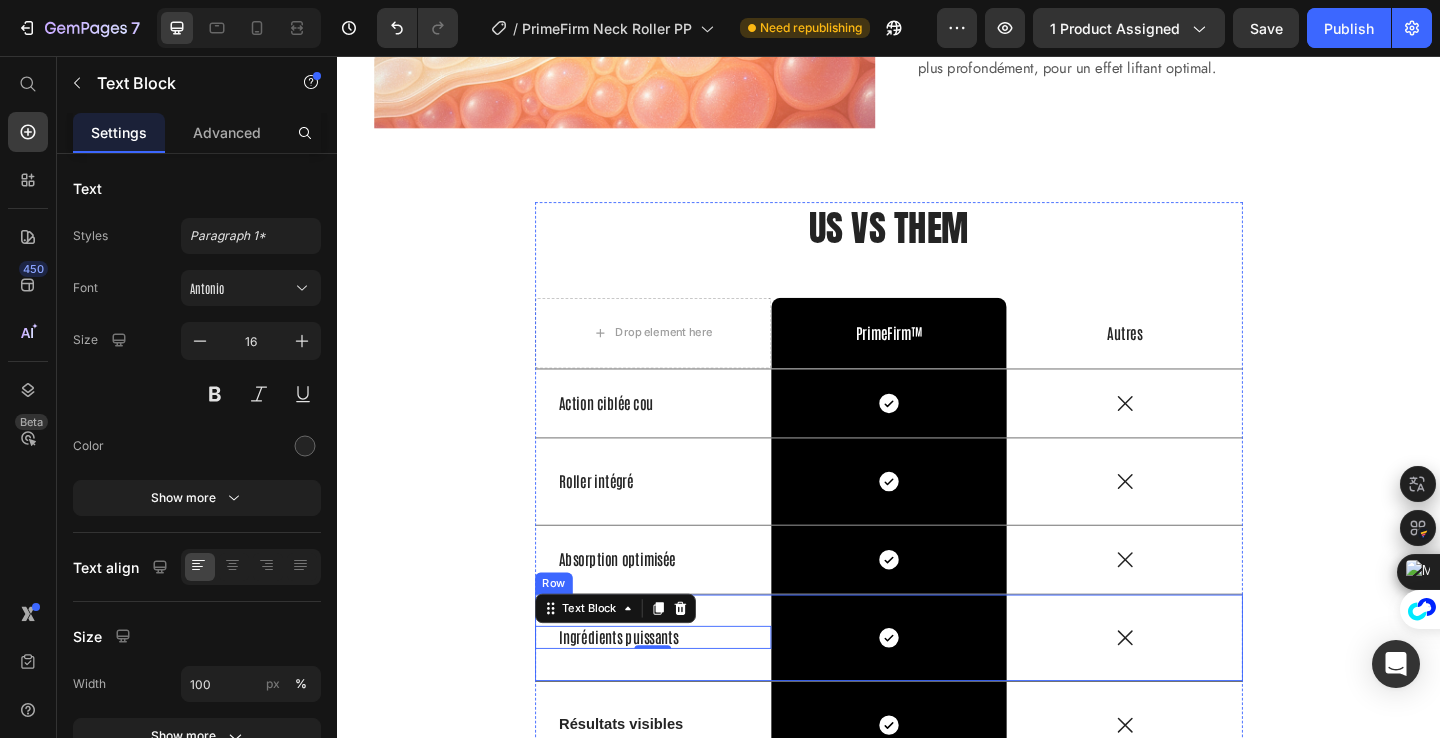 scroll, scrollTop: 5135, scrollLeft: 0, axis: vertical 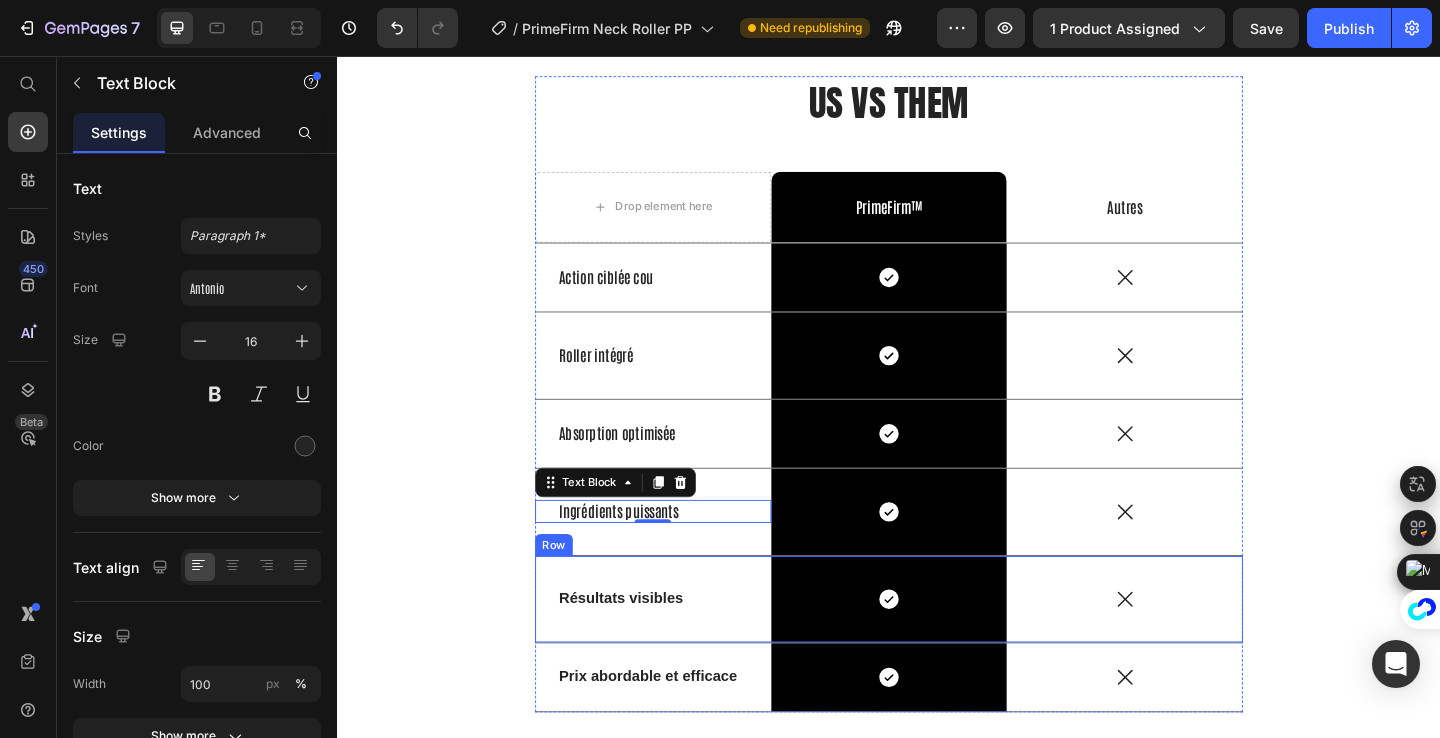 click on "Résultats visibles" at bounding box center [645, 645] 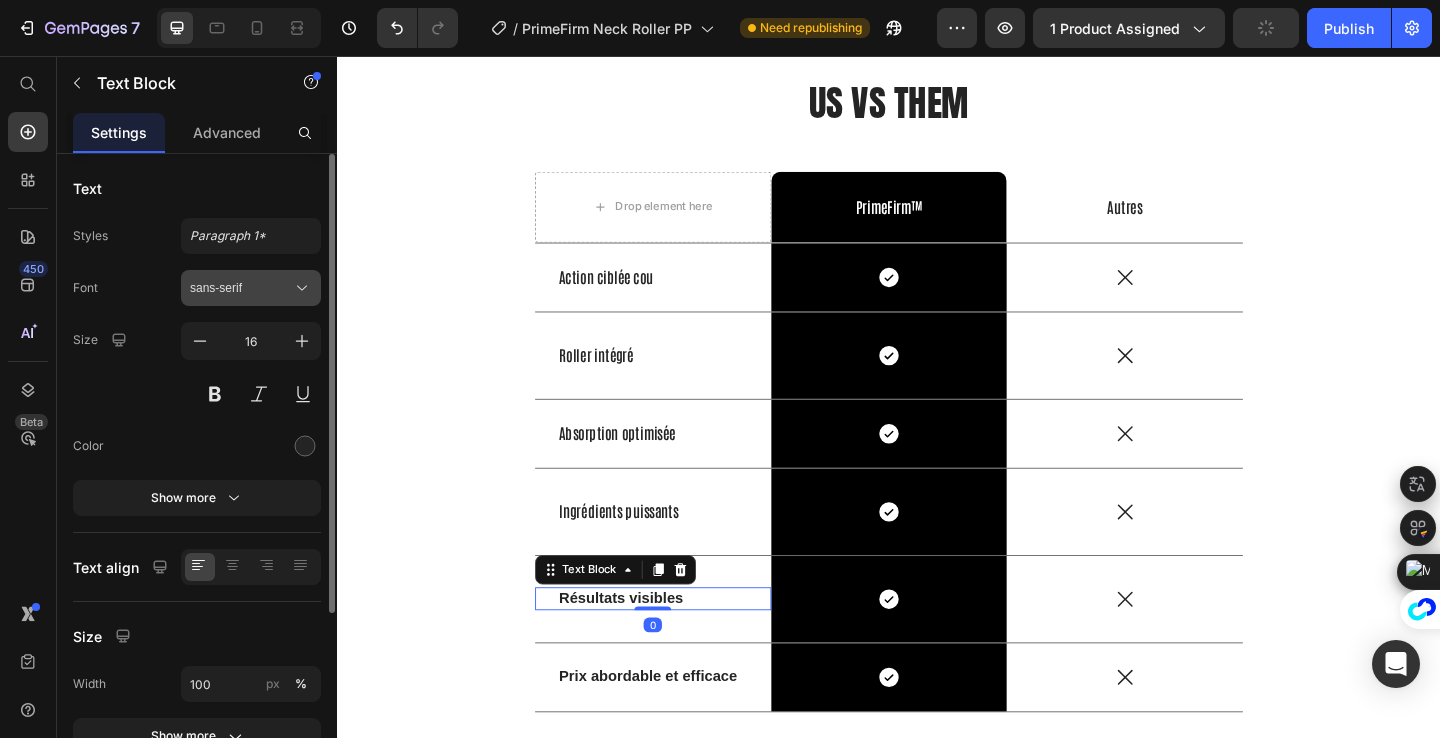 click on "sans-serif" at bounding box center (241, 288) 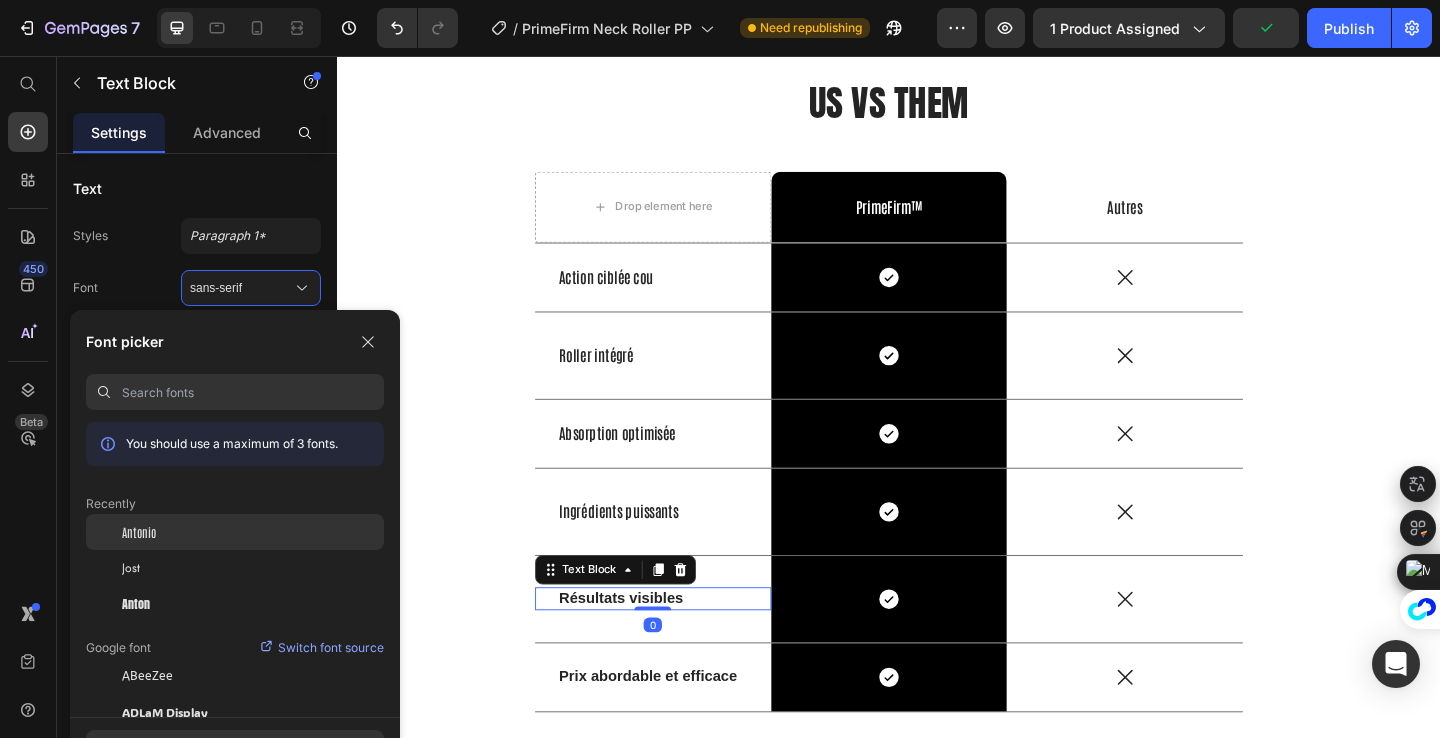 click on "Antonio" 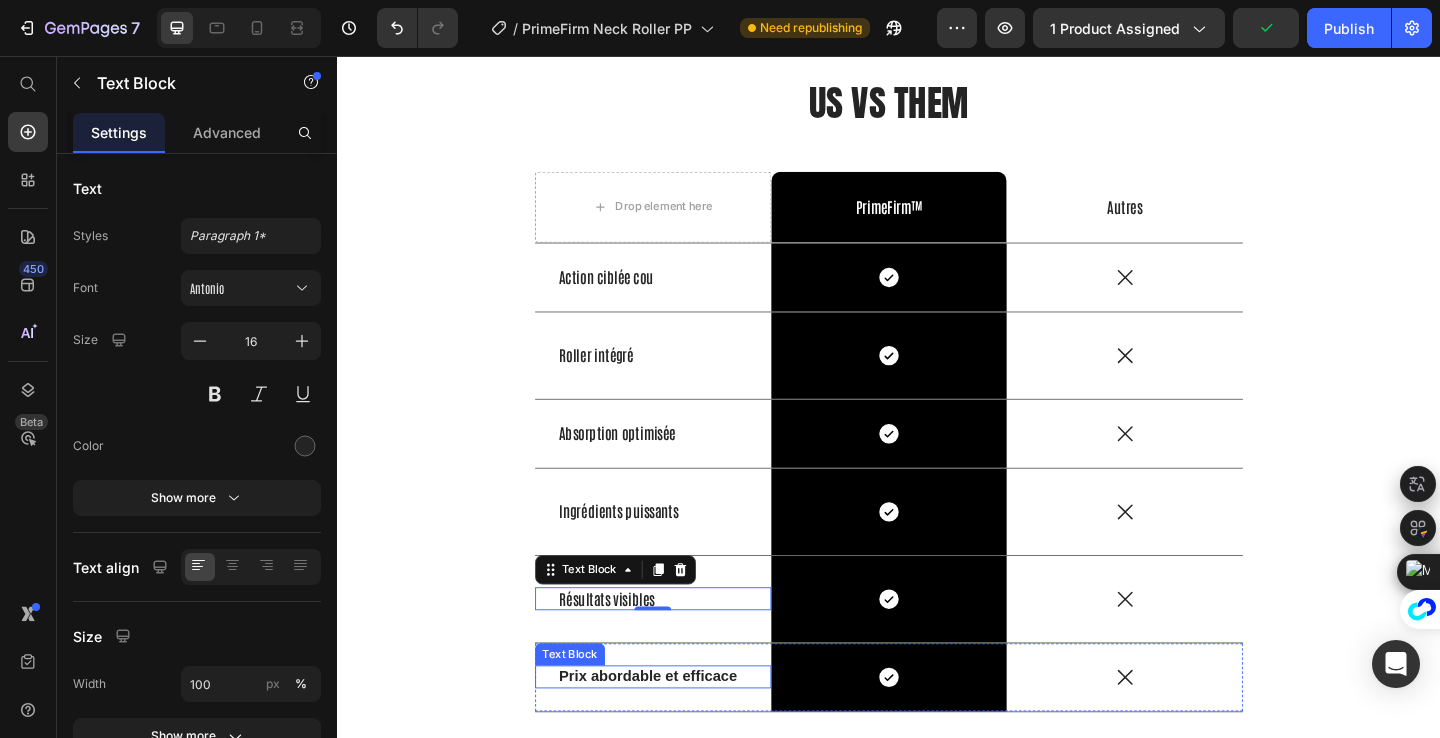 click on "Prix abordable et efficace" at bounding box center (675, 730) 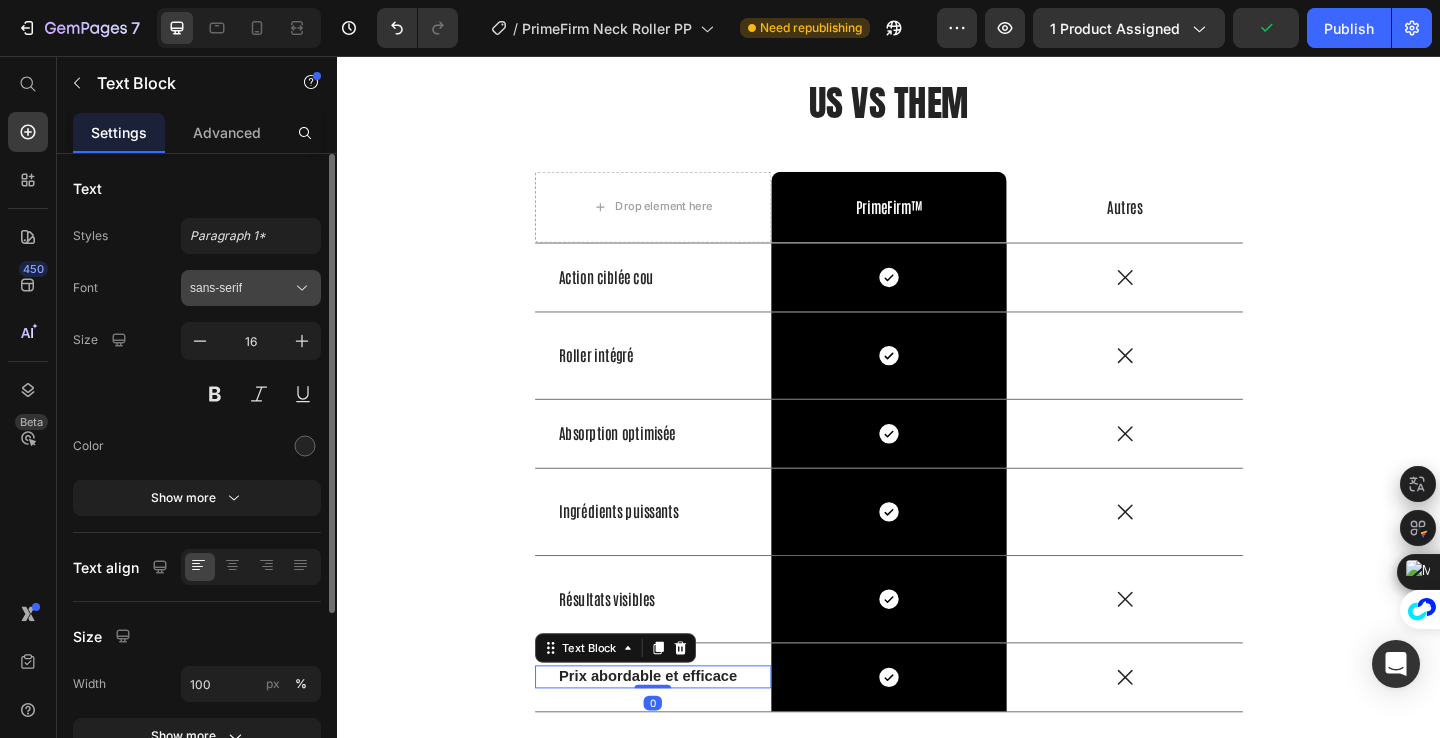 click on "sans-serif" at bounding box center (241, 288) 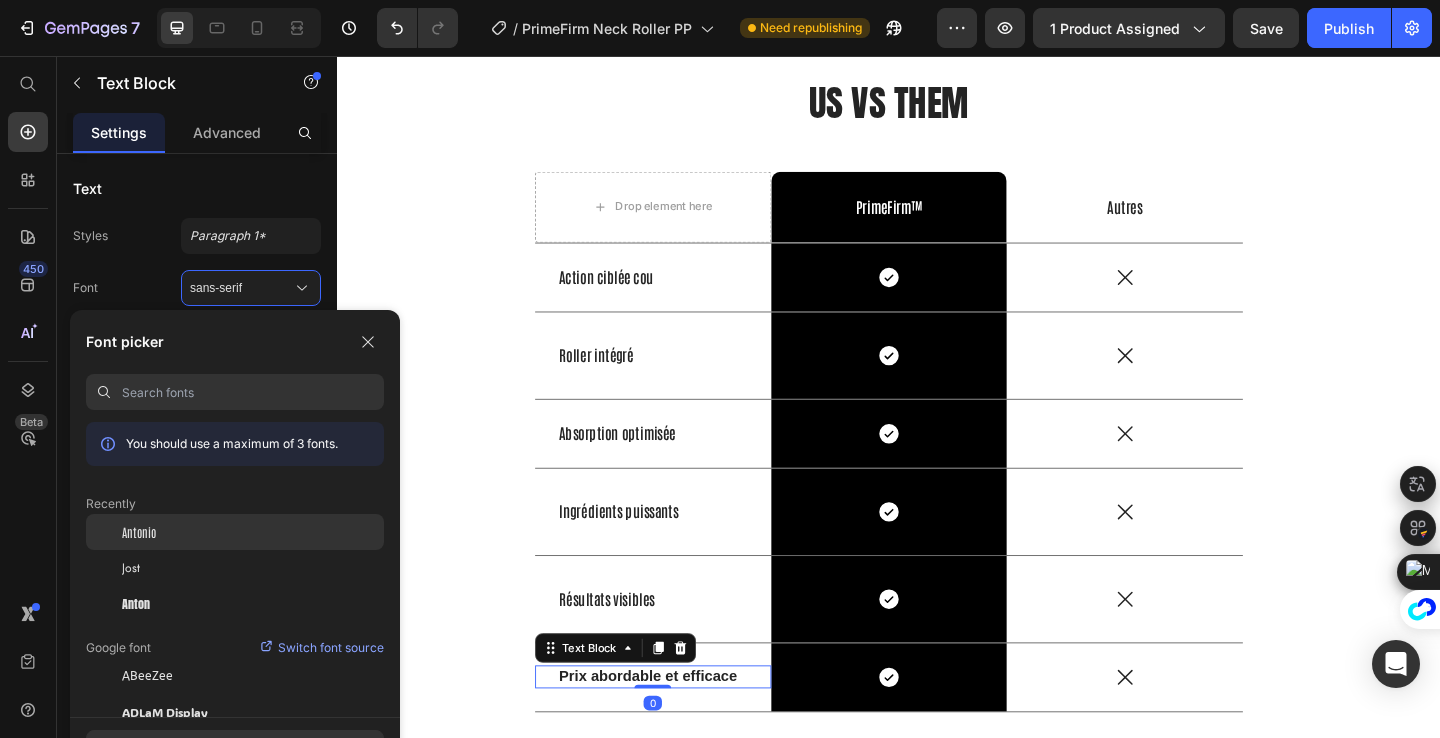 click on "Antonio" 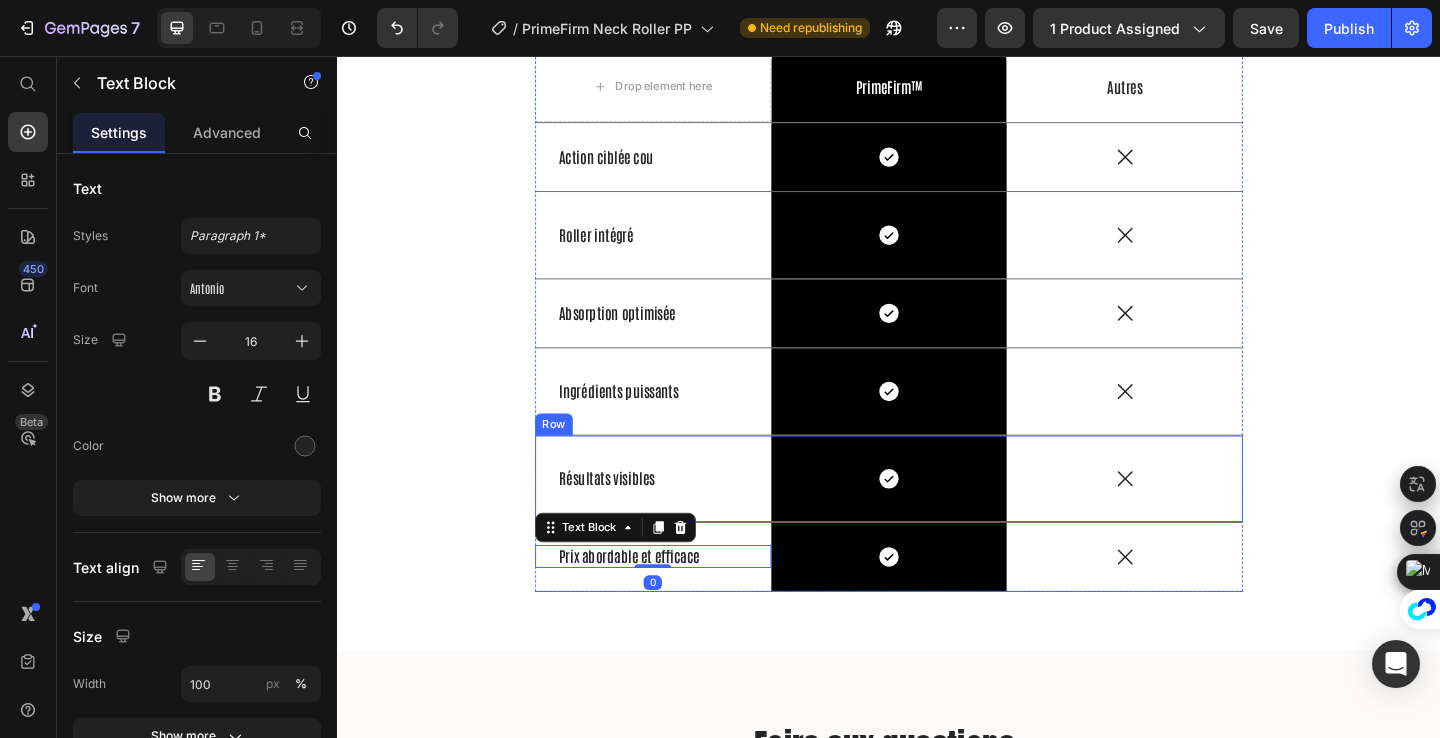 scroll, scrollTop: 5289, scrollLeft: 0, axis: vertical 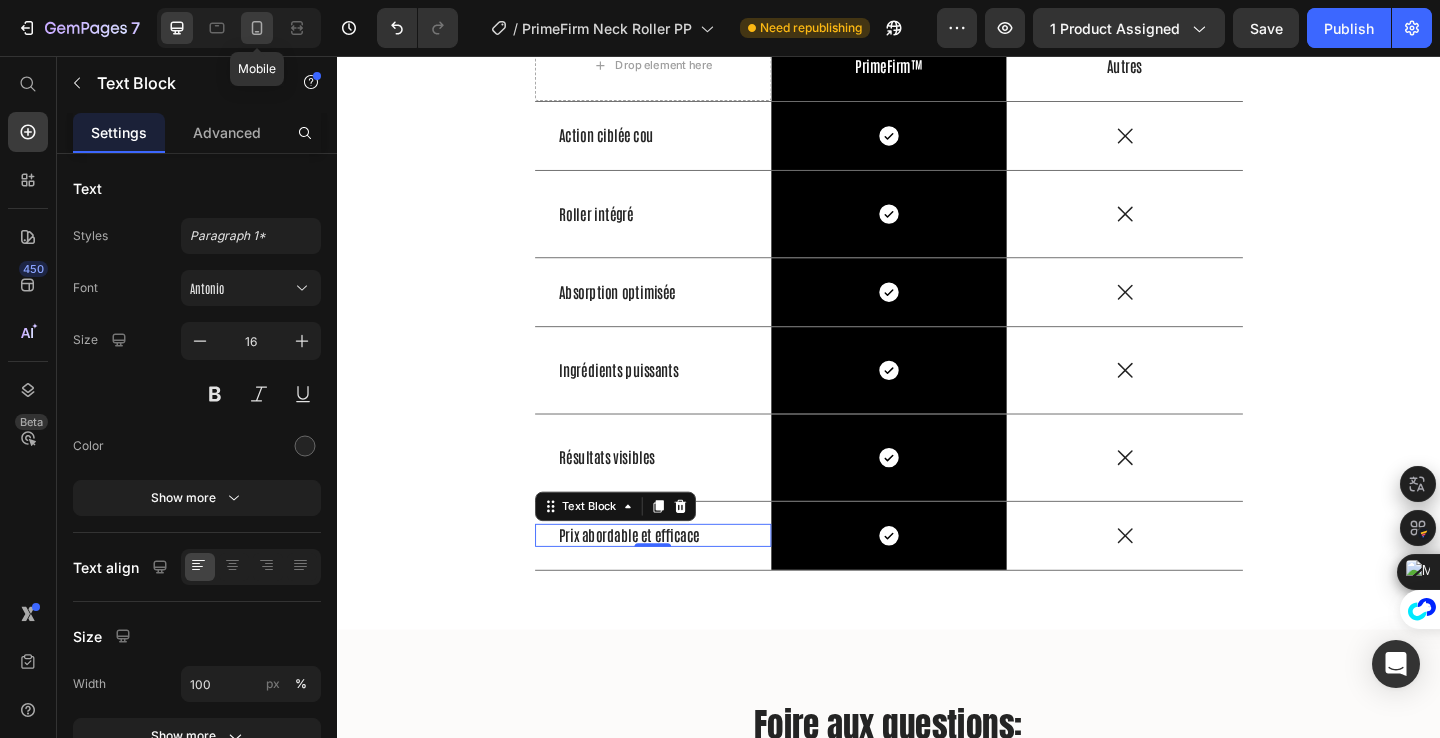 click 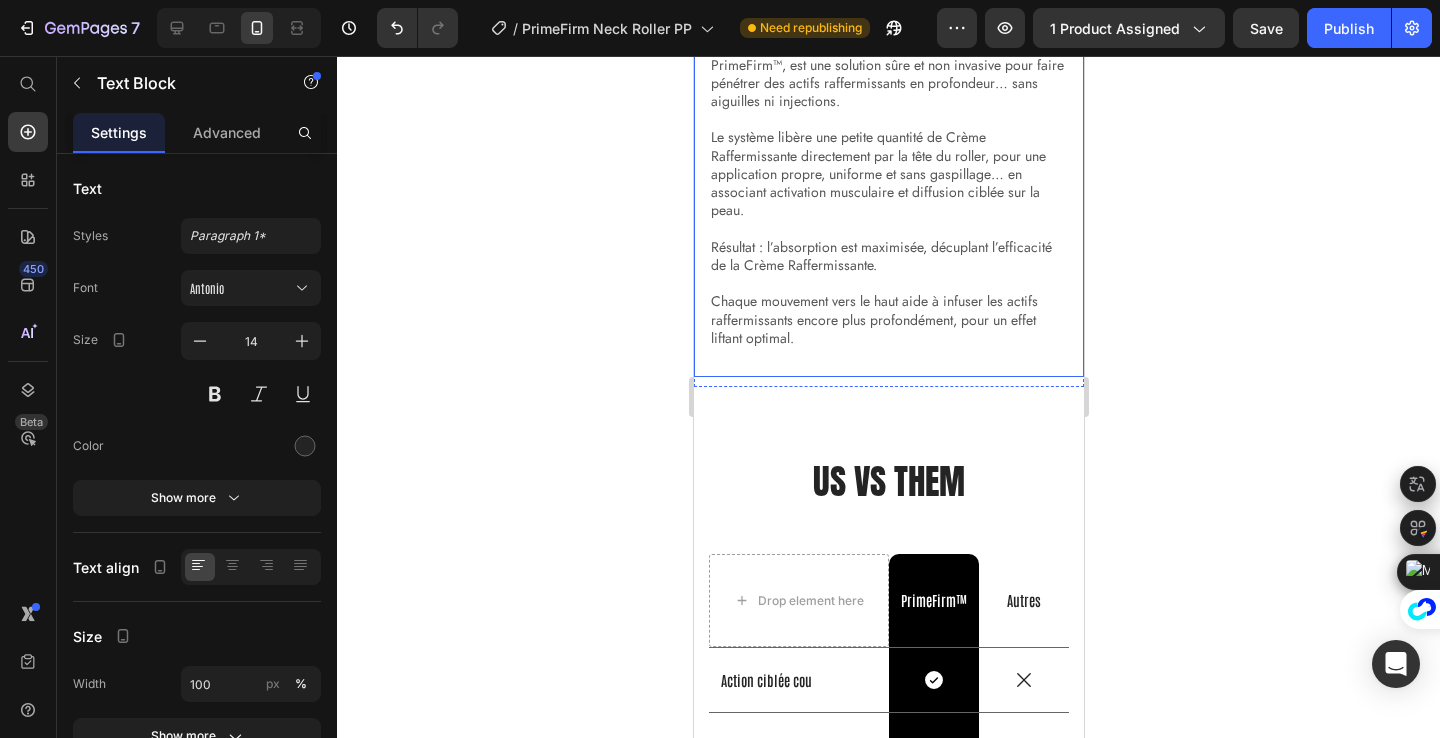 scroll, scrollTop: 5390, scrollLeft: 0, axis: vertical 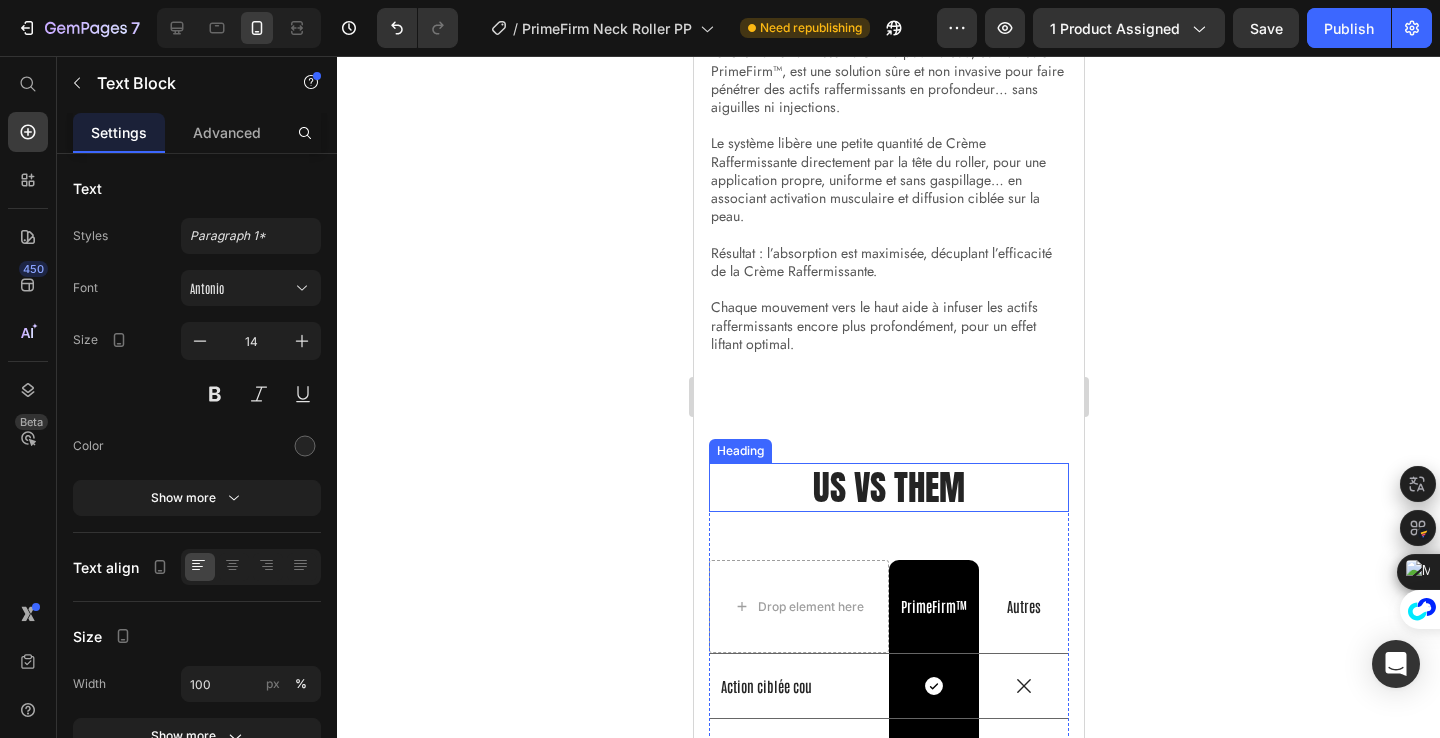 click on "US VS THEM" at bounding box center [888, 488] 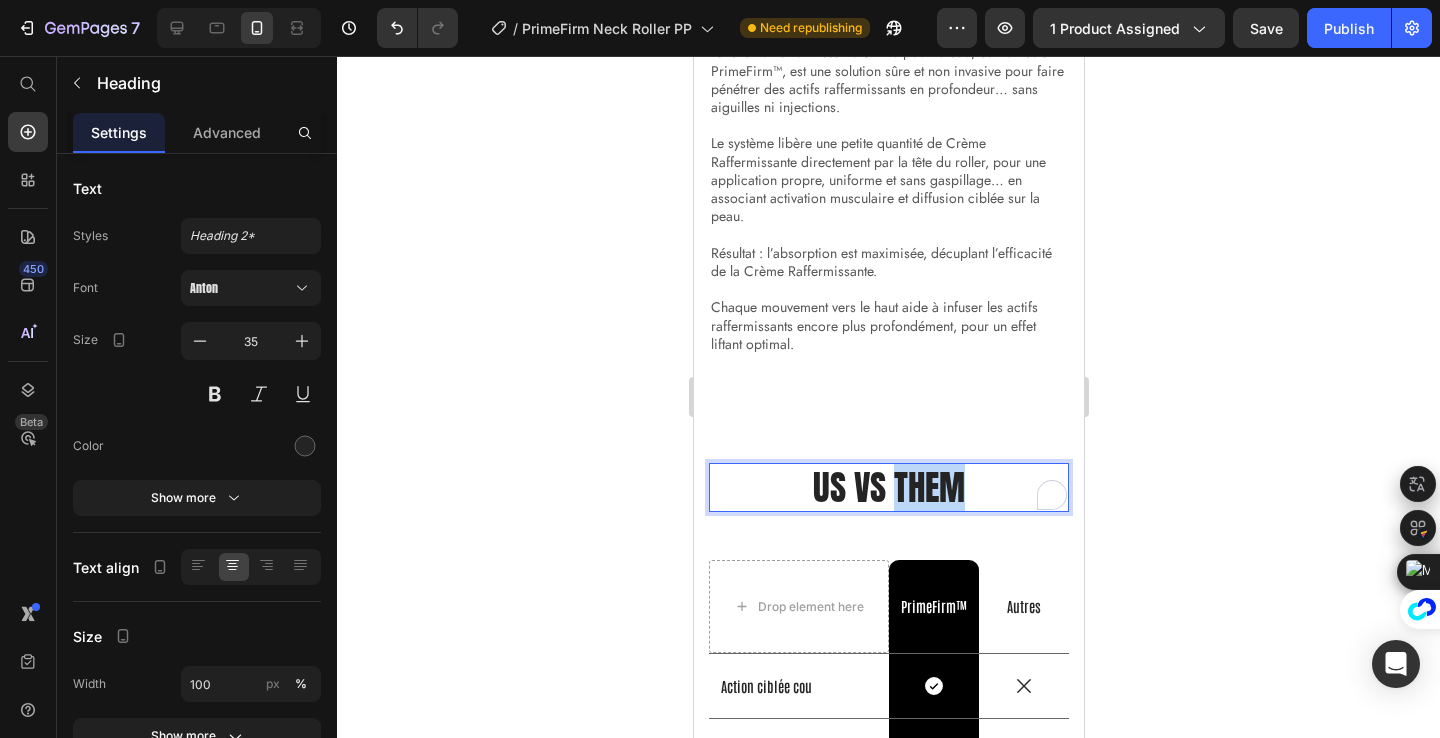 click on "US VS THEM" at bounding box center (888, 488) 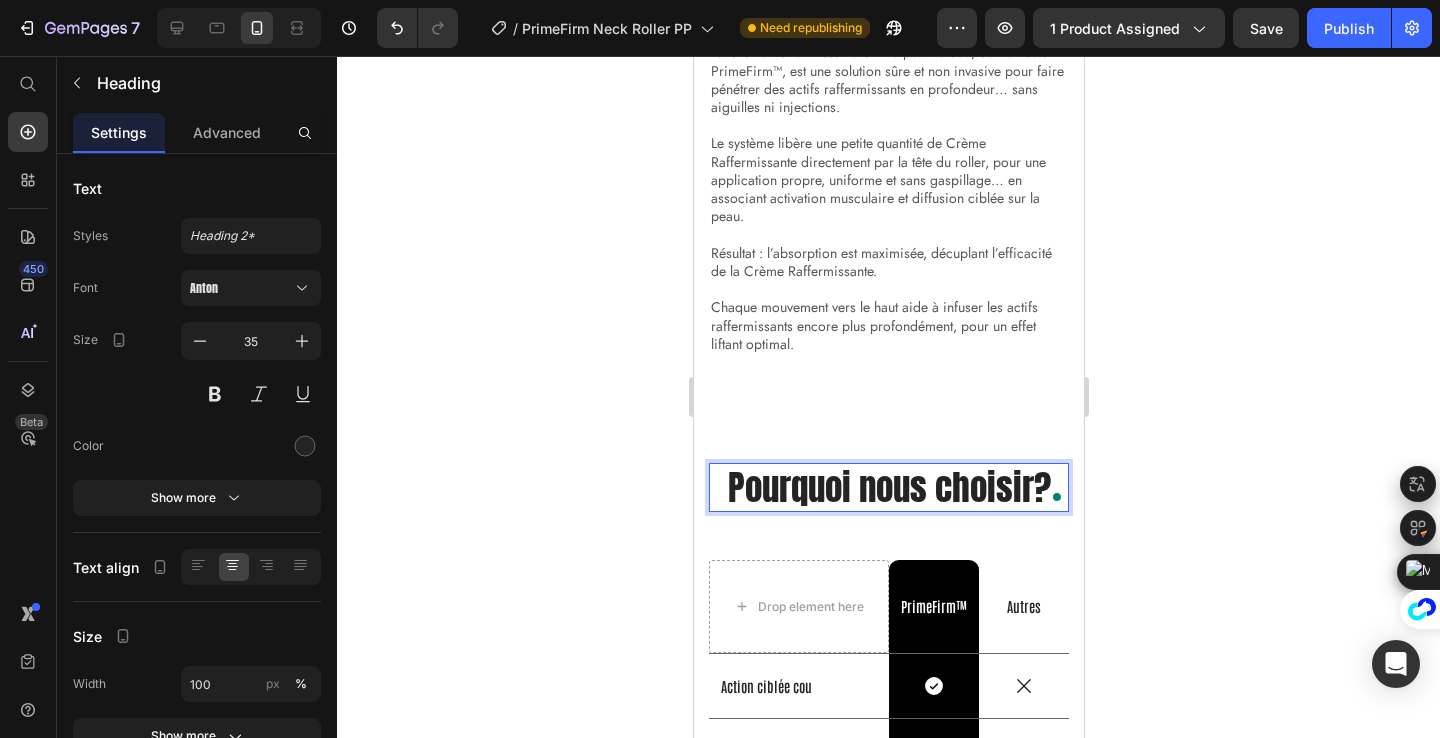 click on "Pourquoi nous choisir?" at bounding box center [888, 488] 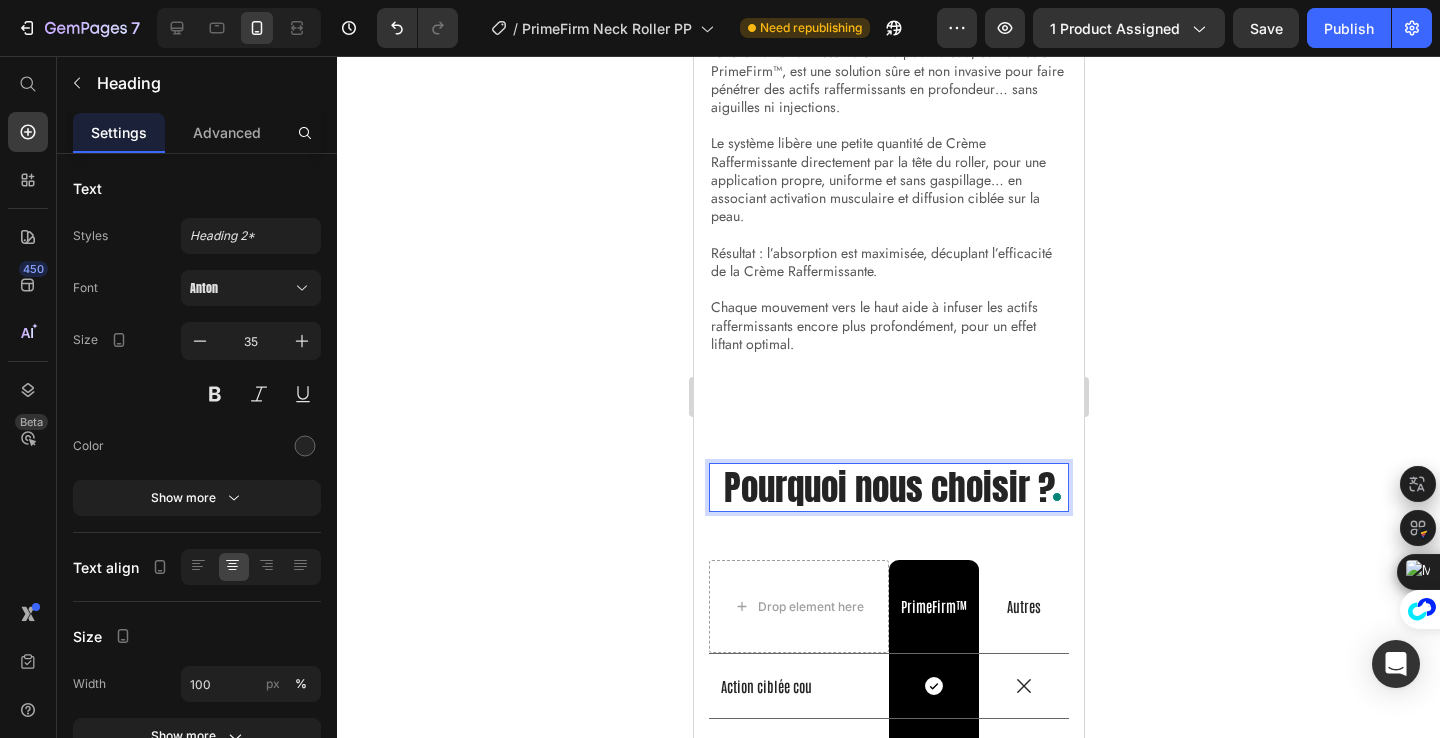 click on "Pourquoi nous choisir ?" at bounding box center [888, 488] 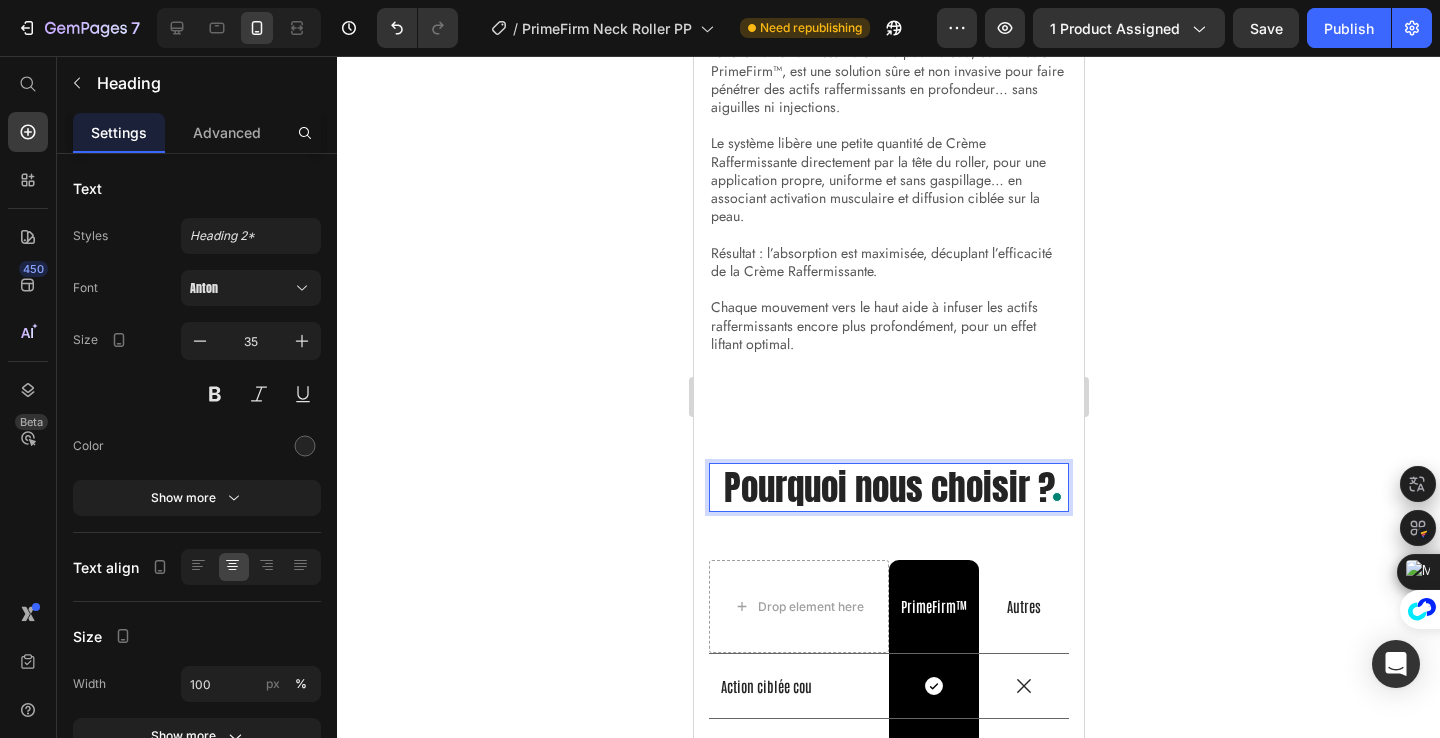 click on "Pourquoi nous choisir ?" at bounding box center (888, 488) 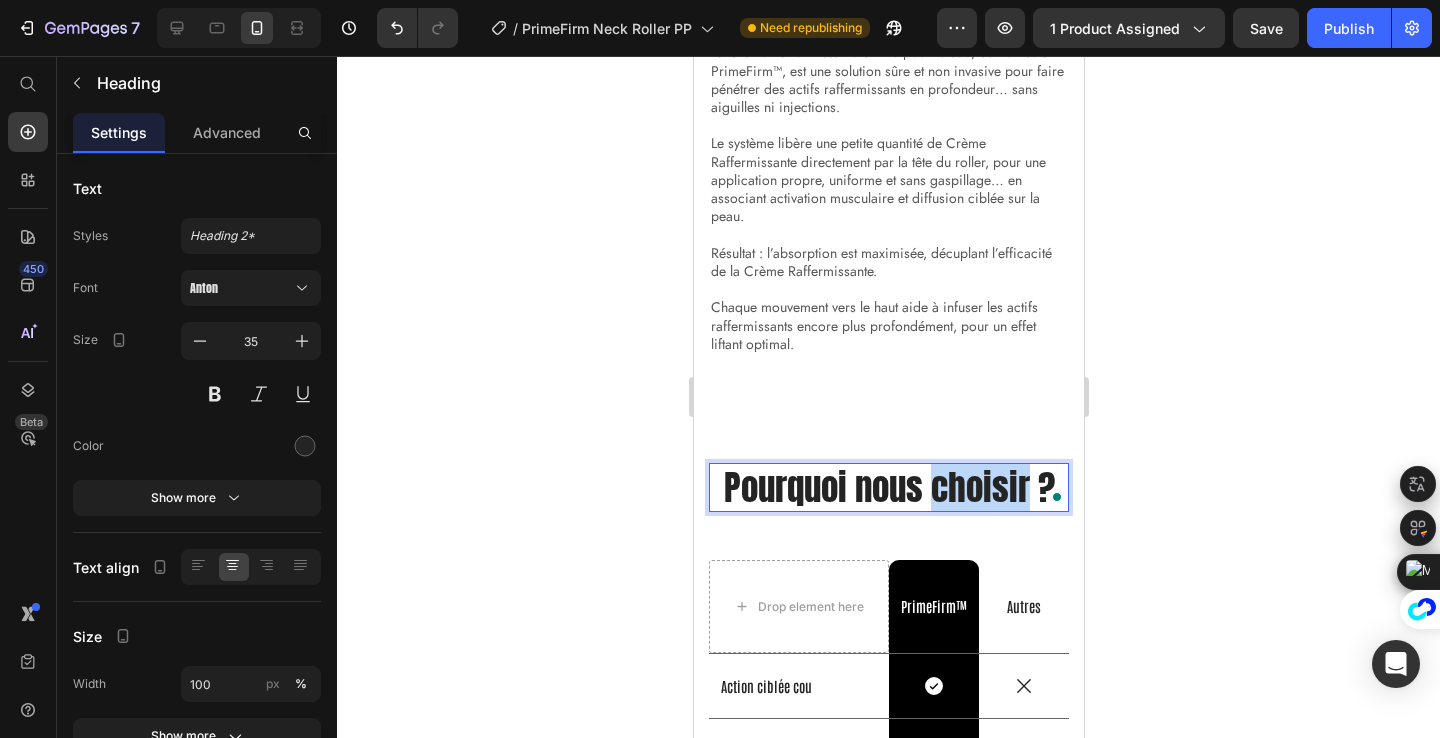 click on "Pourquoi nous choisir ?" at bounding box center [888, 488] 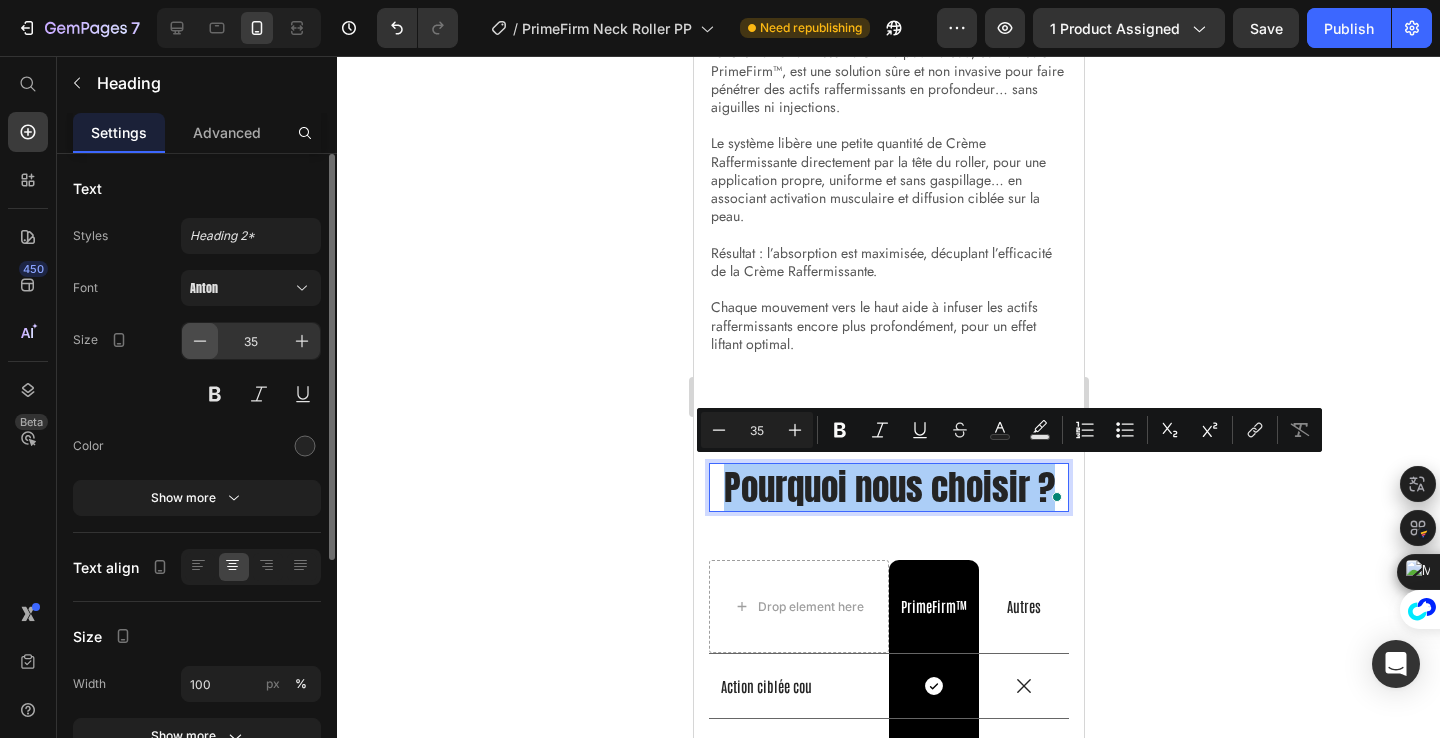 click at bounding box center [200, 341] 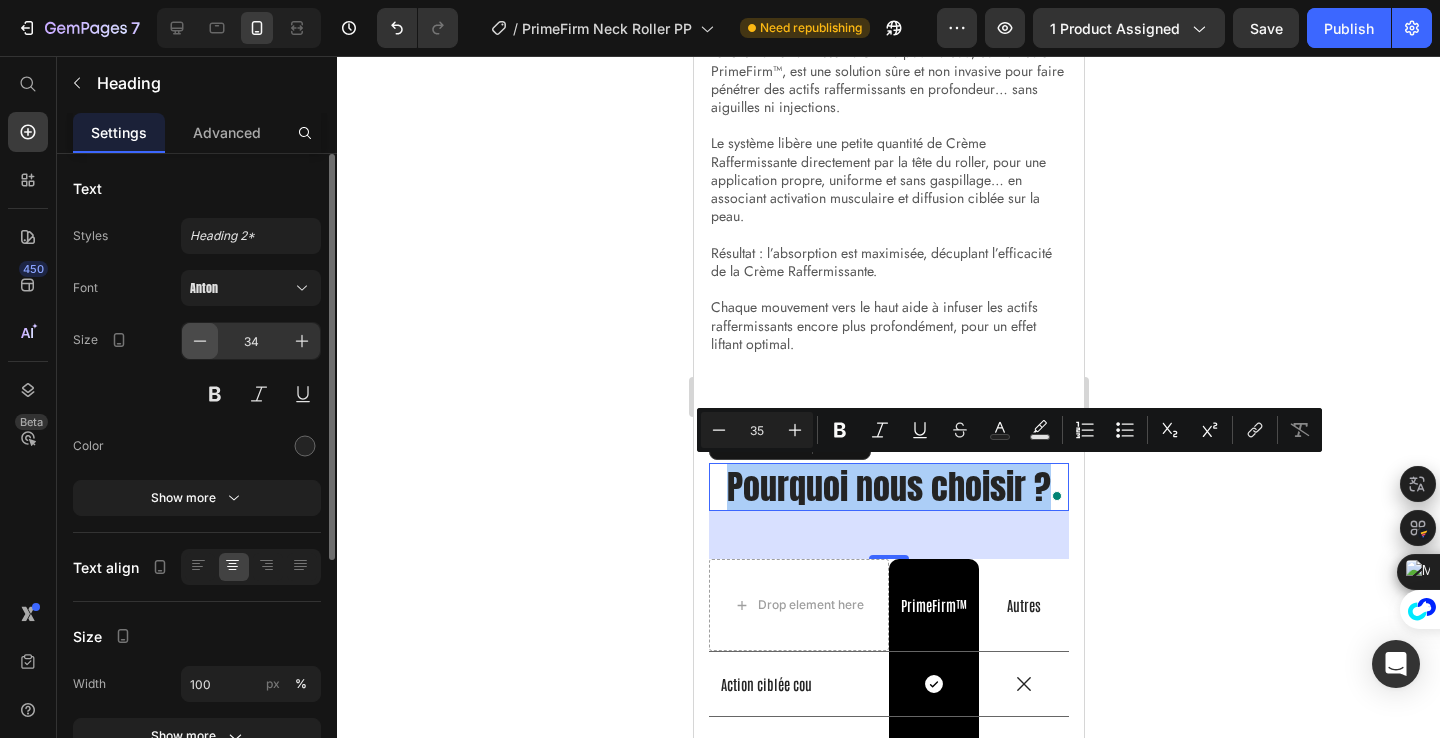 click at bounding box center (200, 341) 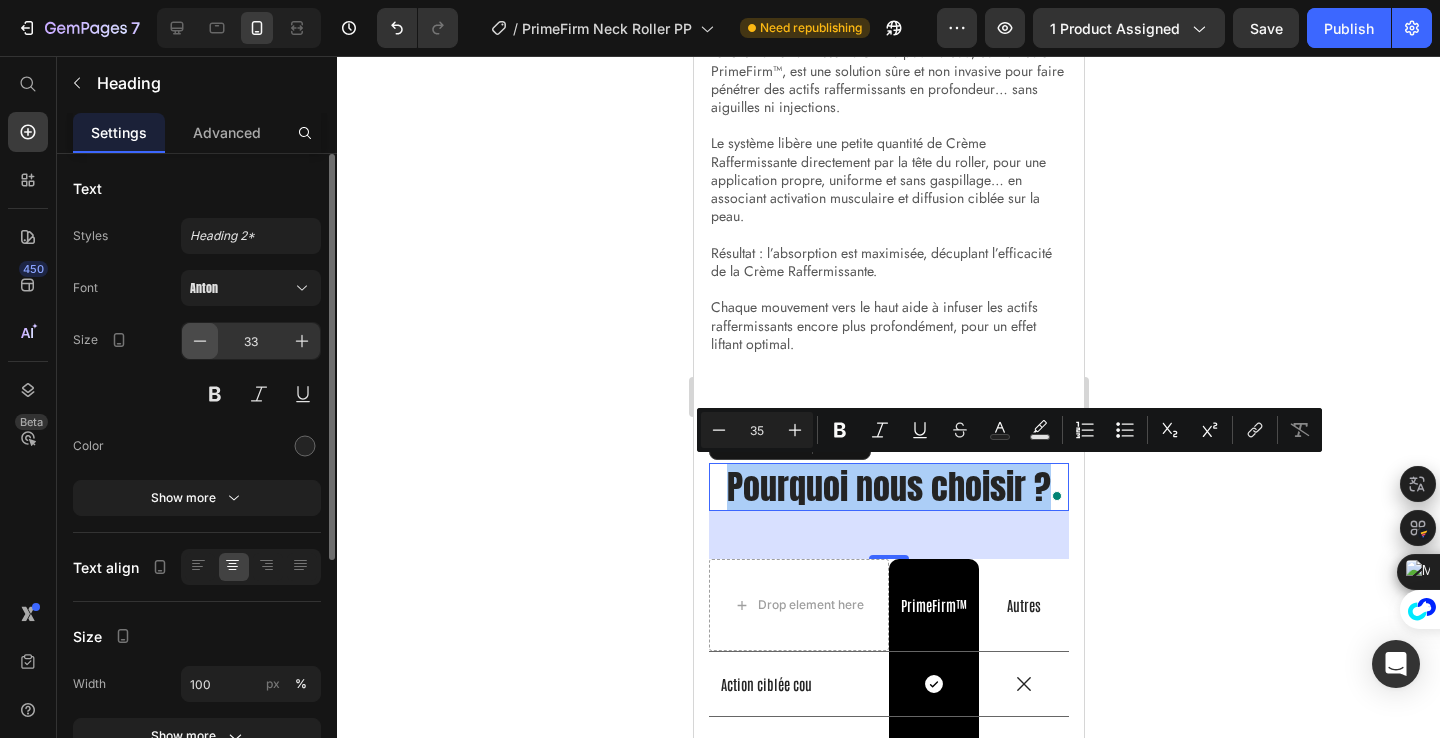 click at bounding box center [200, 341] 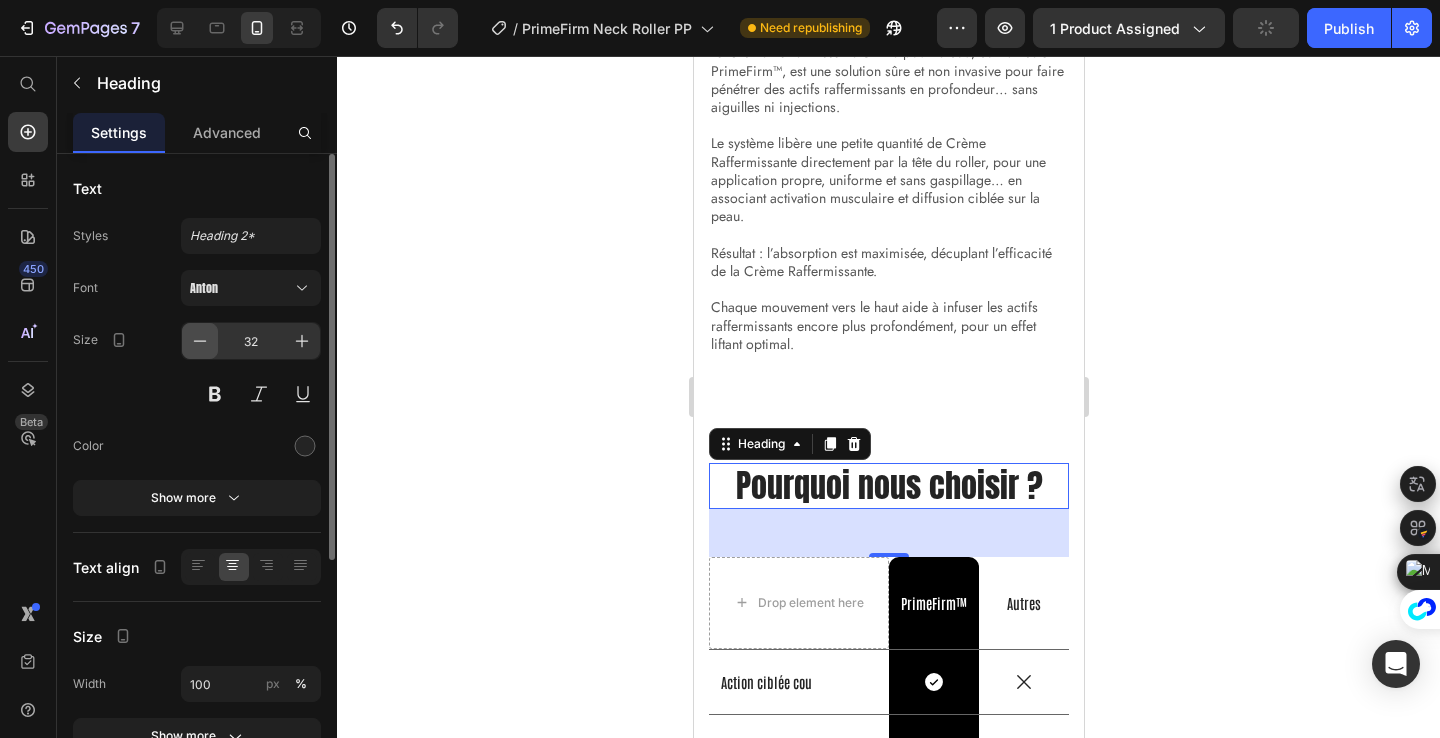 click at bounding box center (200, 341) 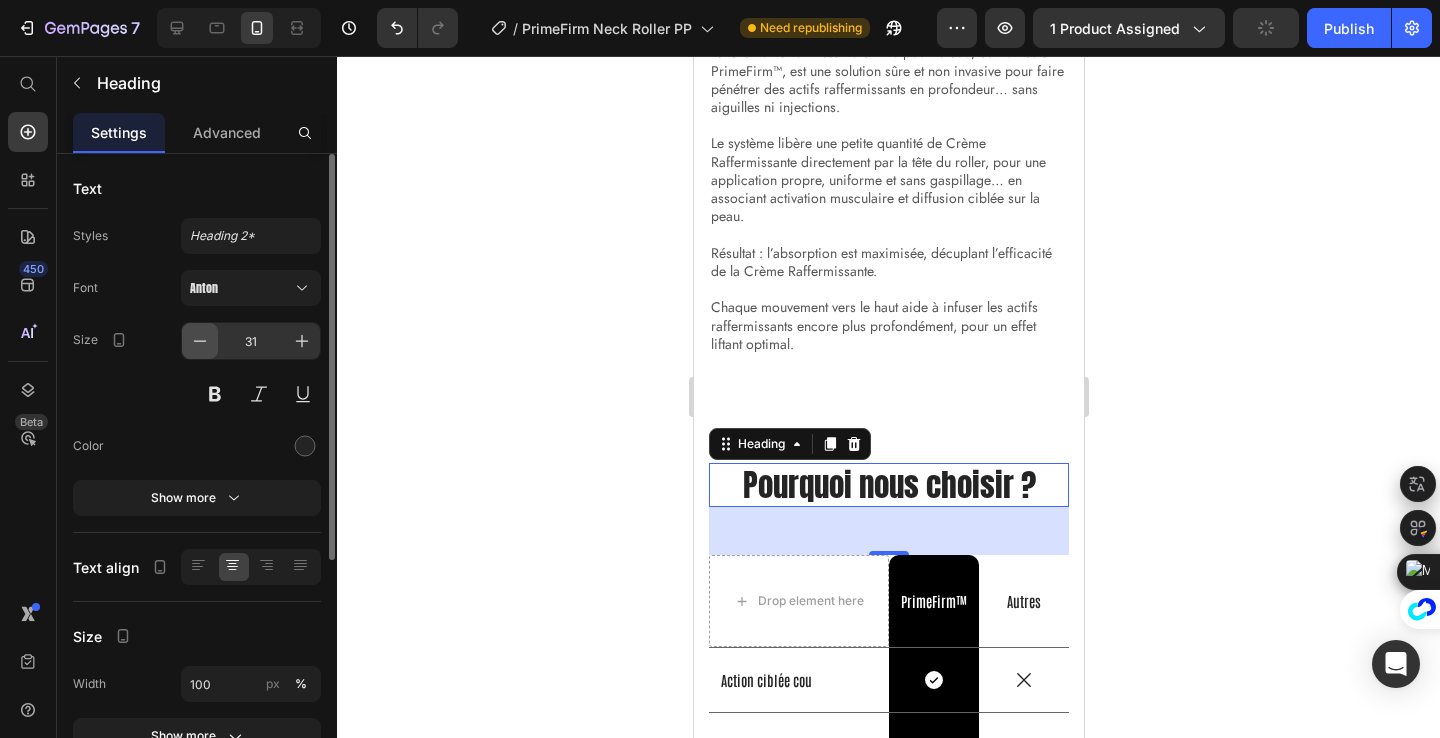 click at bounding box center (200, 341) 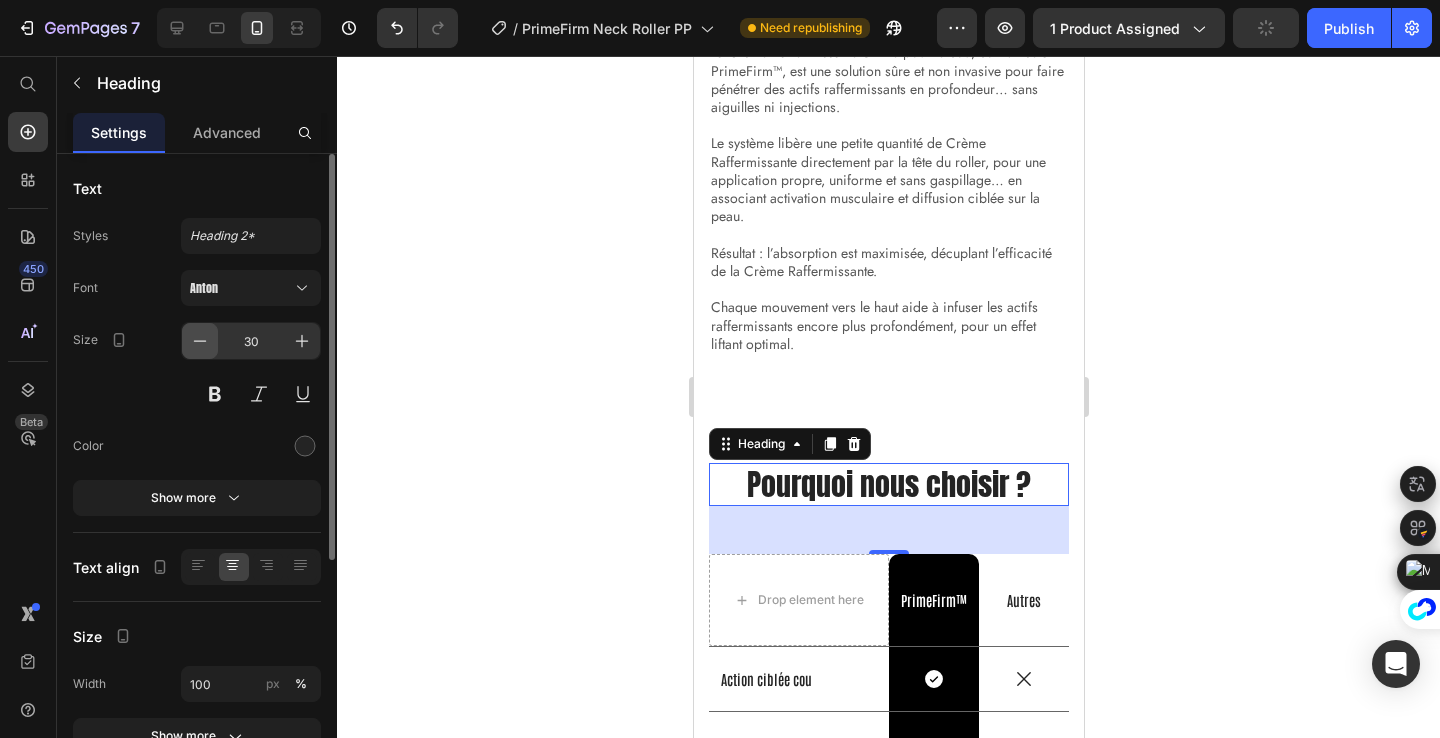 click at bounding box center [200, 341] 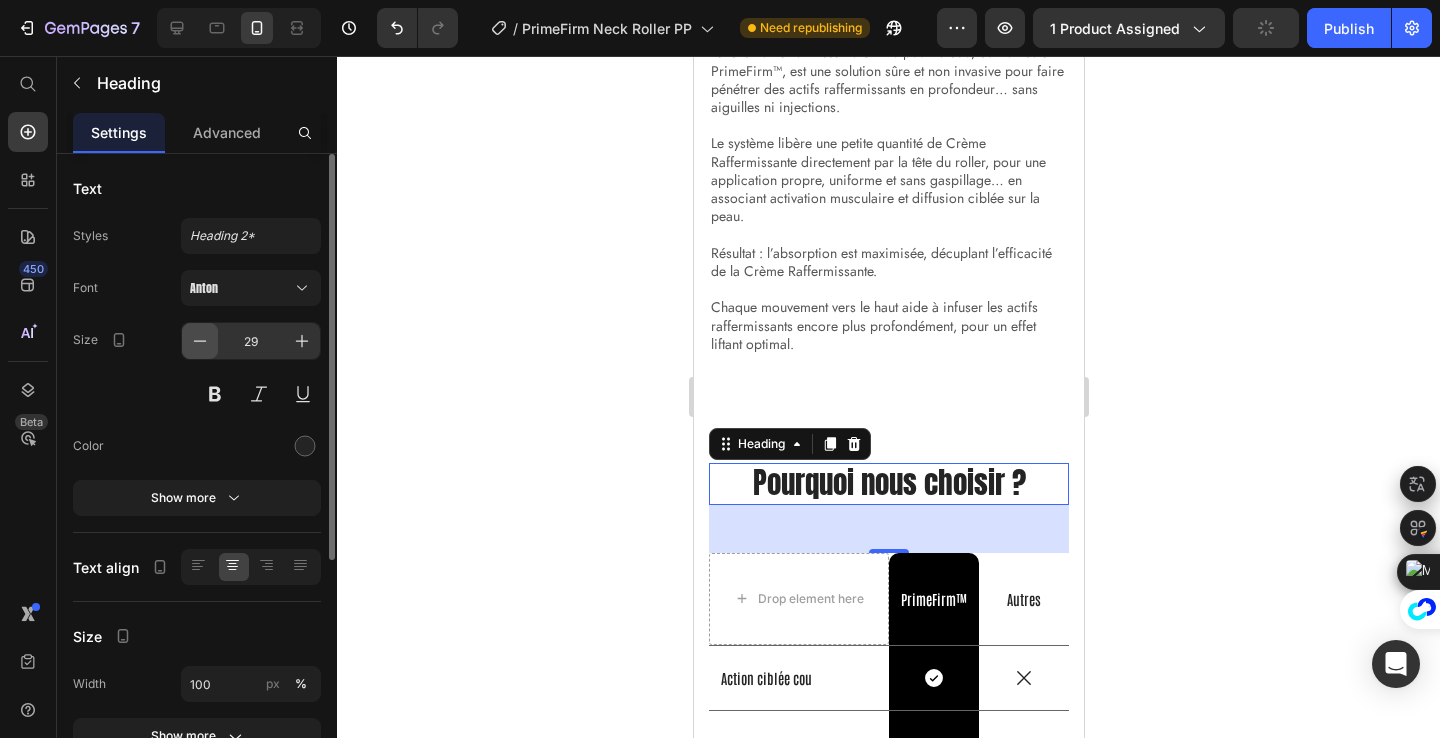 click at bounding box center [200, 341] 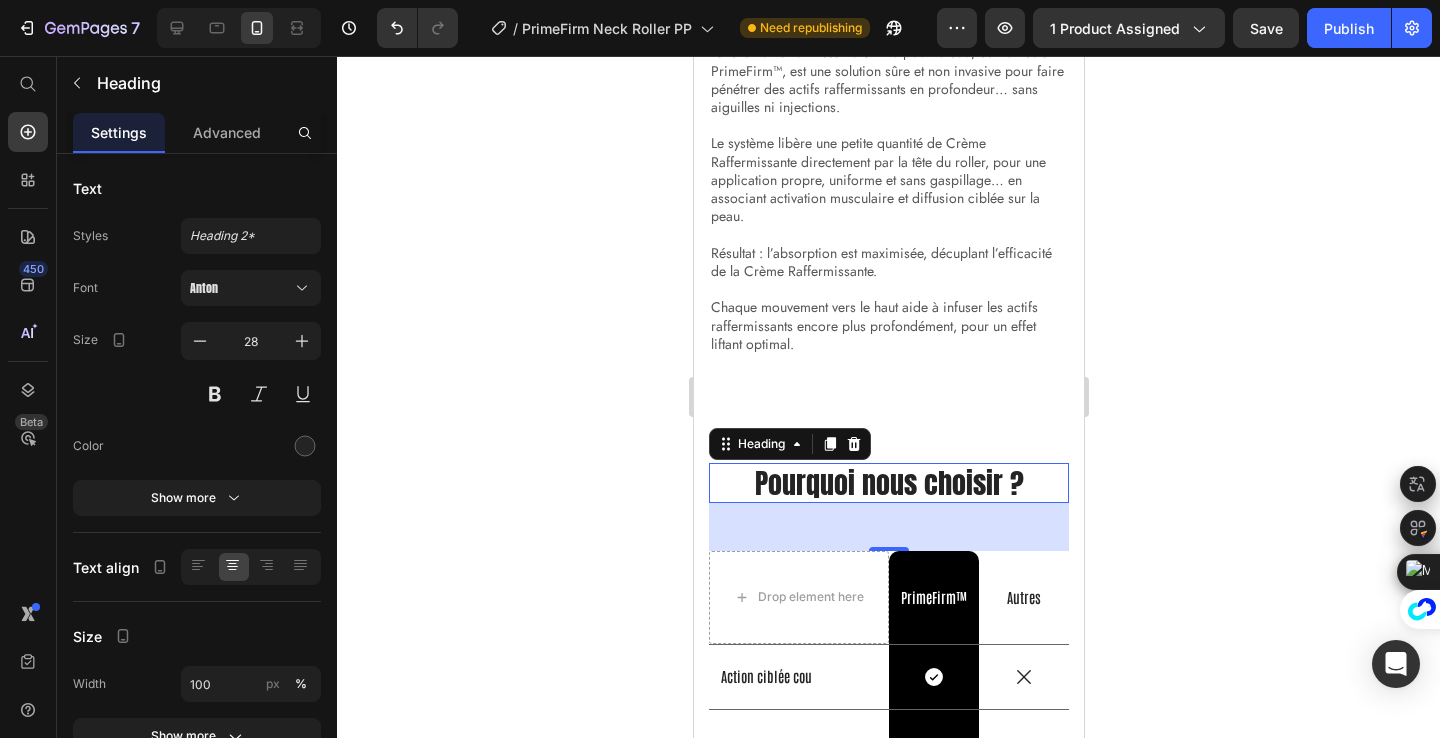 click 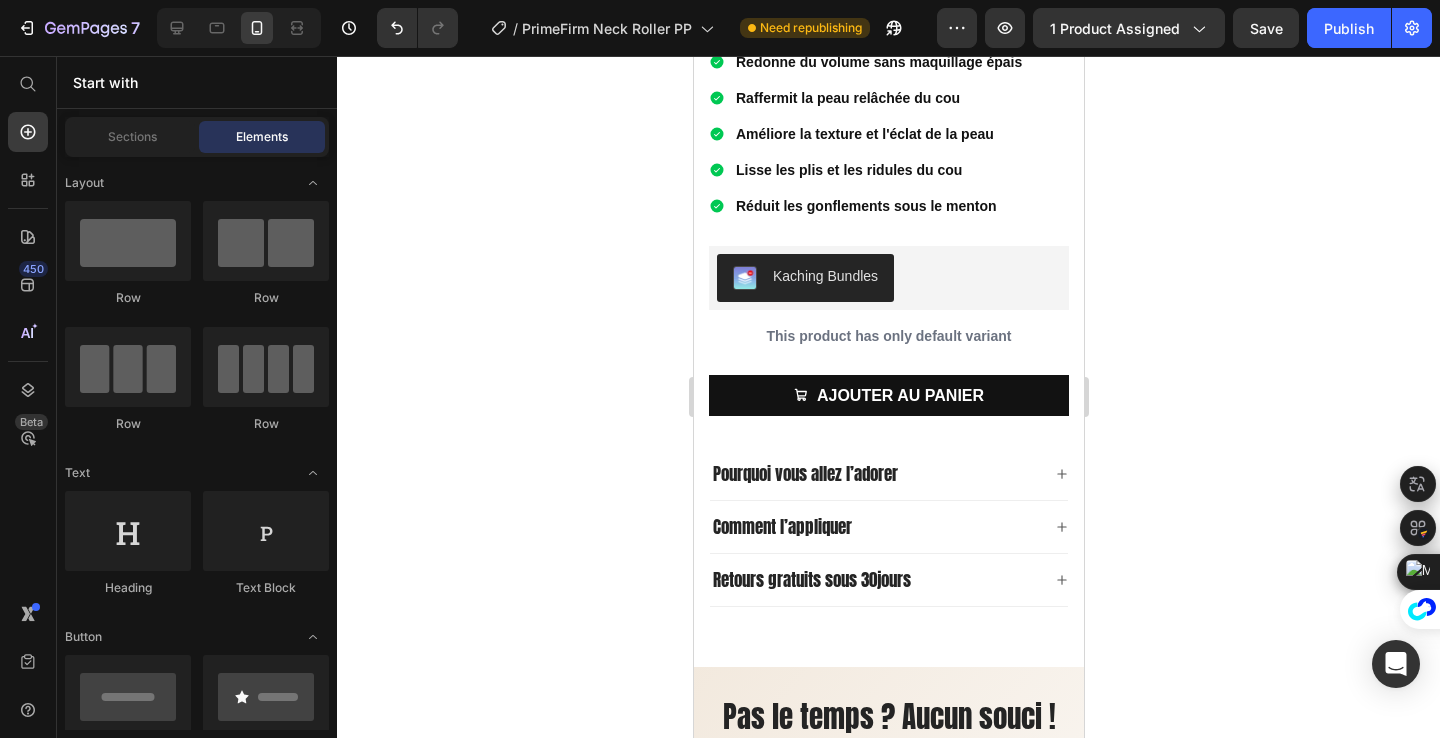scroll, scrollTop: 3148, scrollLeft: 0, axis: vertical 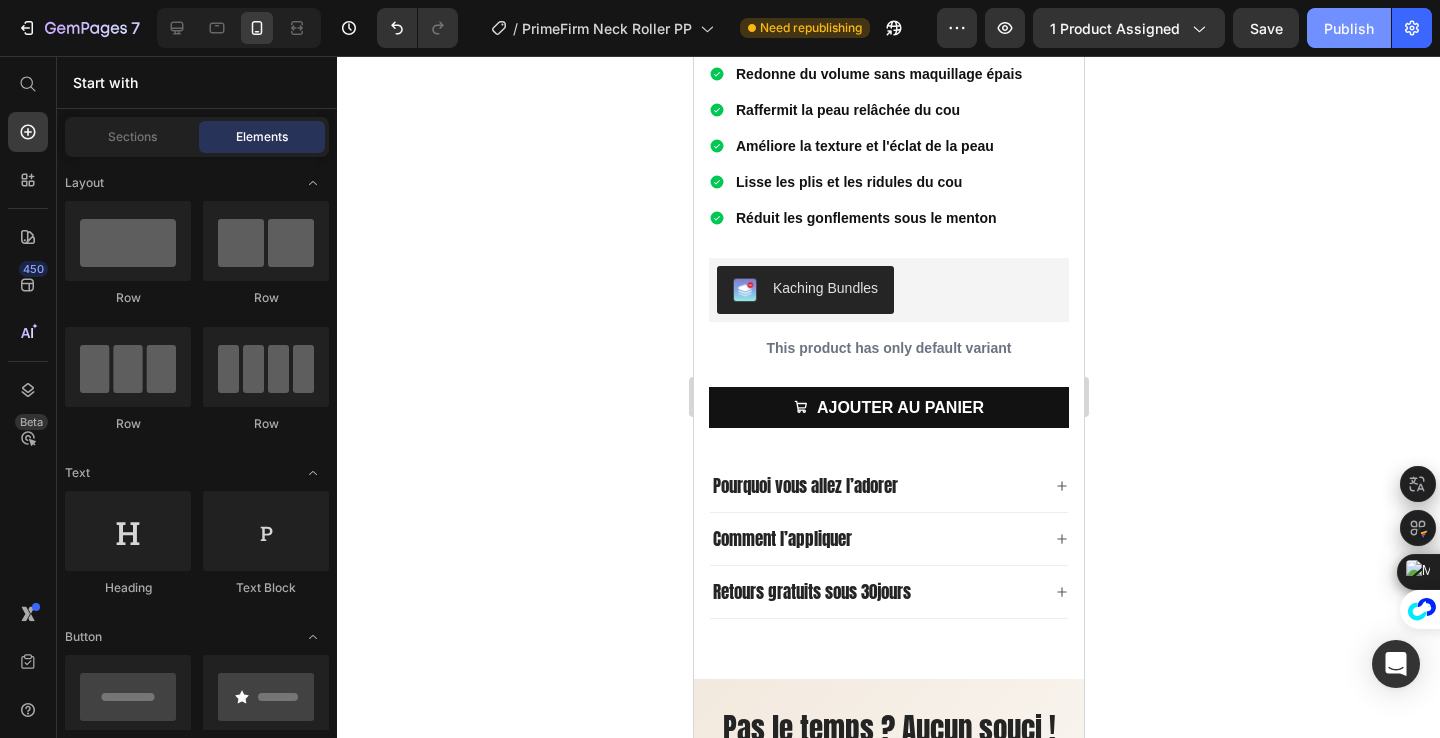 click on "Publish" at bounding box center [1349, 28] 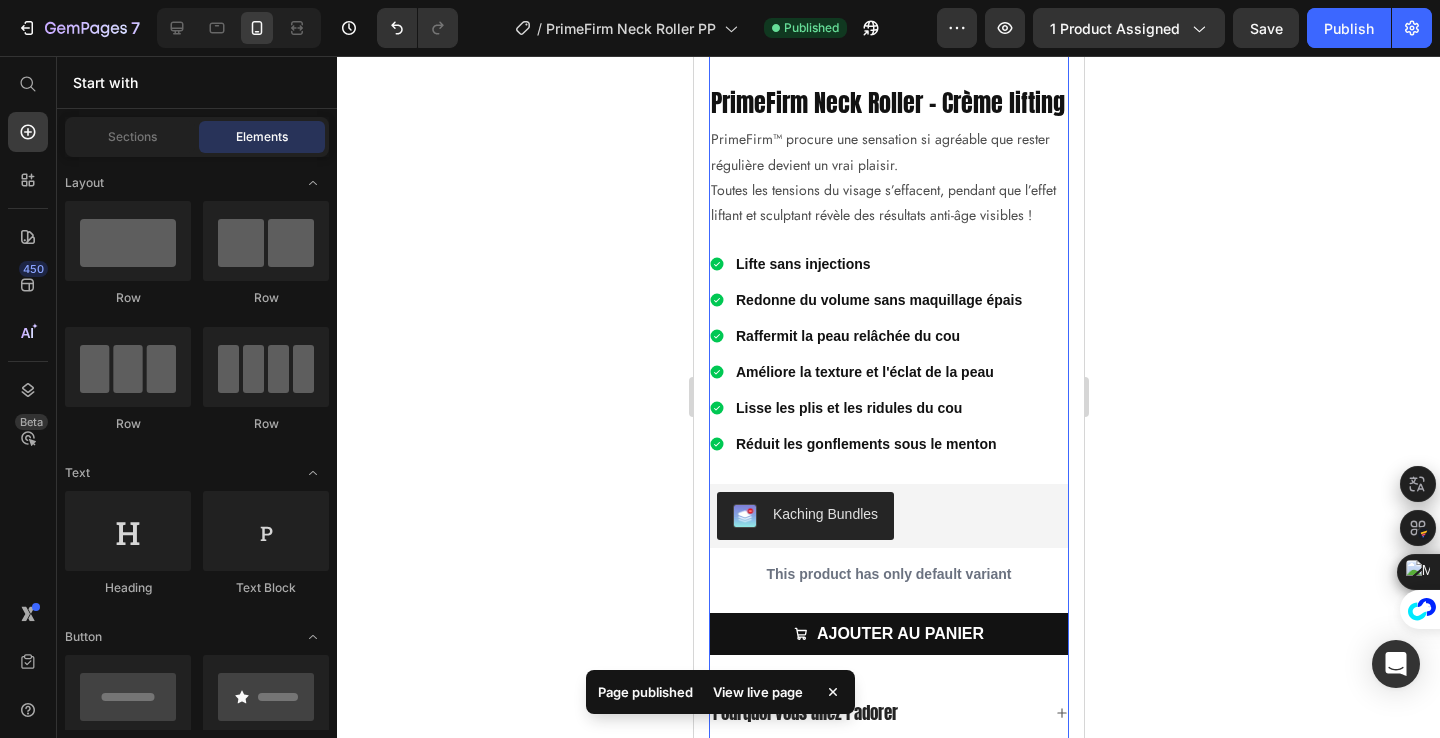 scroll, scrollTop: 3402, scrollLeft: 0, axis: vertical 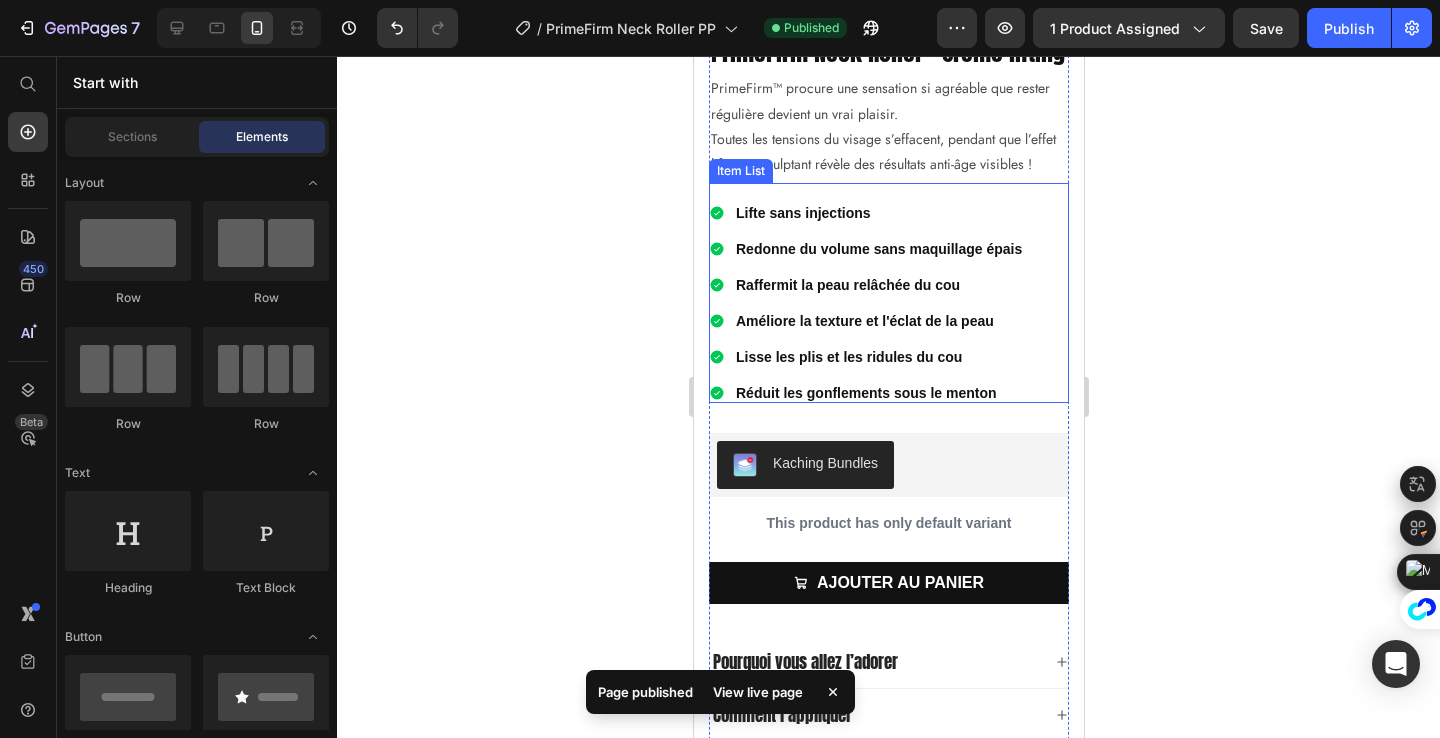 click on "Lifte sans injections Redonne du volume sans maquillage épais Raffermit la peau relâchée du cou Améliore la texture et l'éclat de la peau Lisse les plis et les ridules du cou Réduit les gonflements sous le menton" at bounding box center (888, 303) 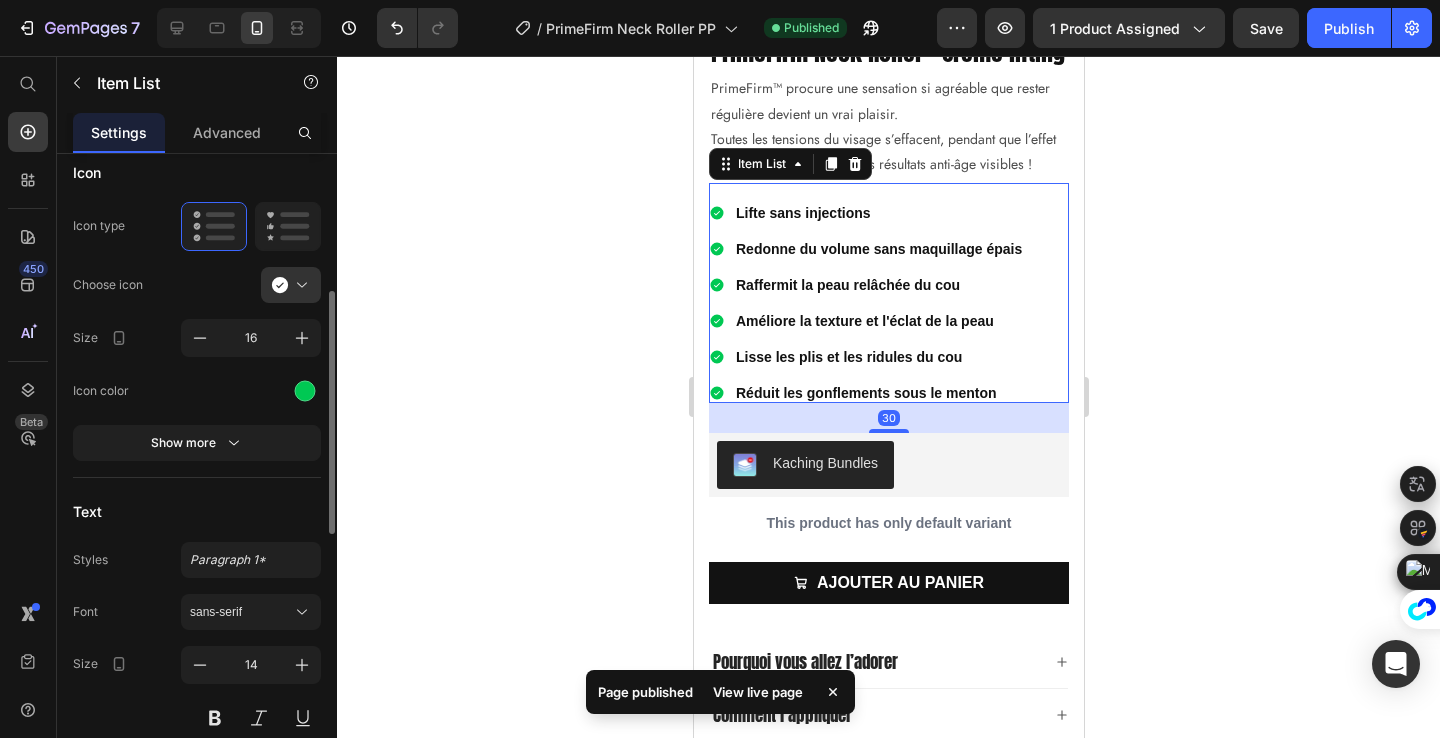 scroll, scrollTop: 412, scrollLeft: 0, axis: vertical 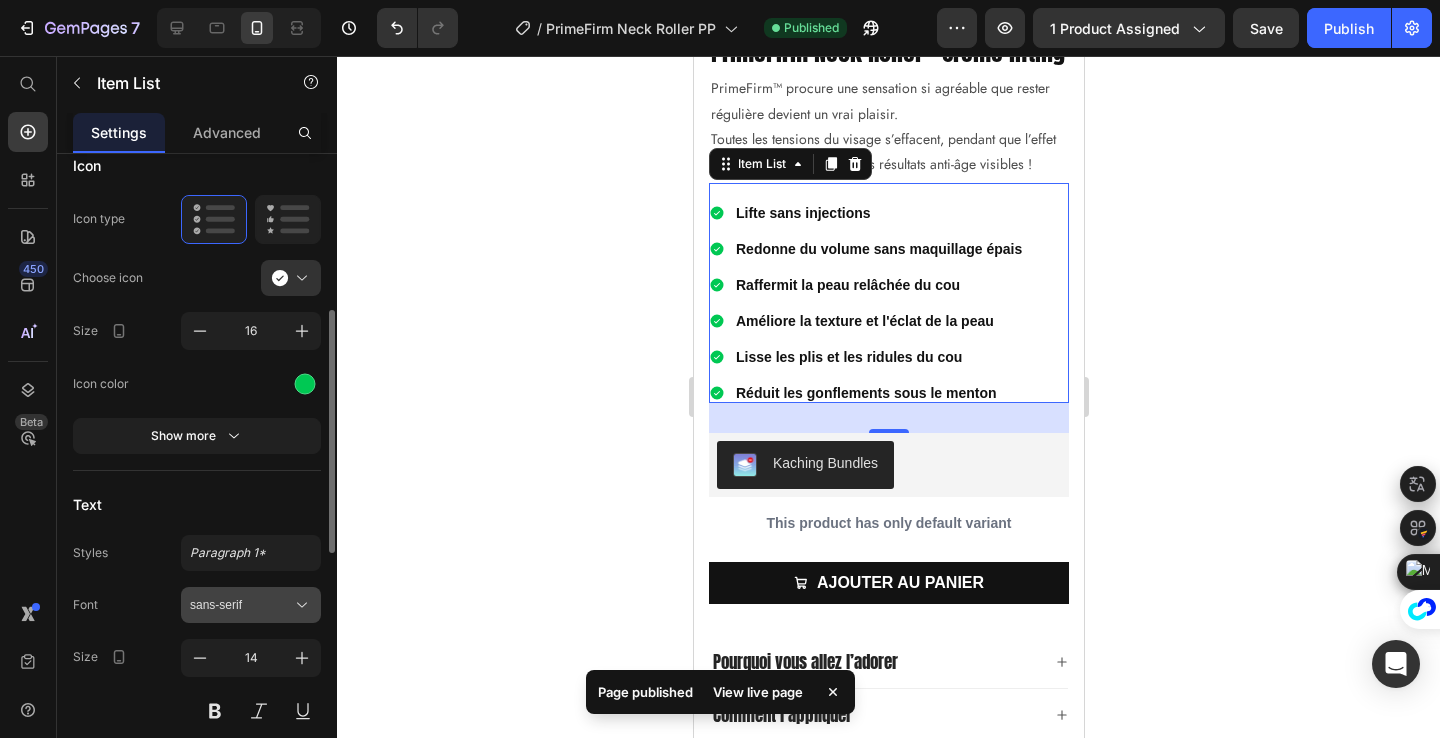 click on "sans-serif" at bounding box center (241, 605) 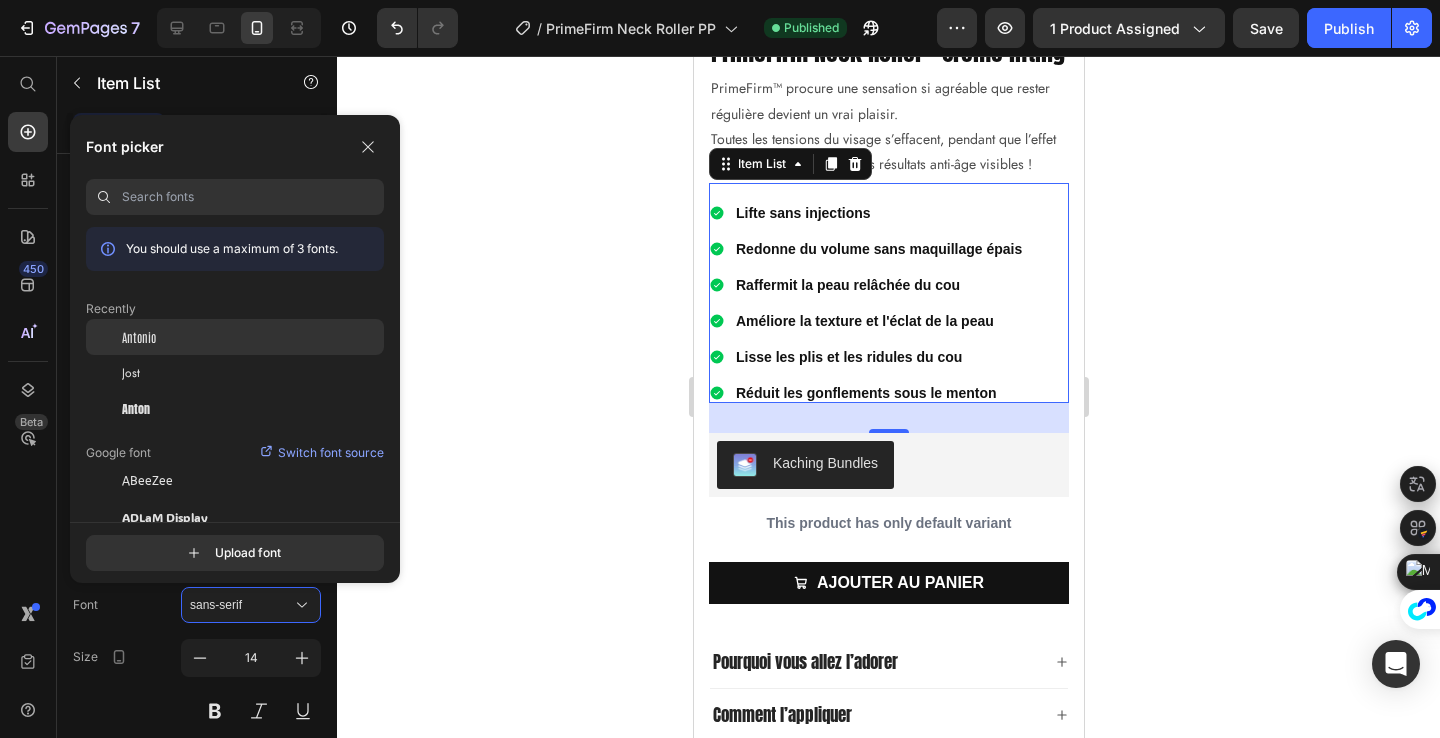 click on "Antonio" 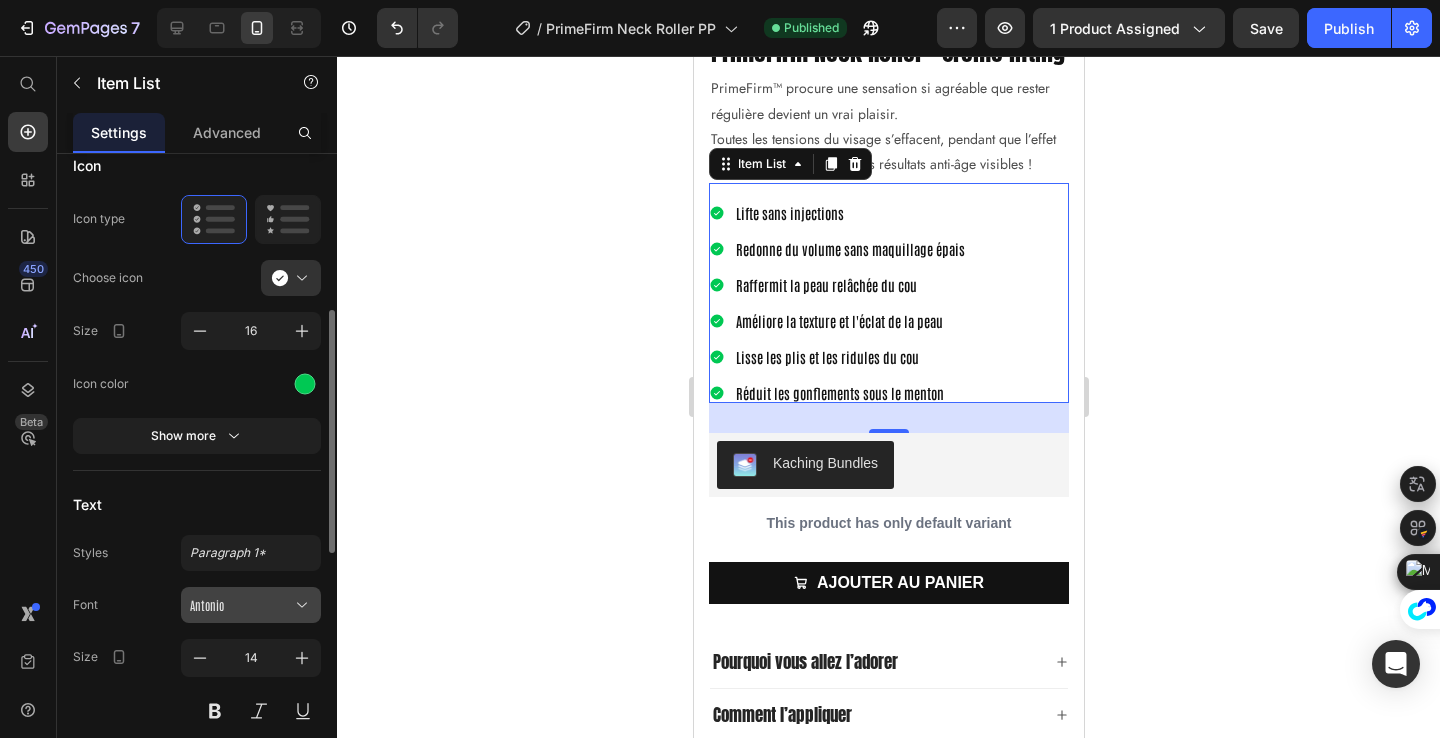 click on "Antonio" at bounding box center [251, 605] 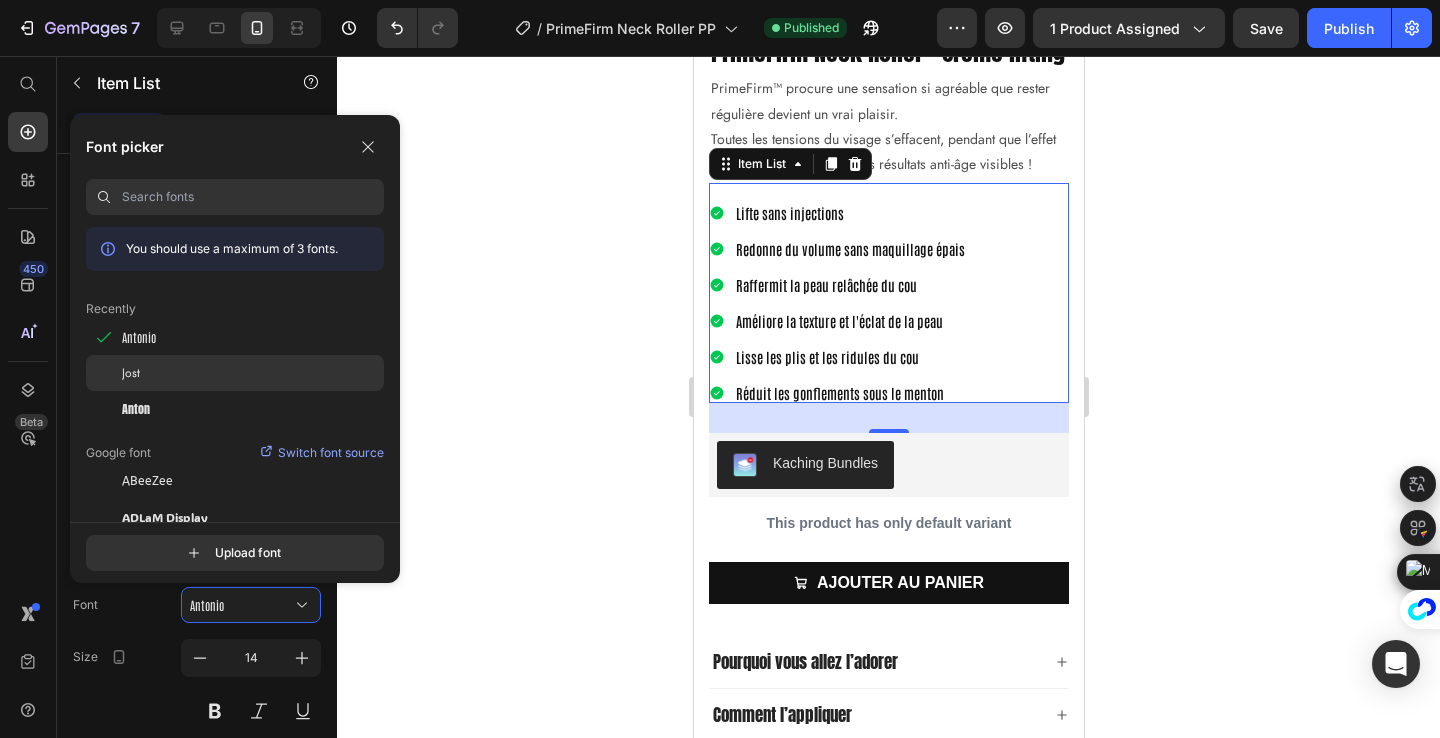 click on "Jost" 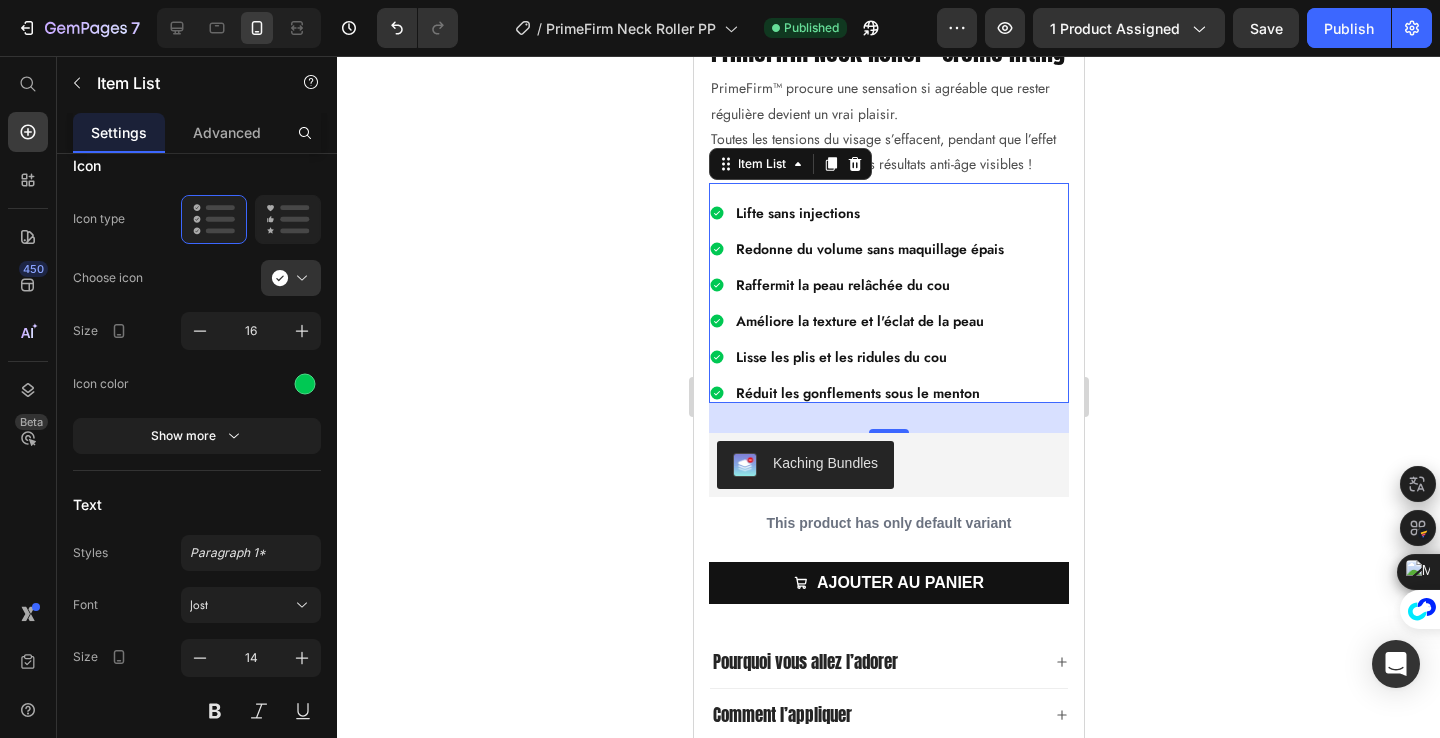 click 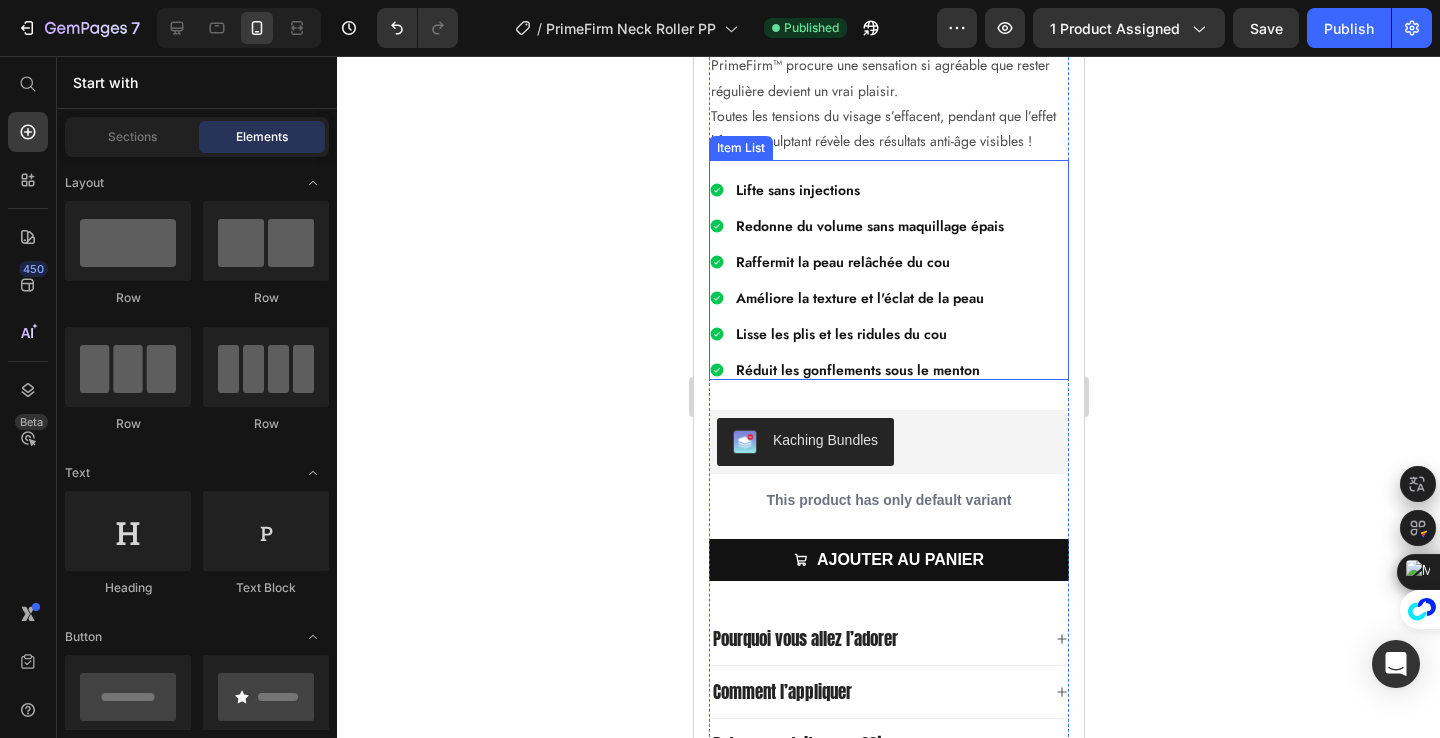 scroll, scrollTop: 3560, scrollLeft: 0, axis: vertical 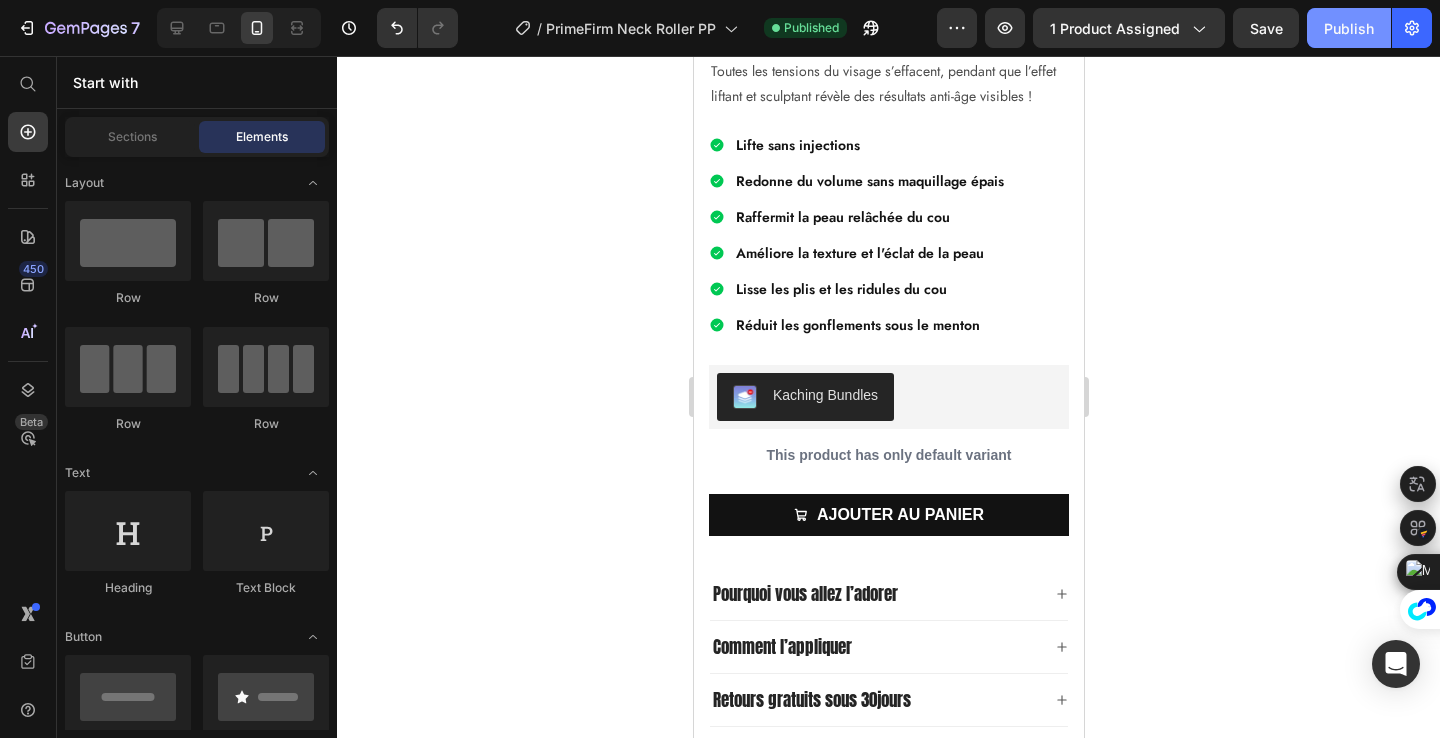 click on "Publish" at bounding box center [1349, 28] 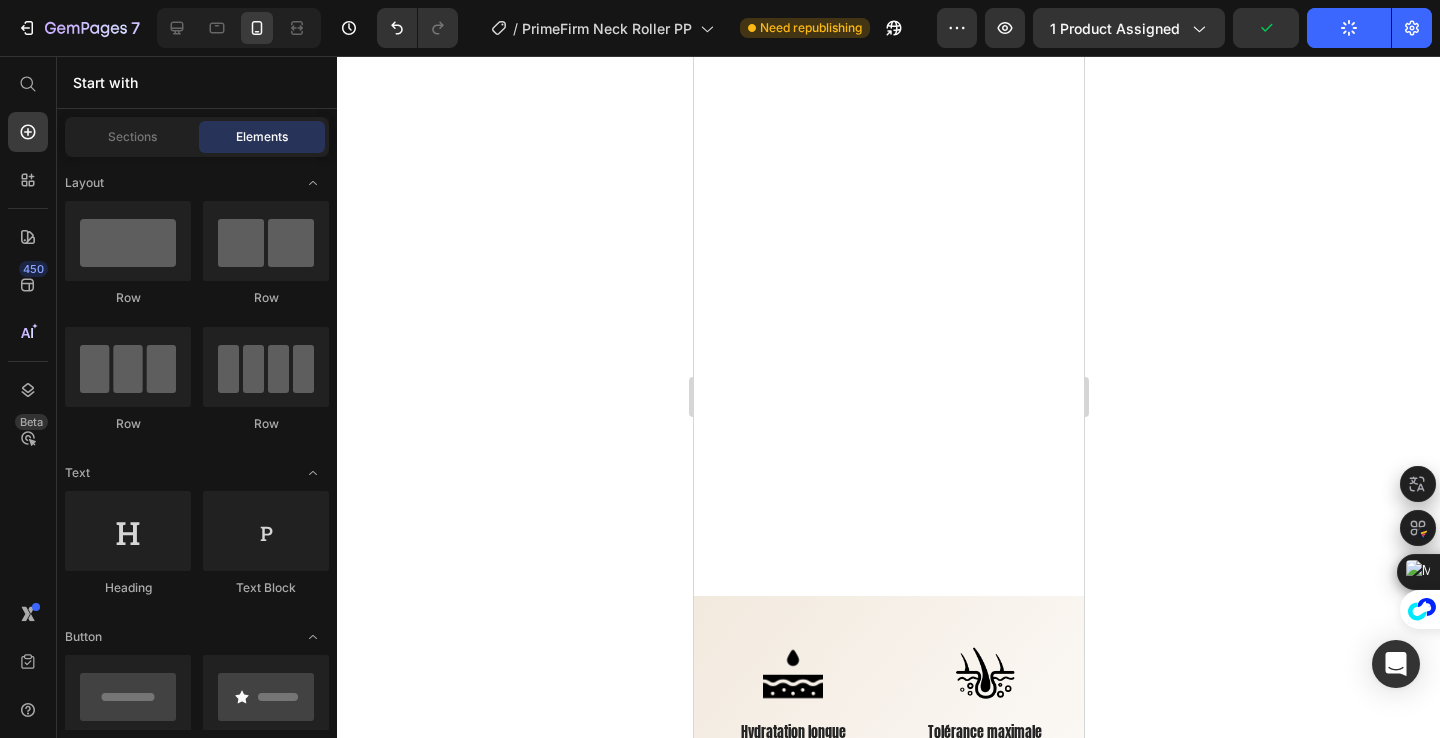 scroll, scrollTop: 0, scrollLeft: 0, axis: both 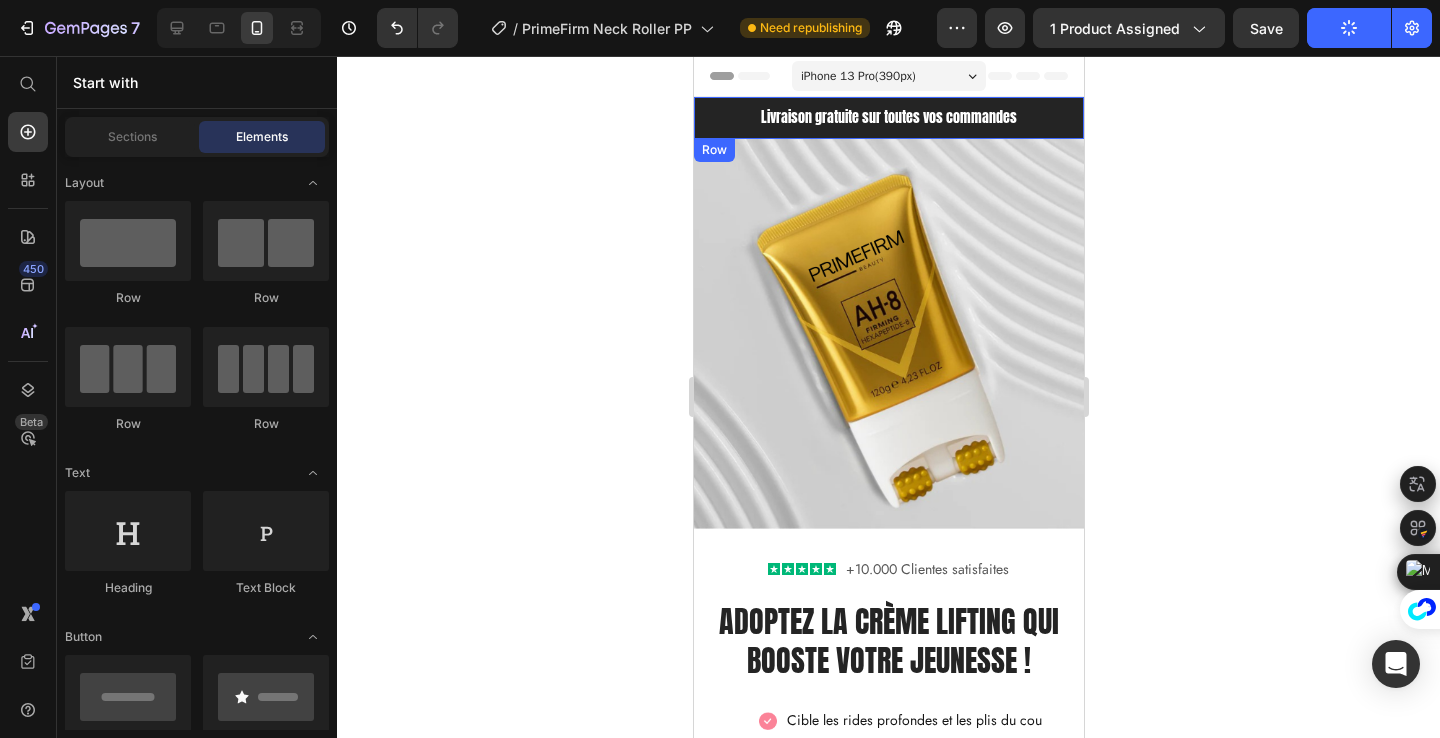 click on "Livraison gratuite sur toutes vos commandes Text Block Row" at bounding box center [888, 118] 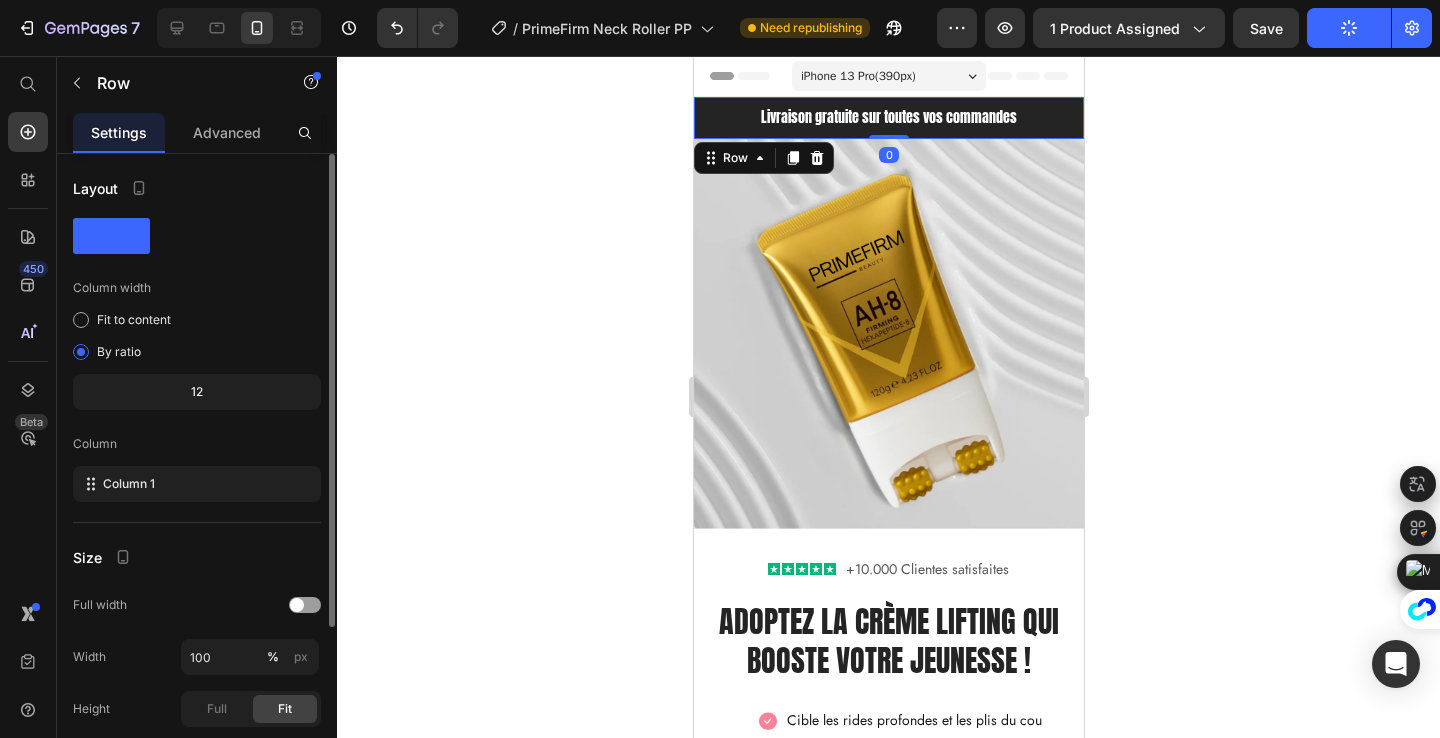 scroll, scrollTop: 227, scrollLeft: 0, axis: vertical 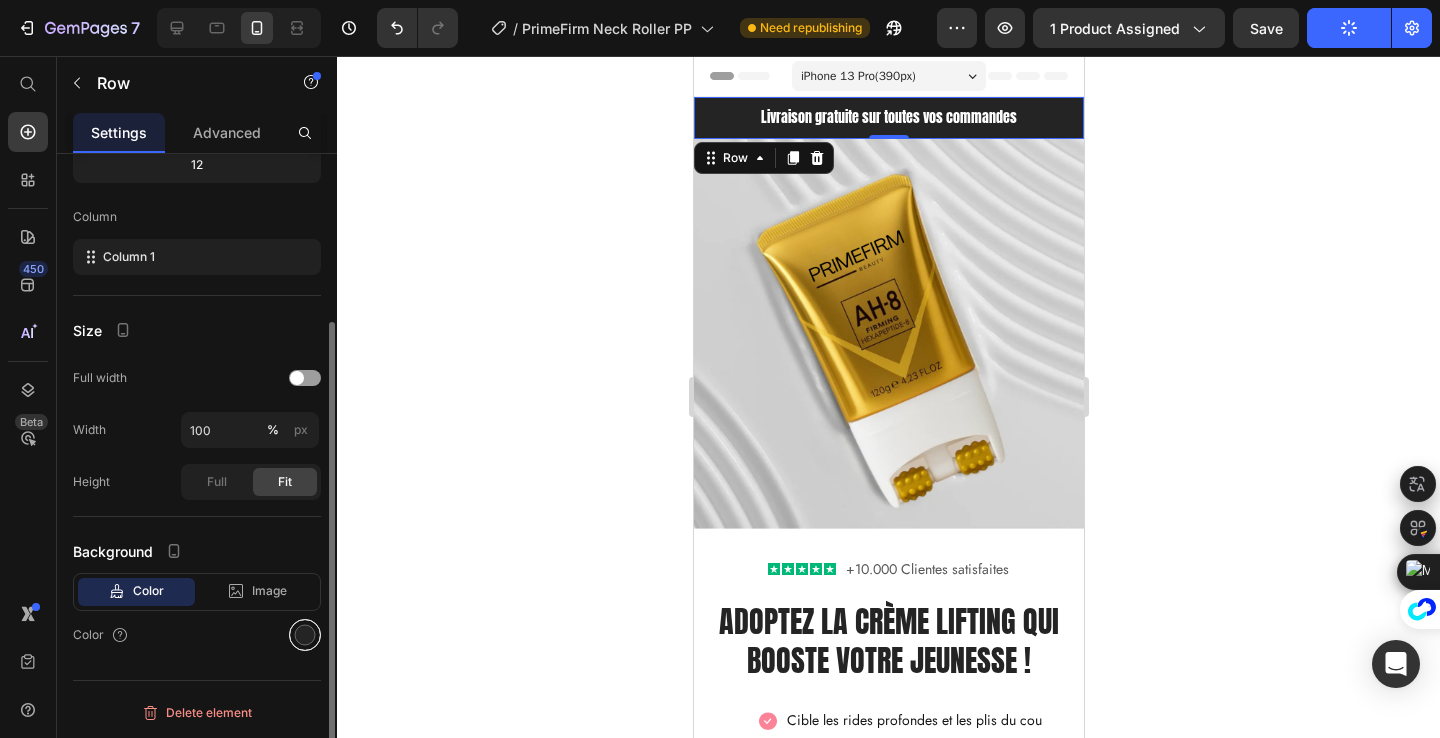 click at bounding box center [305, 635] 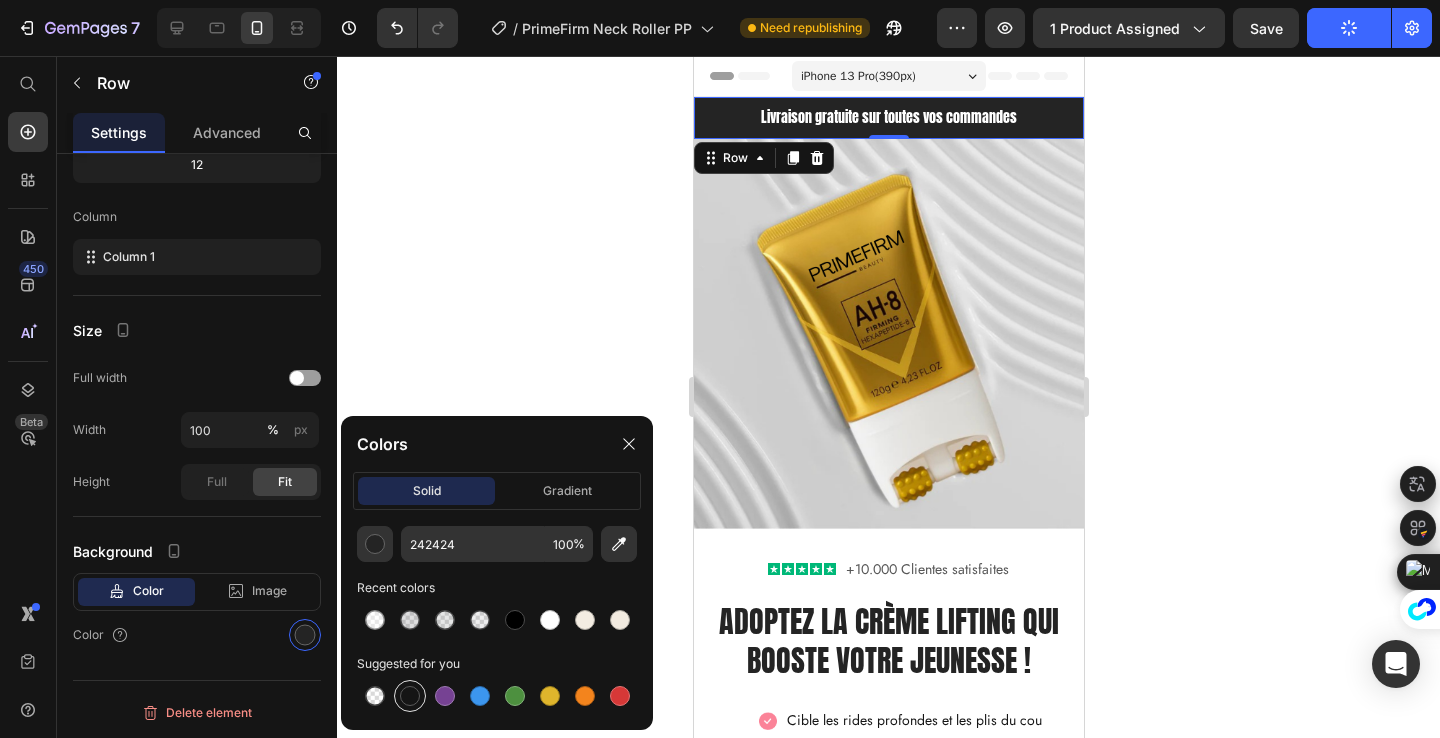 click at bounding box center (410, 696) 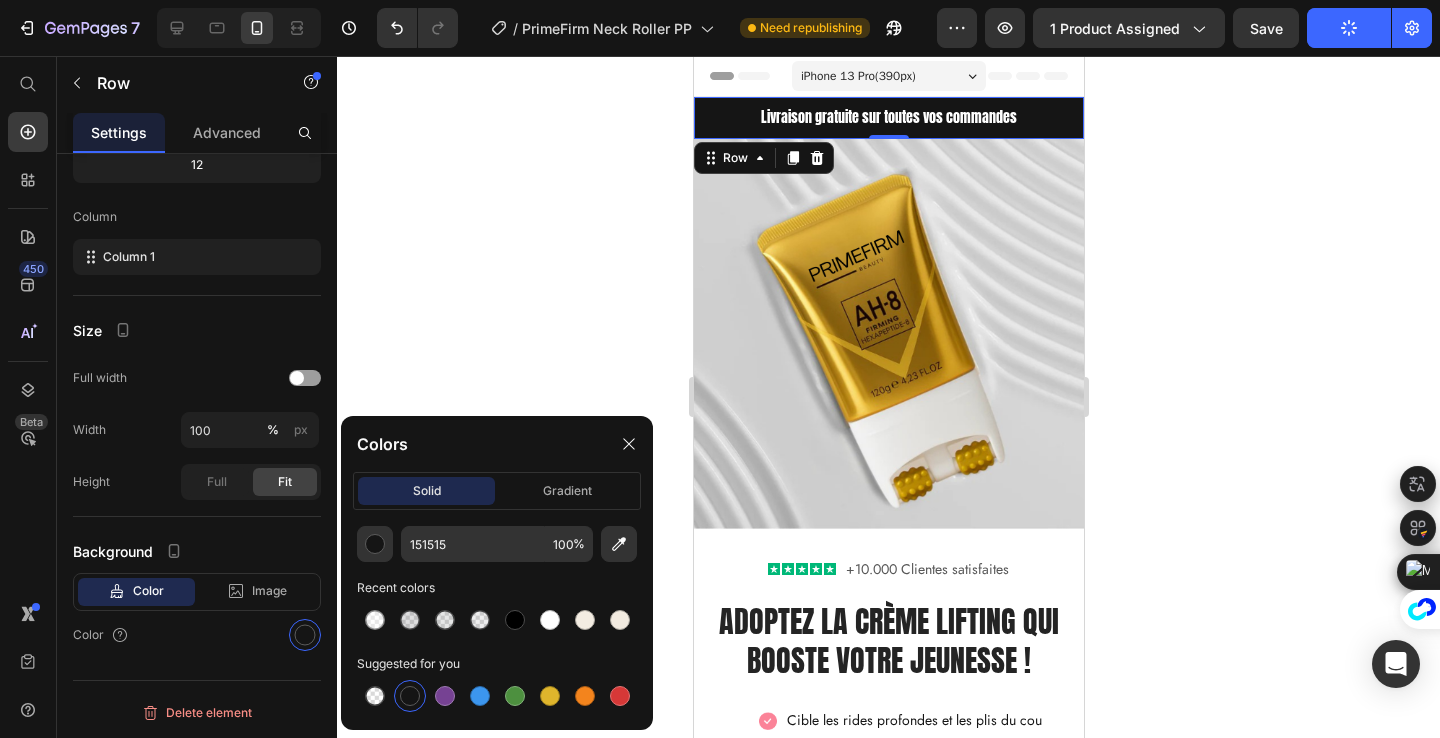 click 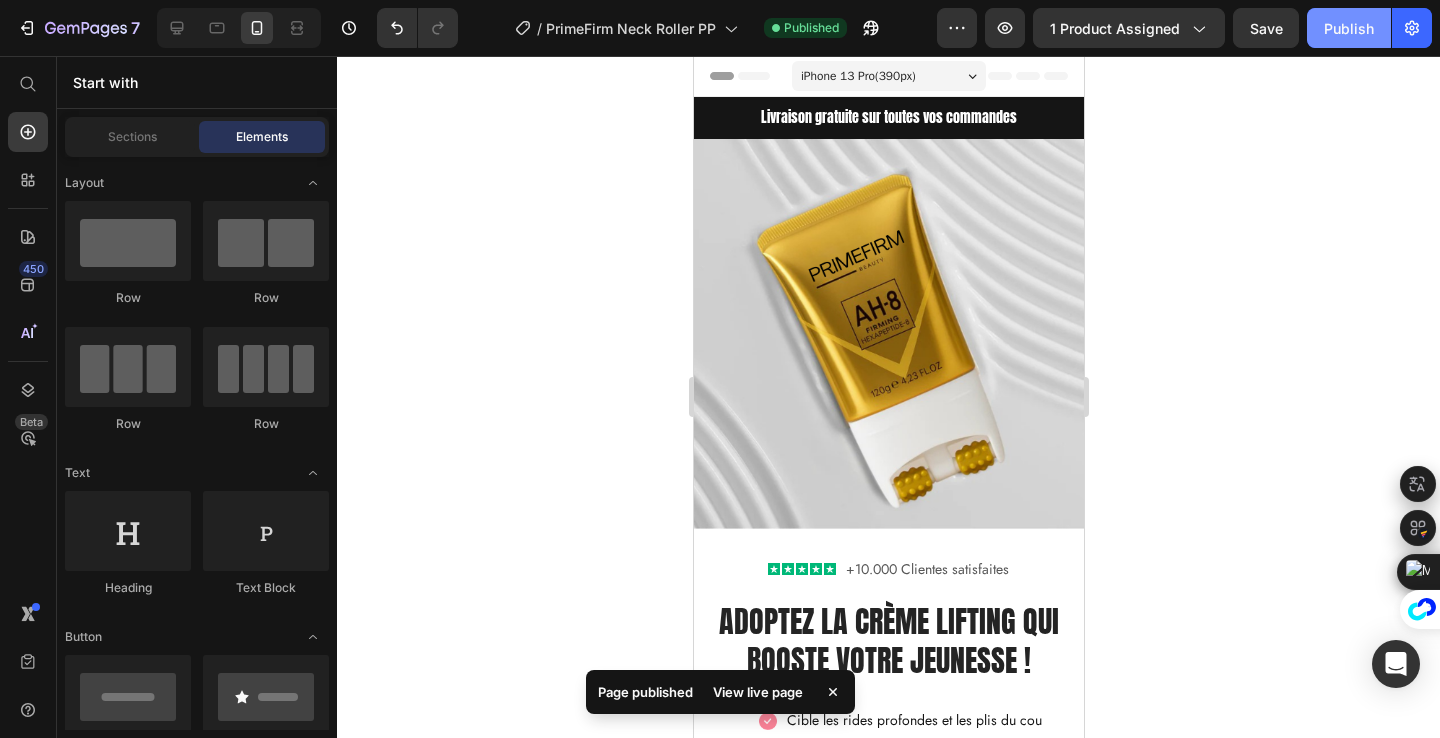 click on "Publish" at bounding box center [1349, 28] 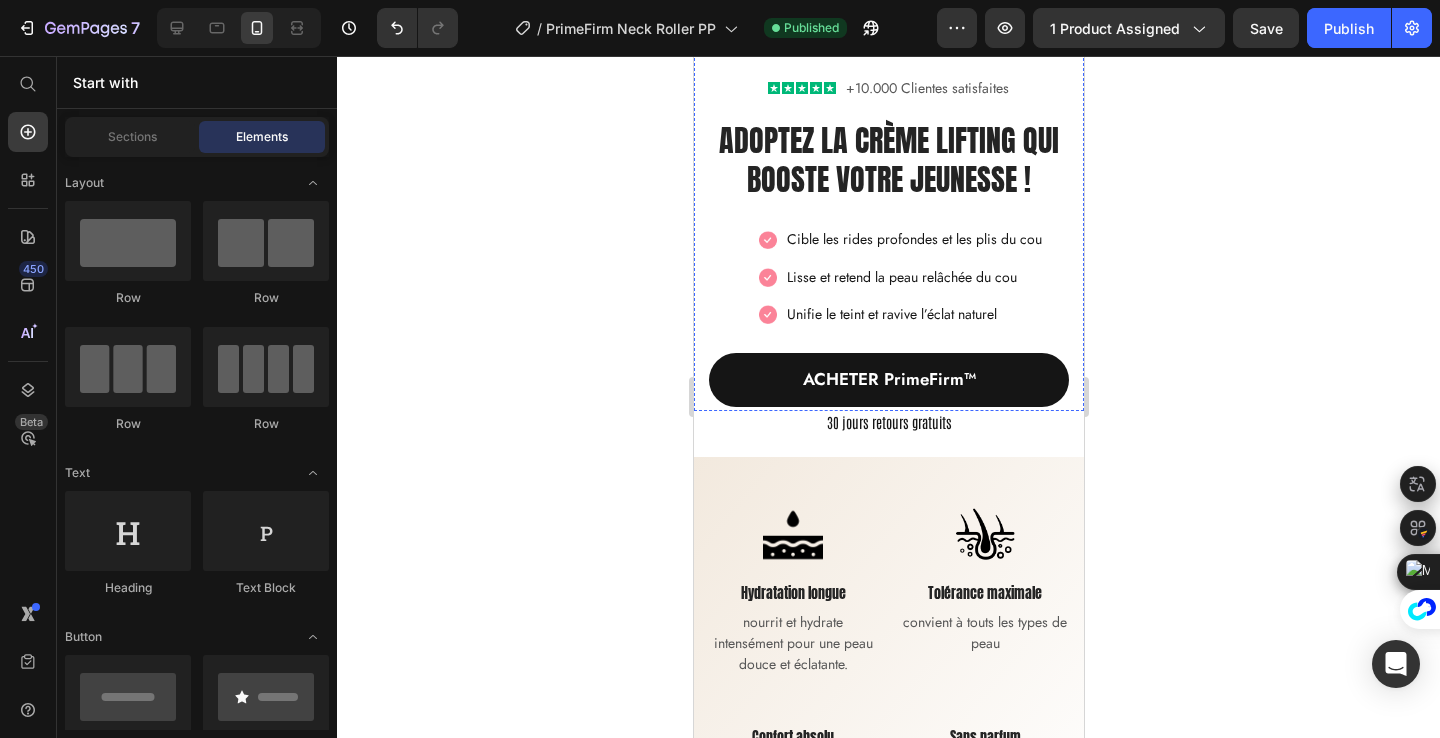 scroll, scrollTop: 485, scrollLeft: 0, axis: vertical 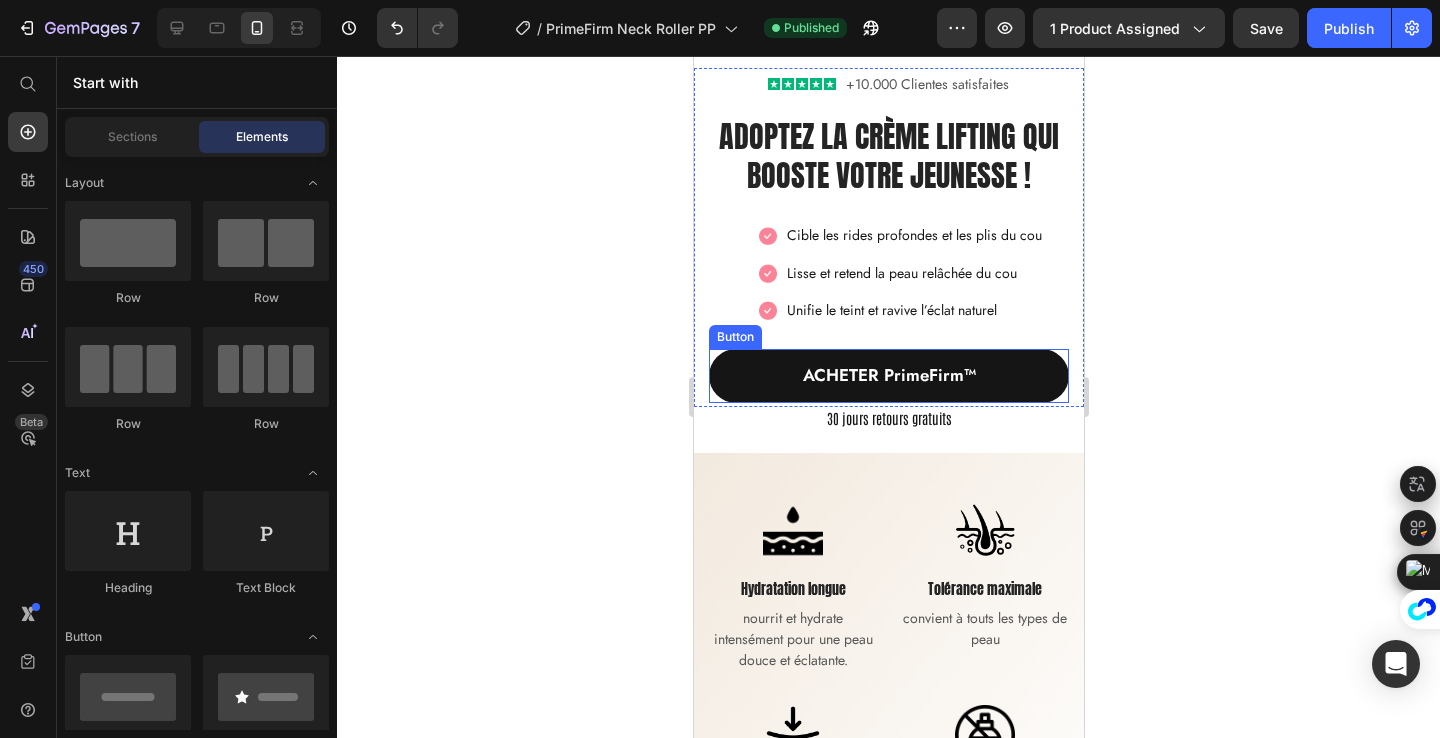 click on "ACHETER PrimeFirm™" at bounding box center (888, 376) 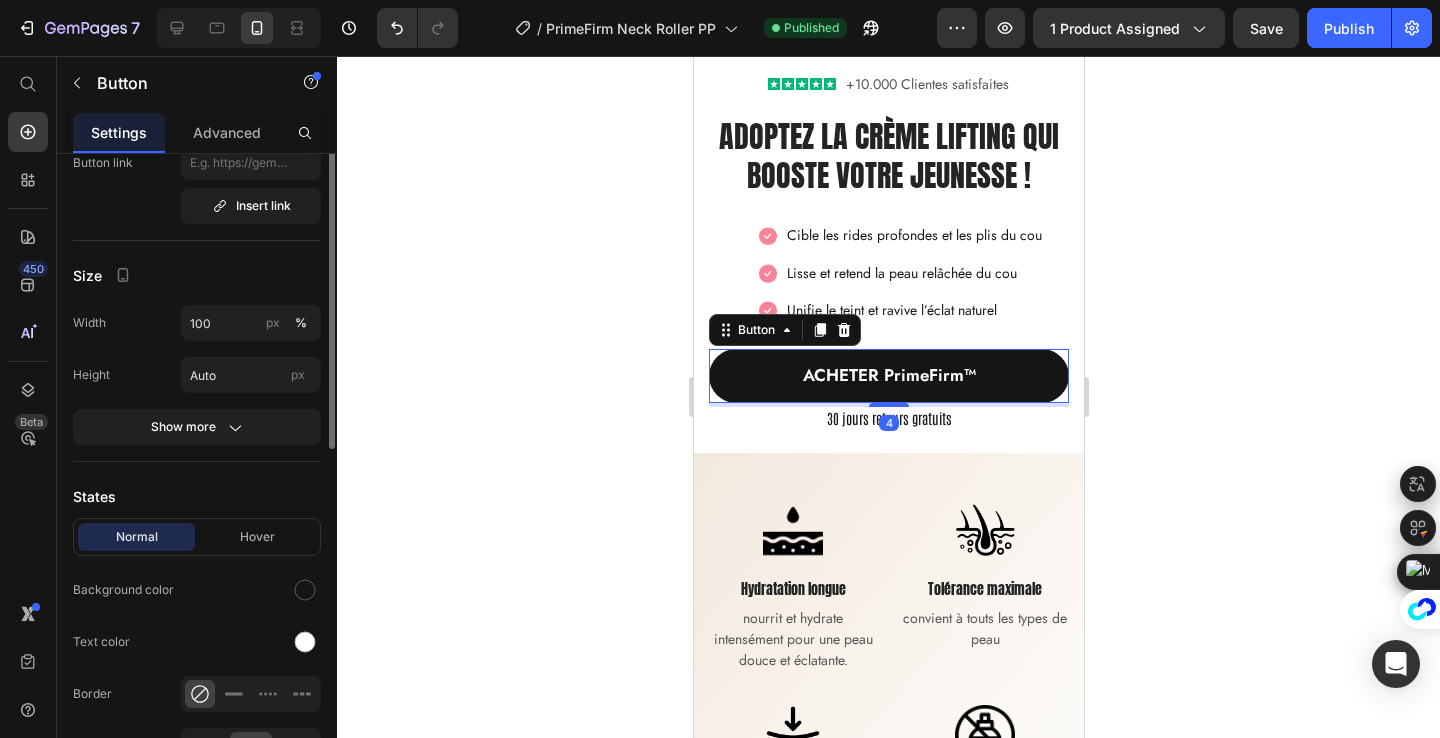 scroll, scrollTop: 171, scrollLeft: 0, axis: vertical 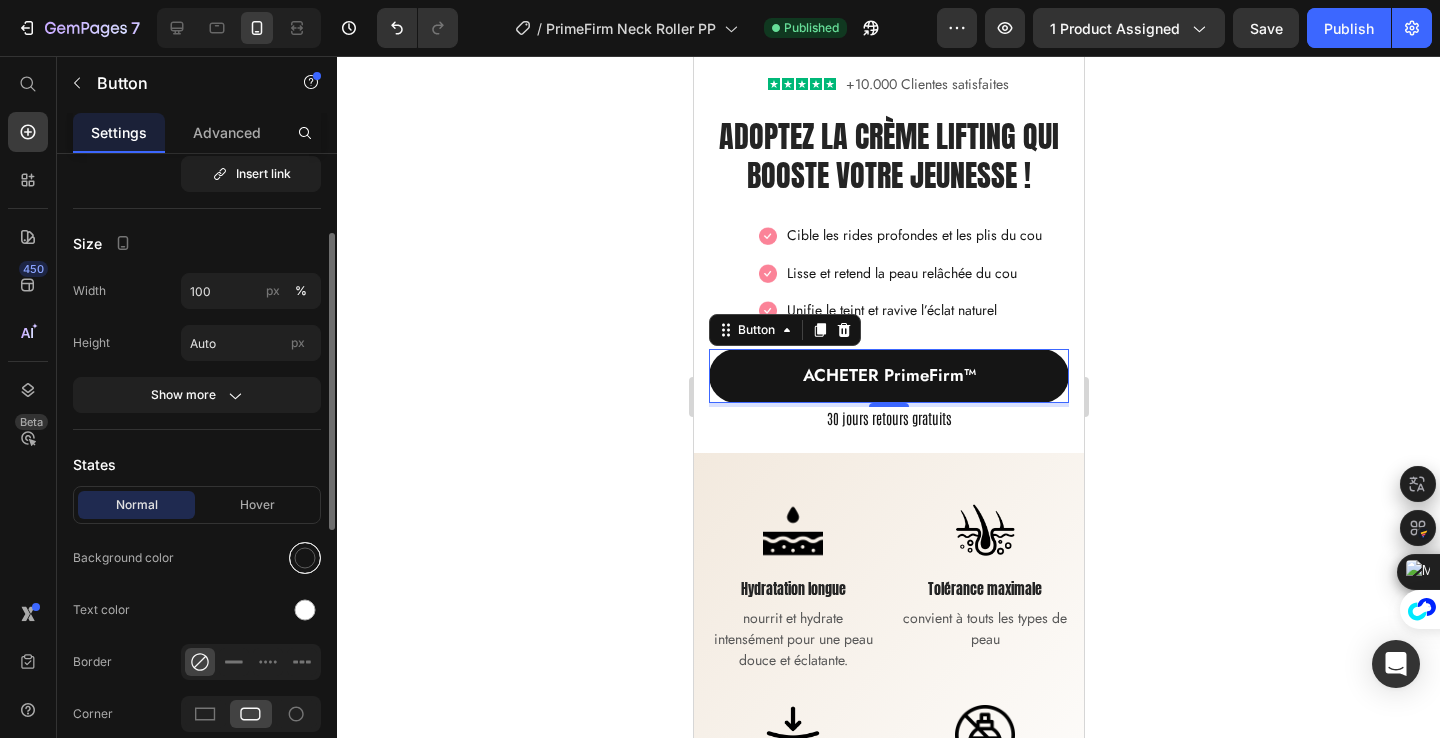 click at bounding box center (305, 558) 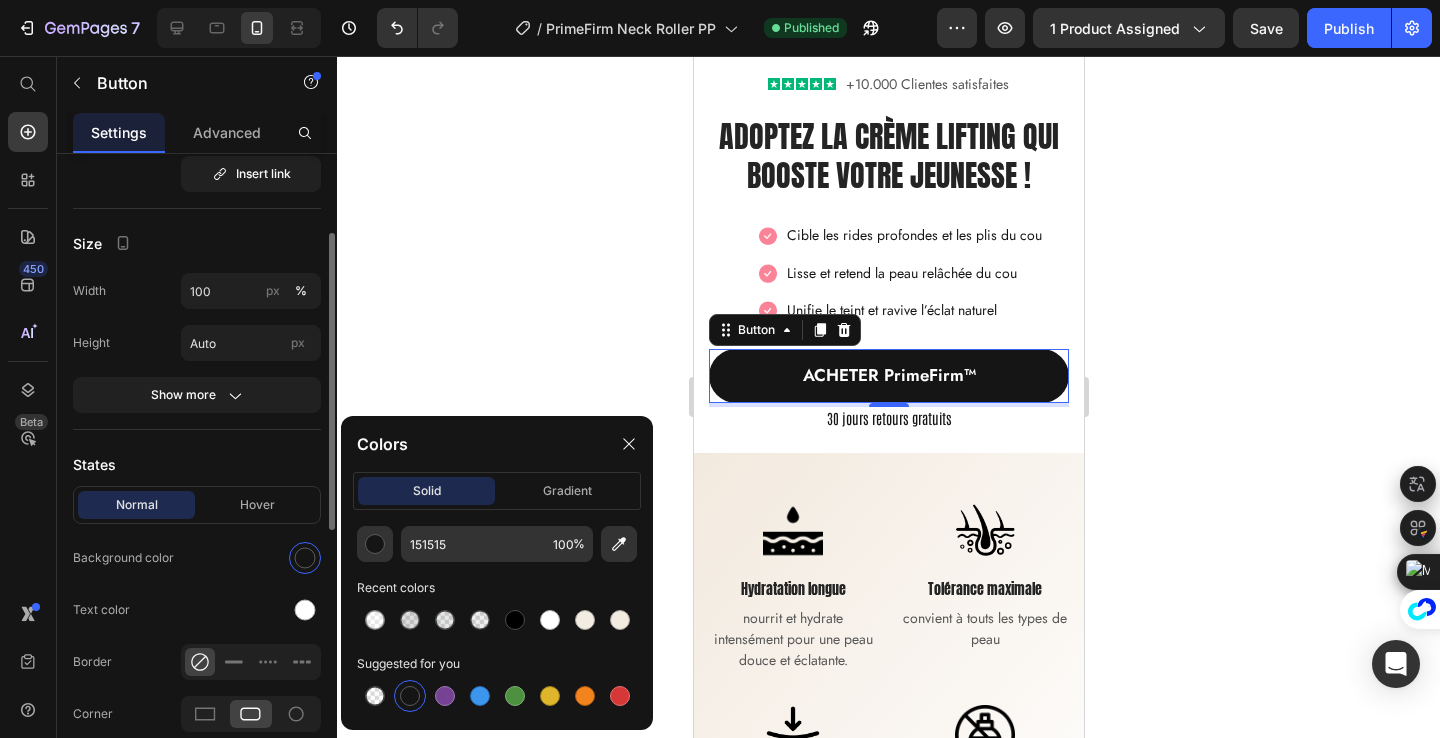 click on "Size" at bounding box center (197, 243) 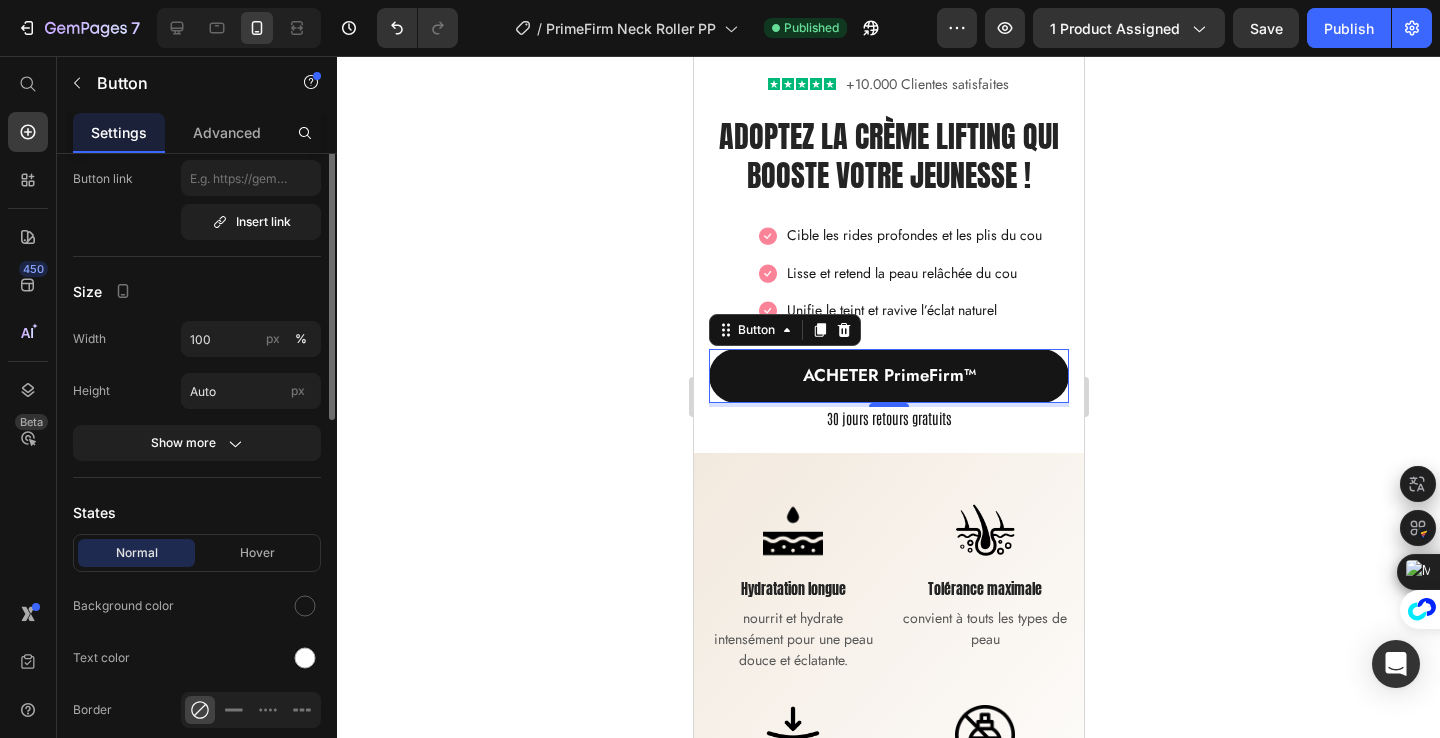 scroll, scrollTop: 32, scrollLeft: 0, axis: vertical 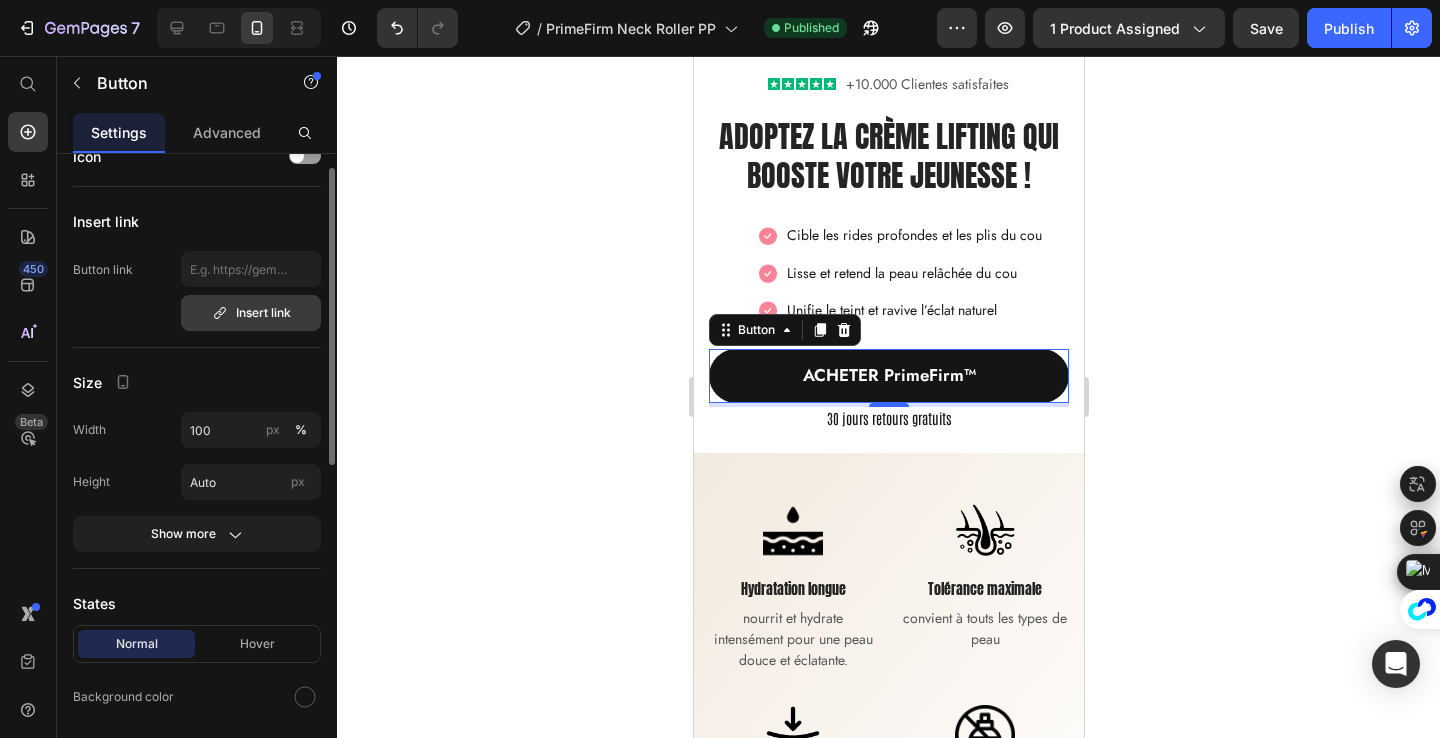 click on "Insert link" at bounding box center [251, 313] 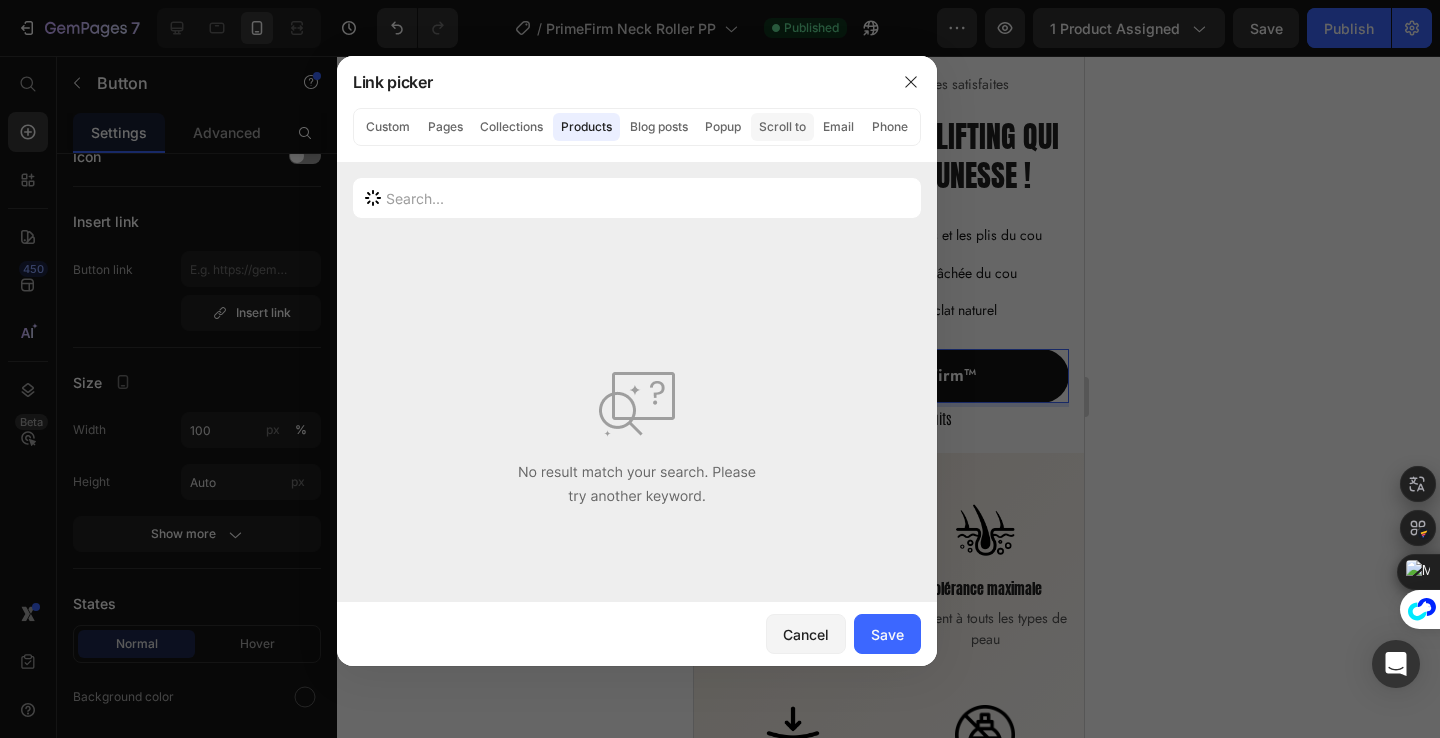 click on "Scroll to" 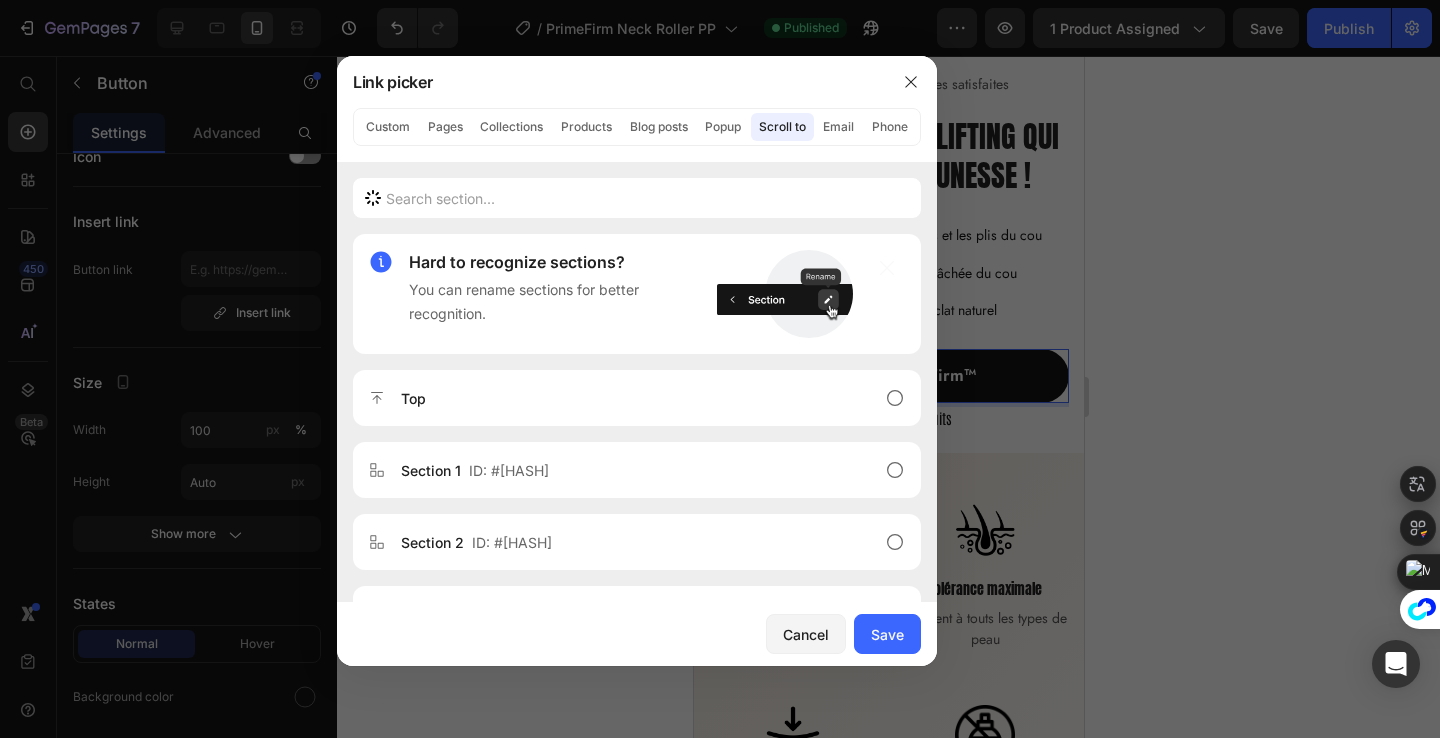click at bounding box center [720, 369] 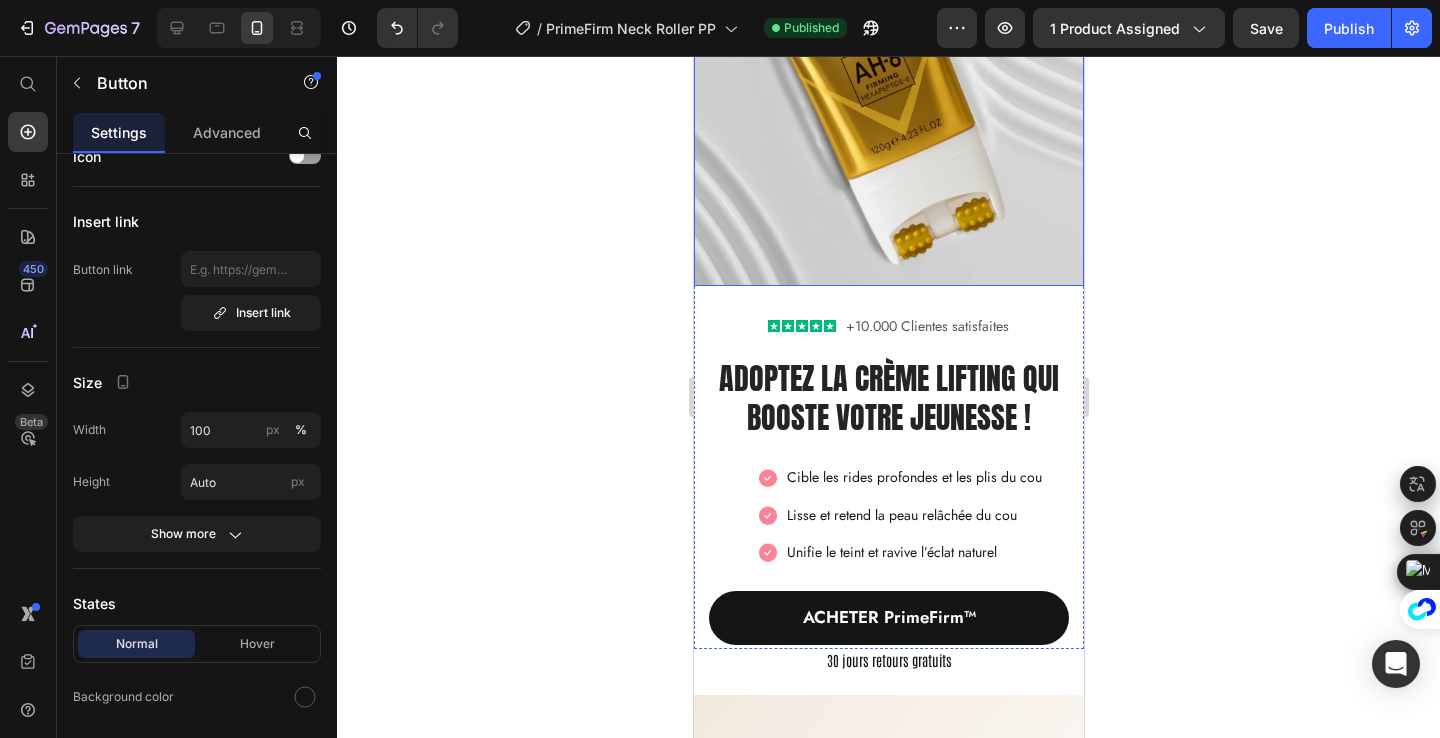 scroll, scrollTop: 285, scrollLeft: 0, axis: vertical 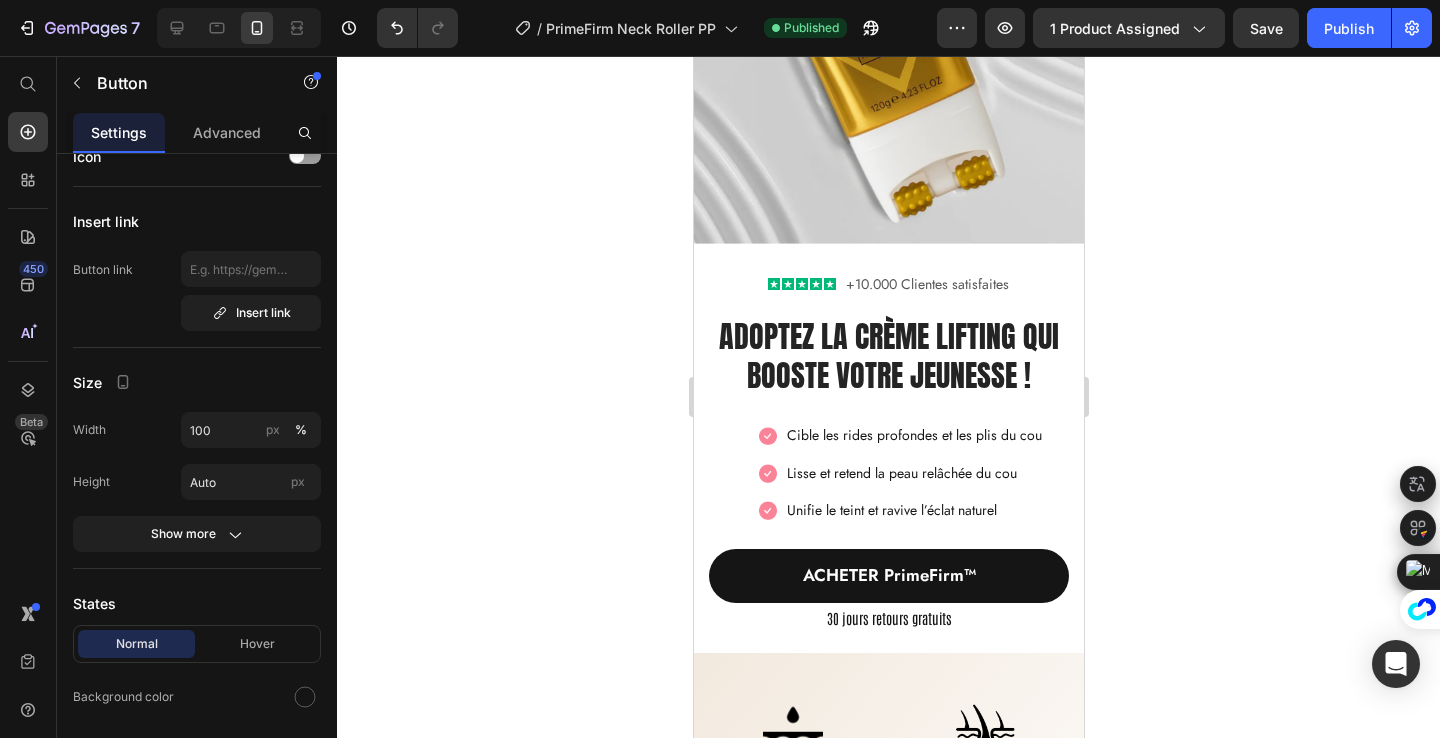 click on "ACHETER PrimeFirm™" at bounding box center [888, 576] 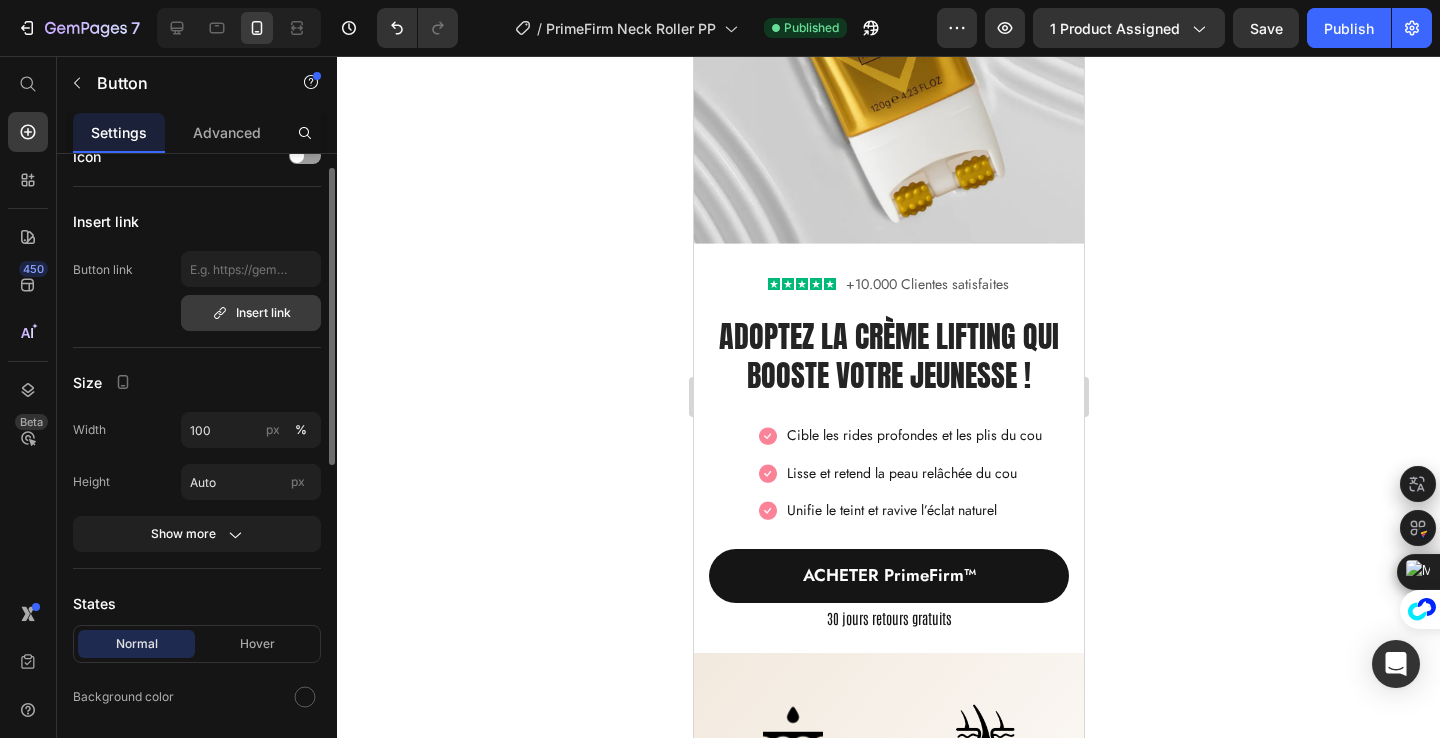 click on "Insert link" at bounding box center (251, 313) 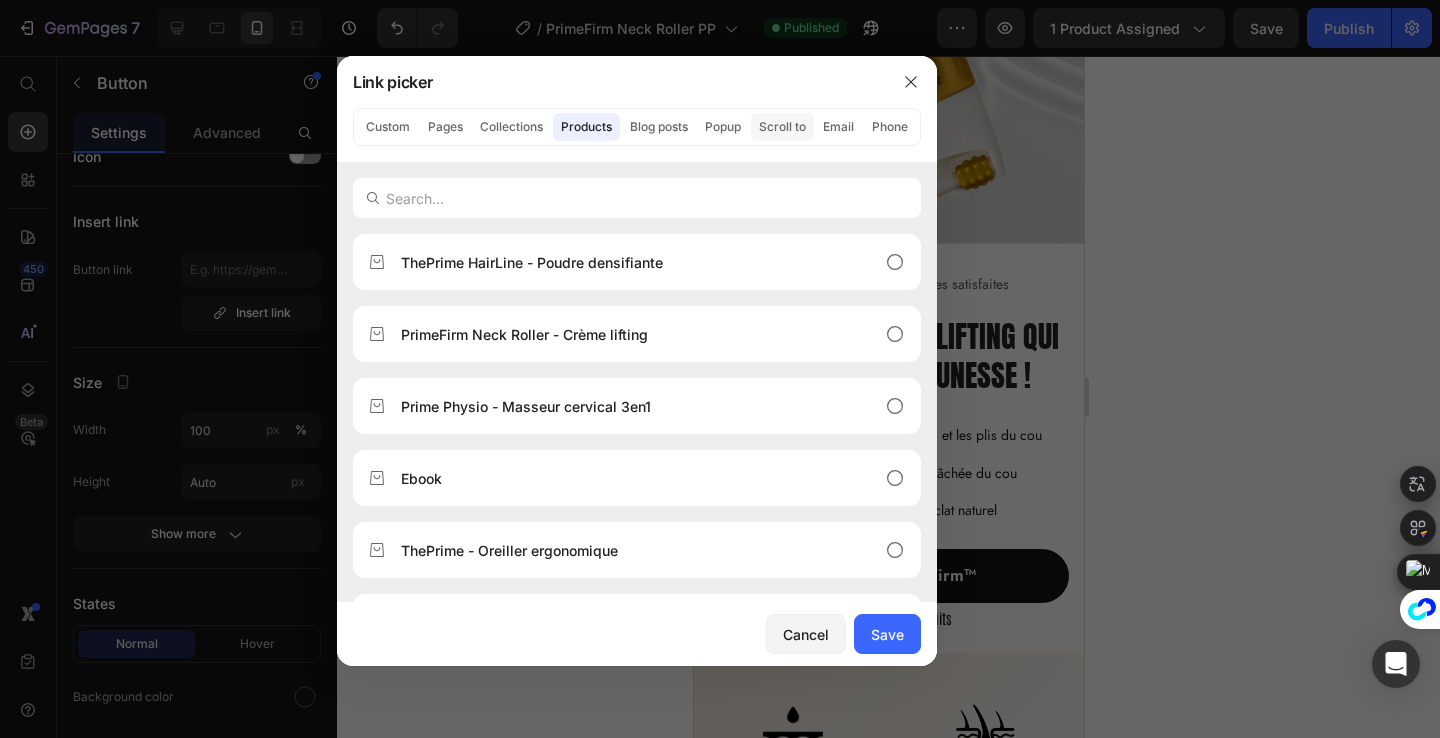 click on "Scroll to" 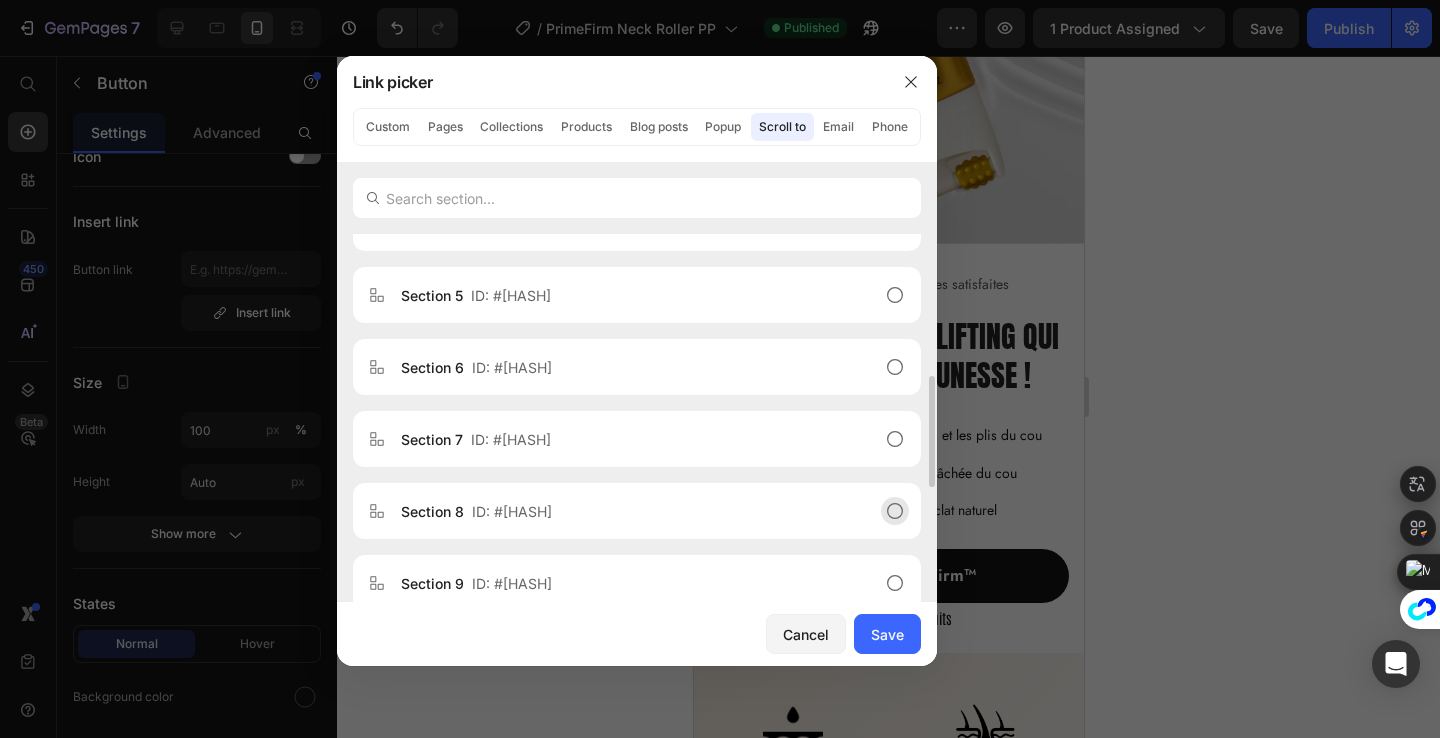 scroll, scrollTop: 465, scrollLeft: 0, axis: vertical 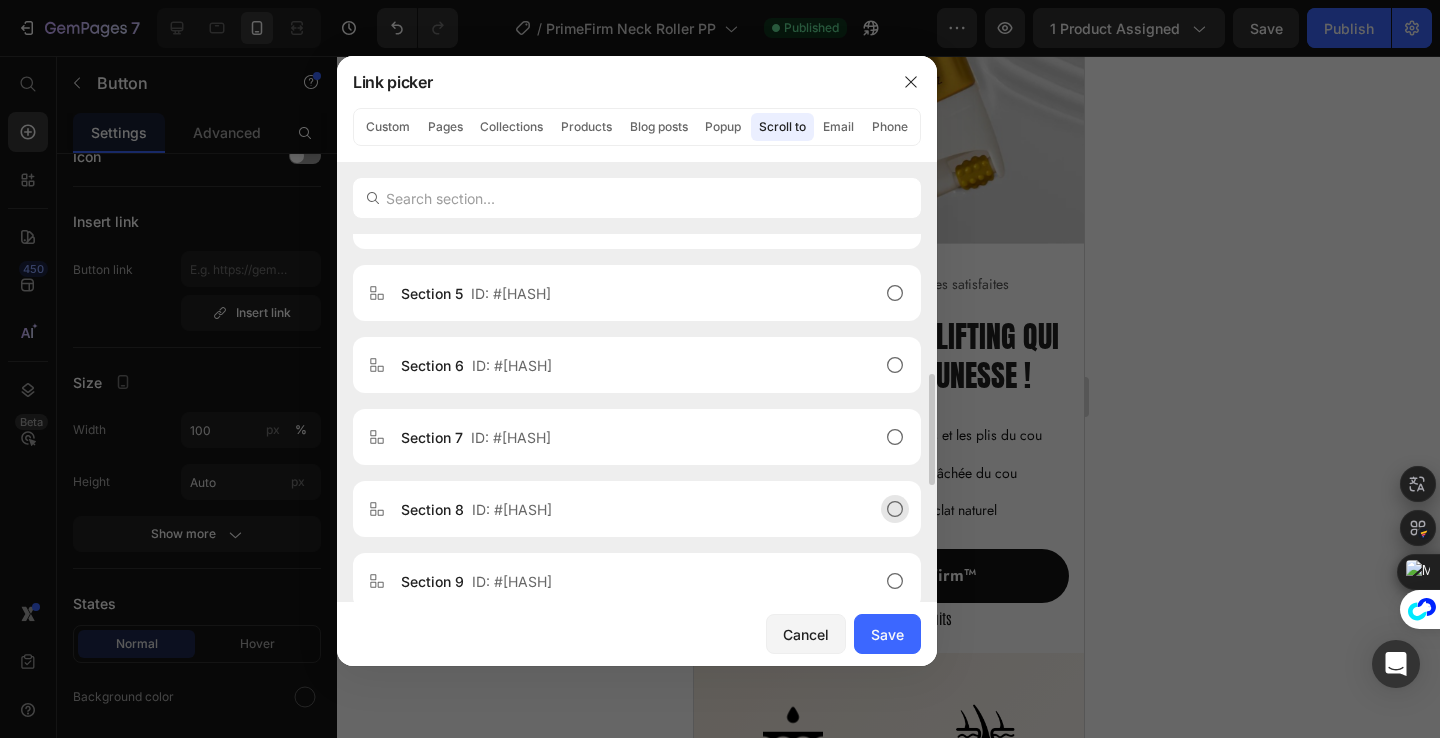 click on "Section 8  ID: #gzToV7t5lT" at bounding box center (621, 509) 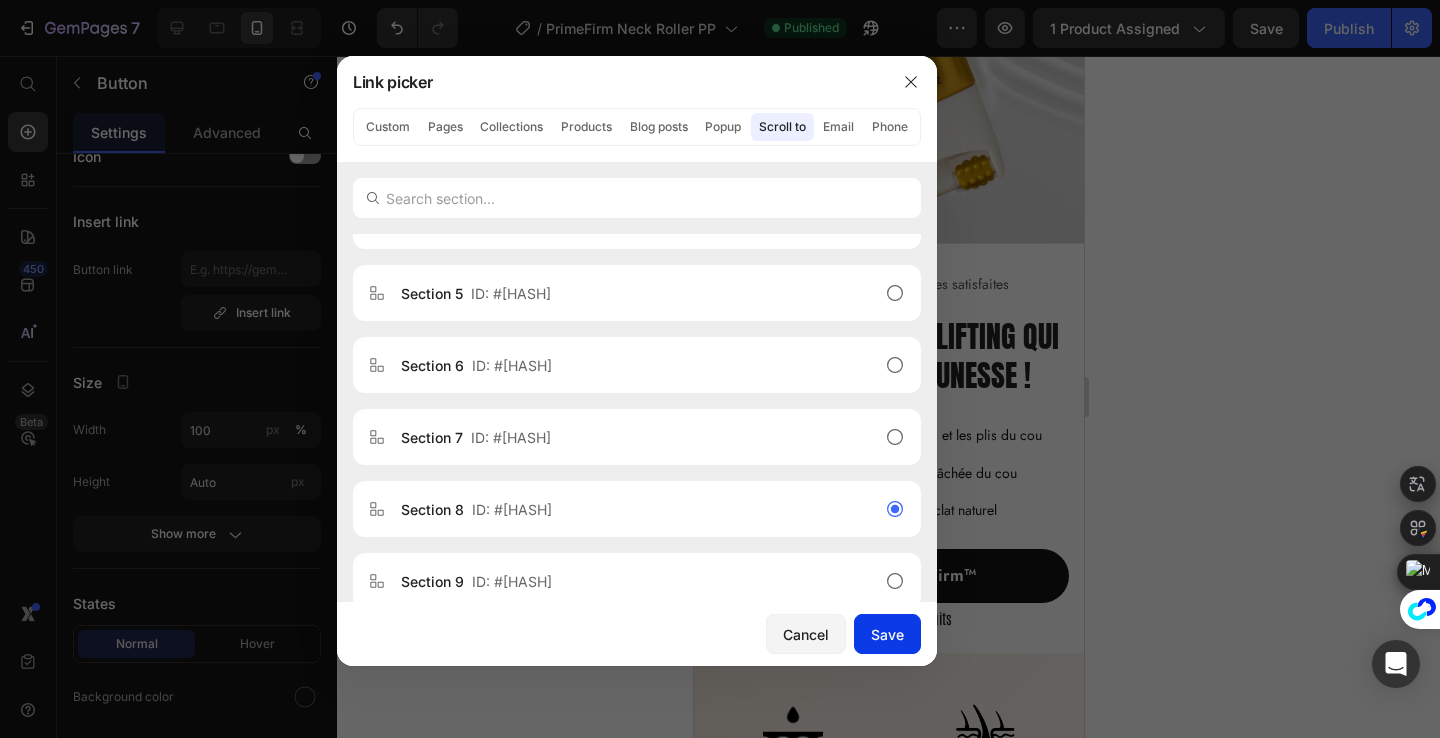 click on "Save" 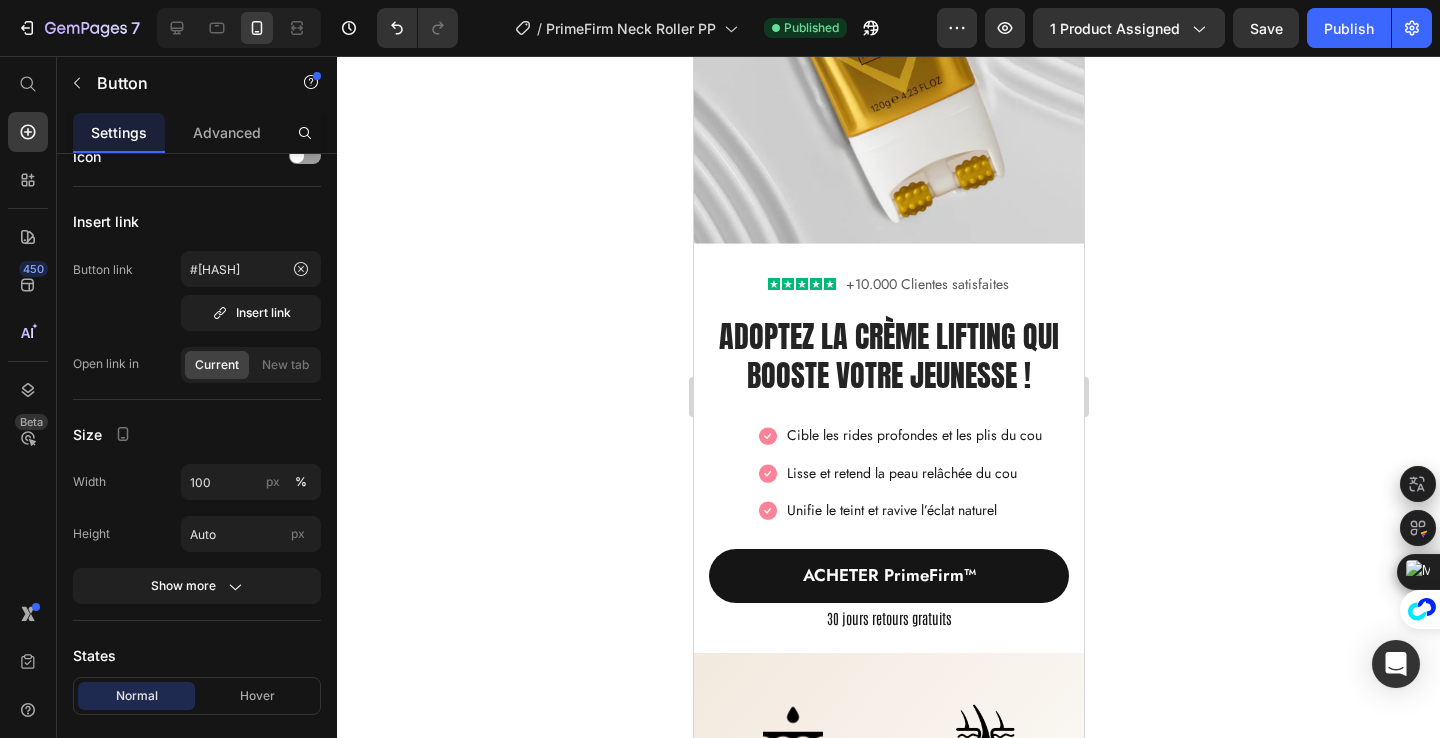 click 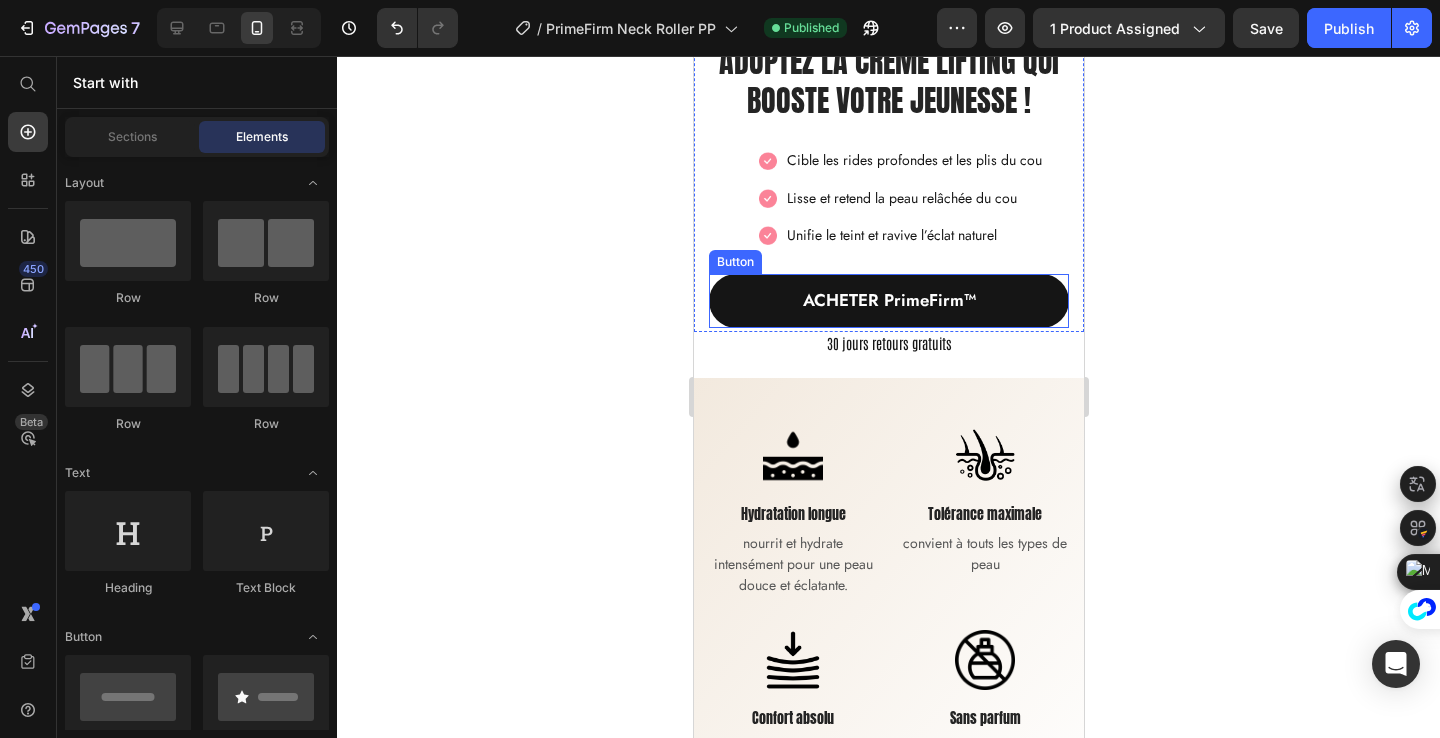 scroll, scrollTop: 564, scrollLeft: 0, axis: vertical 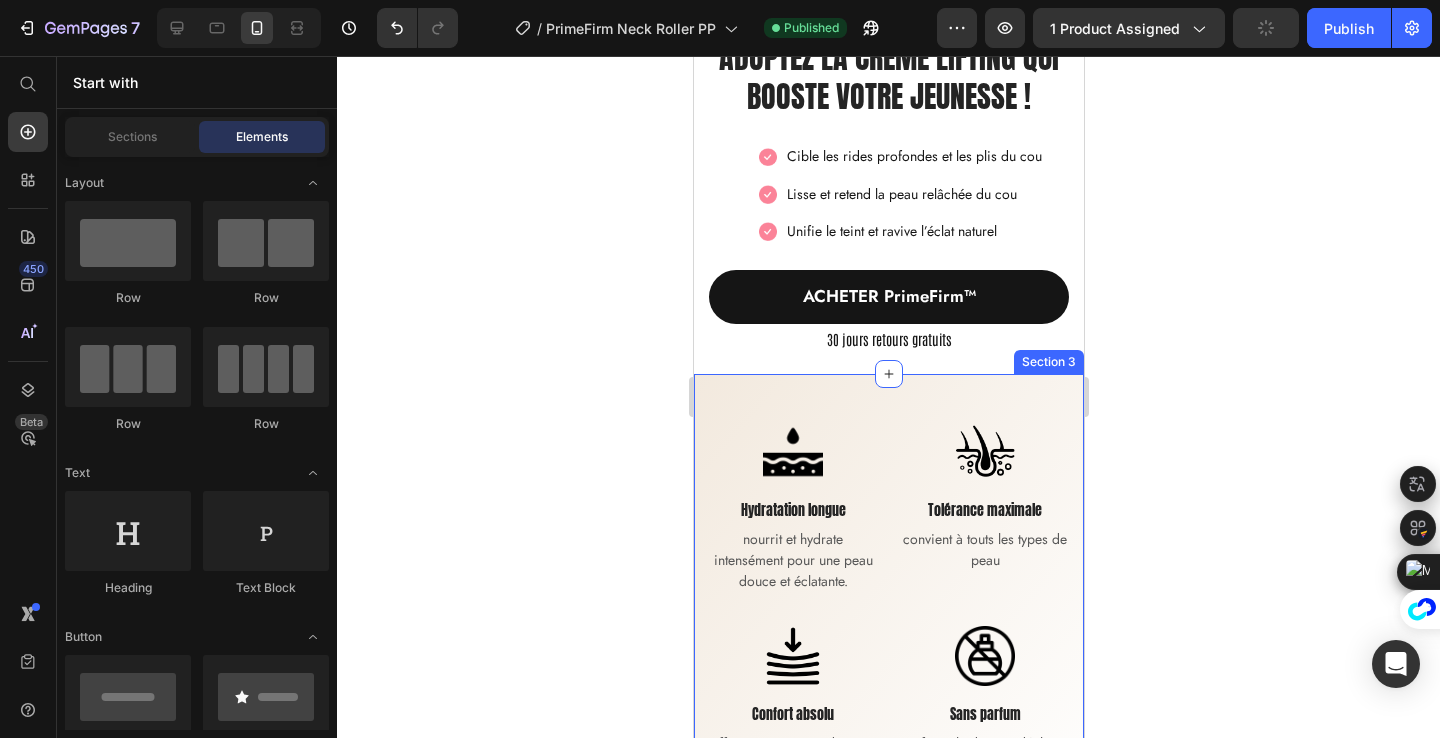 click on "Image Hydratation longue  Text block nourrit et hydrate intensément pour une peau douce et éclatante. Text block Row Image Tolérance maximale Text block convient à touts les types de peau Text block Row Image Confort absolu Text block offre une sensation de peau nue, tout en floutant les imperfections. Text block Row Image Sans parfum Text block formule douce, idéale même pour les peaux sensibles. Text block Row Row Section 3" at bounding box center (888, 612) 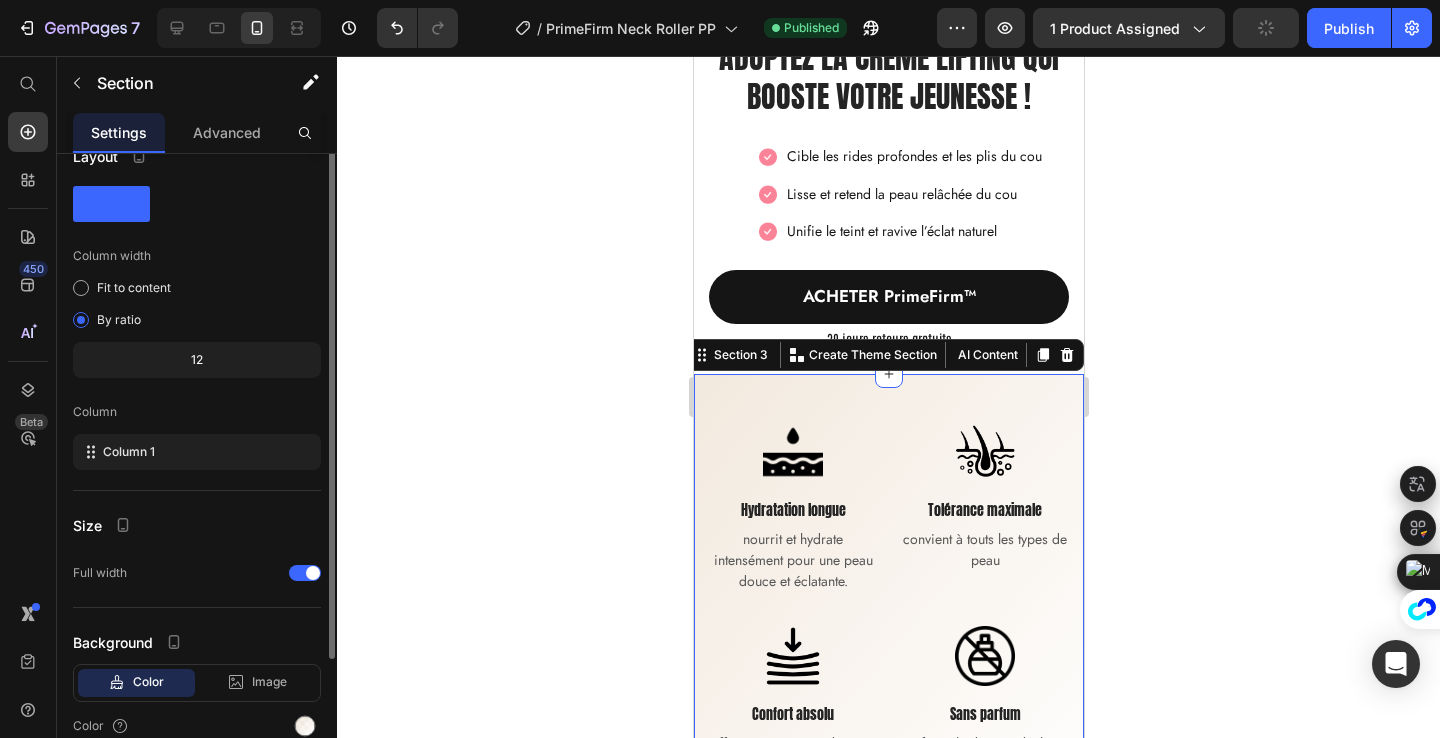 scroll, scrollTop: 0, scrollLeft: 0, axis: both 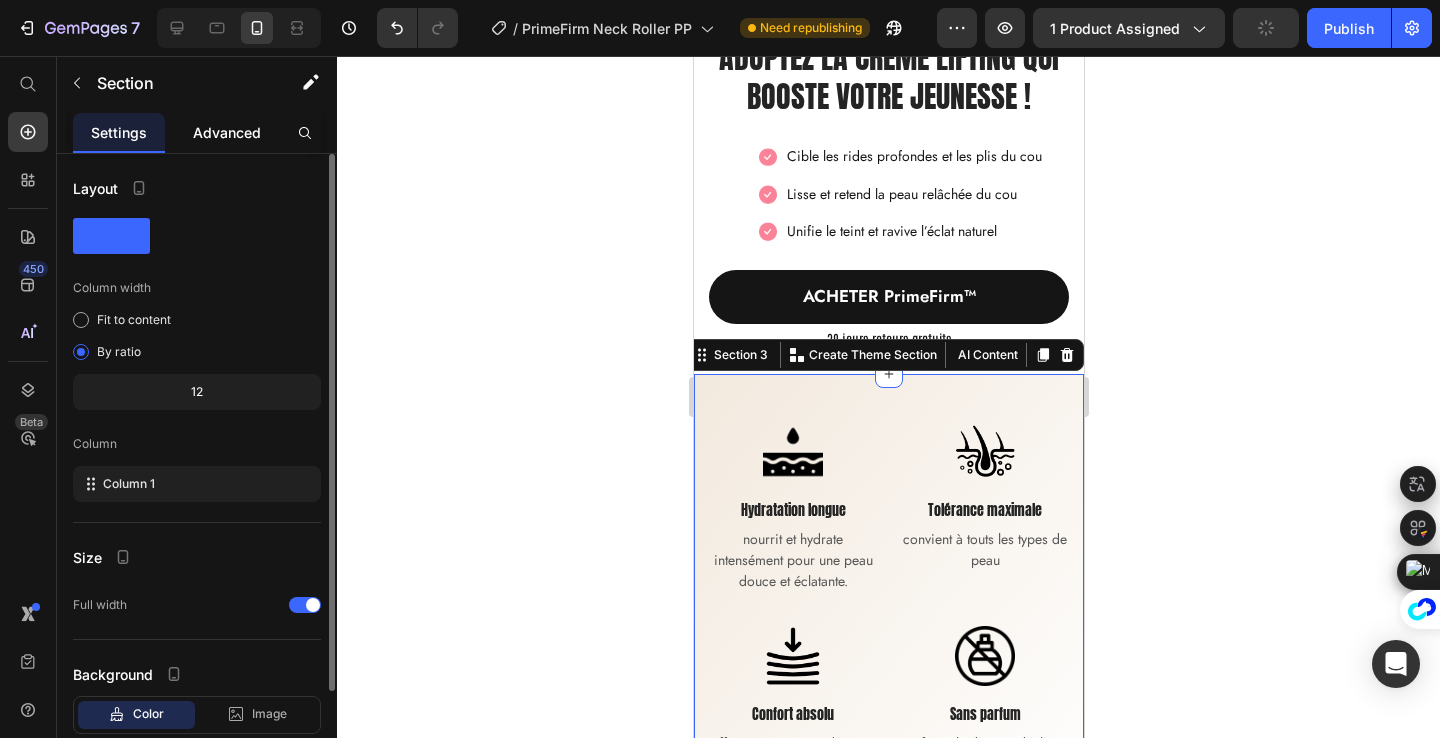click on "Advanced" at bounding box center [227, 132] 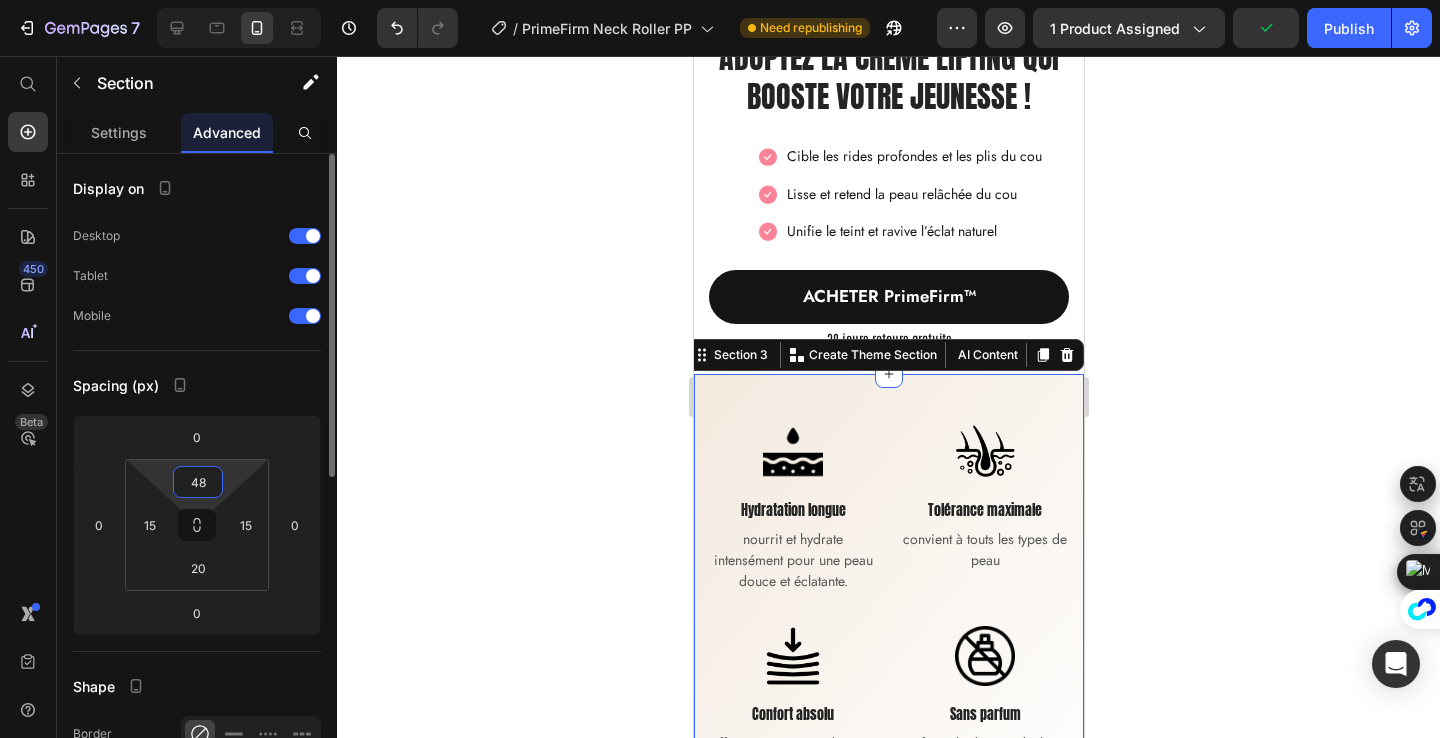 click on "48" at bounding box center [198, 482] 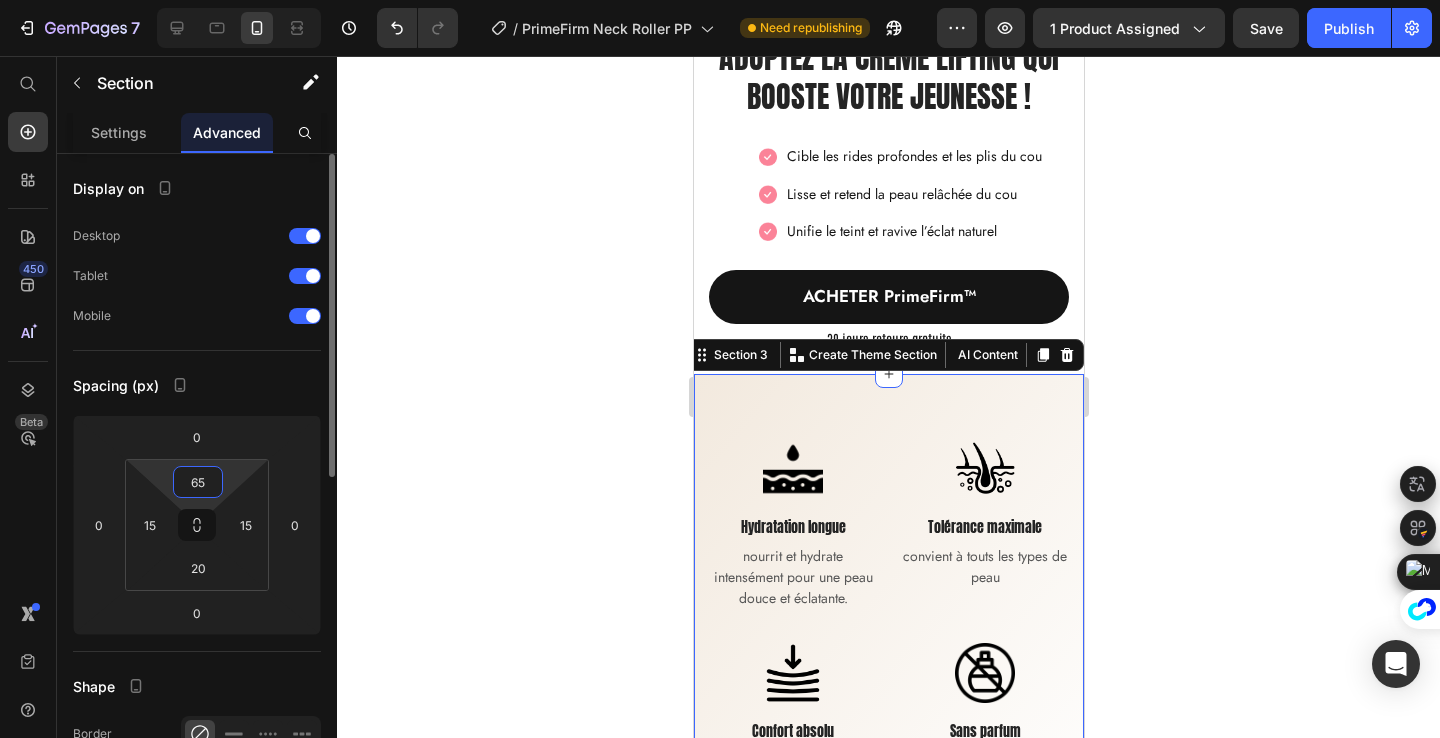 type on "6" 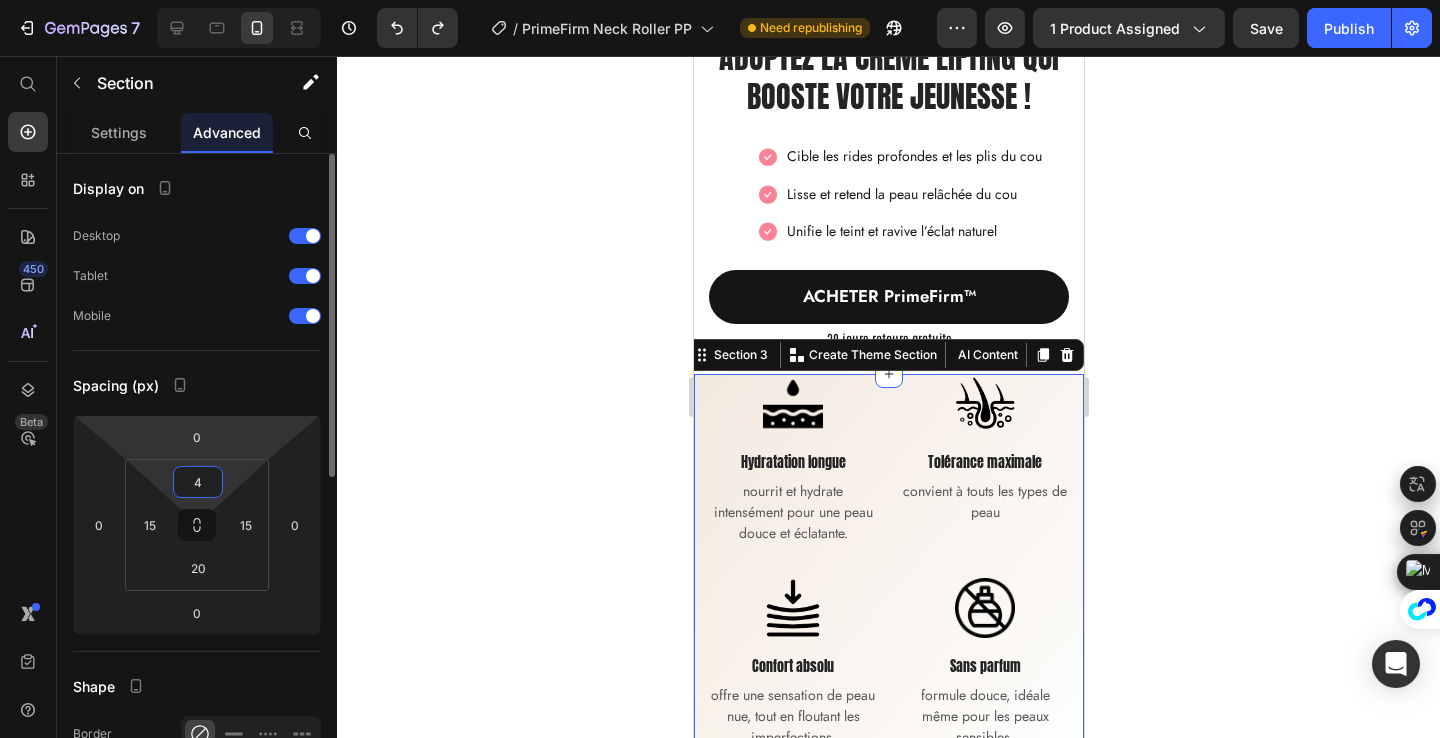 type on "48" 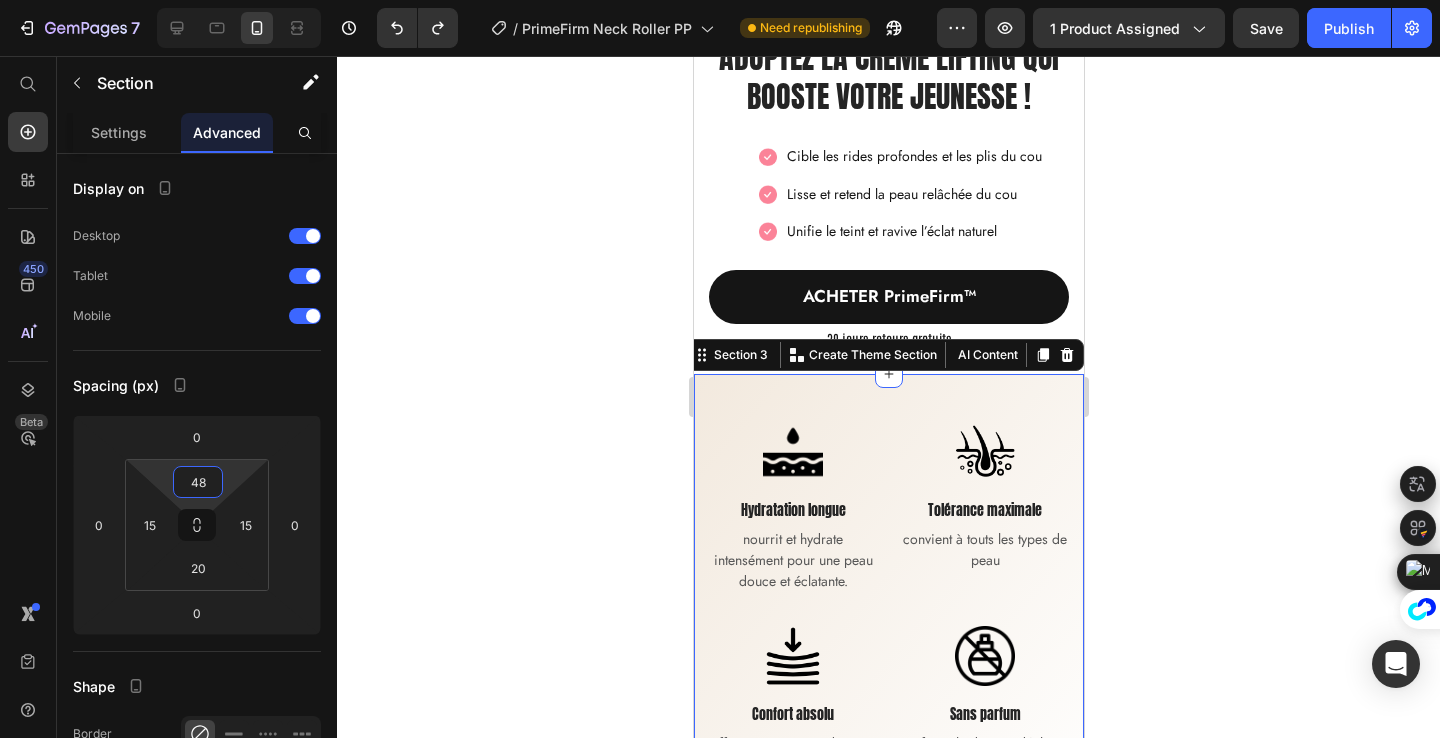 click 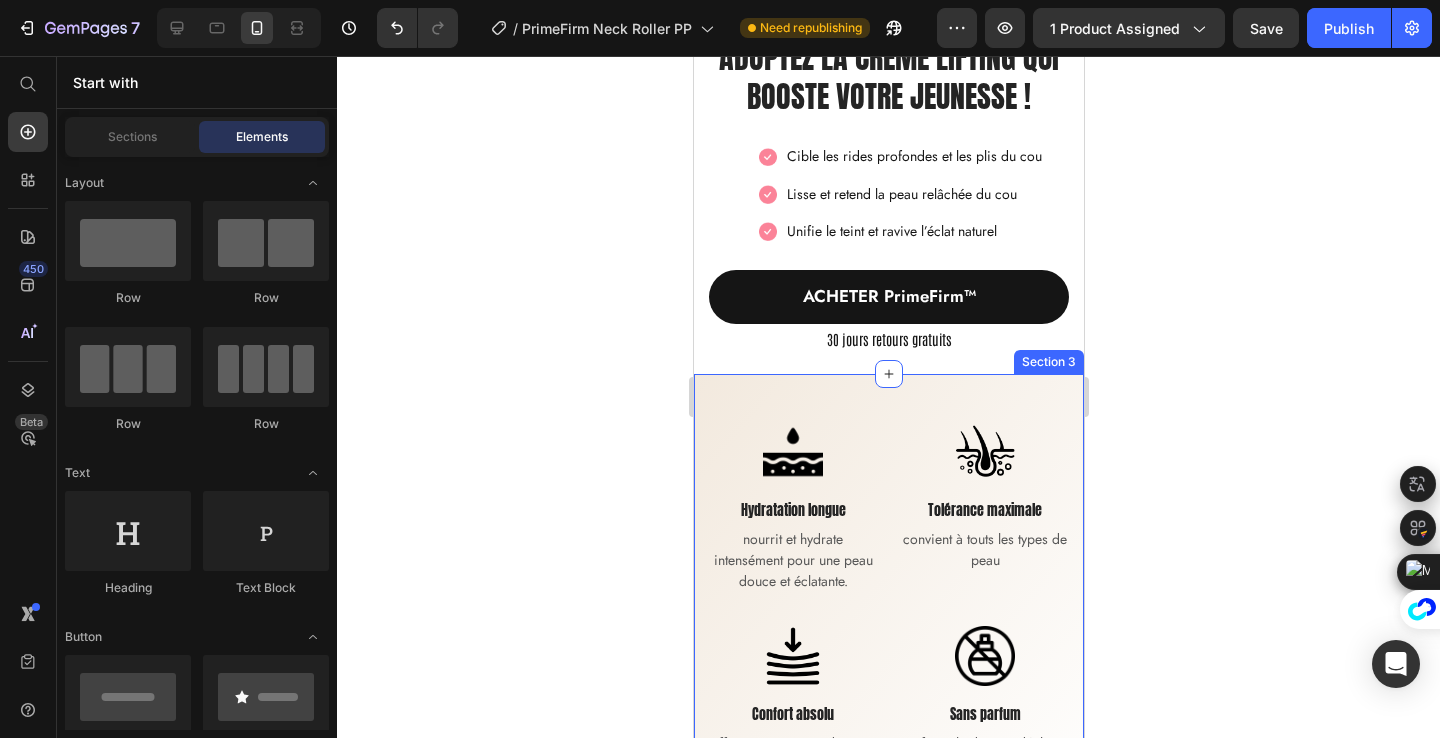 click on "Image Hydratation longue  Text block nourrit et hydrate intensément pour une peau douce et éclatante. Text block Row Image Tolérance maximale Text block convient à touts les types de peau Text block Row Image Confort absolu Text block offre une sensation de peau nue, tout en floutant les imperfections. Text block Row Image Sans parfum Text block formule douce, idéale même pour les peaux sensibles. Text block Row Row Section 3" at bounding box center [888, 612] 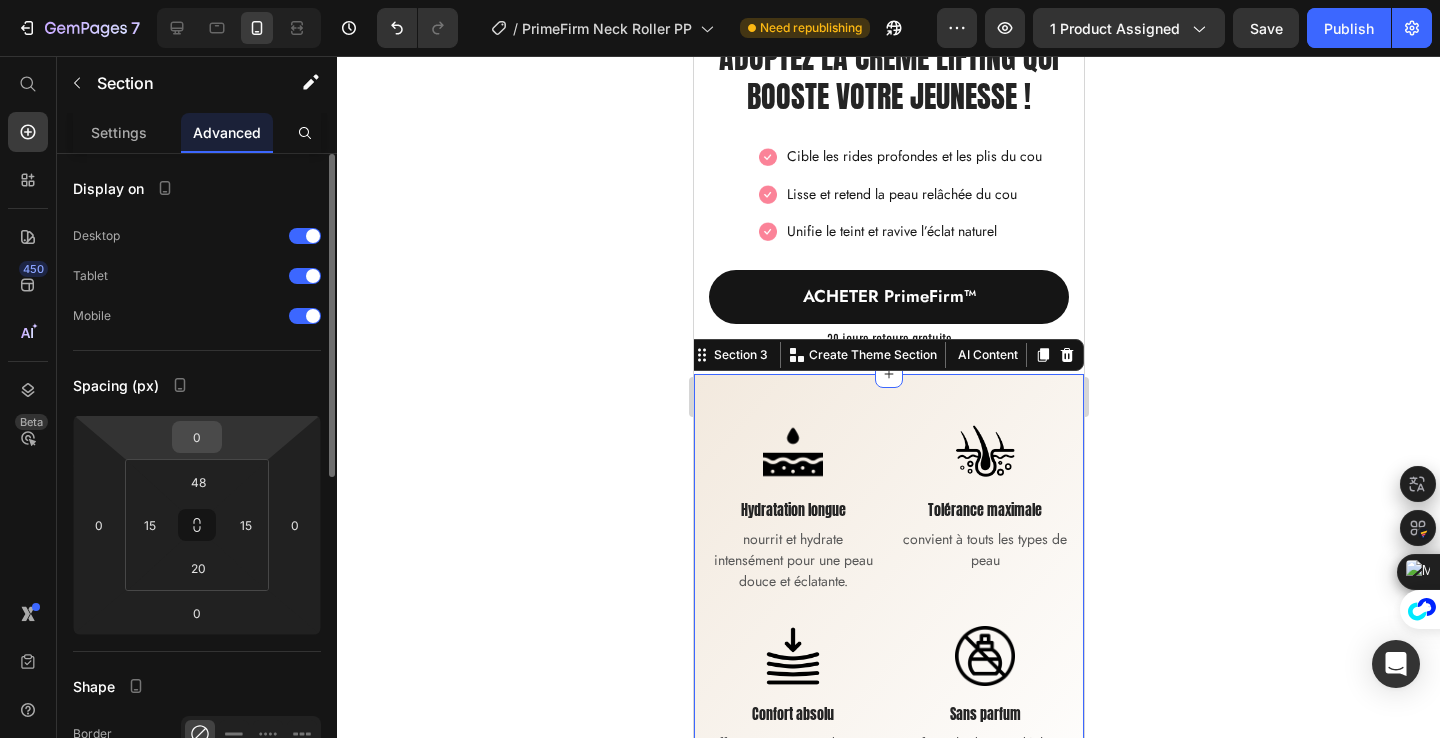 click on "0" at bounding box center [197, 437] 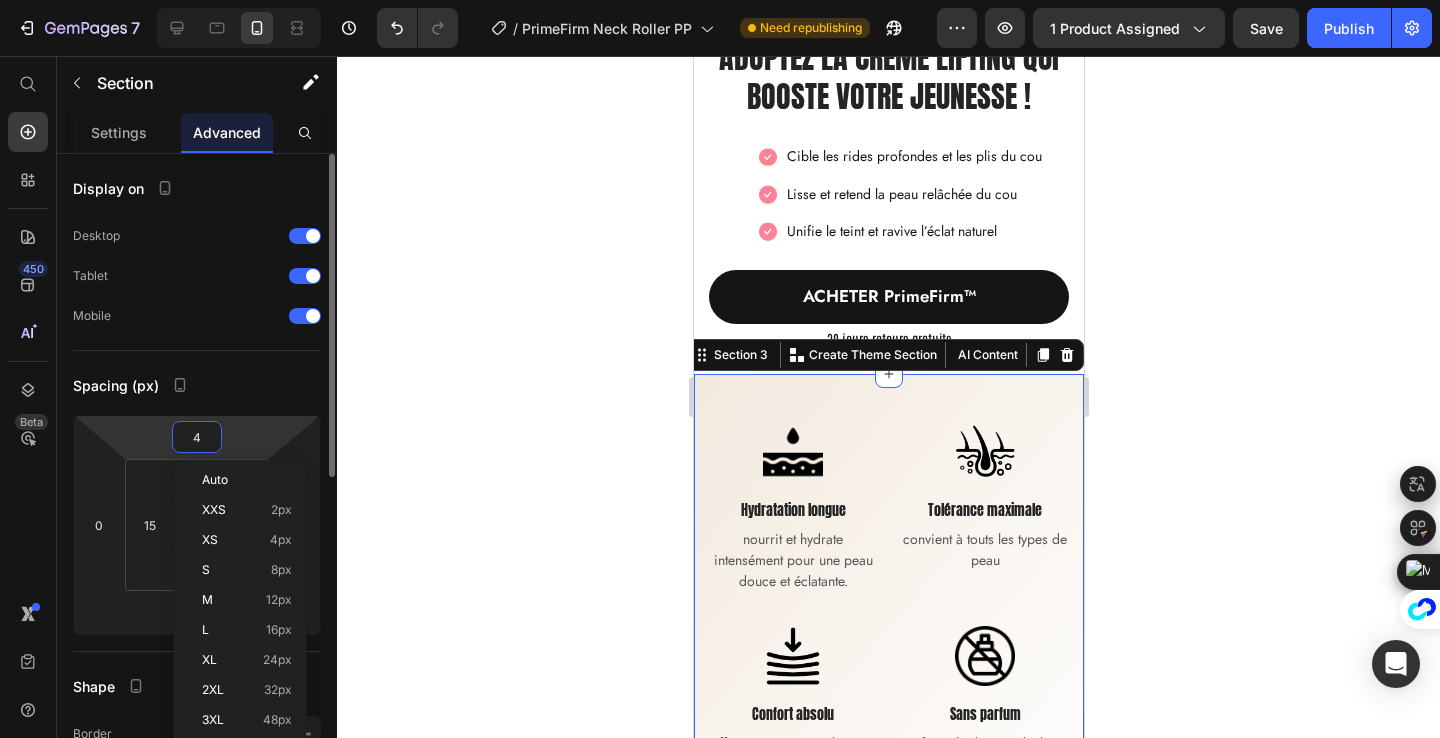 type on "40" 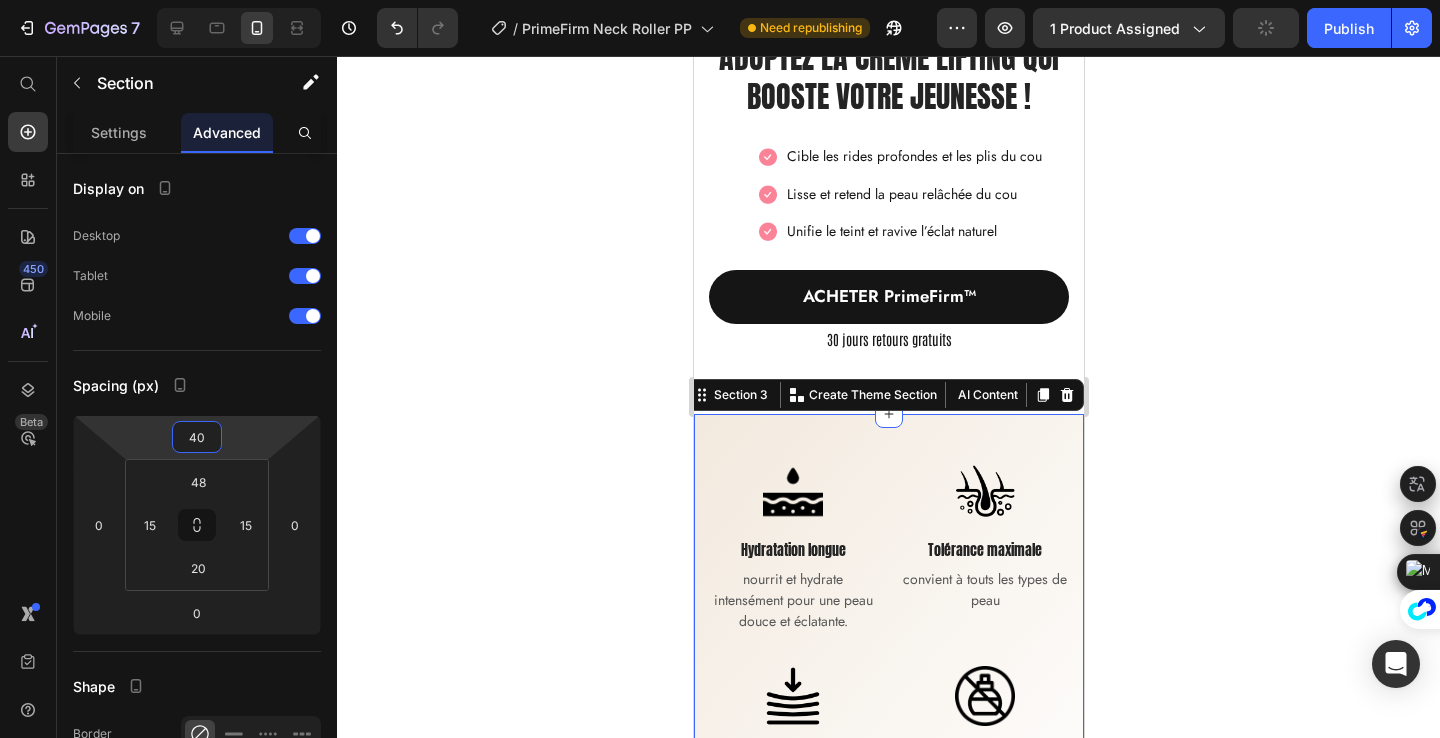 click 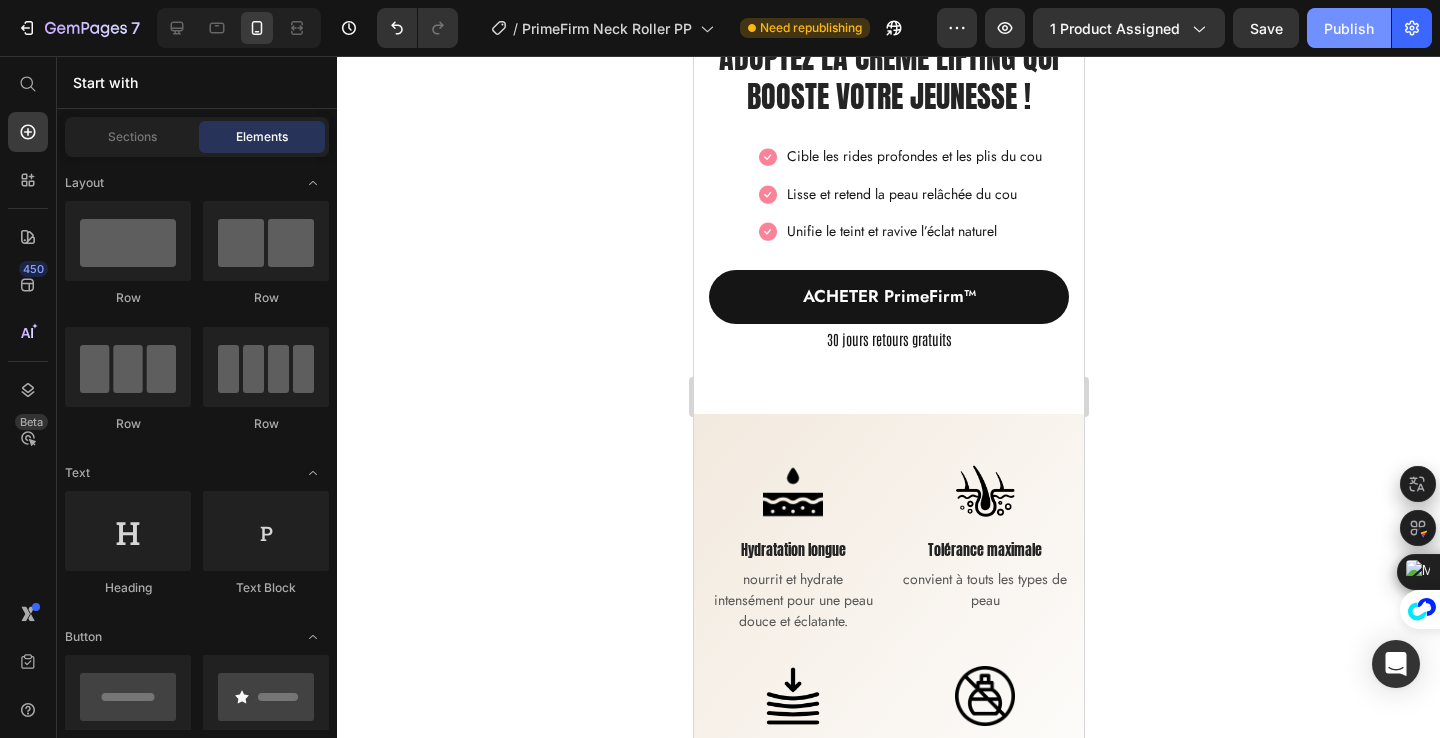 click on "Publish" at bounding box center (1349, 28) 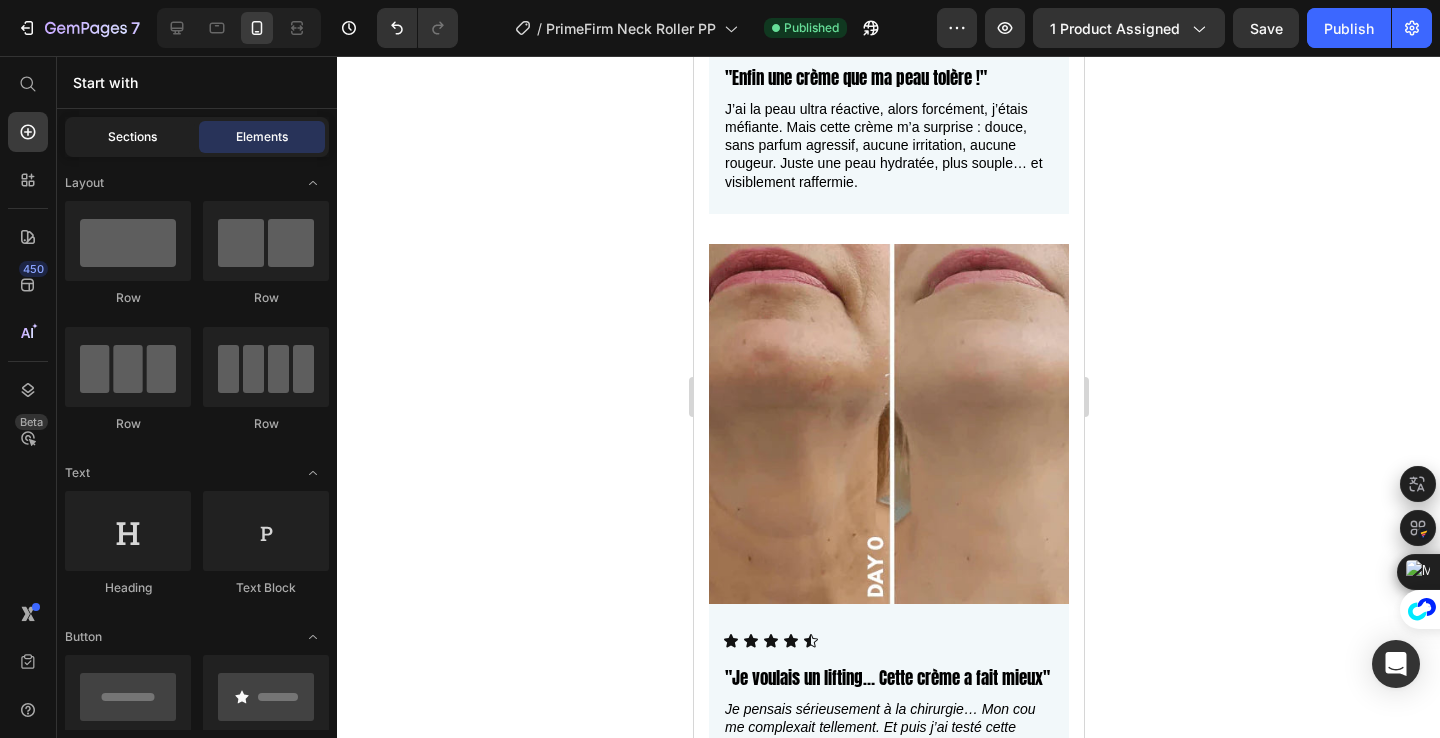 scroll, scrollTop: 2582, scrollLeft: 0, axis: vertical 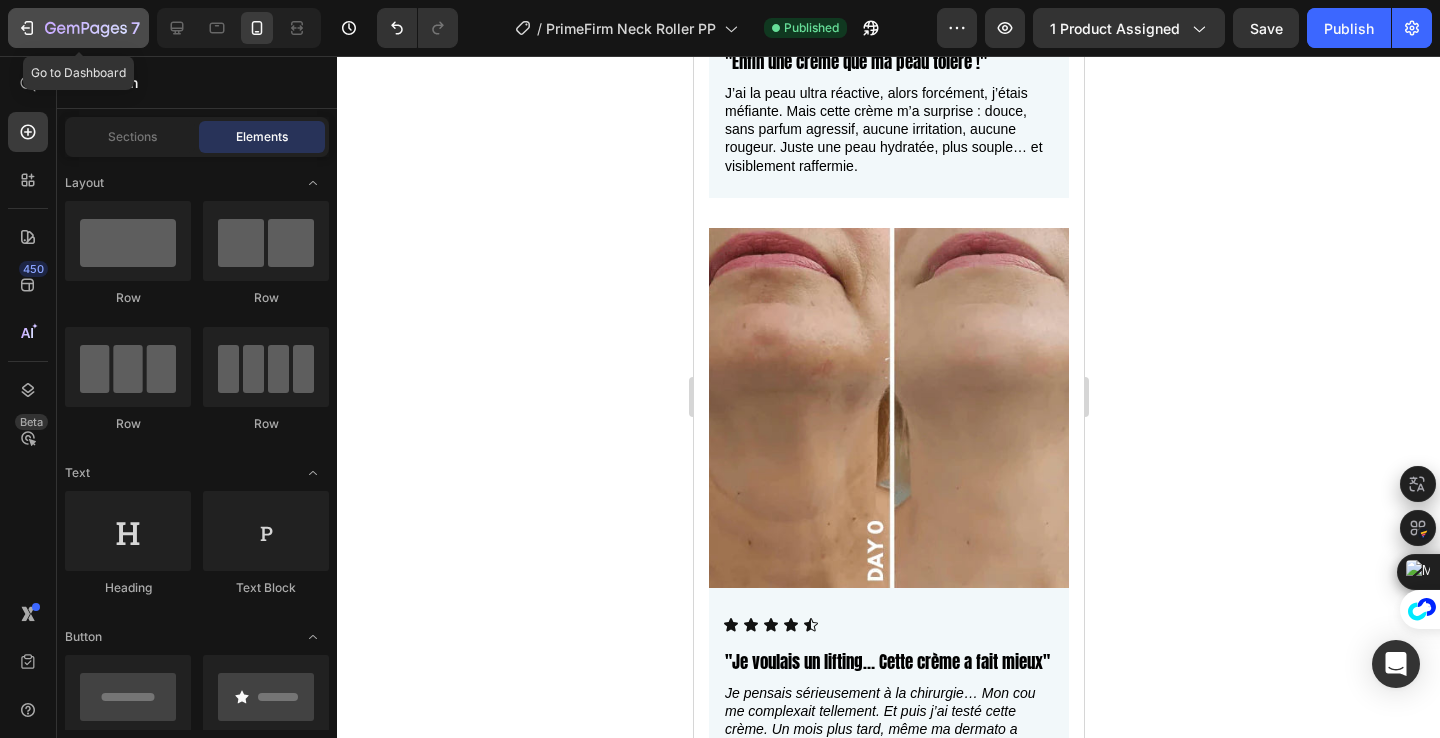 click 